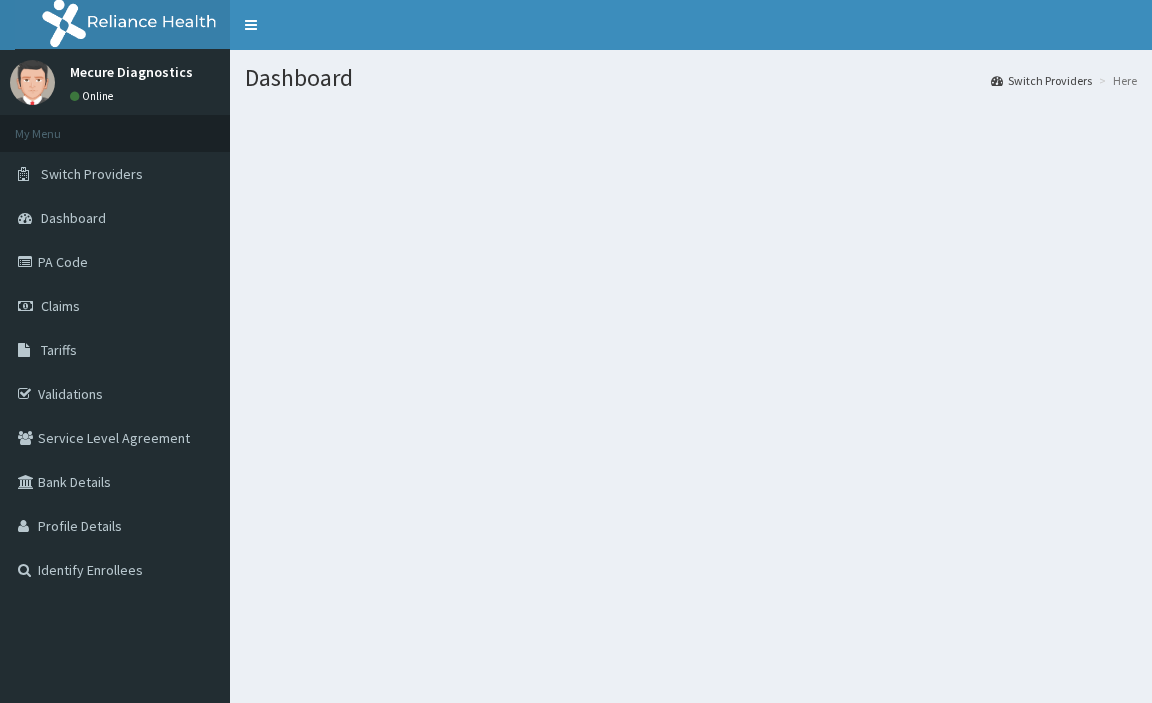scroll, scrollTop: 0, scrollLeft: 0, axis: both 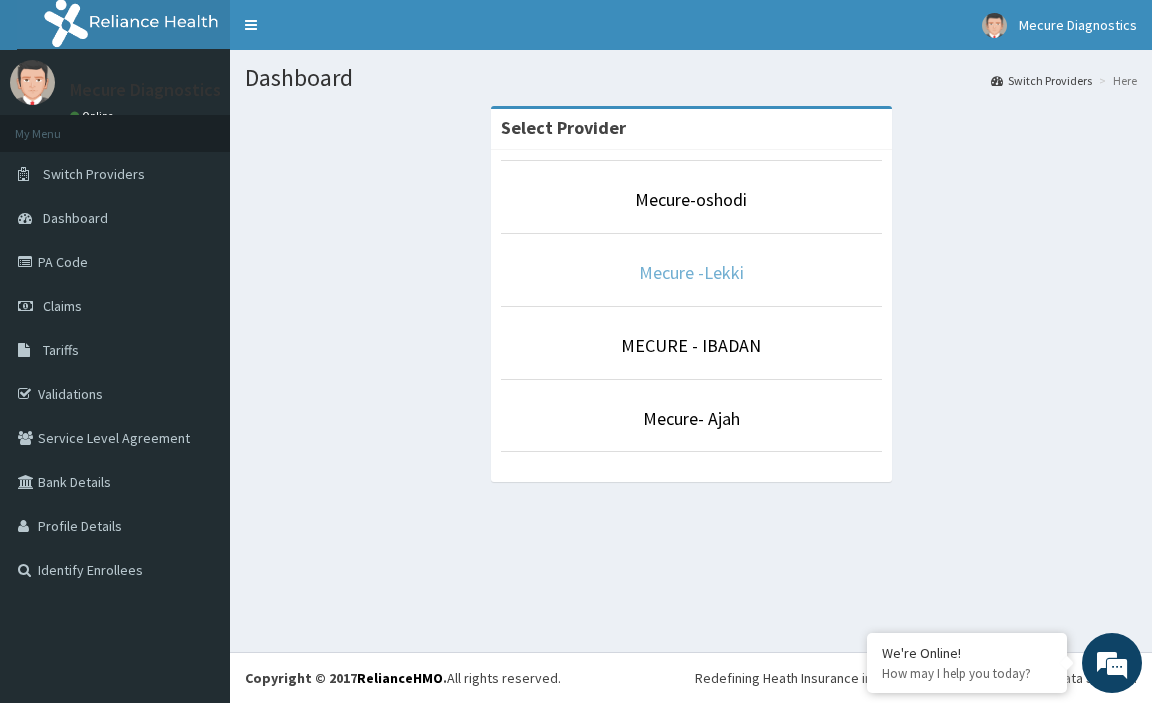 click on "Mecure -Lekki" at bounding box center [691, 272] 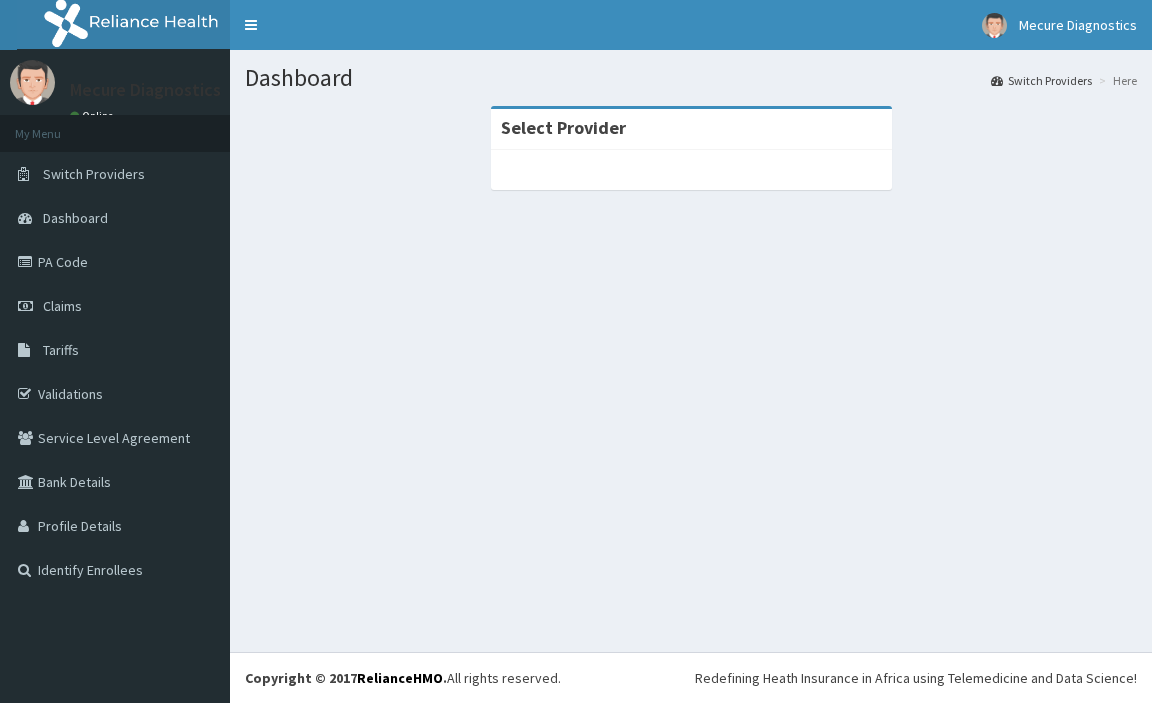 scroll, scrollTop: 0, scrollLeft: 0, axis: both 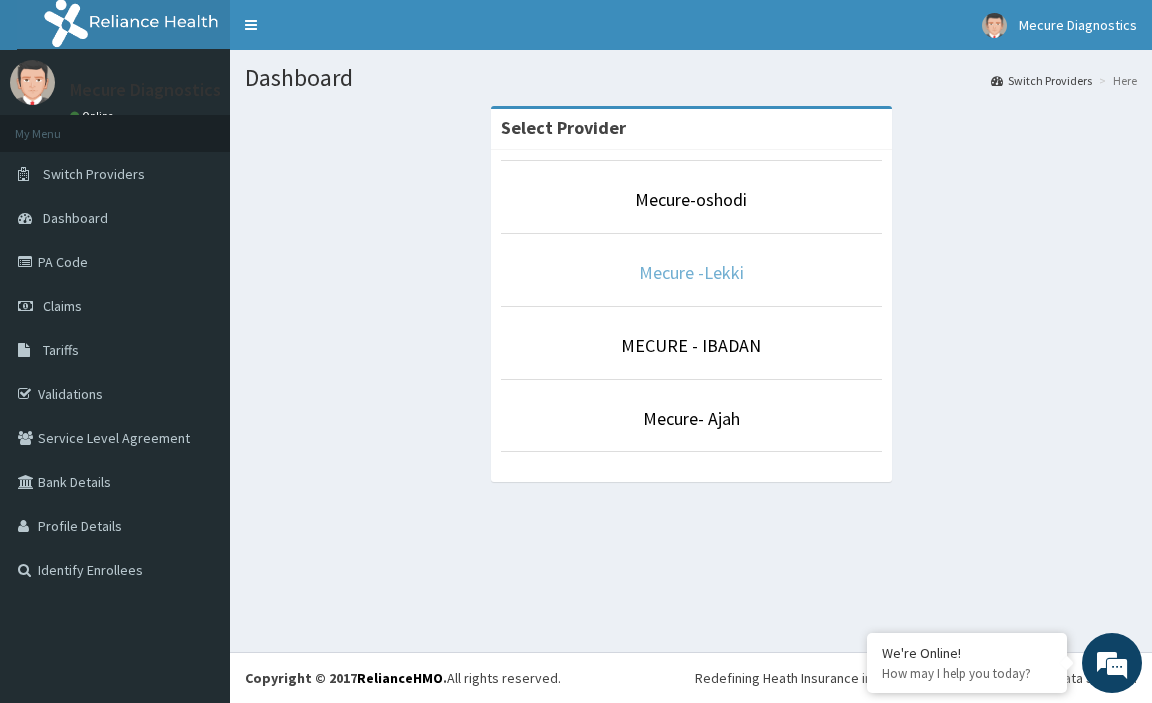click on "Mecure -Lekki" at bounding box center [691, 272] 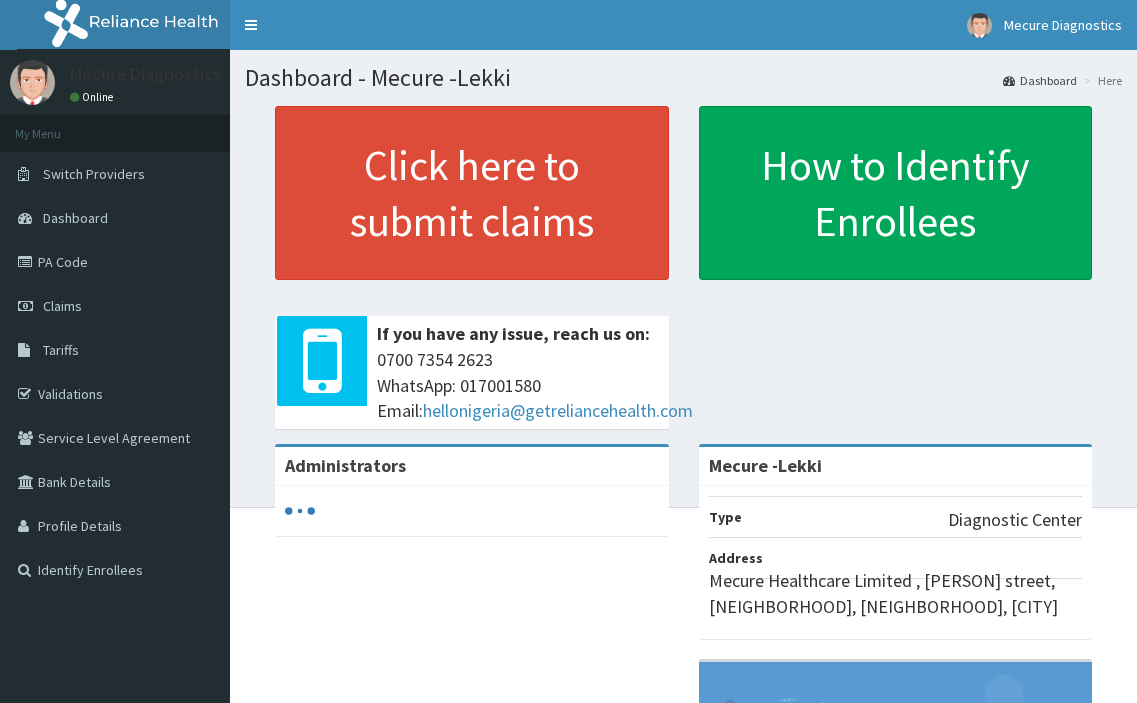 scroll, scrollTop: 0, scrollLeft: 0, axis: both 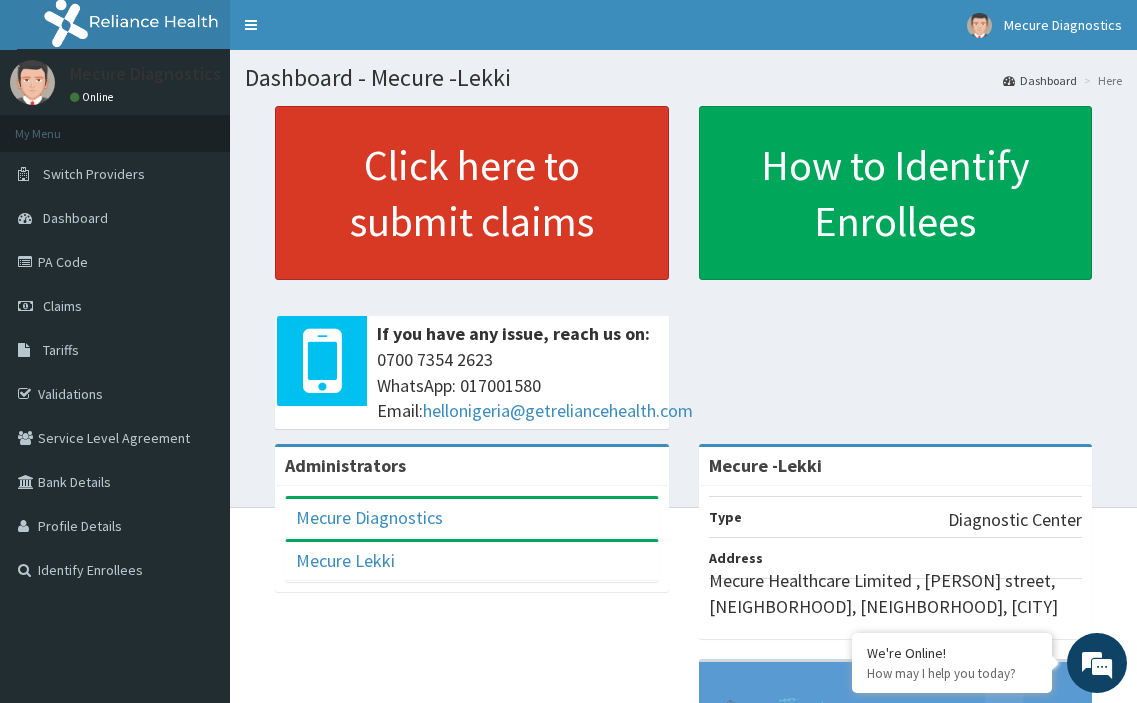 click on "Click here to submit claims" at bounding box center [472, 193] 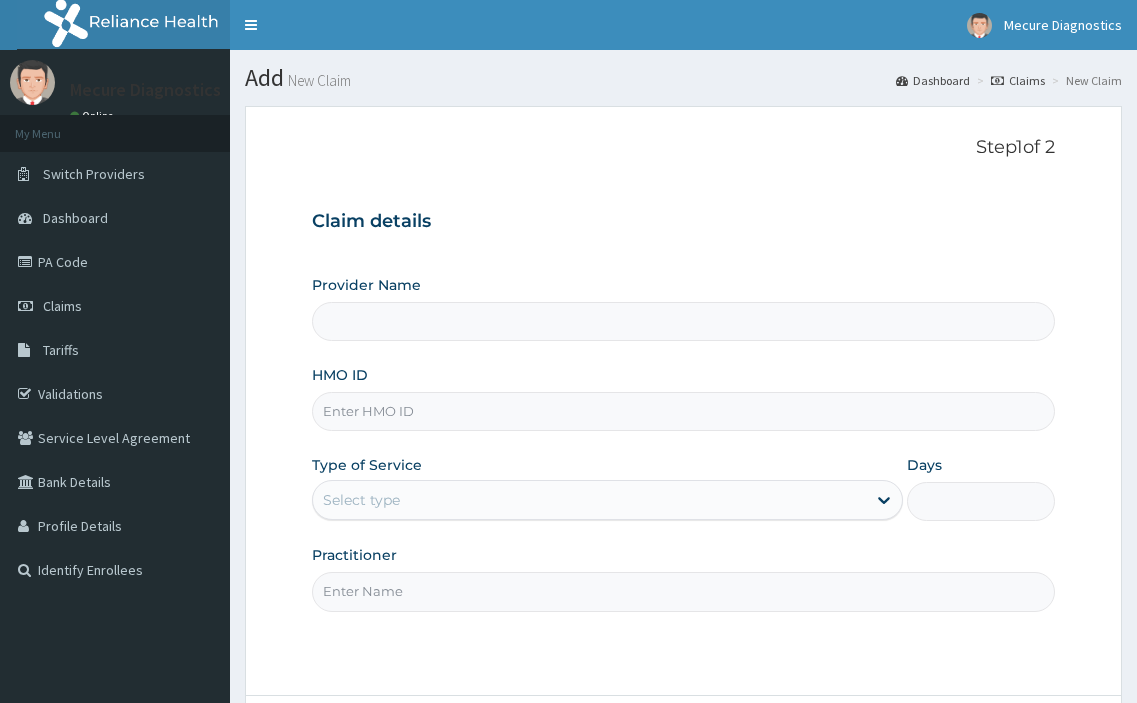 scroll, scrollTop: 0, scrollLeft: 0, axis: both 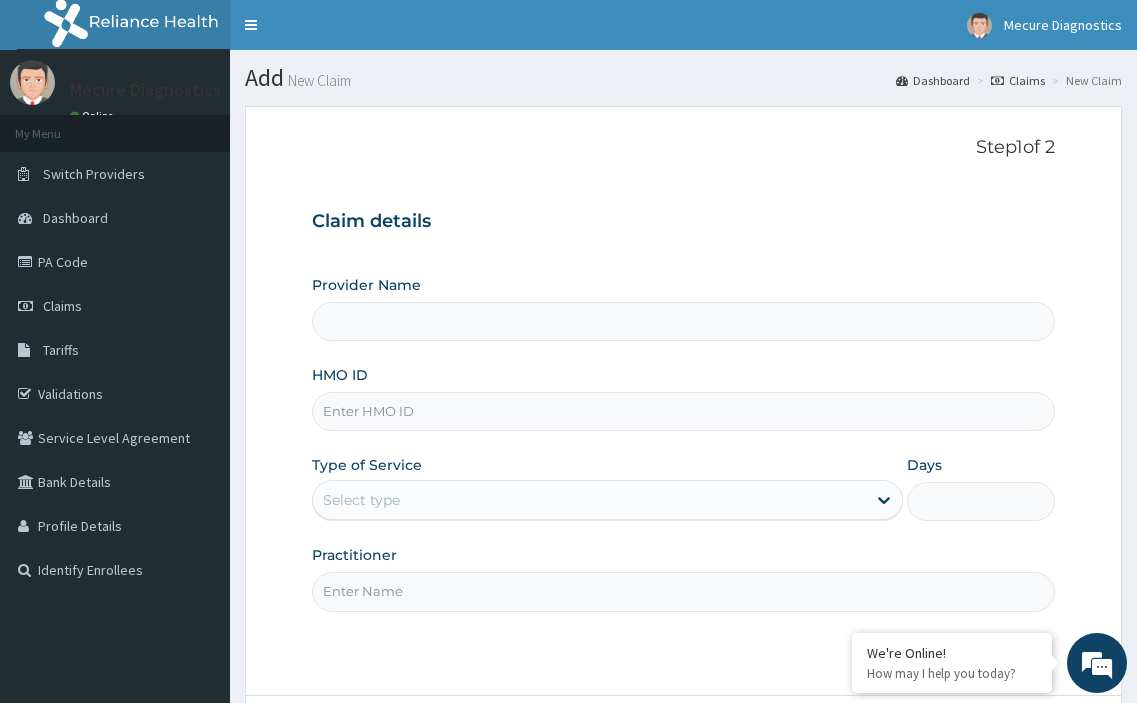 type on "Mecure -Lekki" 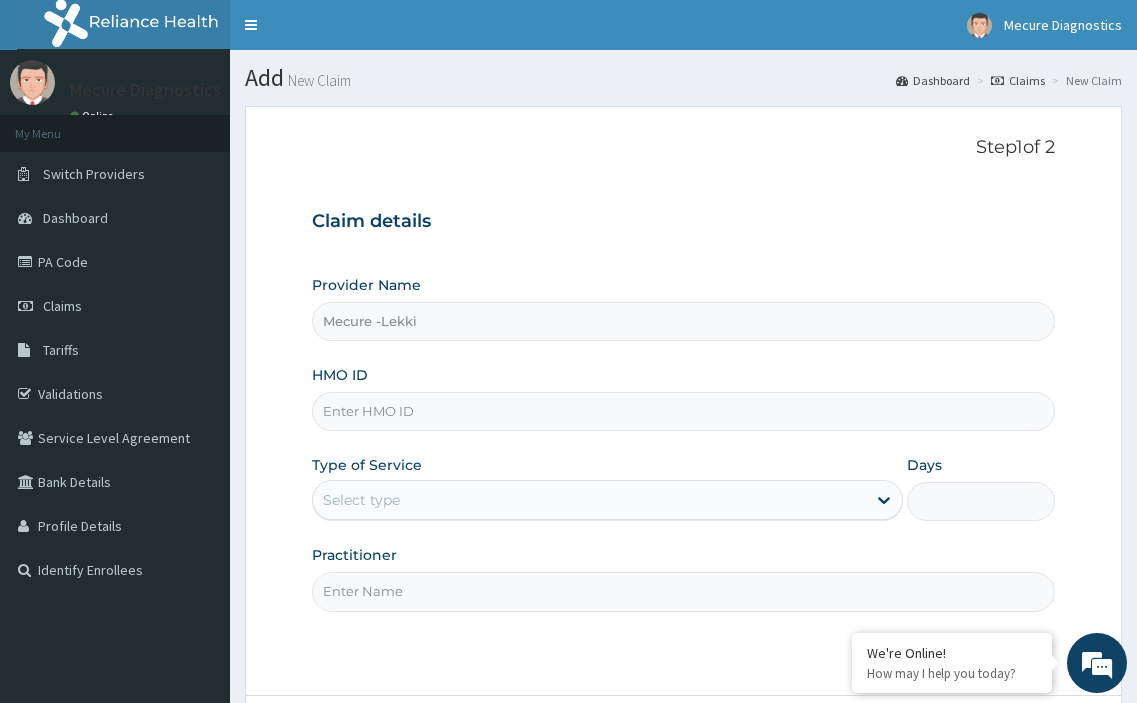 scroll, scrollTop: 0, scrollLeft: 0, axis: both 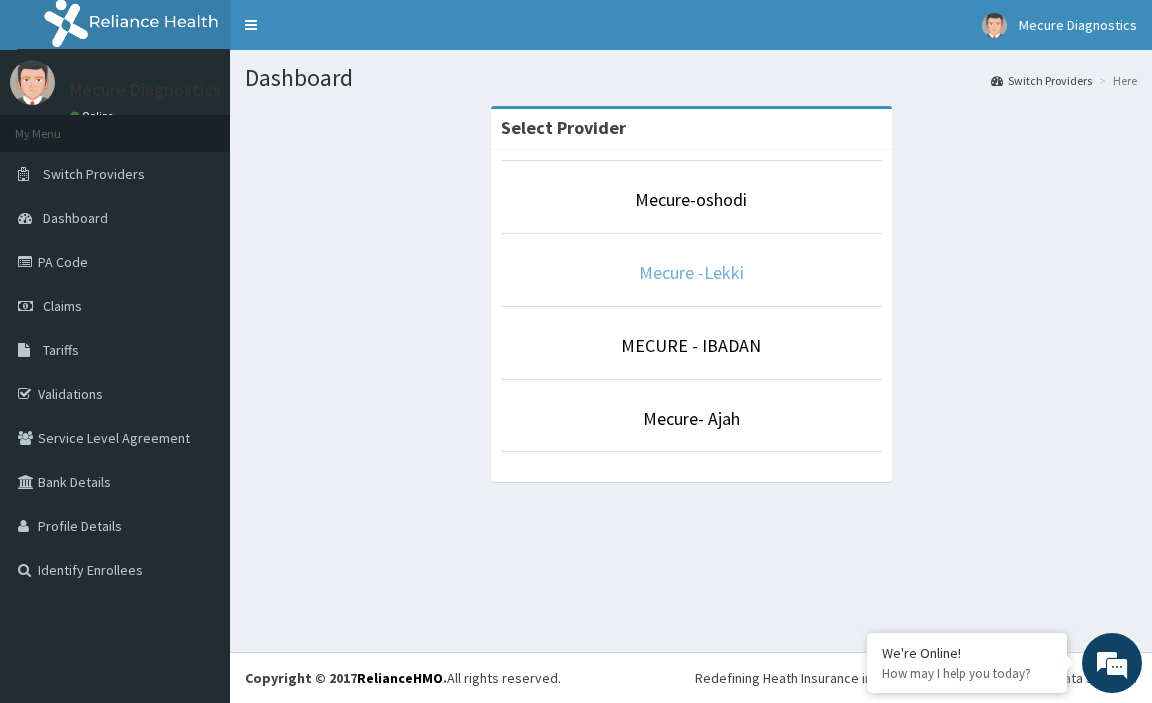 click on "Mecure -Lekki" at bounding box center (691, 272) 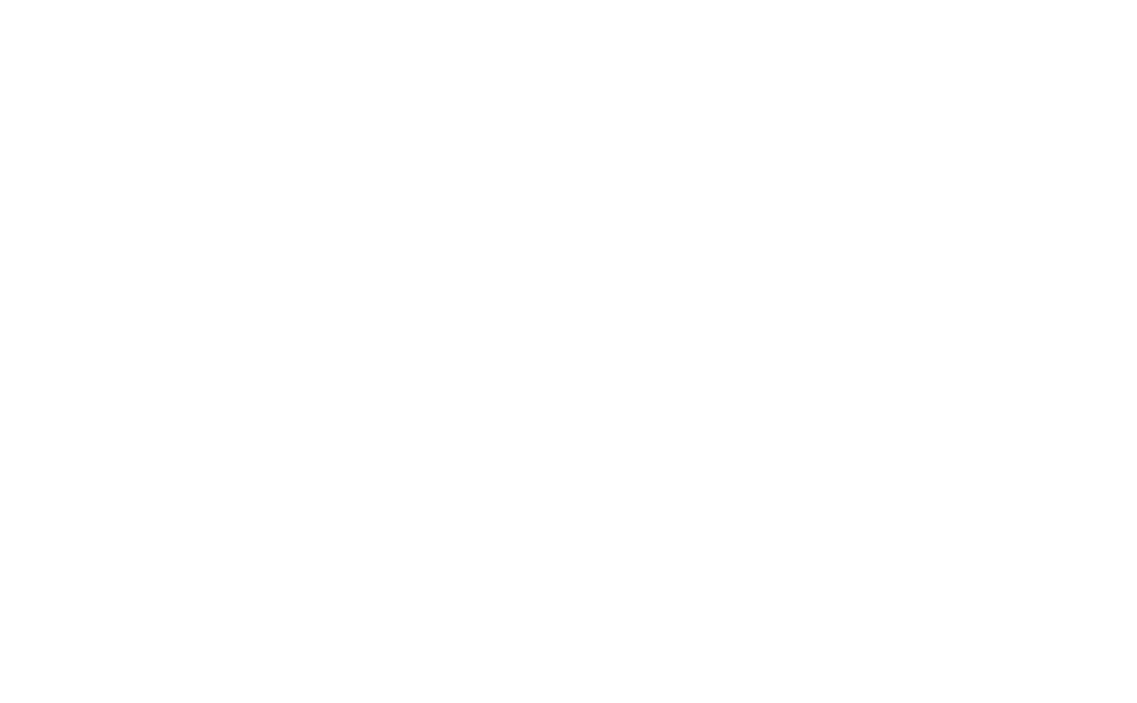 scroll, scrollTop: 0, scrollLeft: 0, axis: both 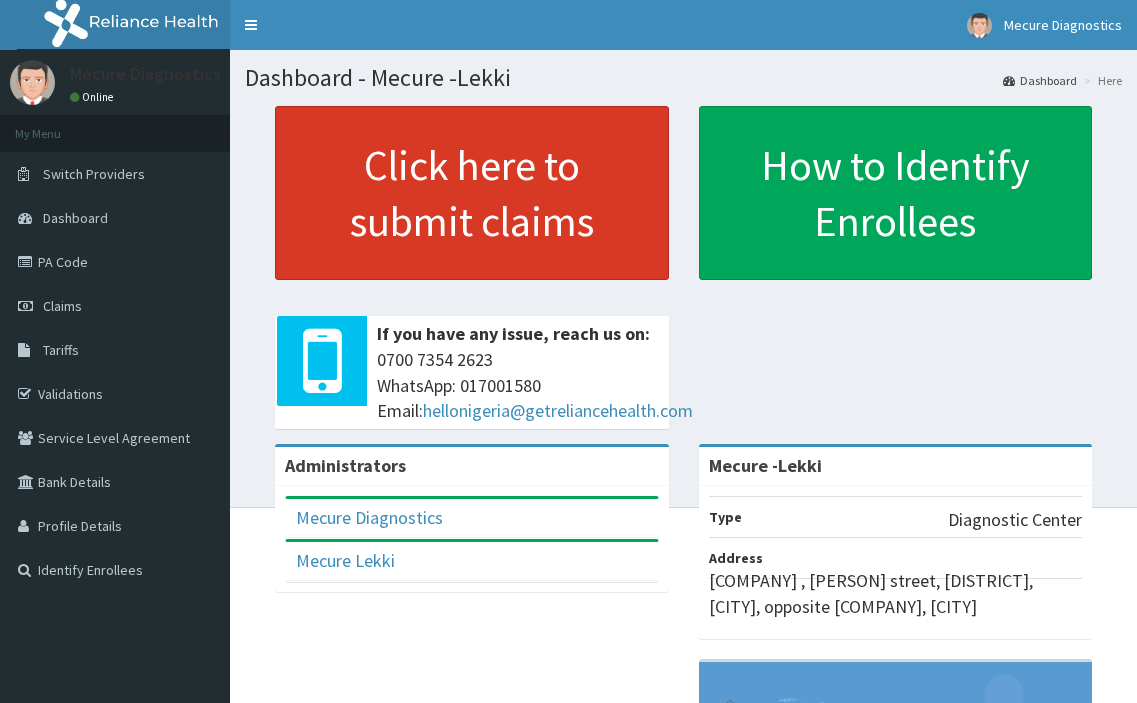 click on "Click here to submit claims" at bounding box center [472, 193] 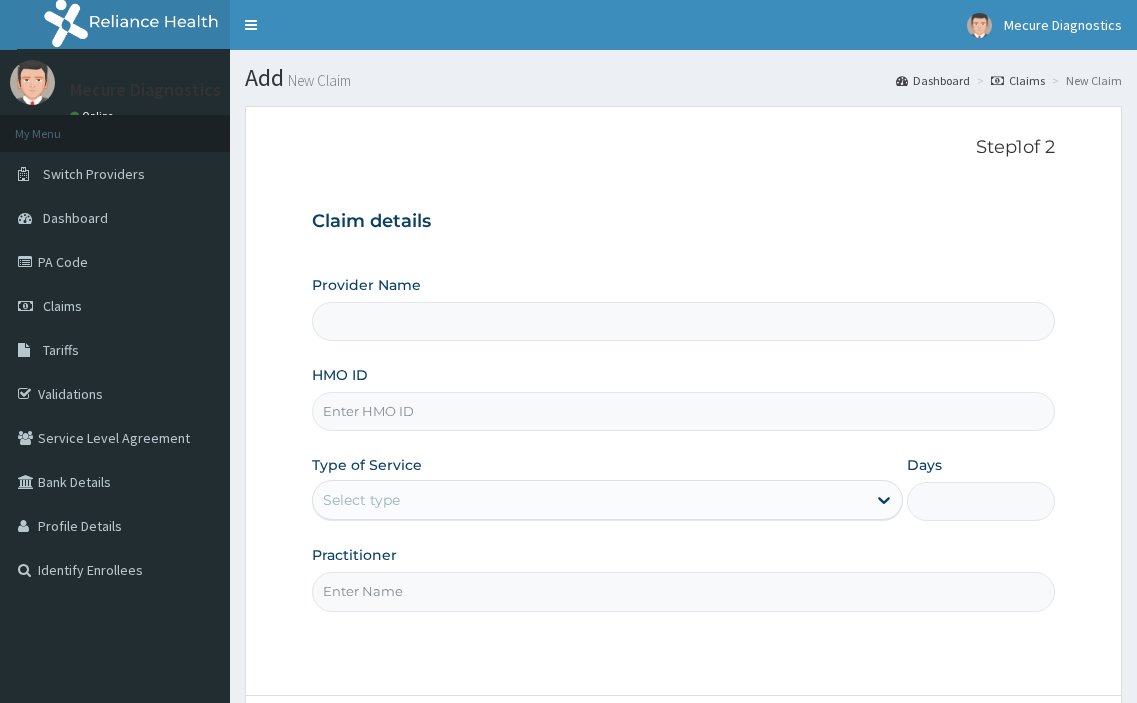 scroll, scrollTop: 0, scrollLeft: 0, axis: both 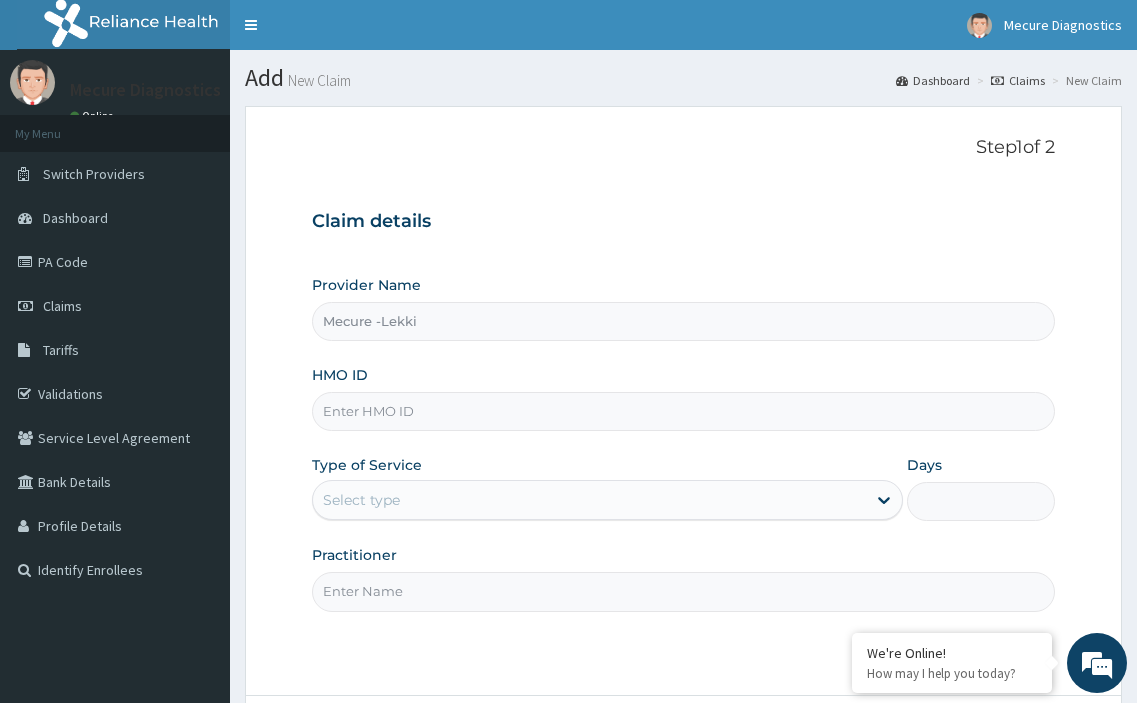 click on "HMO ID" at bounding box center (684, 411) 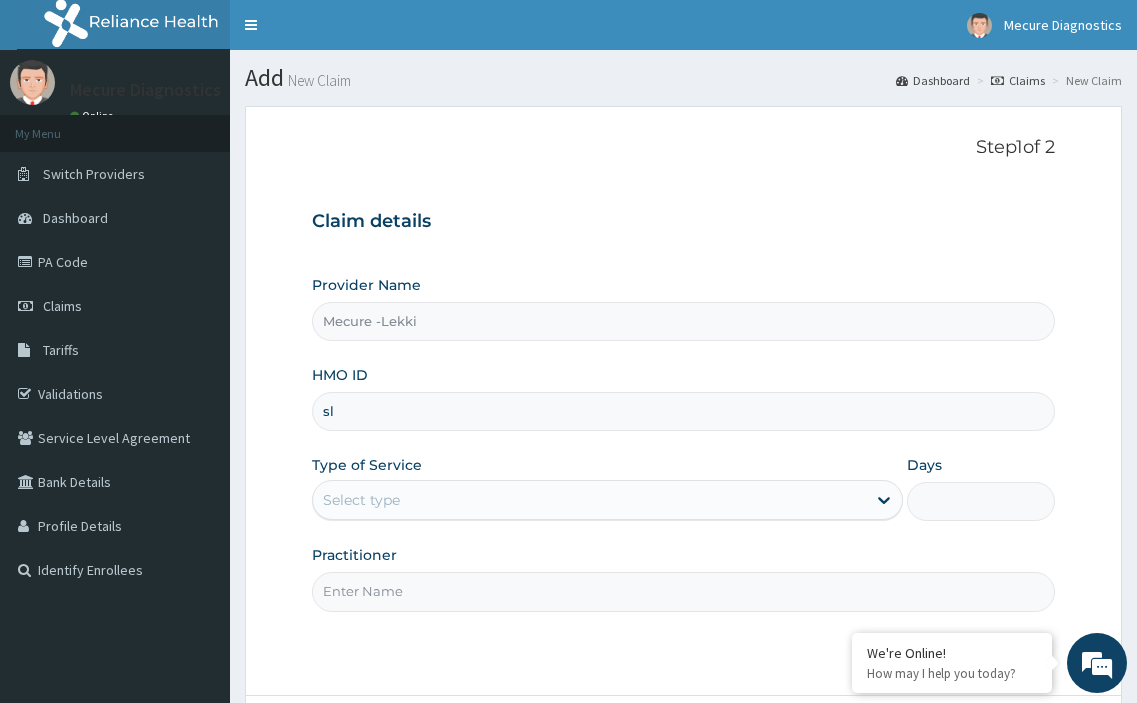 type on "s" 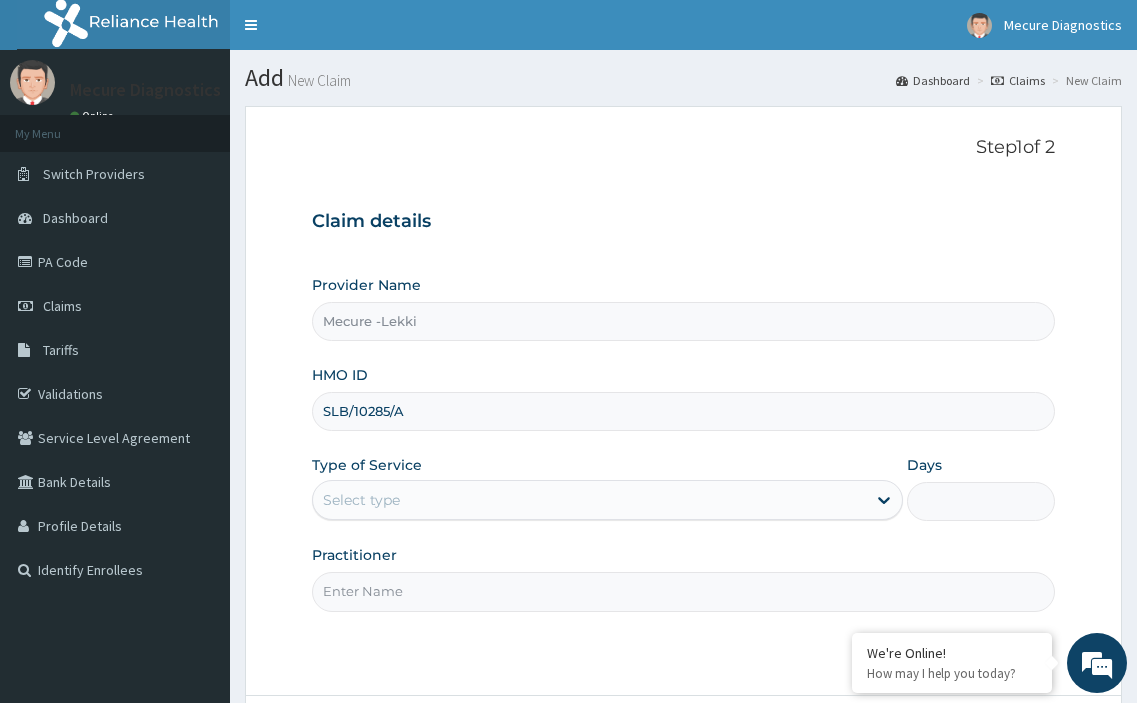 type on "SLB/10285/A" 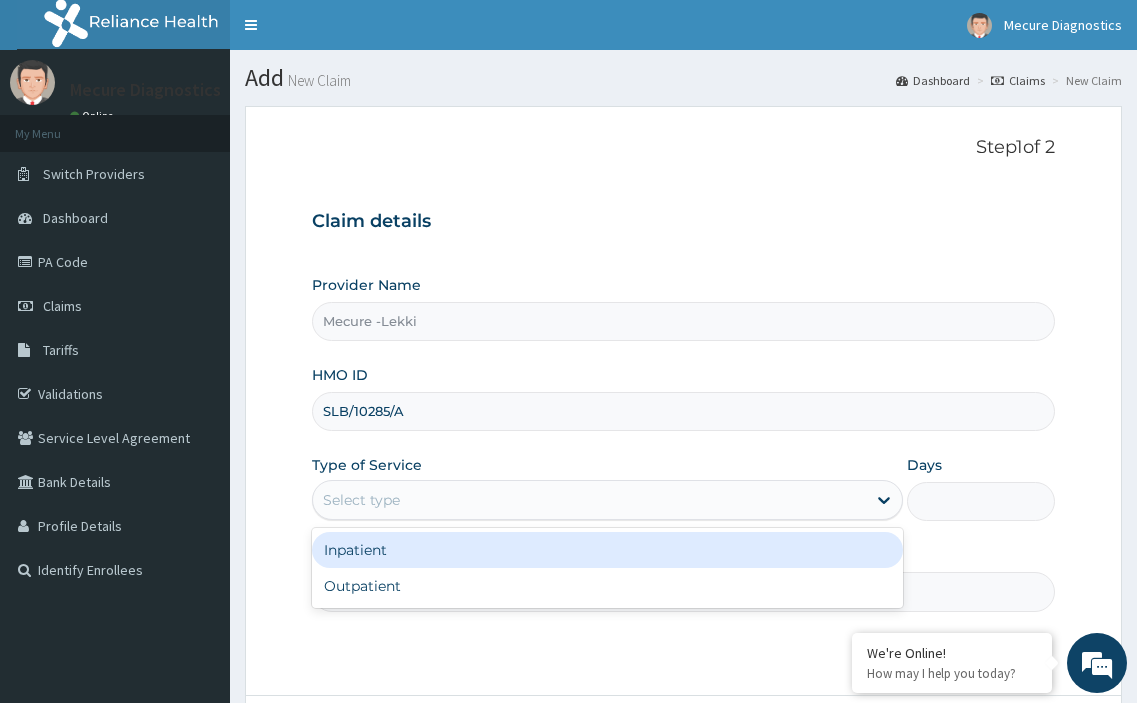 click on "Select type" at bounding box center [361, 500] 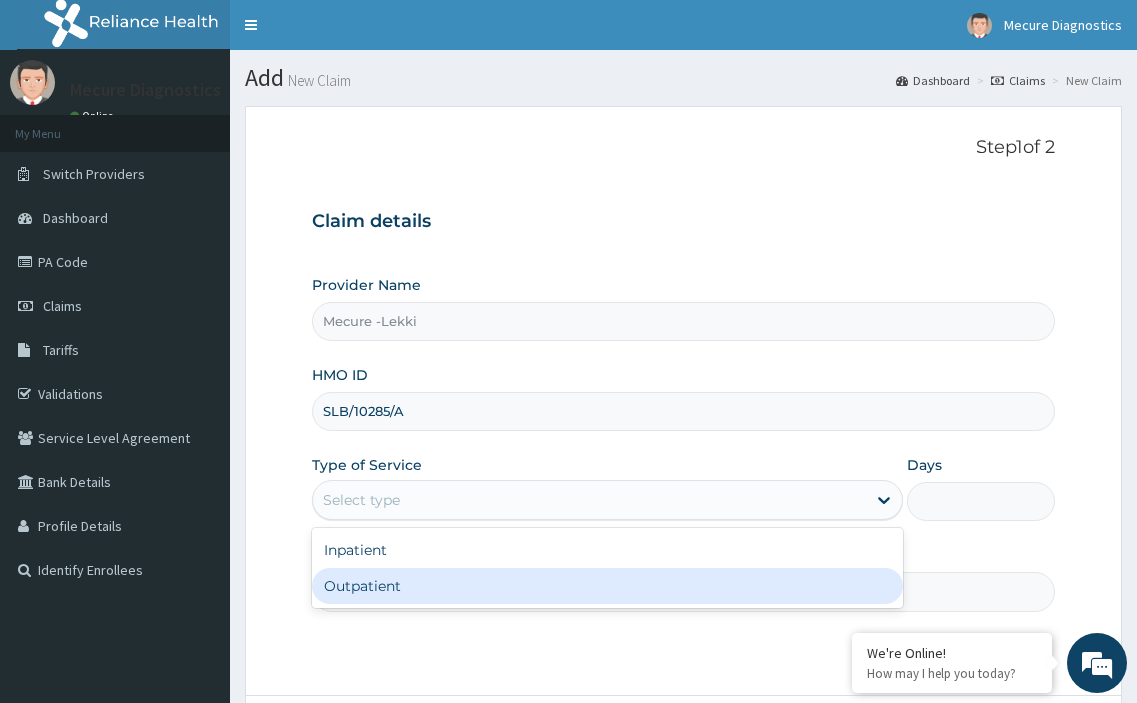 click on "Outpatient" at bounding box center (608, 586) 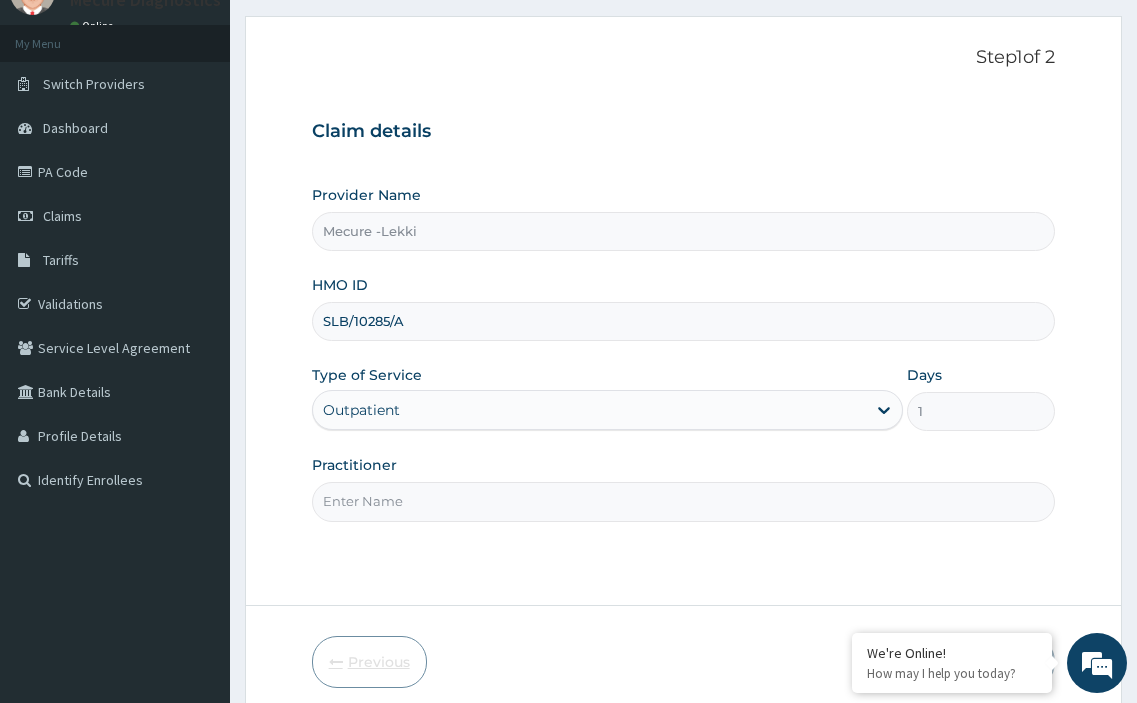 scroll, scrollTop: 172, scrollLeft: 0, axis: vertical 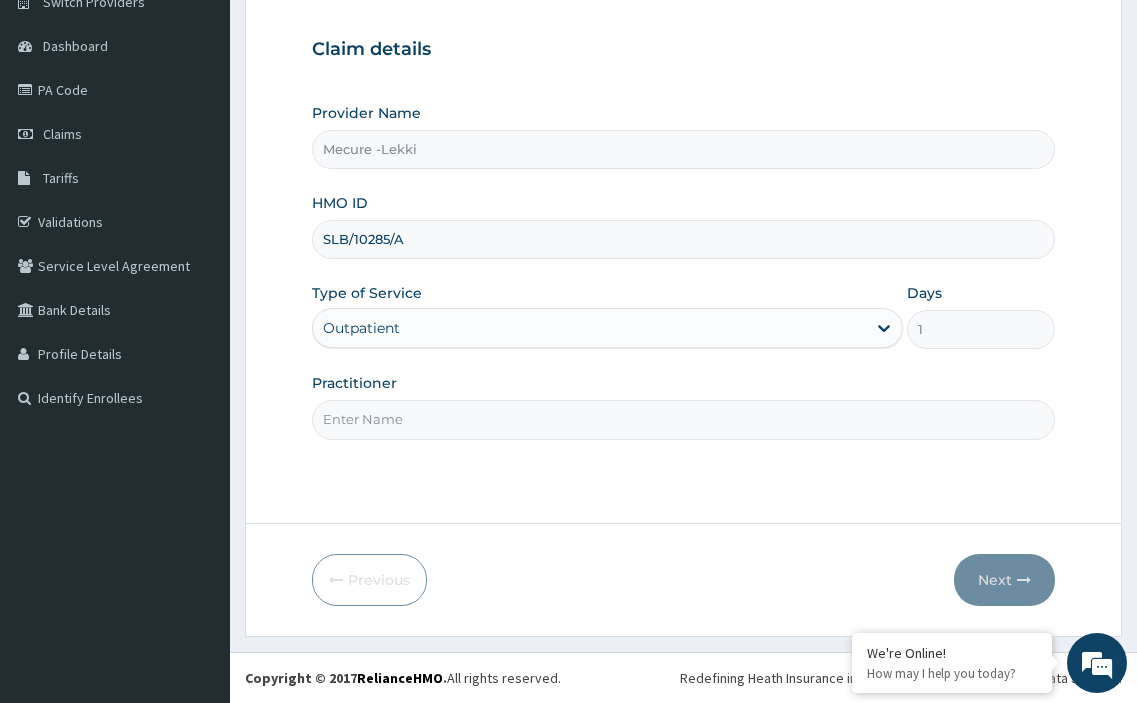 click on "Practitioner" at bounding box center (684, 419) 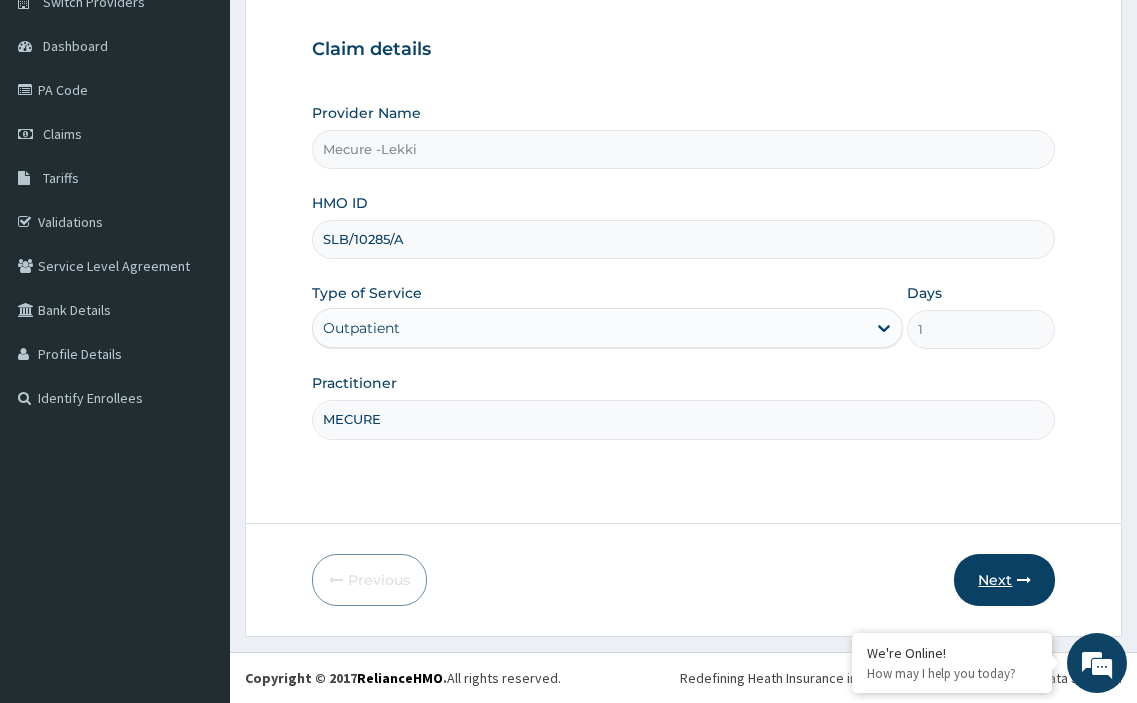 type on "MECURE" 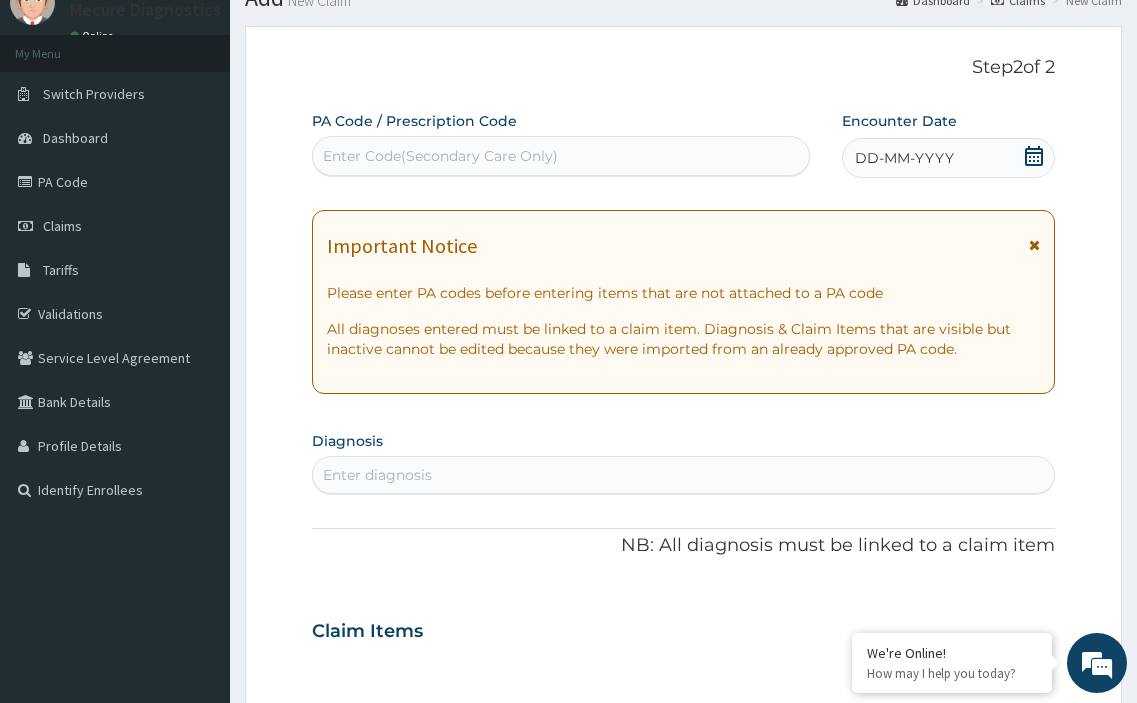 scroll, scrollTop: 0, scrollLeft: 0, axis: both 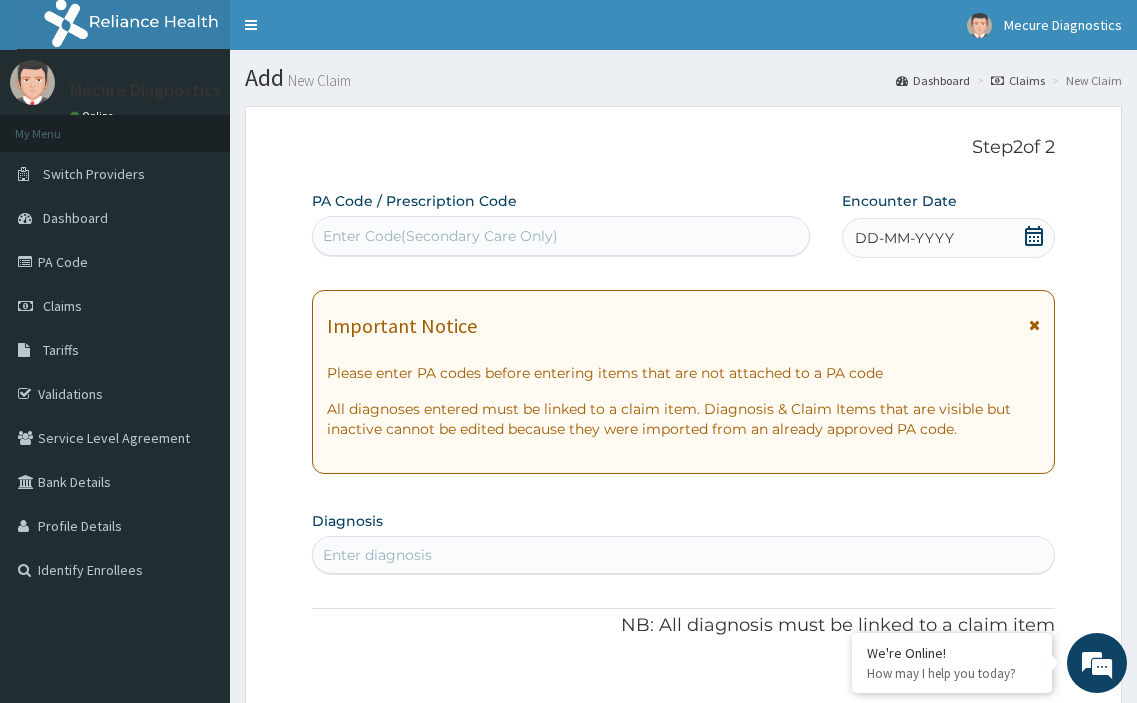 click on "Enter Code(Secondary Care Only)" at bounding box center (440, 236) 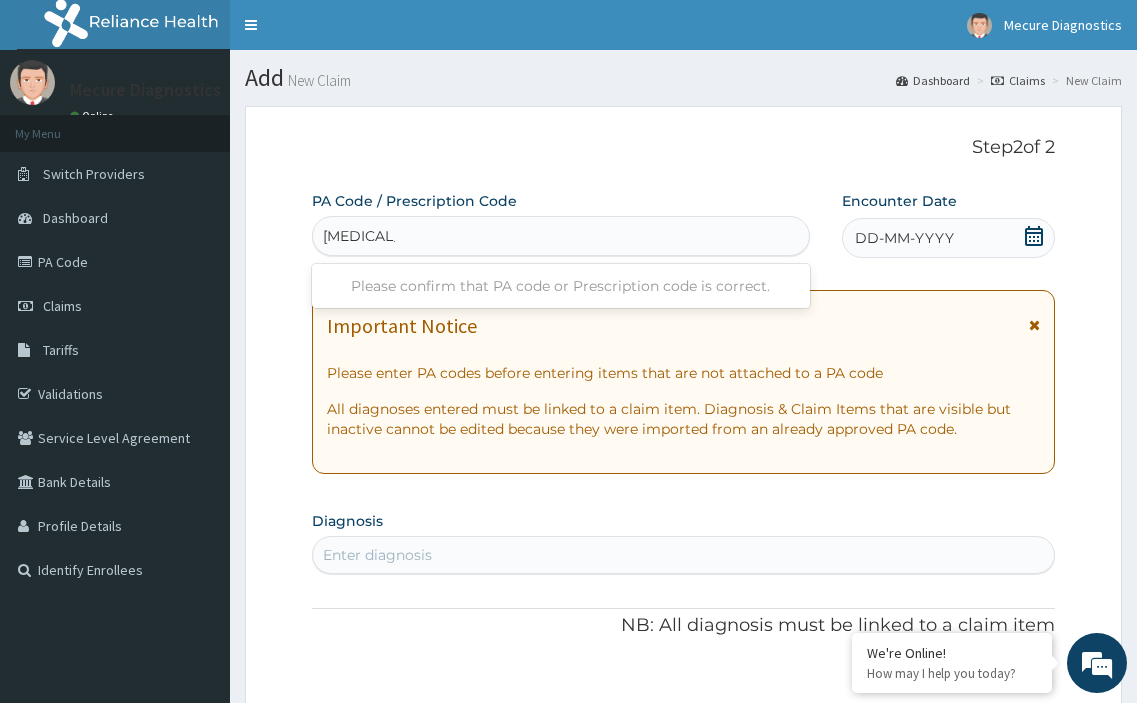 type on "PA/2F77D9" 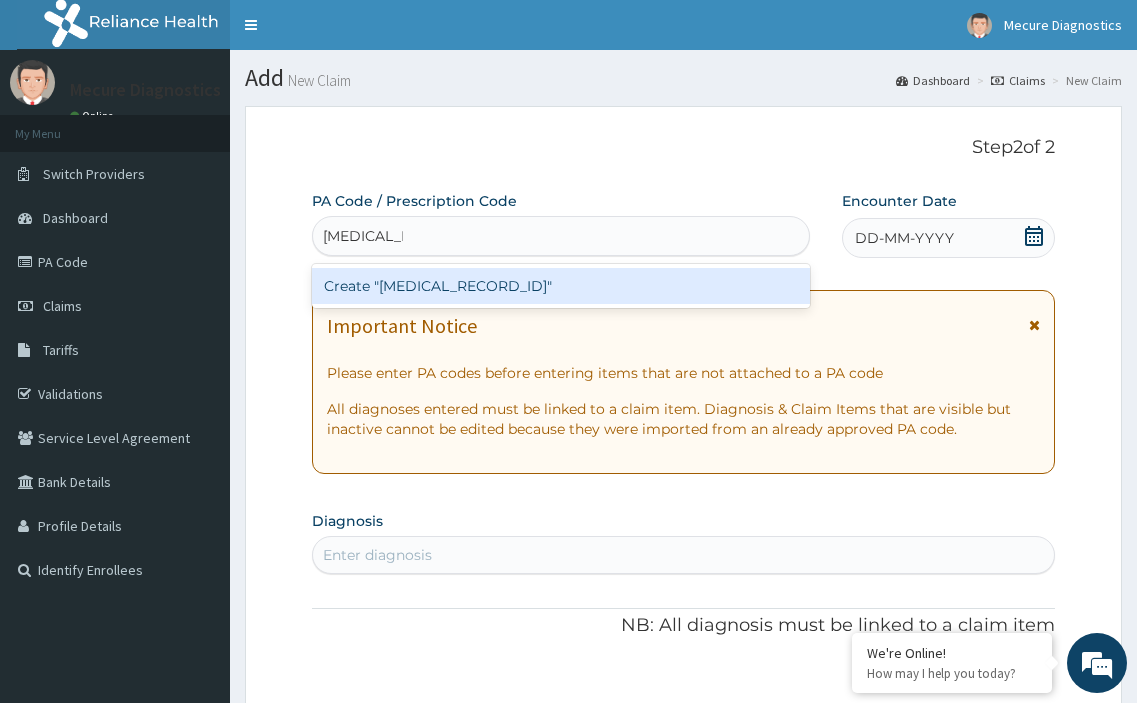 click on "Create "PA/2F77D9"" at bounding box center [561, 286] 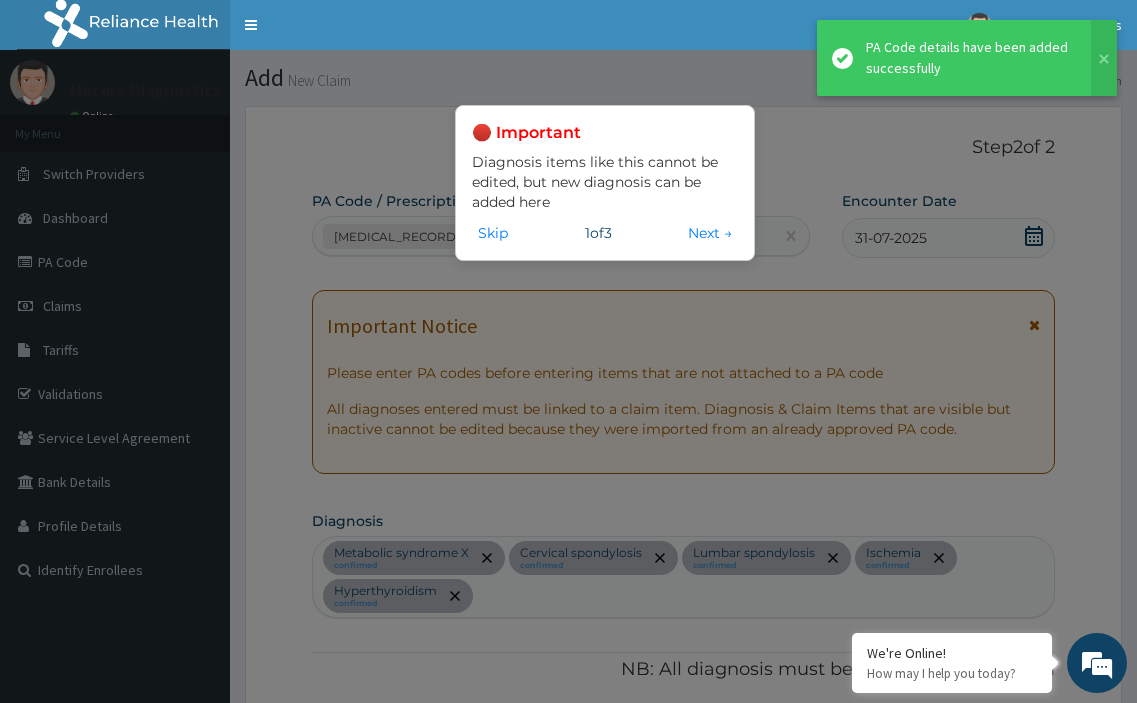scroll, scrollTop: 932, scrollLeft: 0, axis: vertical 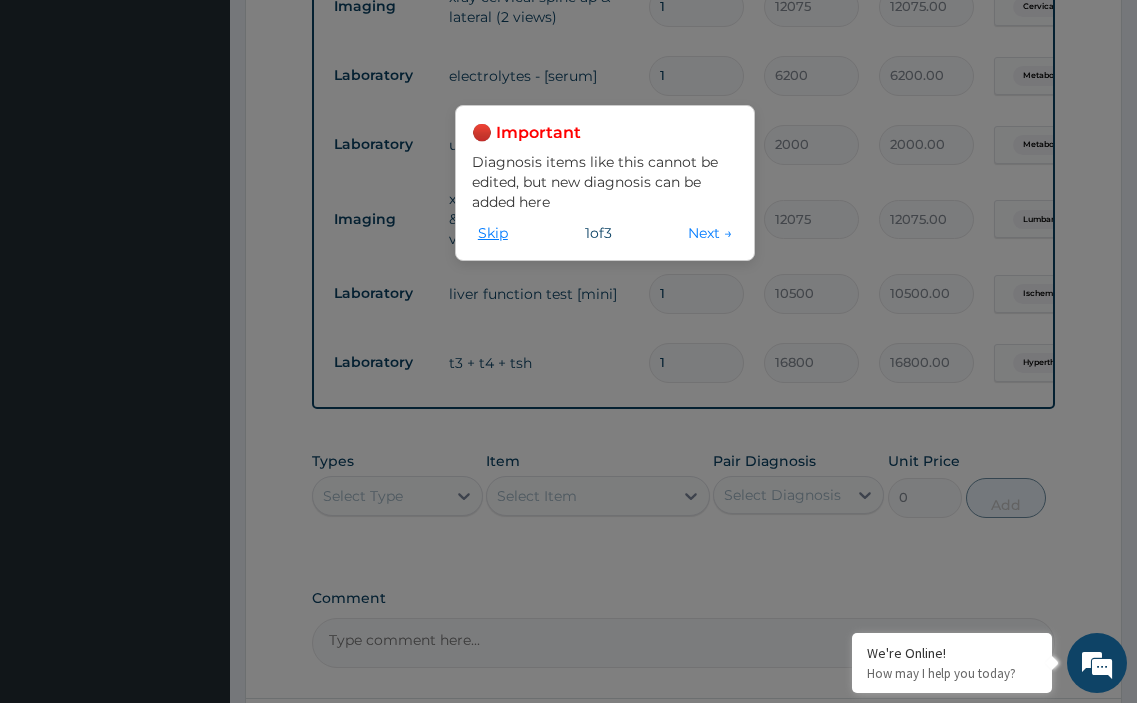 click on "Skip" at bounding box center (493, 233) 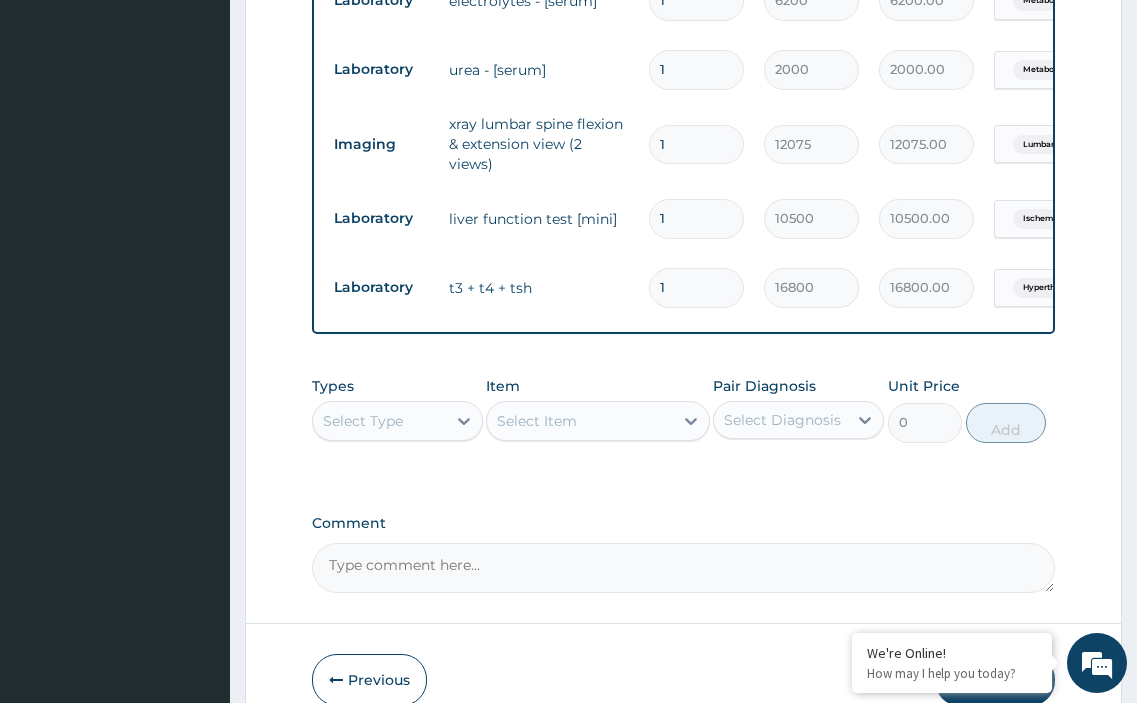 scroll, scrollTop: 1111, scrollLeft: 0, axis: vertical 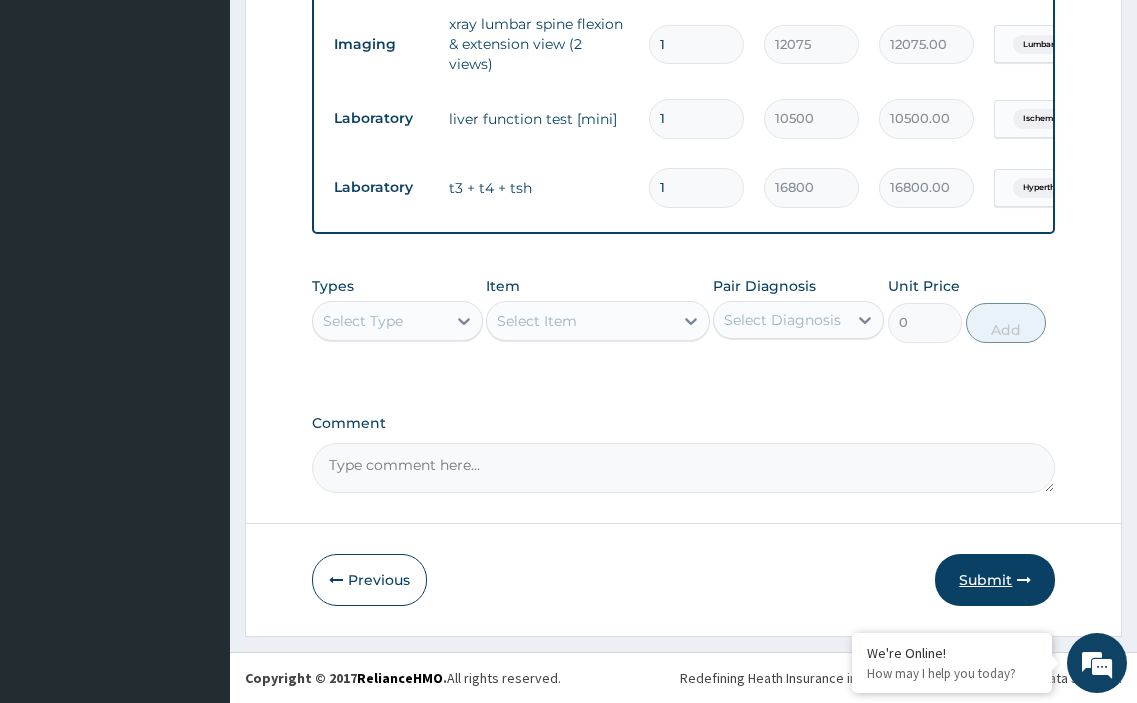 click on "Submit" at bounding box center [995, 580] 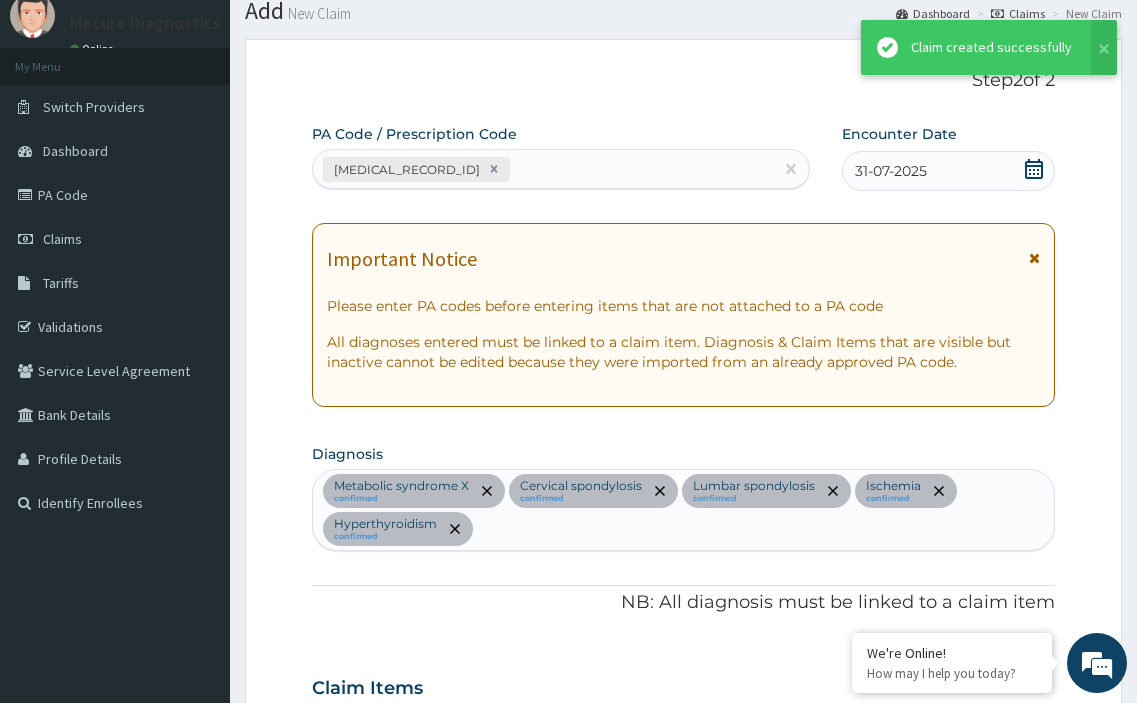 scroll, scrollTop: 1111, scrollLeft: 0, axis: vertical 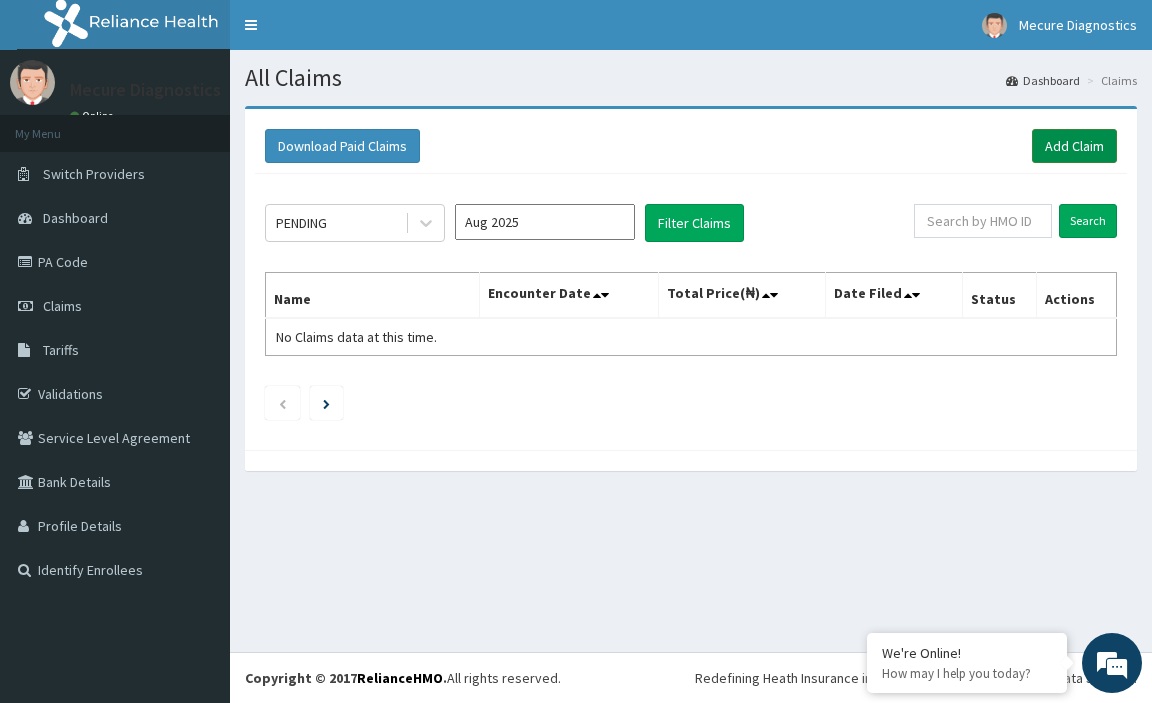 click on "Add Claim" at bounding box center [1074, 146] 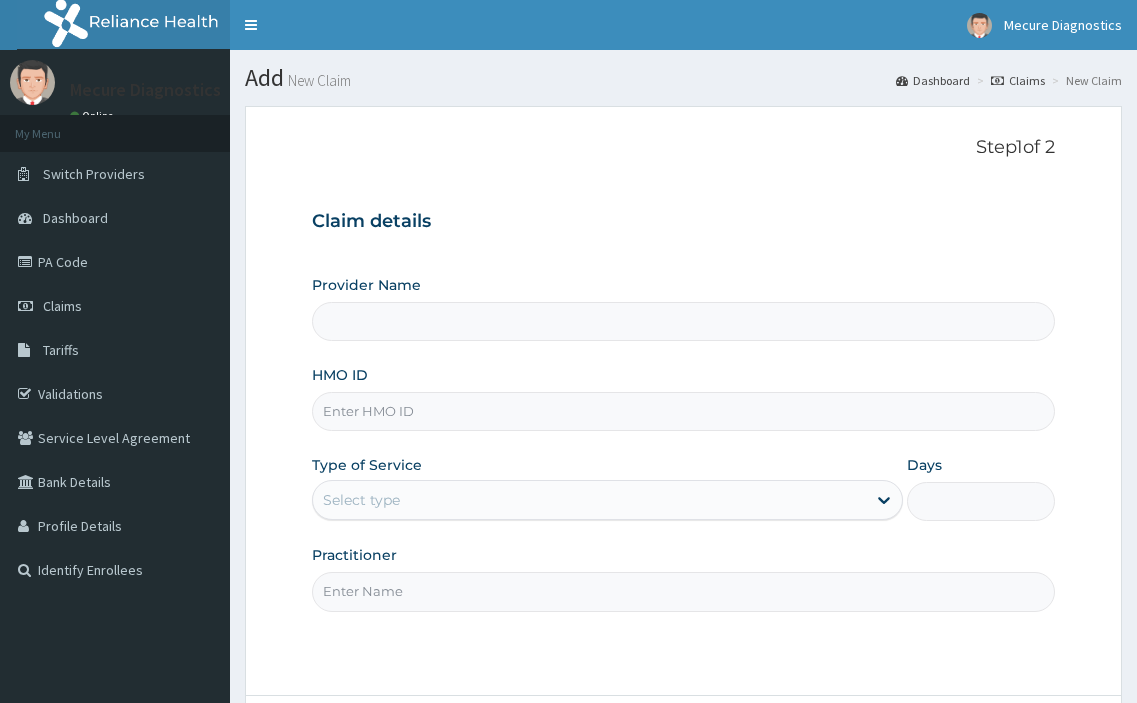 scroll, scrollTop: 0, scrollLeft: 0, axis: both 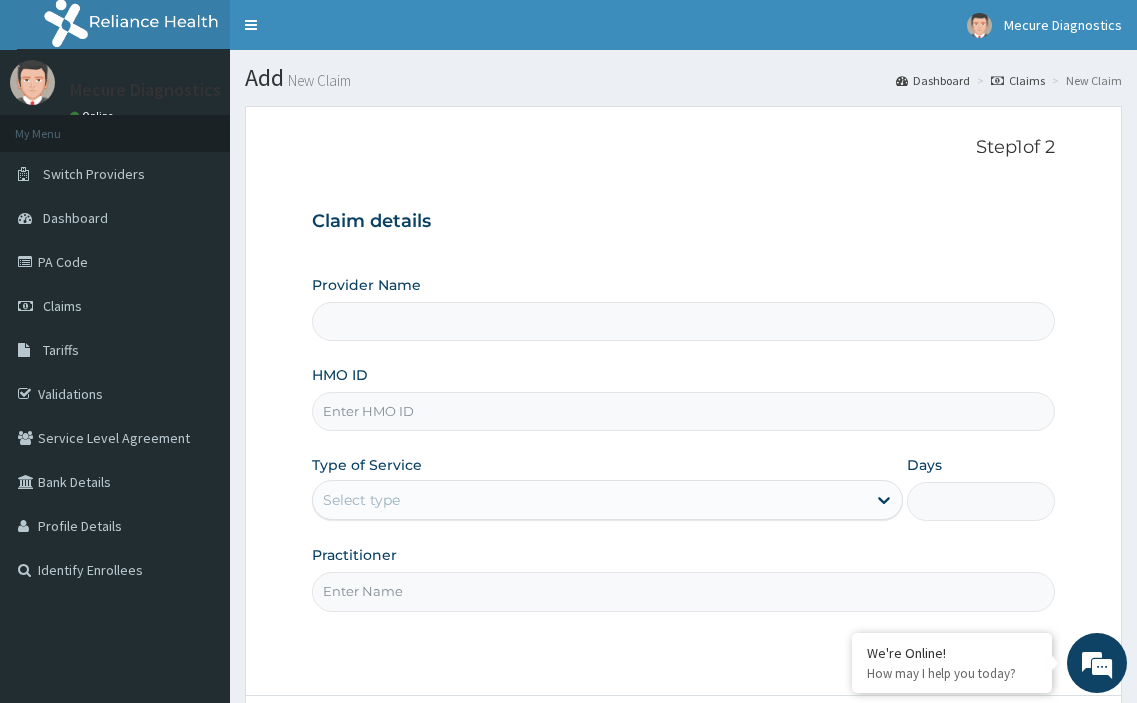 type on "Mecure -Lekki" 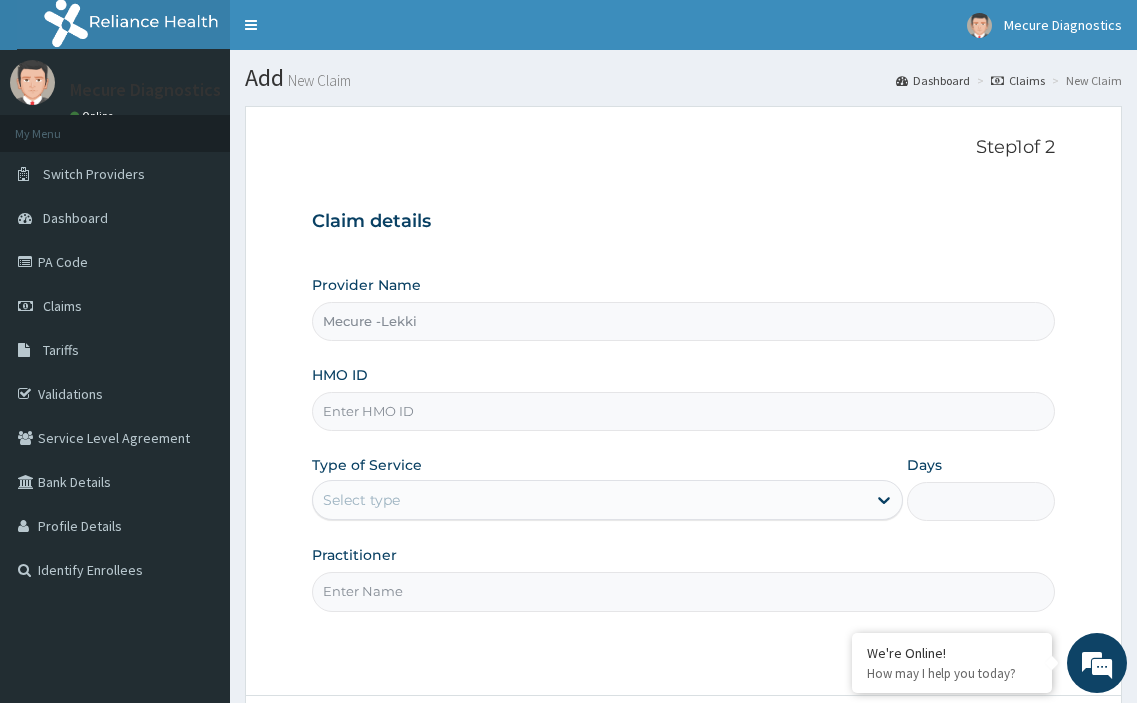 click on "HMO ID" at bounding box center [684, 411] 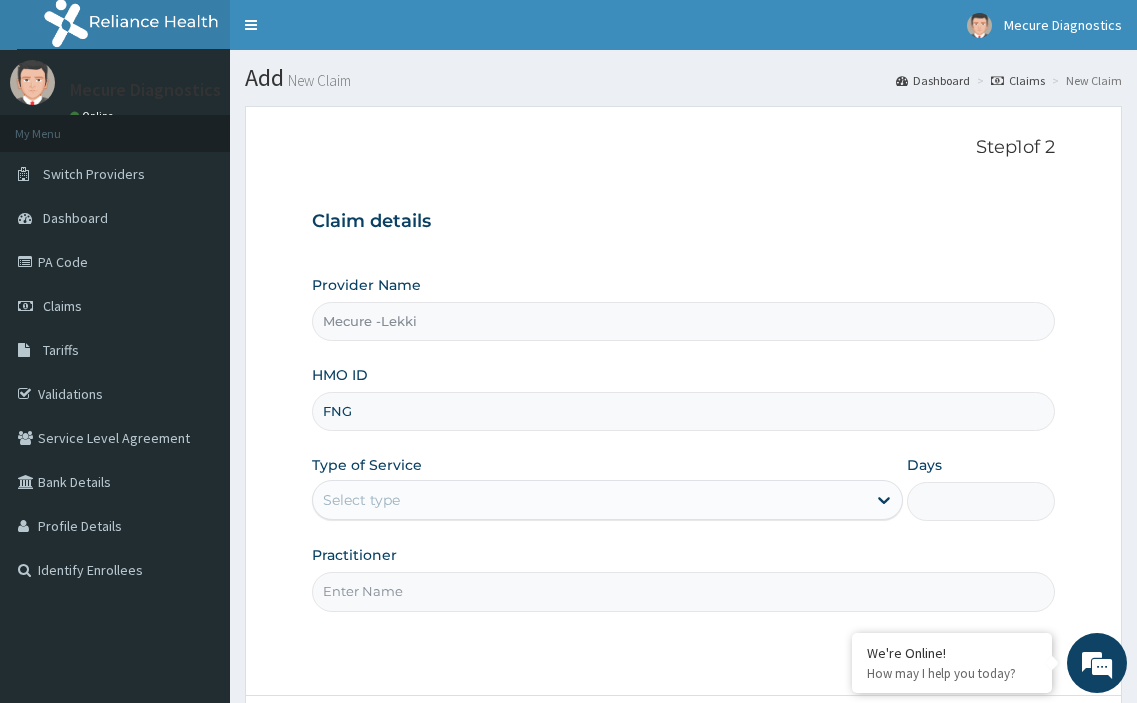 scroll, scrollTop: 0, scrollLeft: 0, axis: both 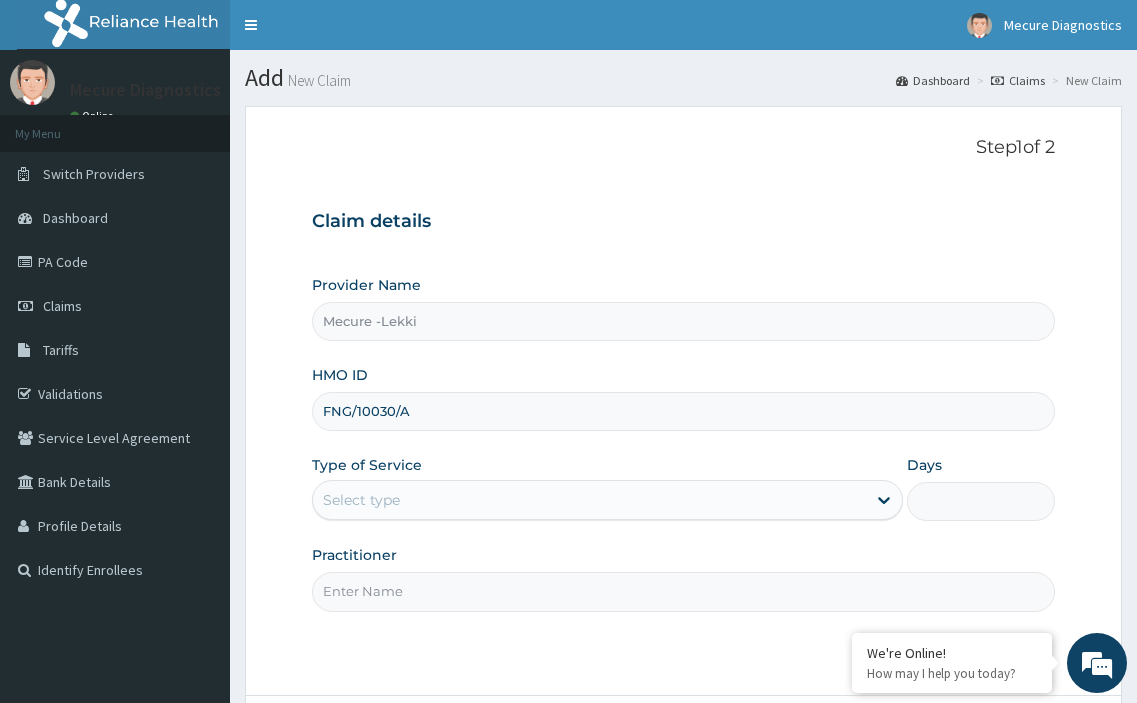type on "FNG/10030/A" 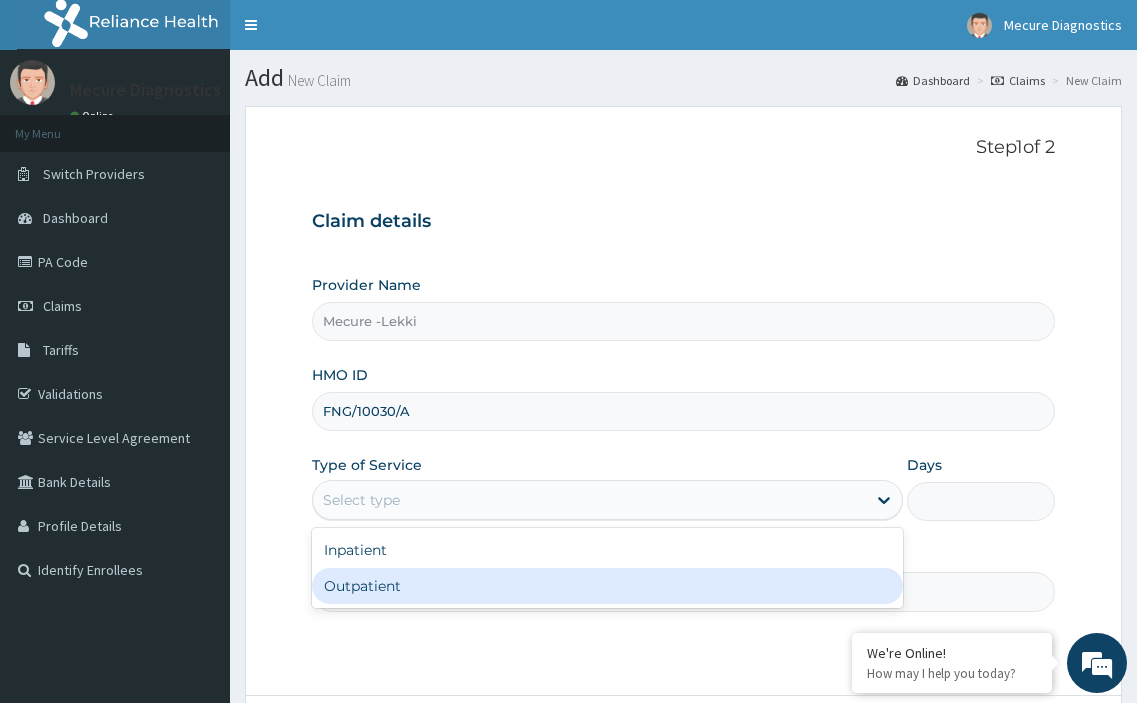 click on "Outpatient" at bounding box center [608, 586] 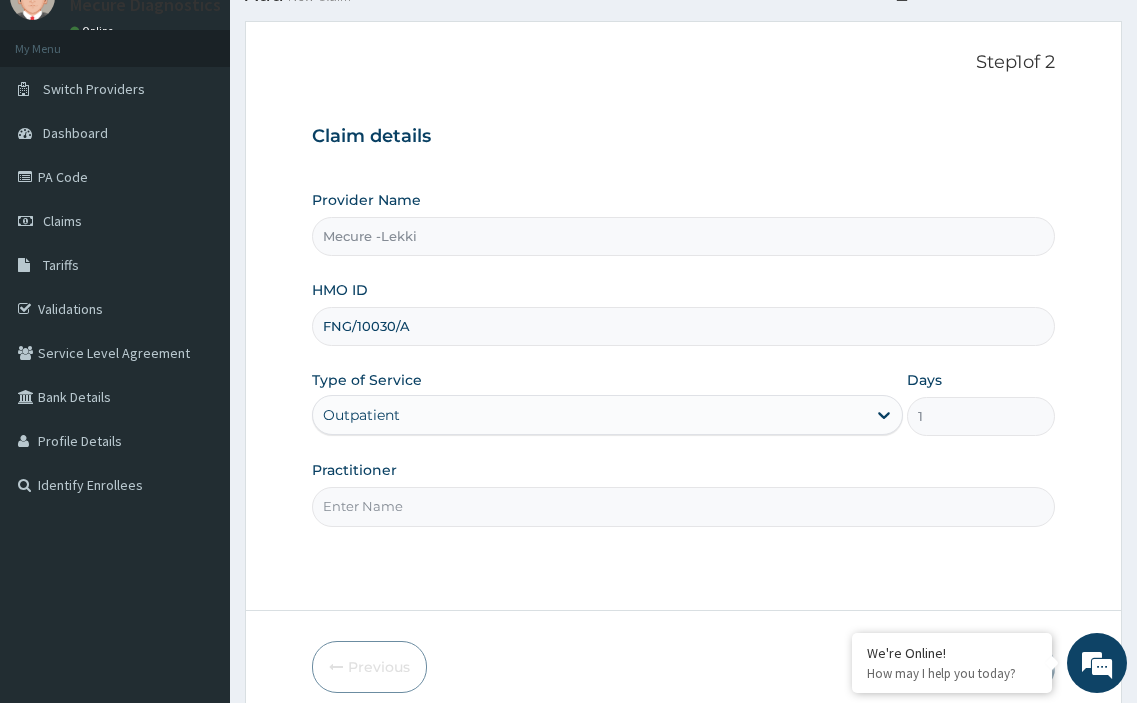 scroll, scrollTop: 172, scrollLeft: 0, axis: vertical 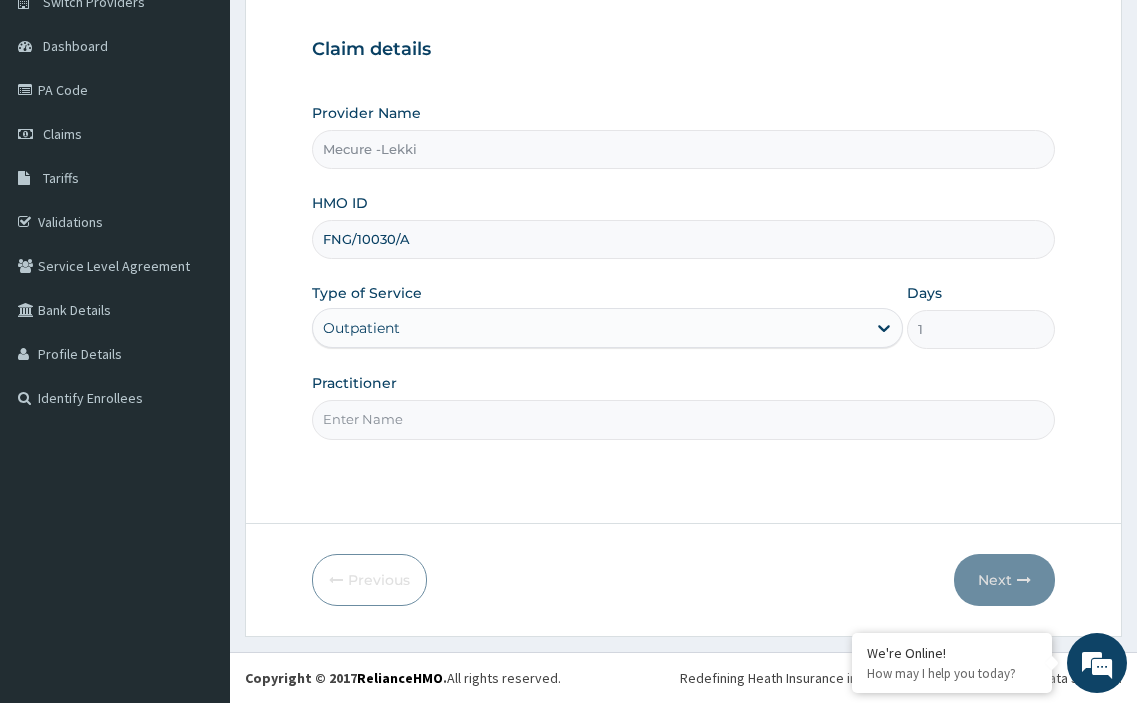 click on "Practitioner" at bounding box center (684, 419) 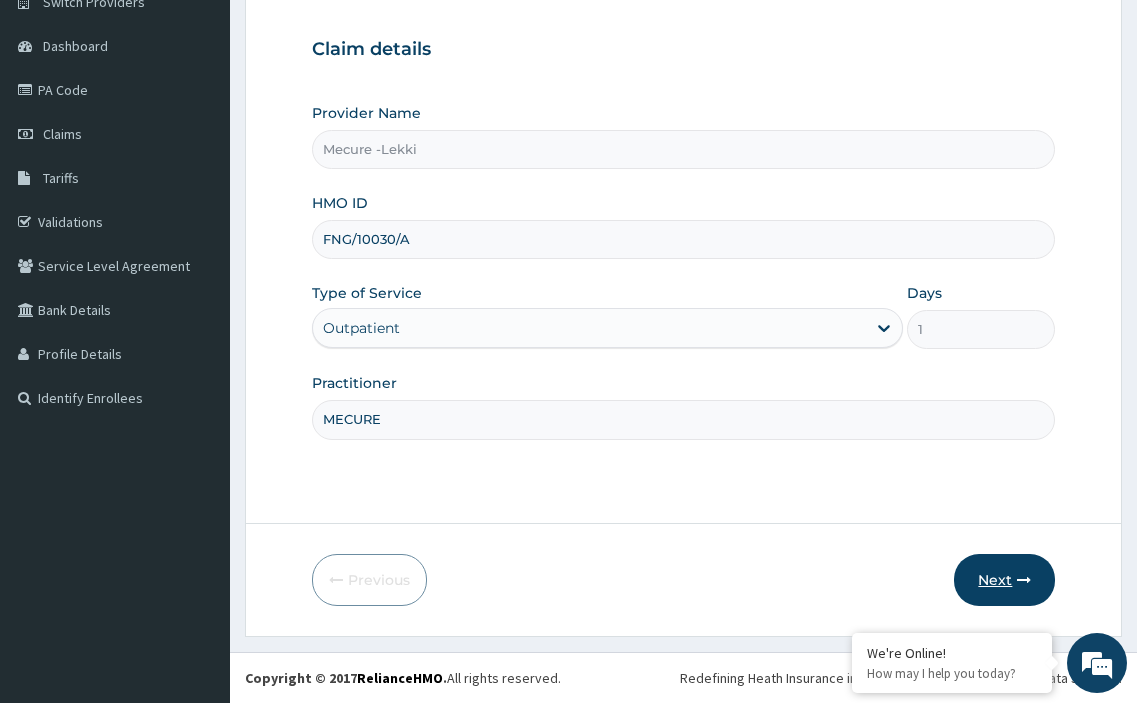 type on "MECURE" 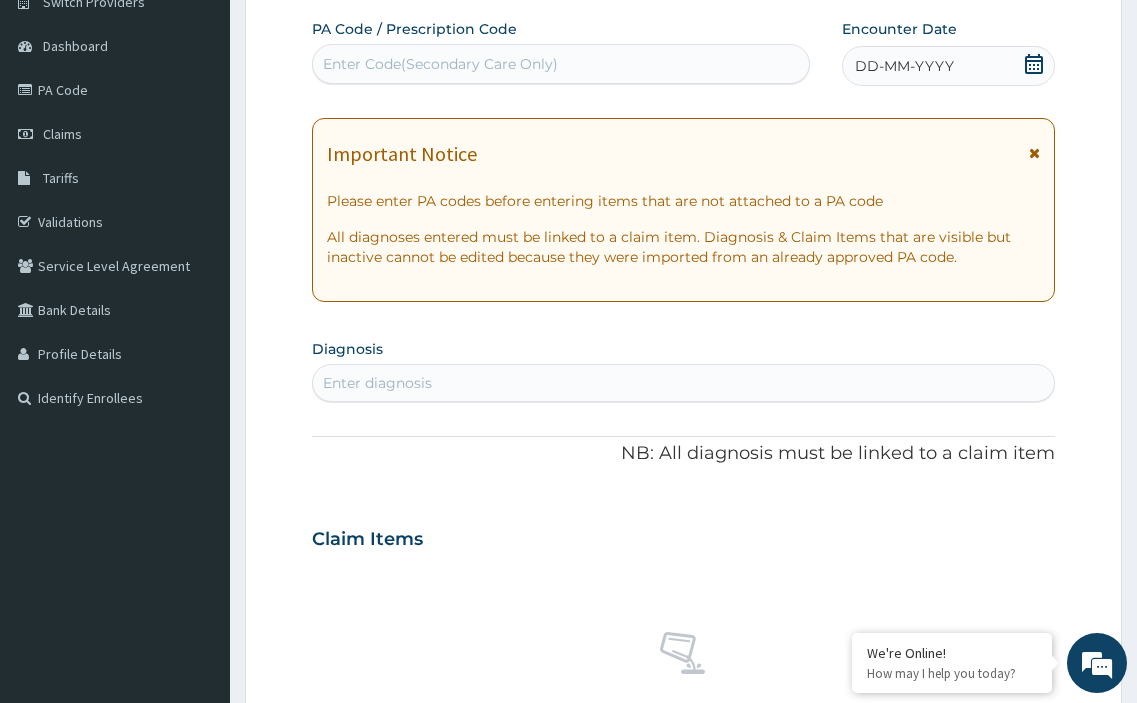 scroll, scrollTop: 72, scrollLeft: 0, axis: vertical 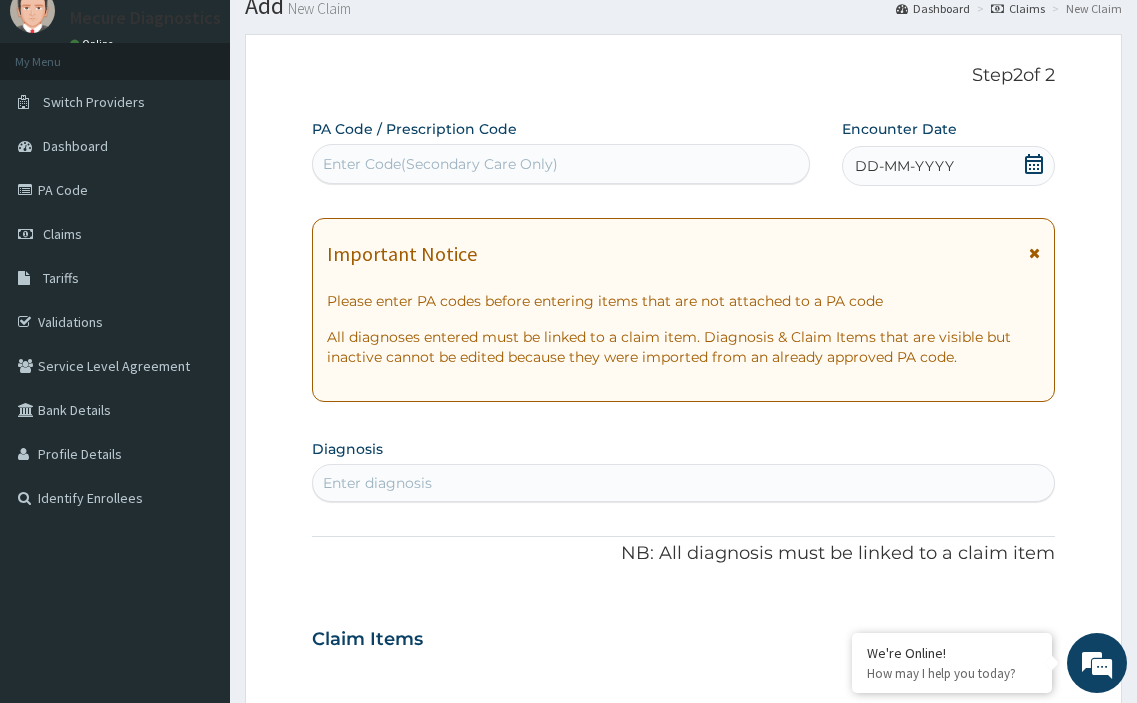 click on "Enter Code(Secondary Care Only)" at bounding box center (440, 164) 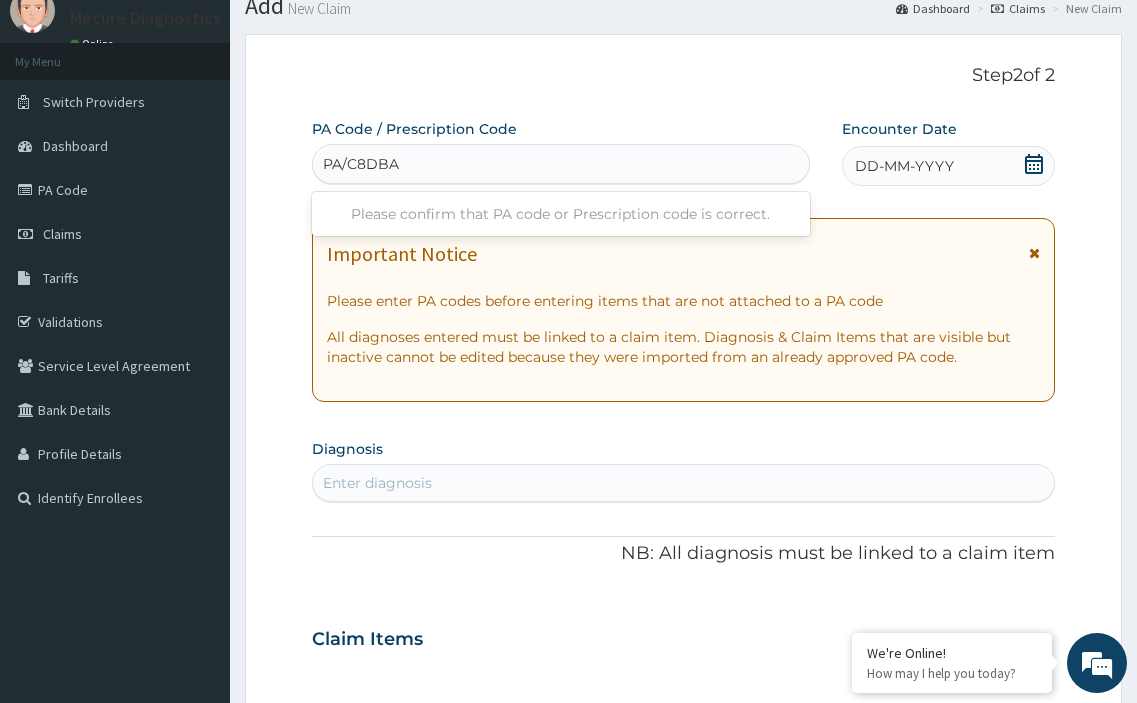 type on "PA/C8DBA1" 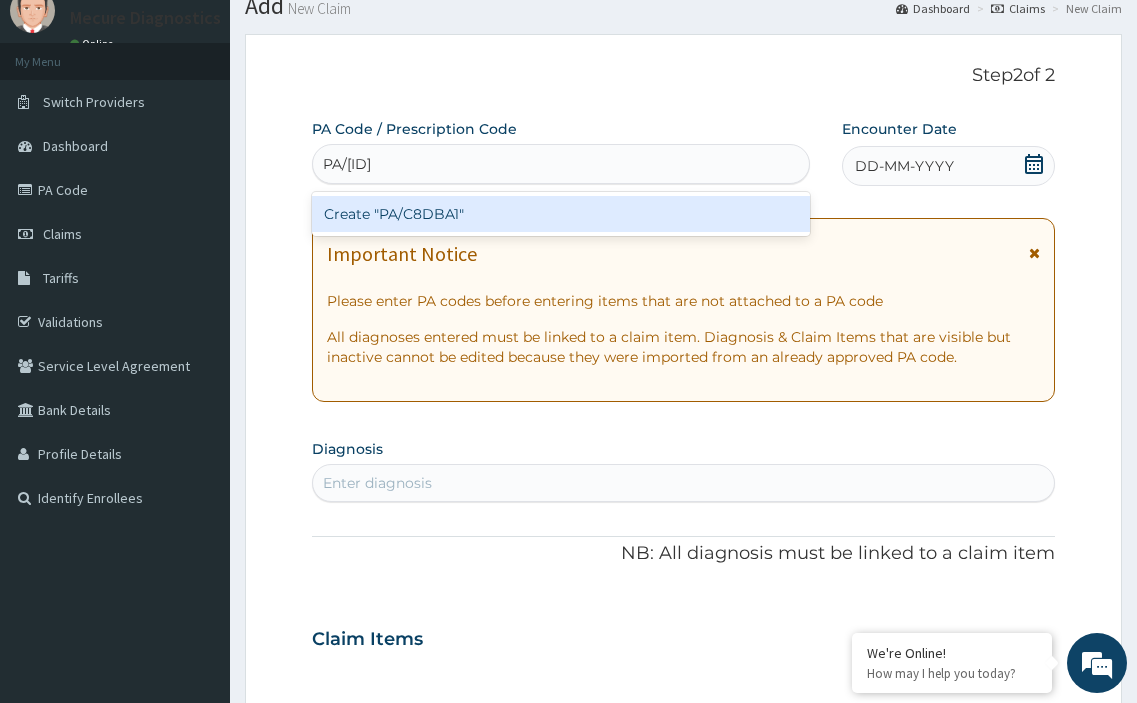 click on "Create "PA/C8DBA1"" at bounding box center [561, 214] 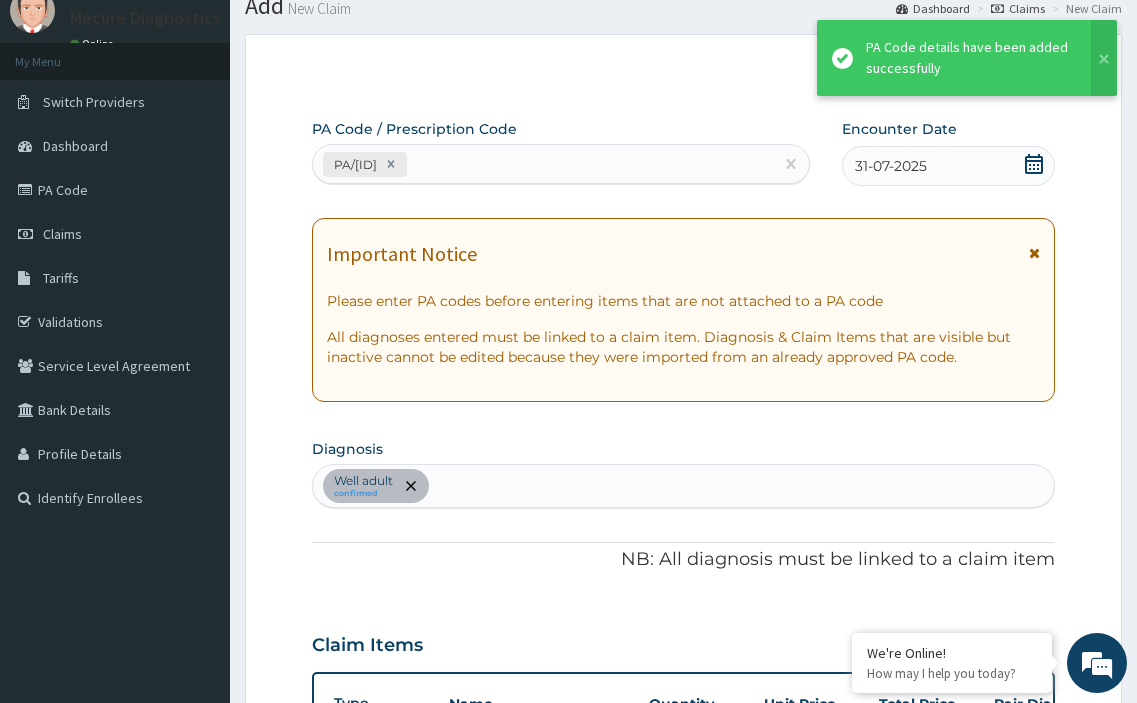 scroll, scrollTop: 481, scrollLeft: 0, axis: vertical 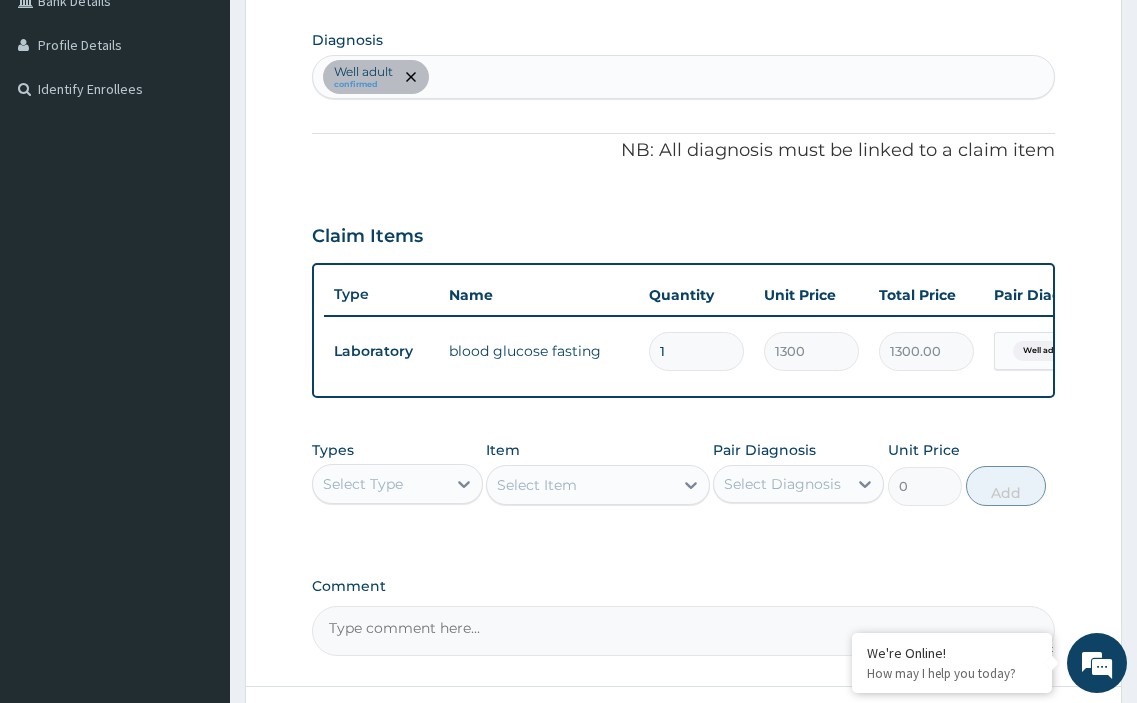 click on "Select Type" at bounding box center [379, 484] 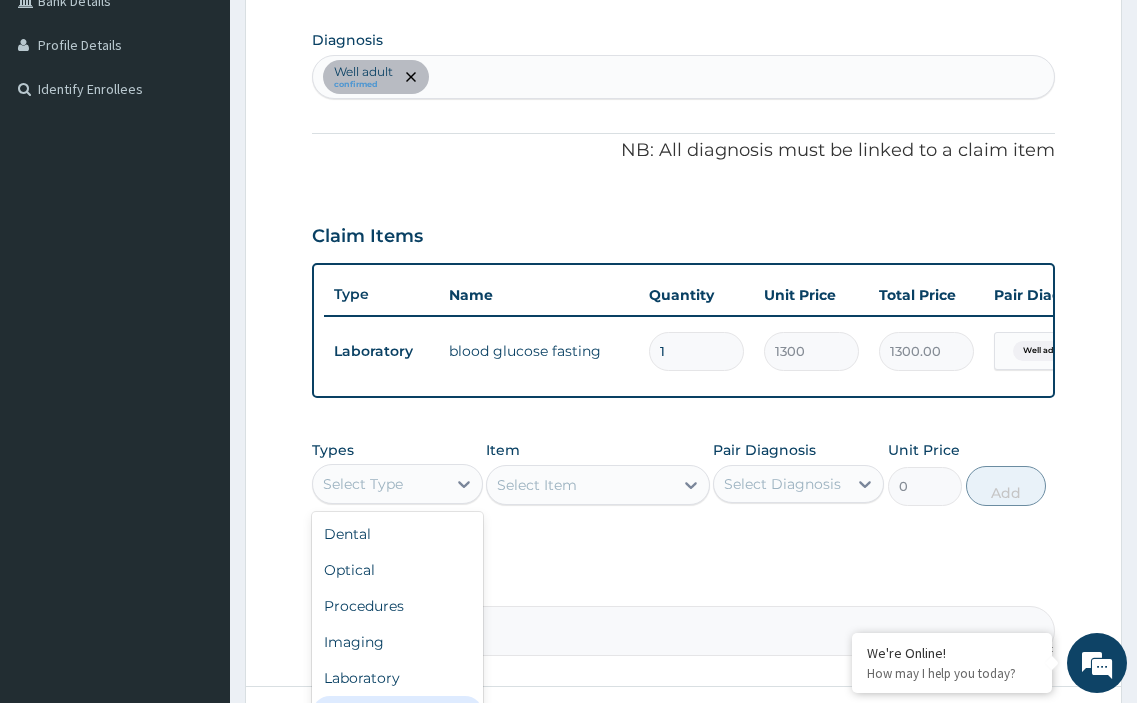 scroll, scrollTop: 68, scrollLeft: 0, axis: vertical 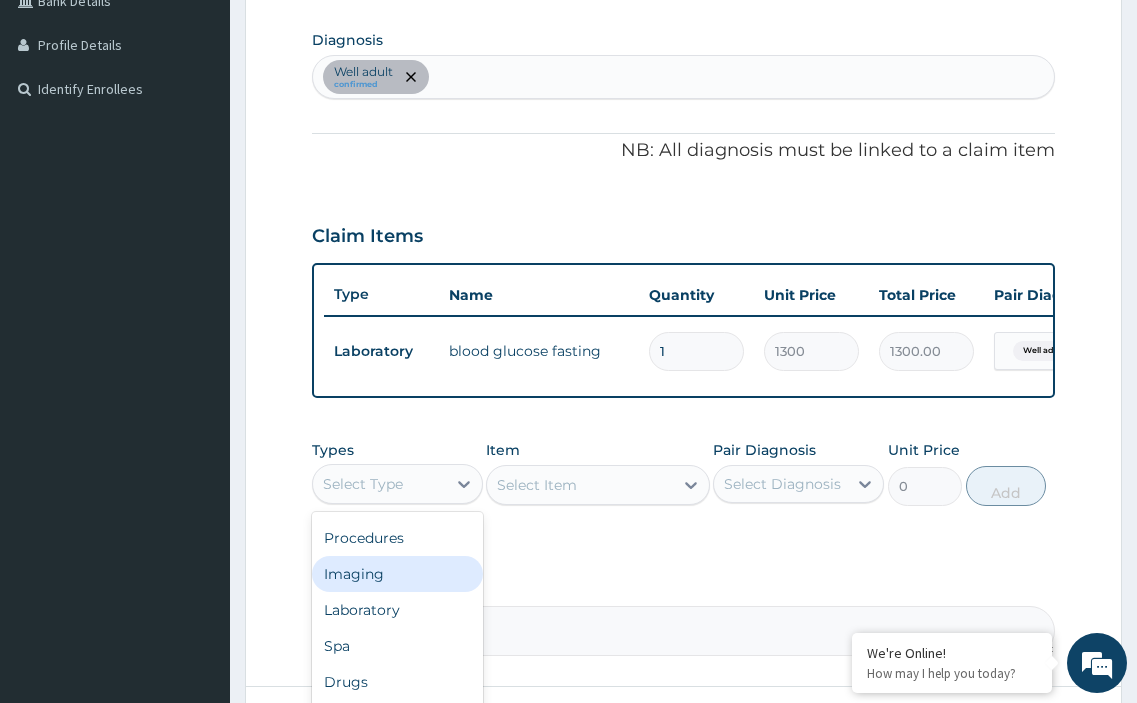 click on "Imaging" at bounding box center (397, 574) 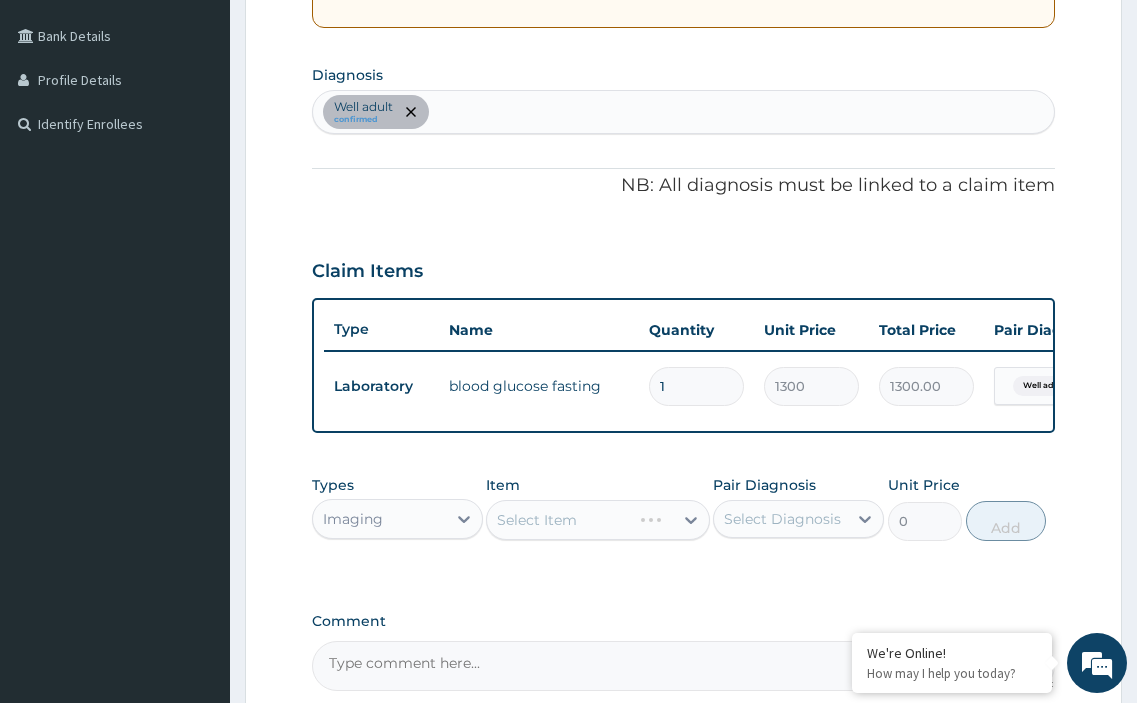 scroll, scrollTop: 481, scrollLeft: 0, axis: vertical 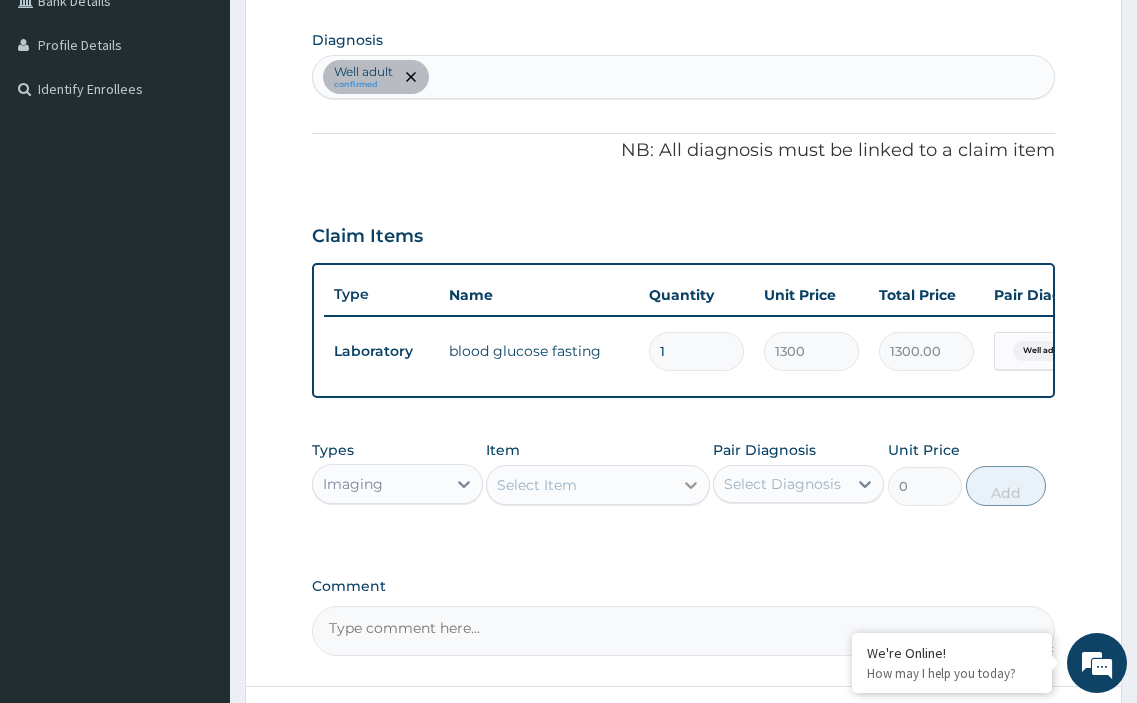 click at bounding box center (691, 485) 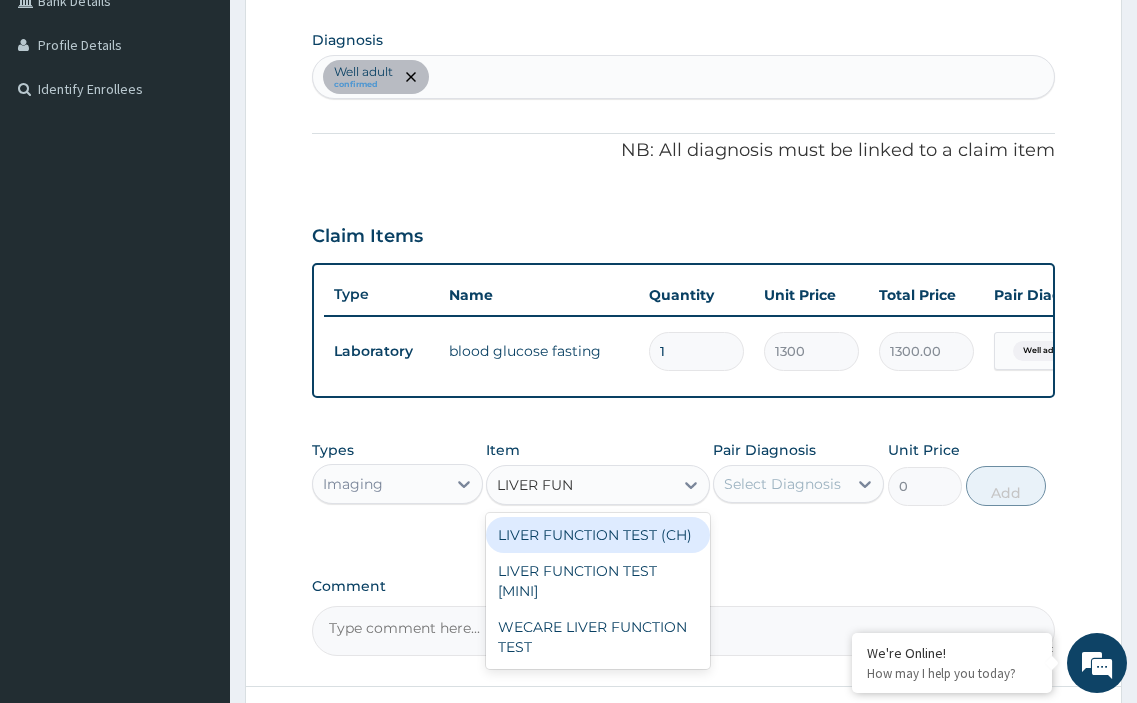 type on "LIVER FUNC" 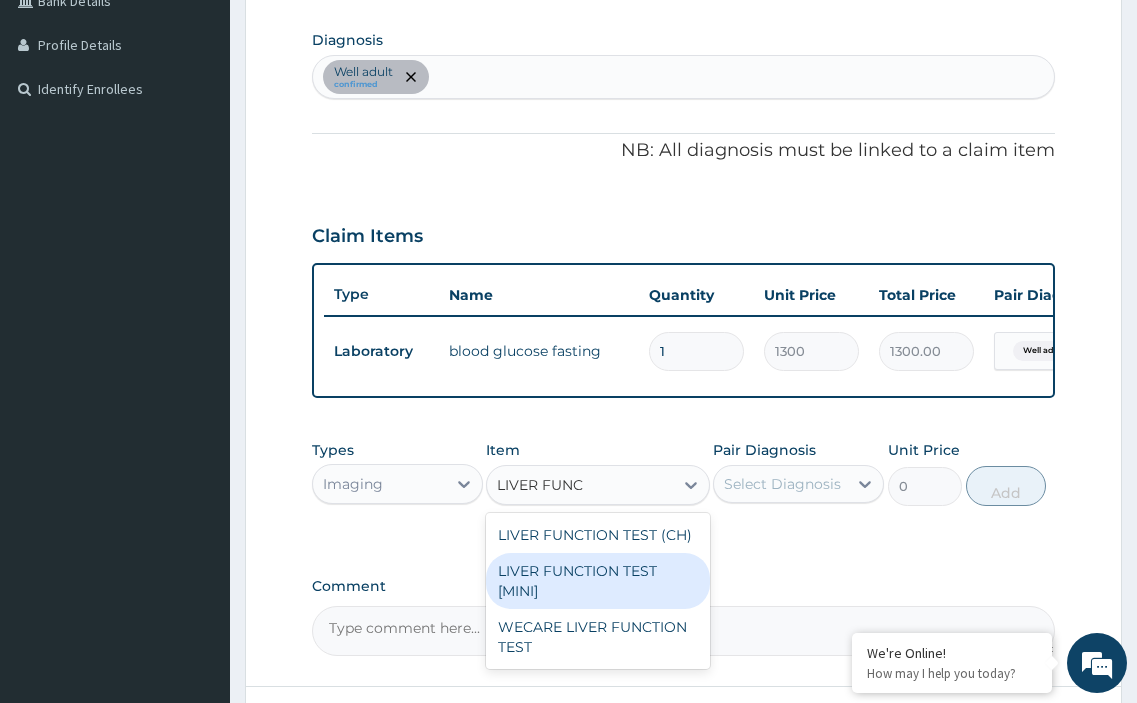 click on "LIVER FUNCTION TEST [MINI]" at bounding box center (597, 581) 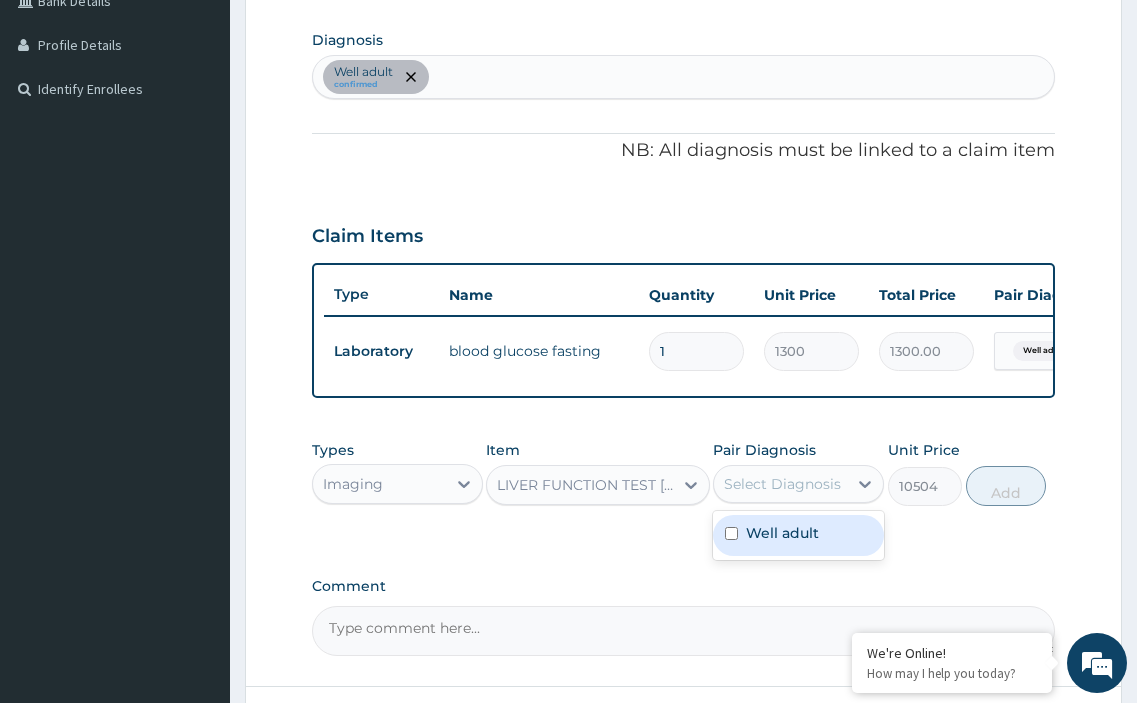 click on "Select Diagnosis" at bounding box center (782, 484) 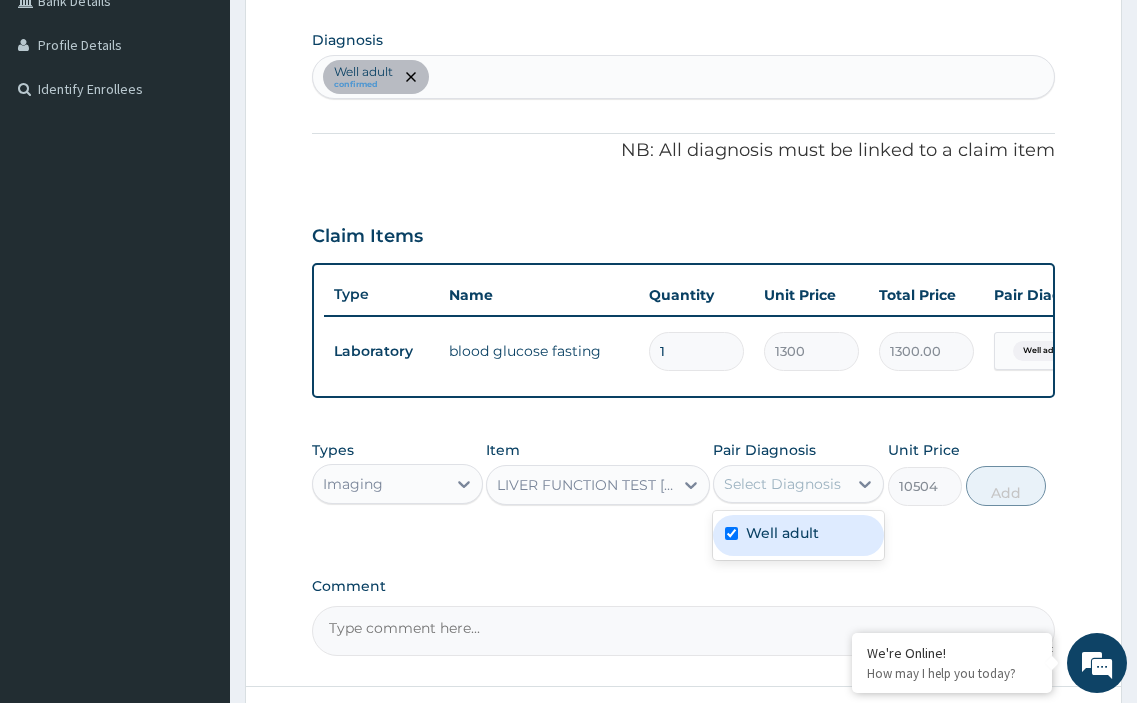checkbox on "true" 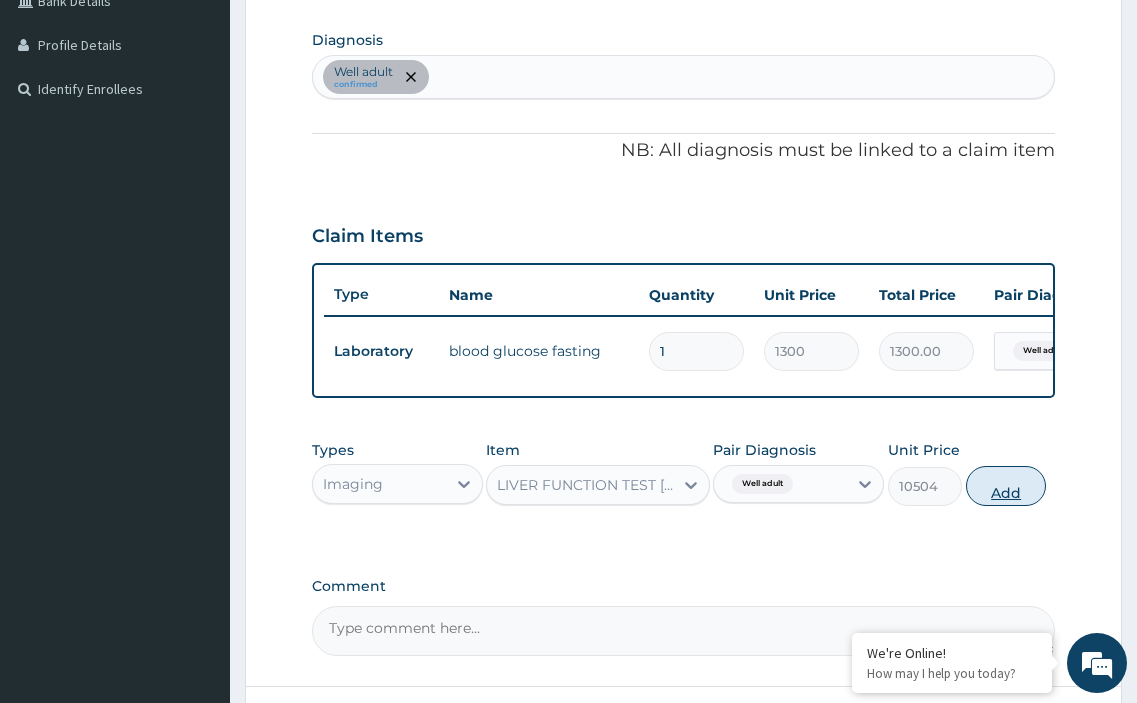 click on "Add" at bounding box center (1006, 486) 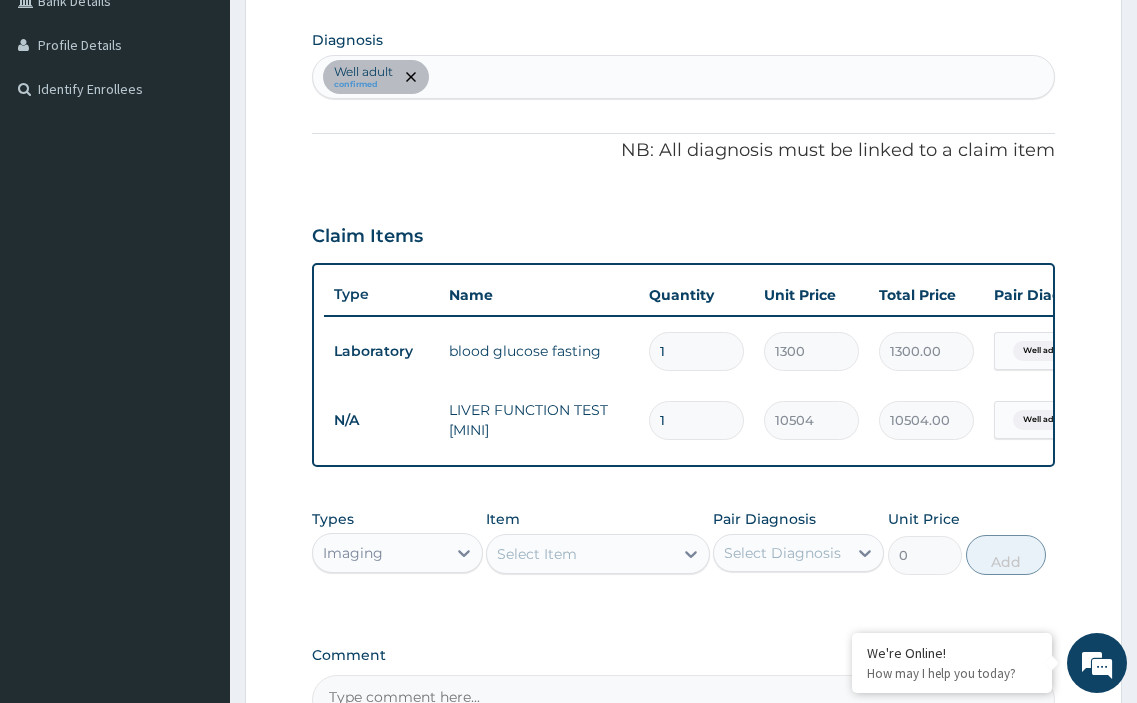 click on "Select Item" at bounding box center (537, 554) 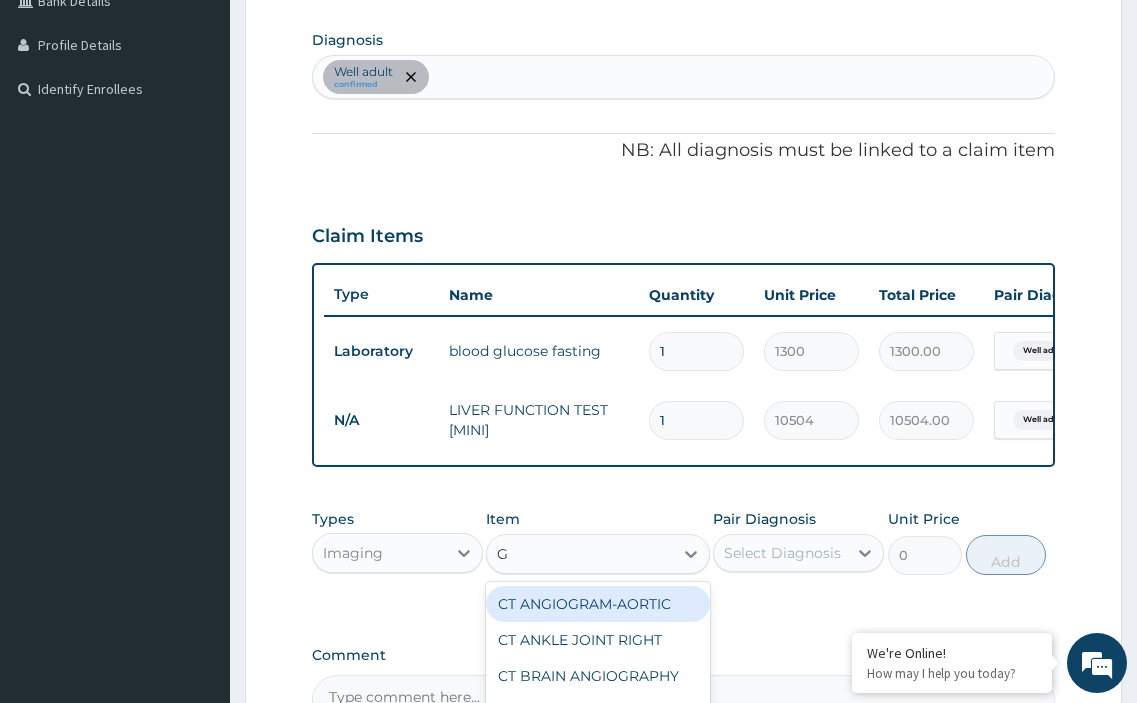 type on "GY" 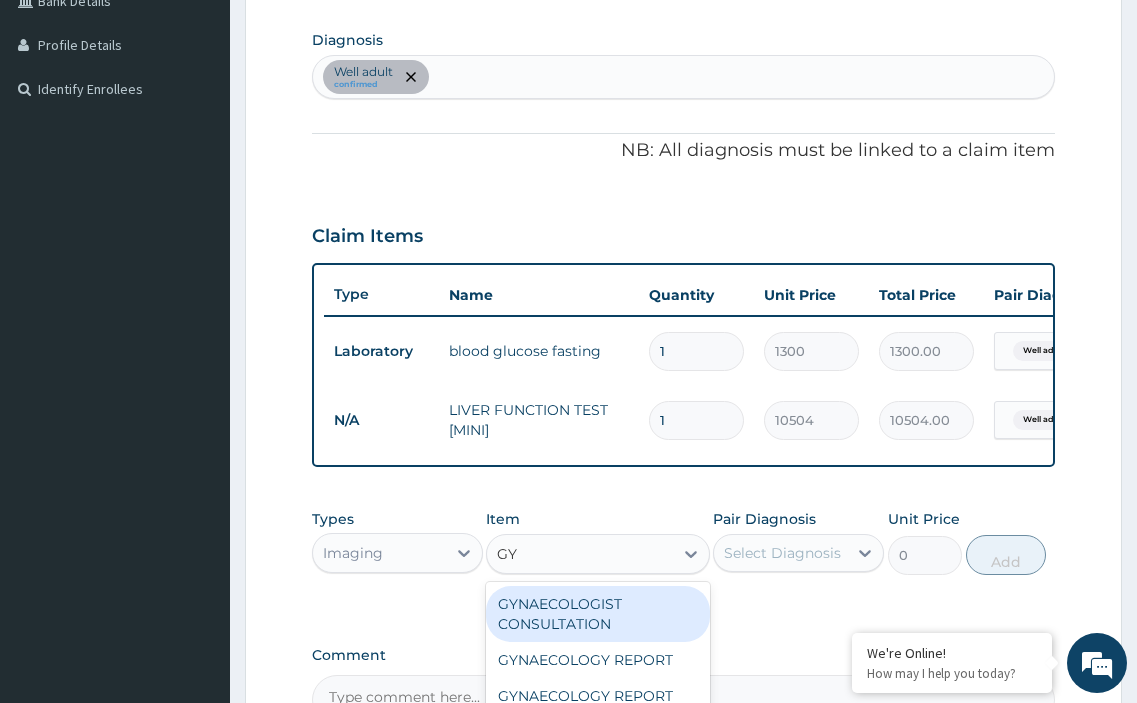 click on "GYNAECOLOGIST CONSULTATION" at bounding box center (597, 614) 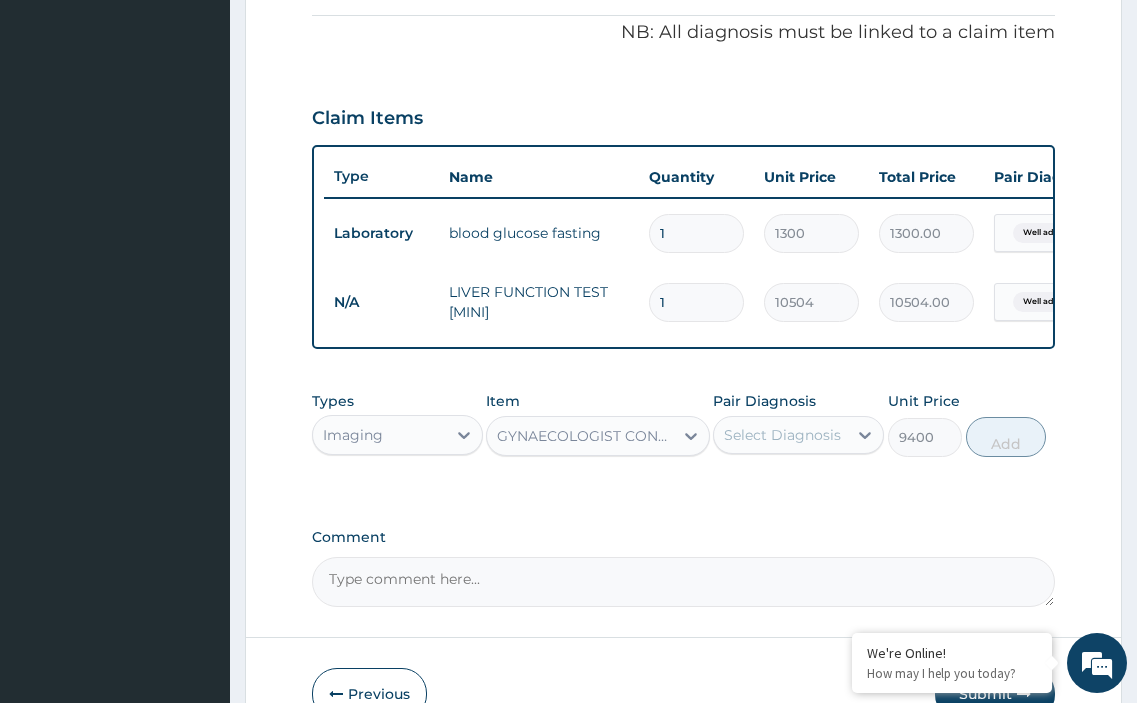 scroll, scrollTop: 681, scrollLeft: 0, axis: vertical 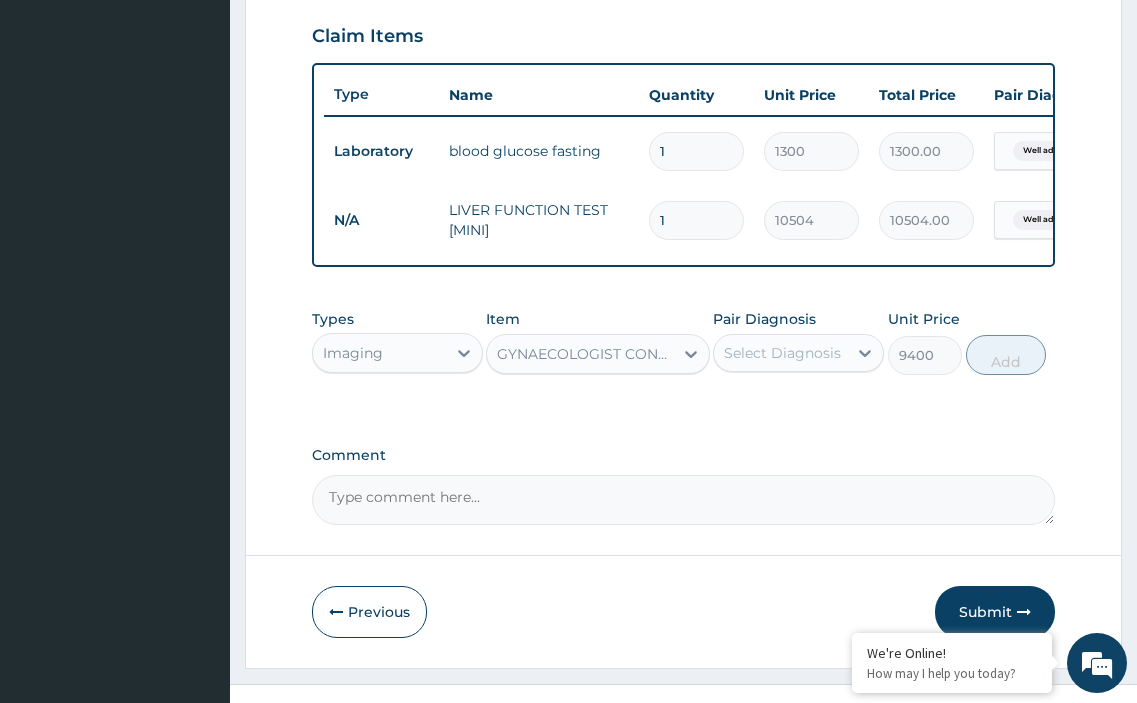 click on "Select Diagnosis" at bounding box center (782, 353) 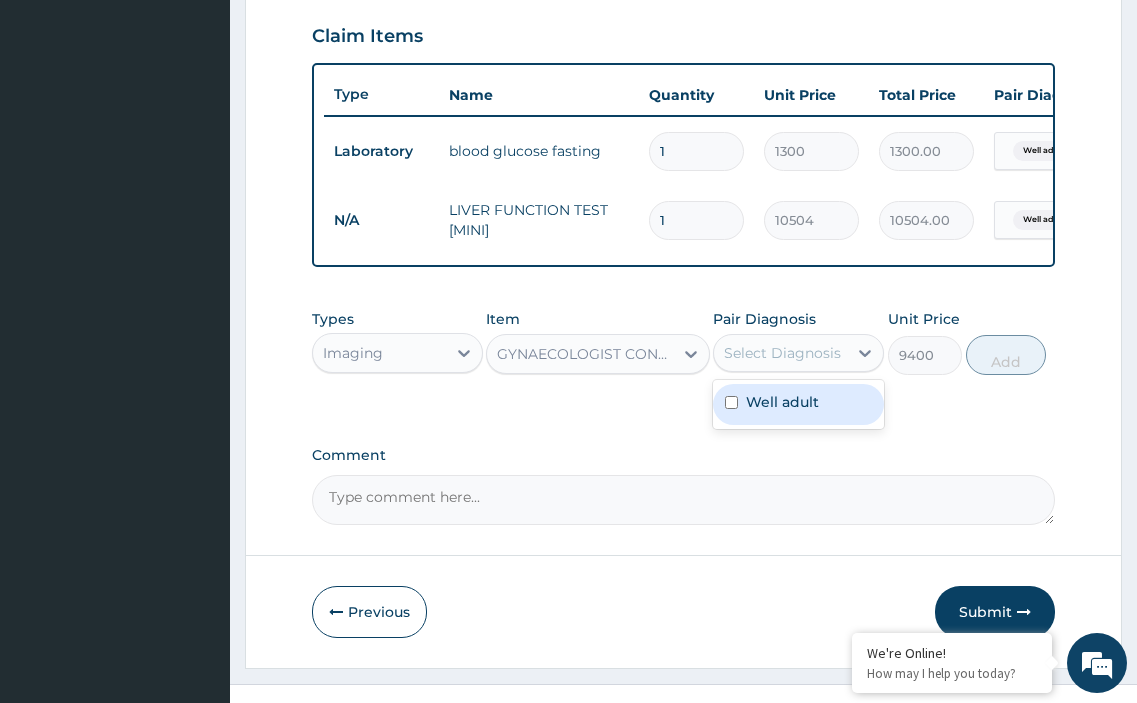 click at bounding box center (731, 402) 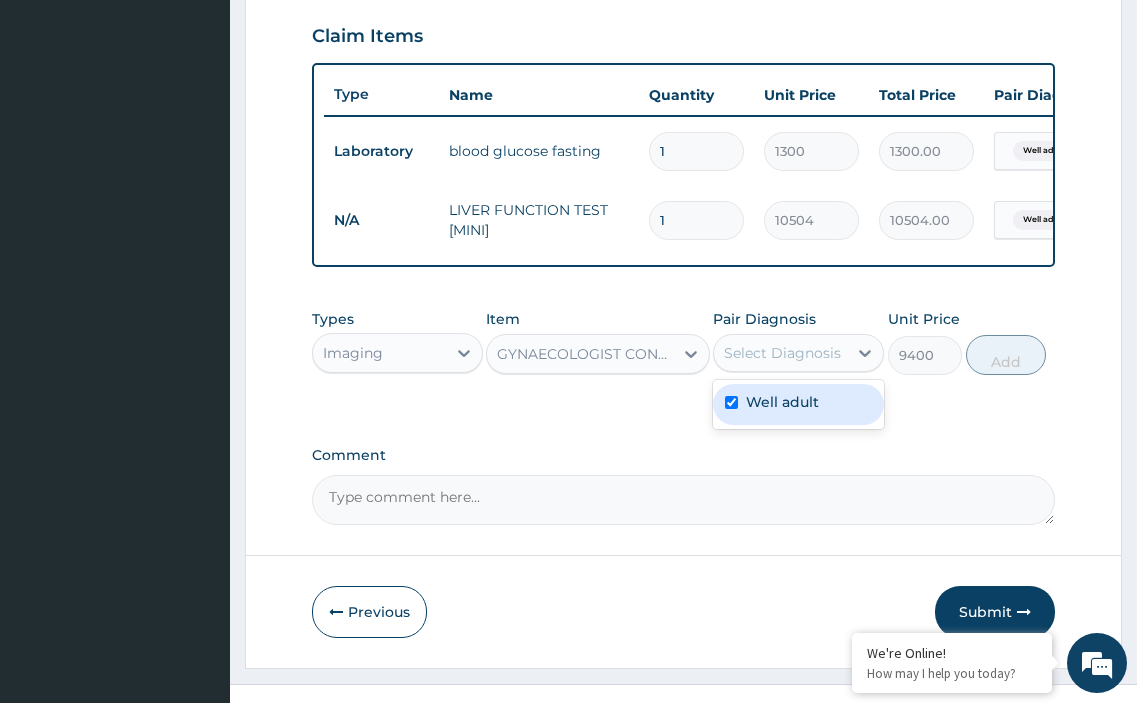 checkbox on "true" 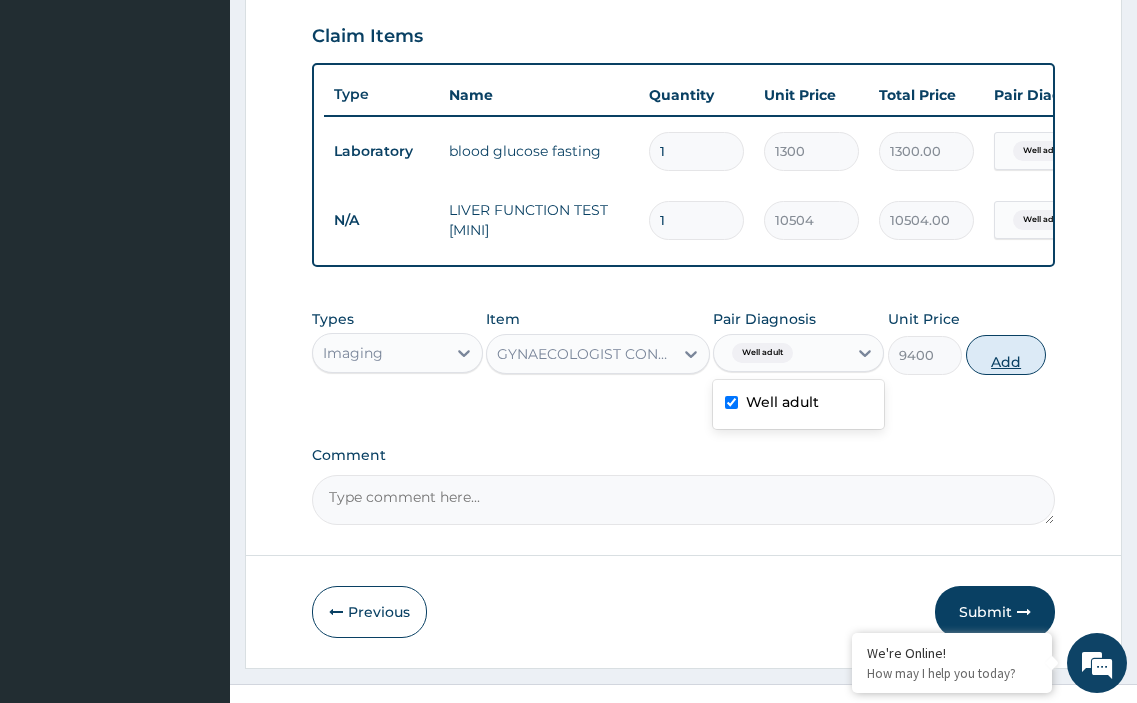 click on "Add" at bounding box center (1006, 355) 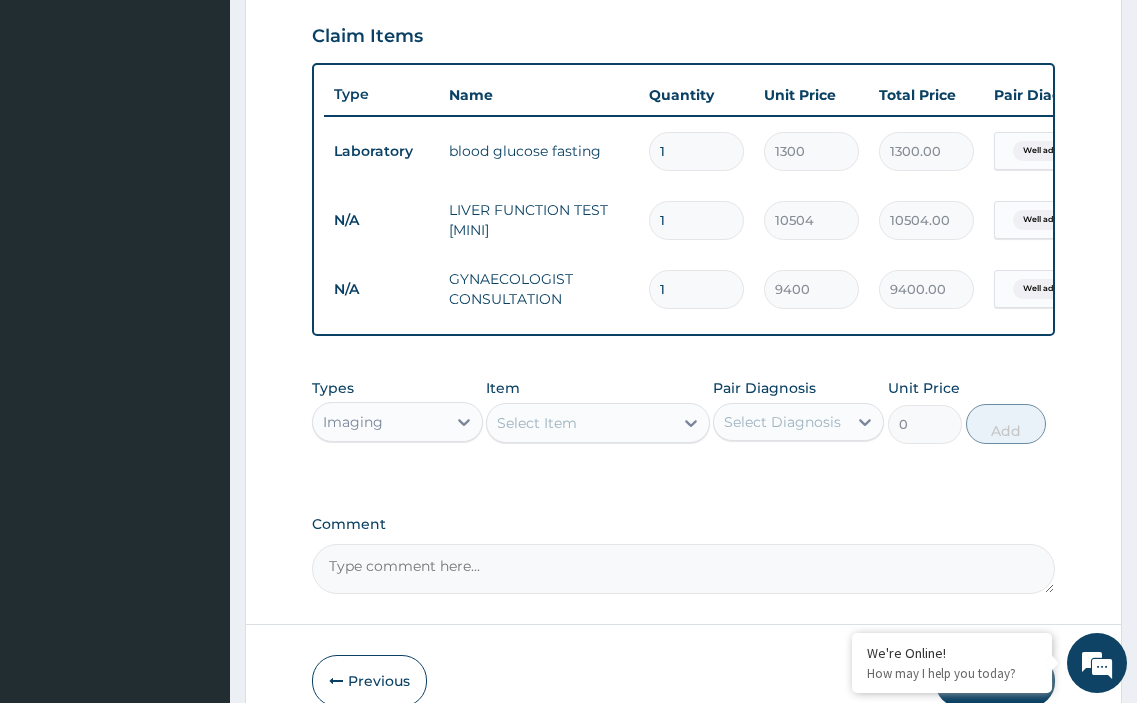 click on "Select Item" at bounding box center (537, 423) 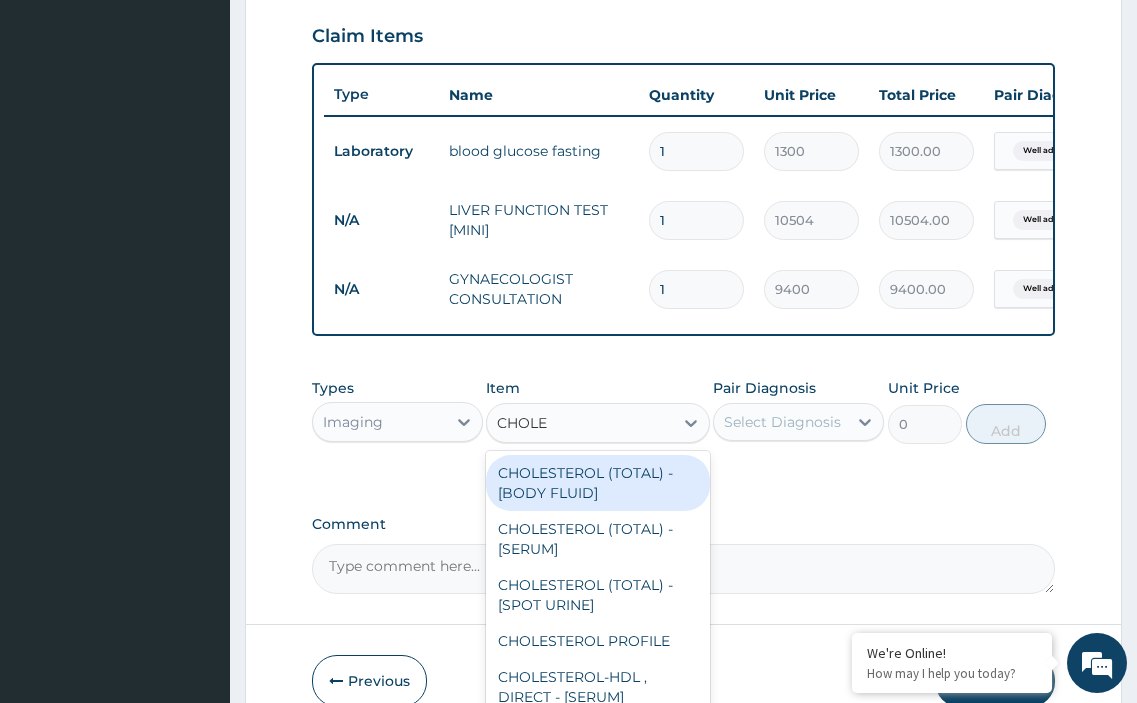 type on "CHOLES" 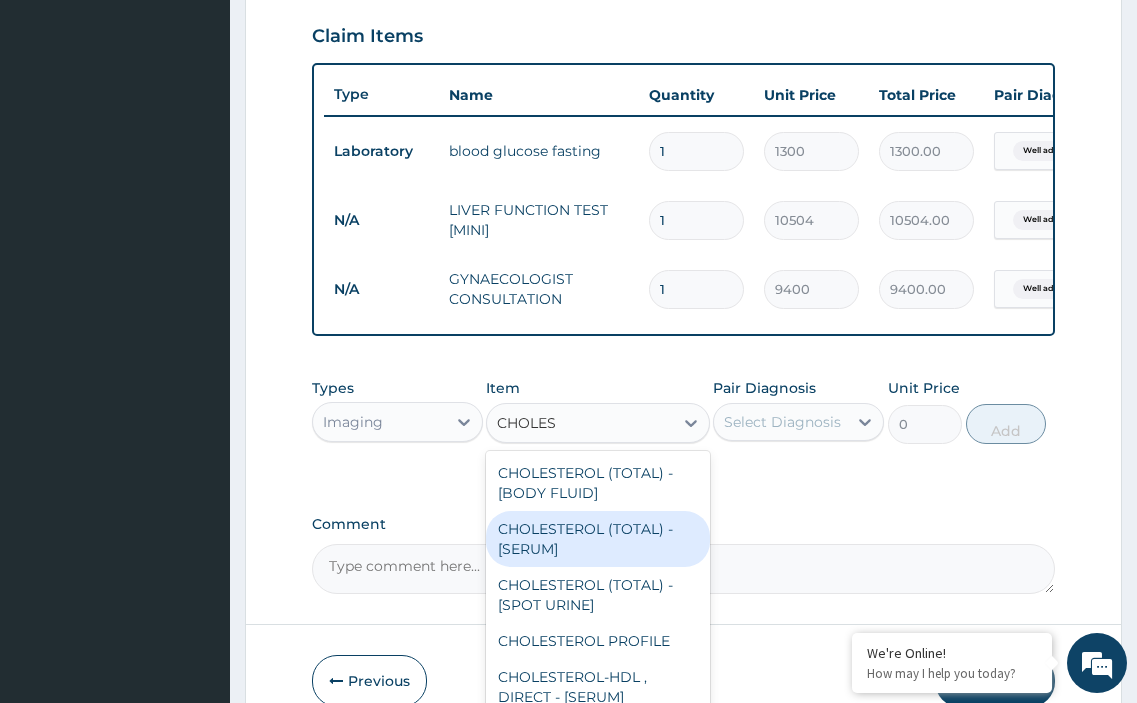click on "CHOLESTEROL (TOTAL) - [SERUM]" at bounding box center (597, 539) 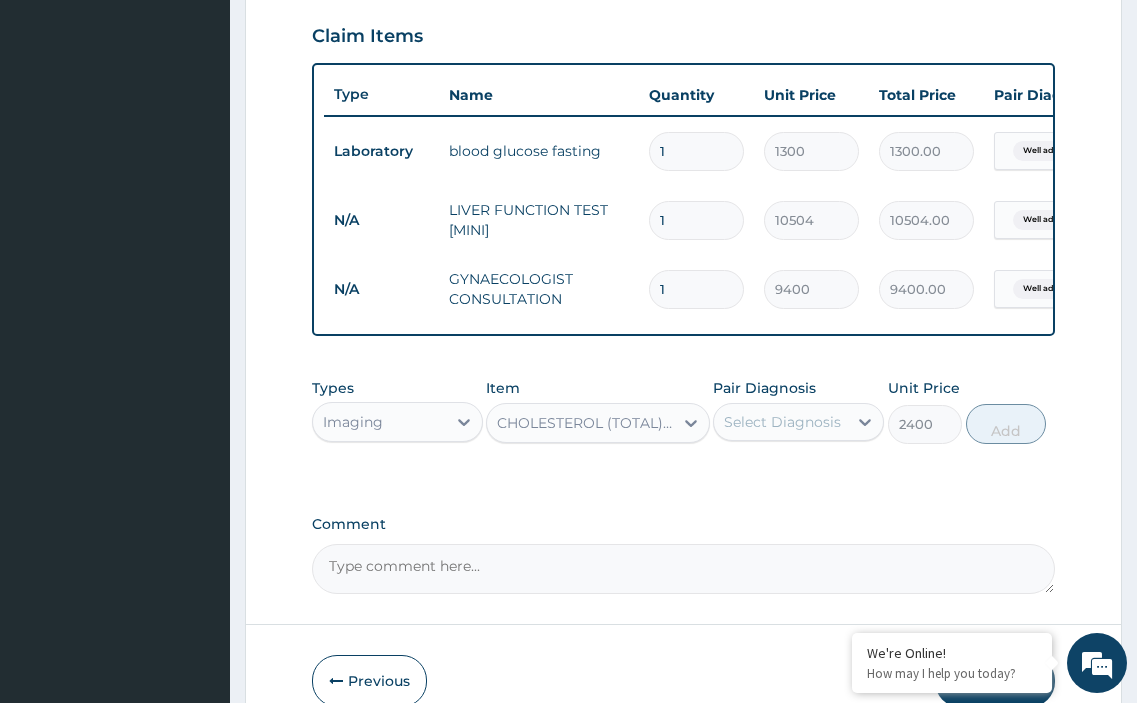 click on "Select Diagnosis" at bounding box center (782, 422) 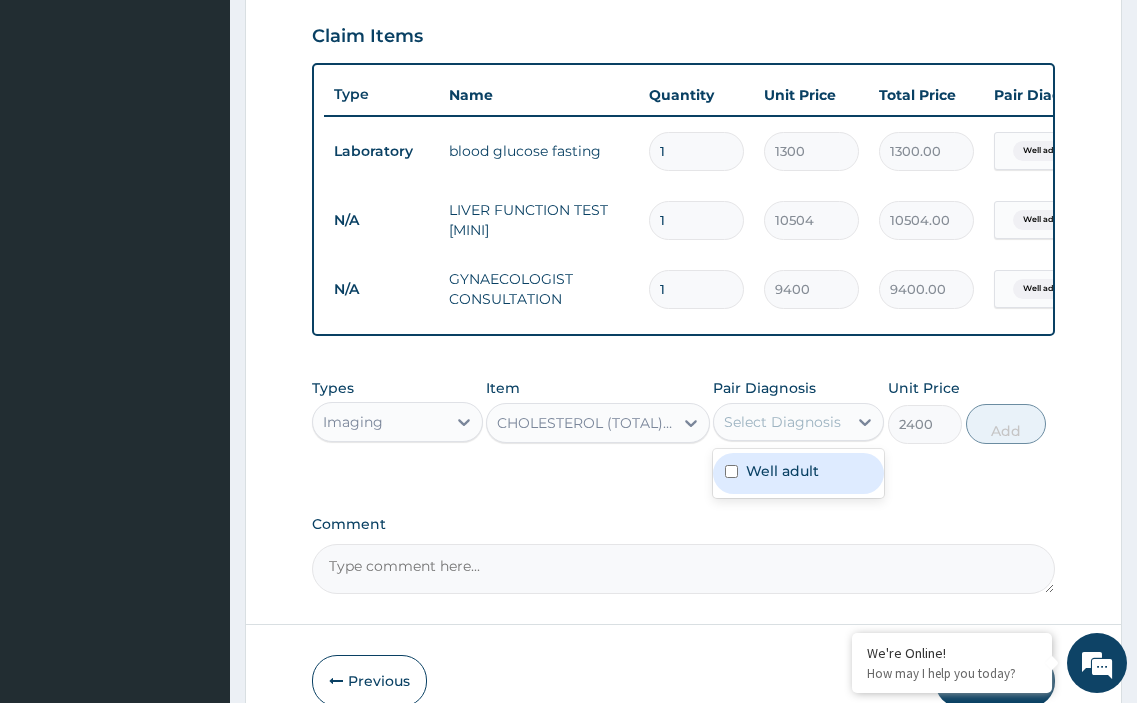 click at bounding box center [731, 471] 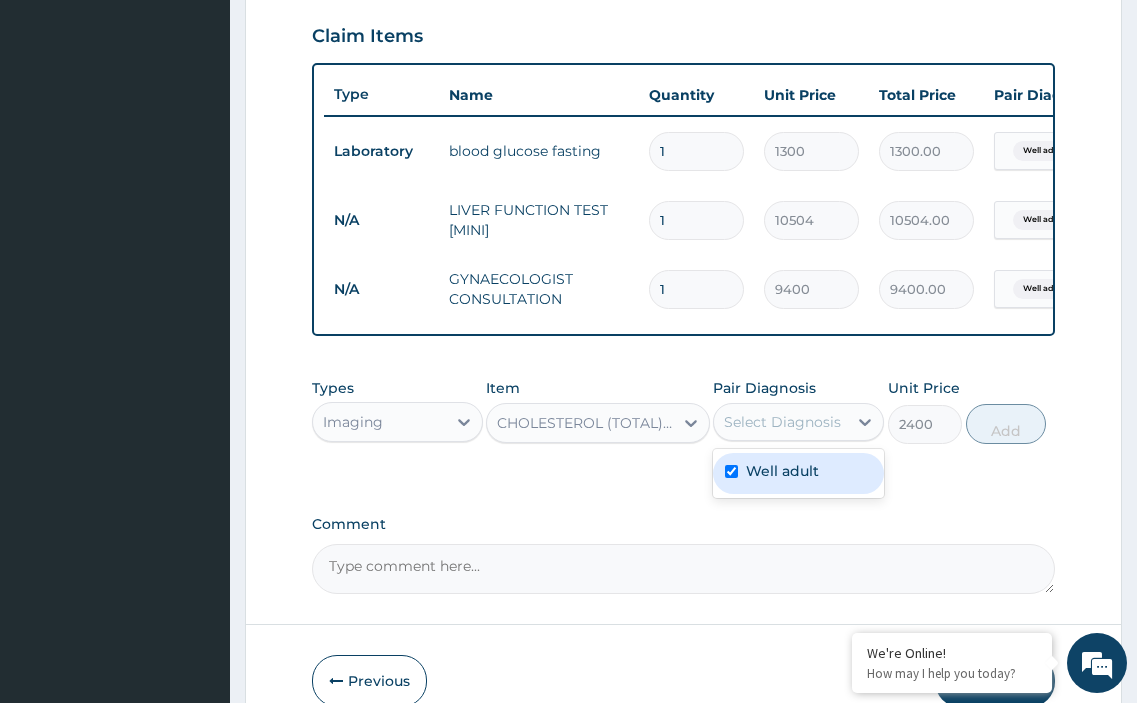 checkbox on "true" 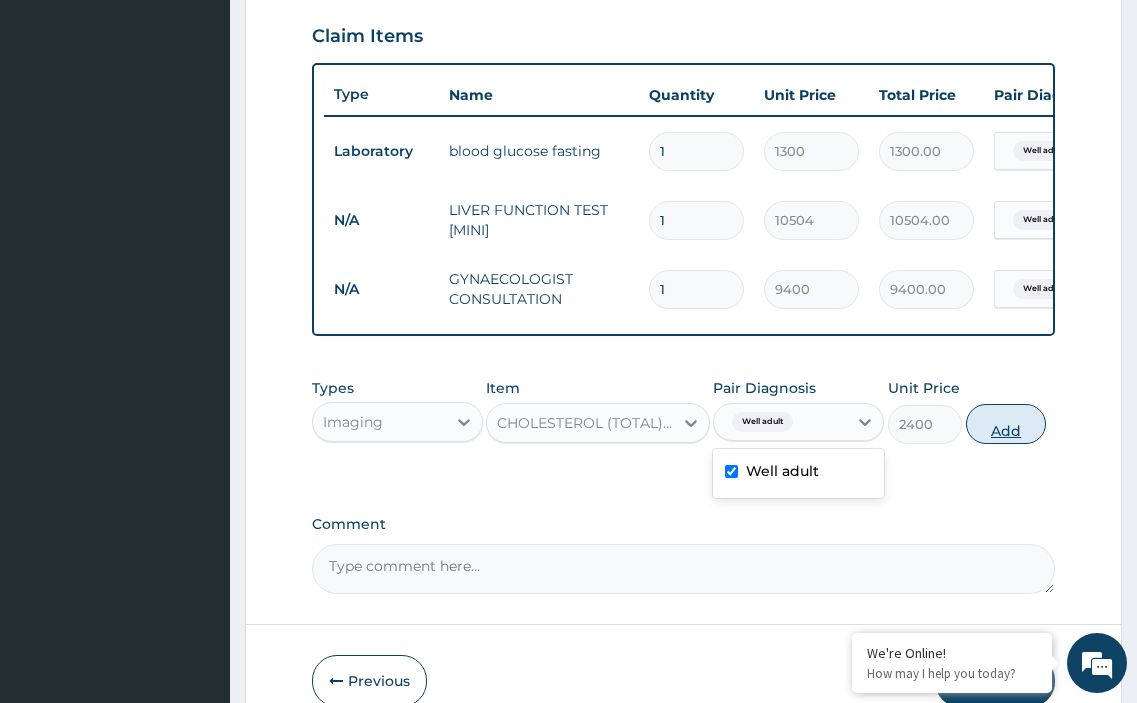click on "Add" at bounding box center [1006, 424] 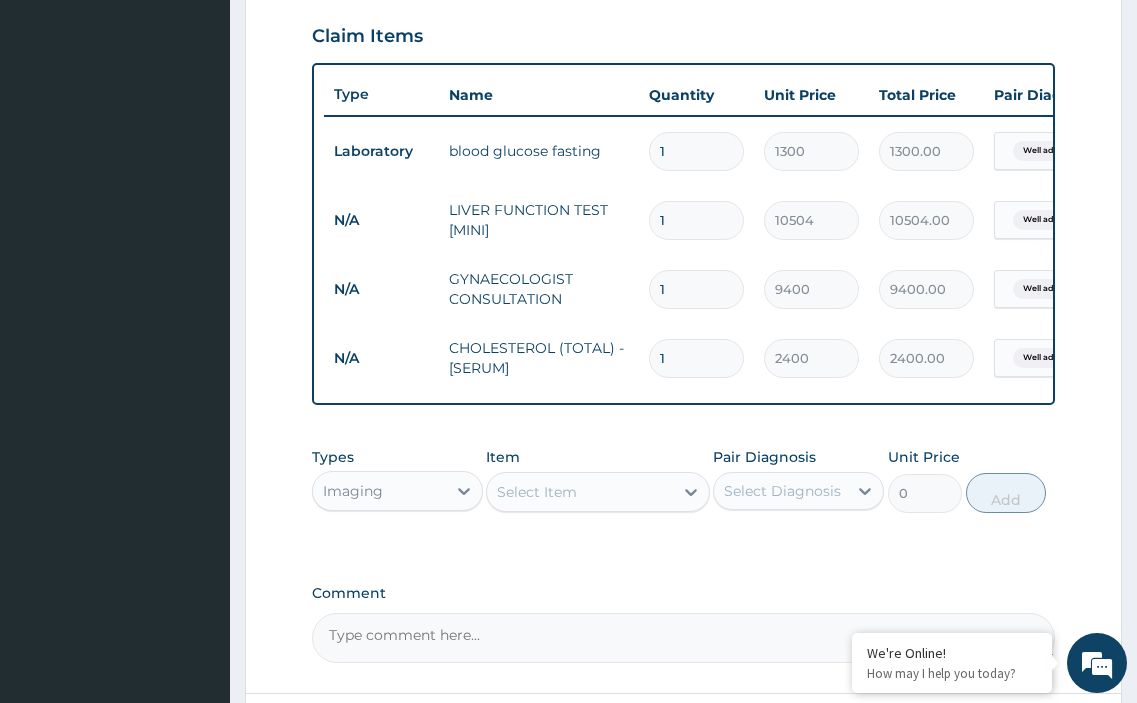 click on "Select Item" at bounding box center [579, 492] 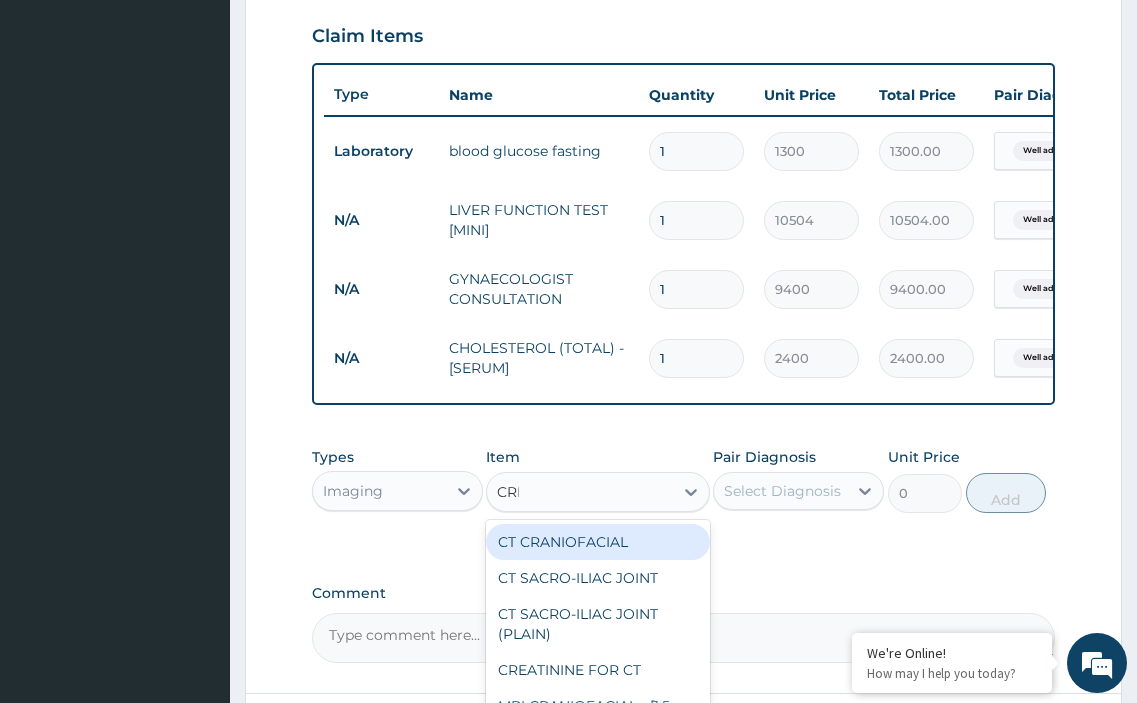 type on "CREA" 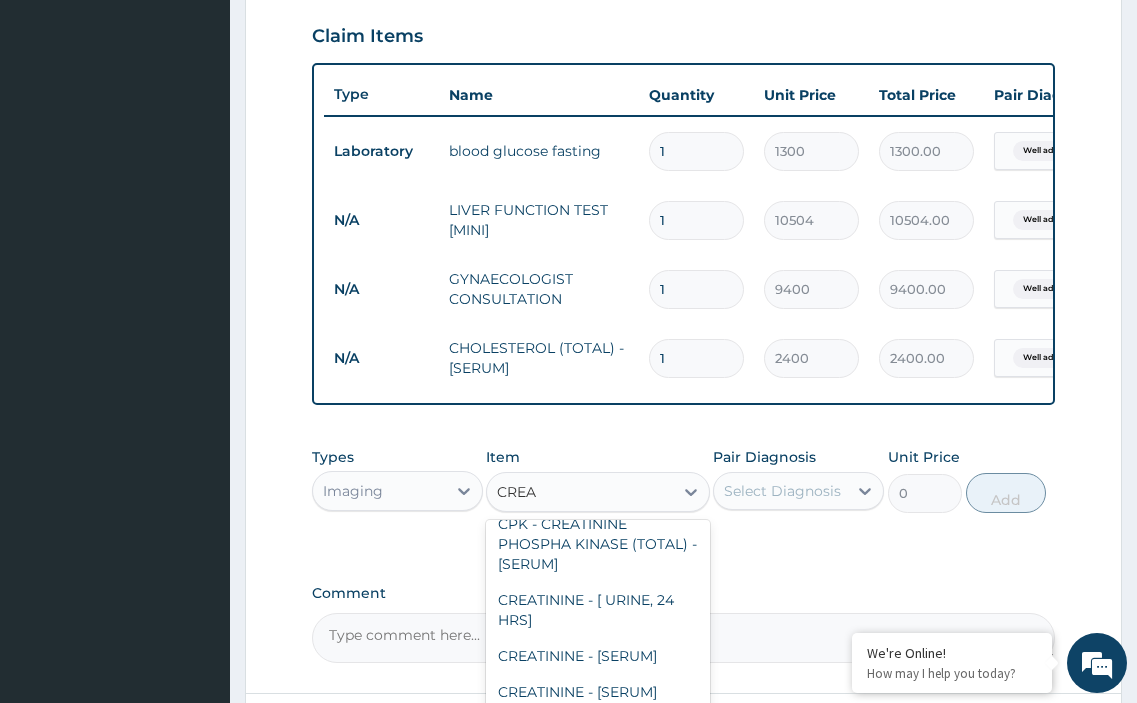 scroll, scrollTop: 200, scrollLeft: 0, axis: vertical 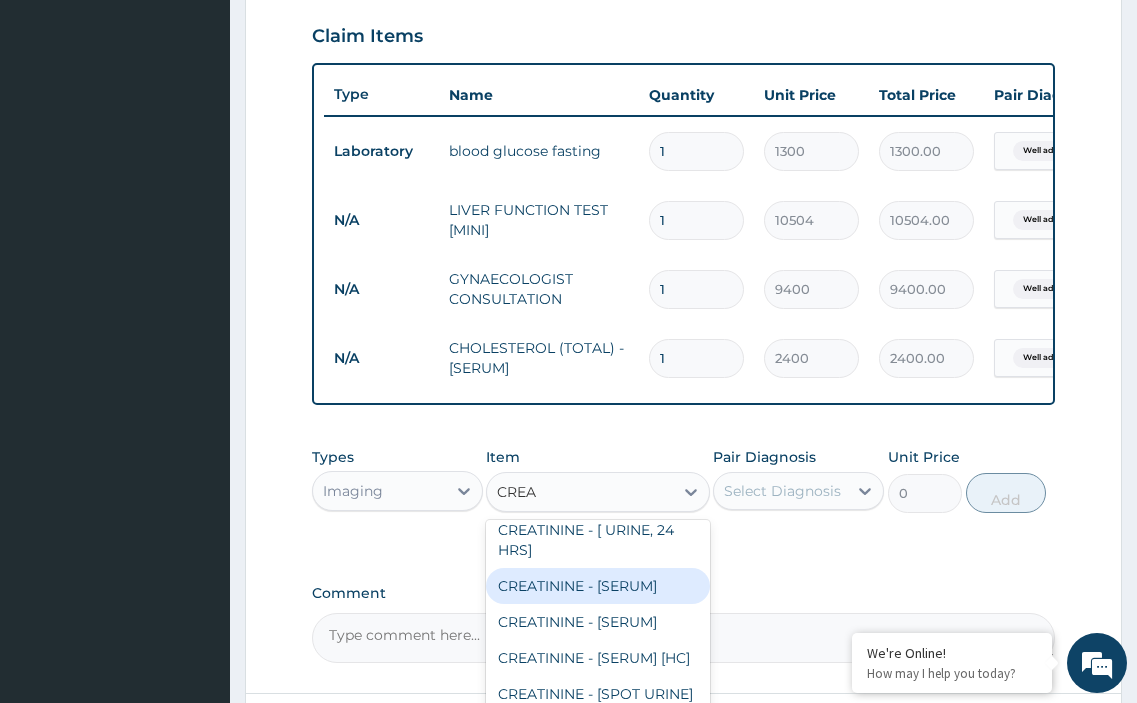 click on "CREATININE - [SERUM]" at bounding box center [597, 586] 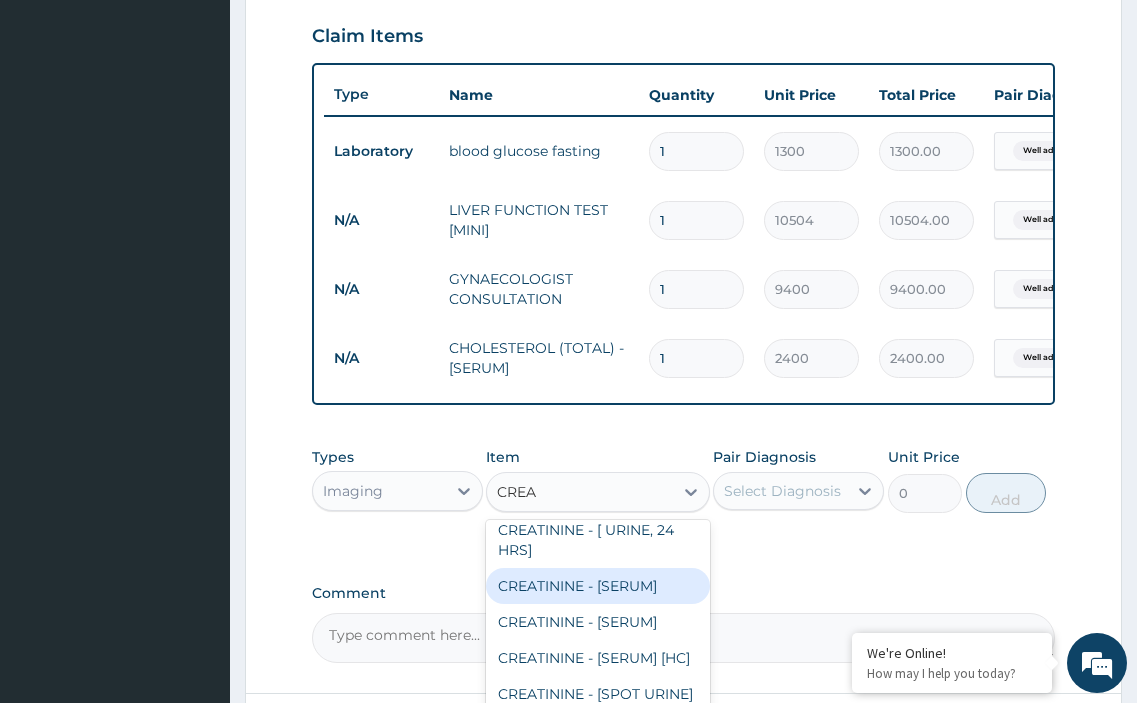 type 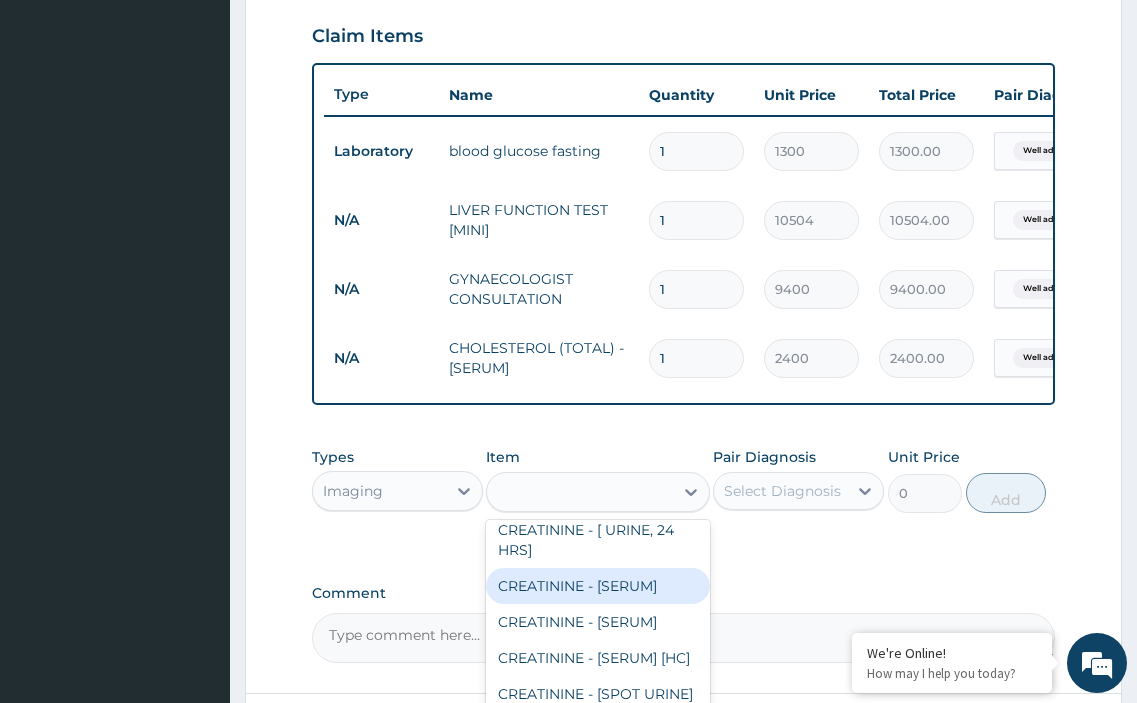 type on "2800" 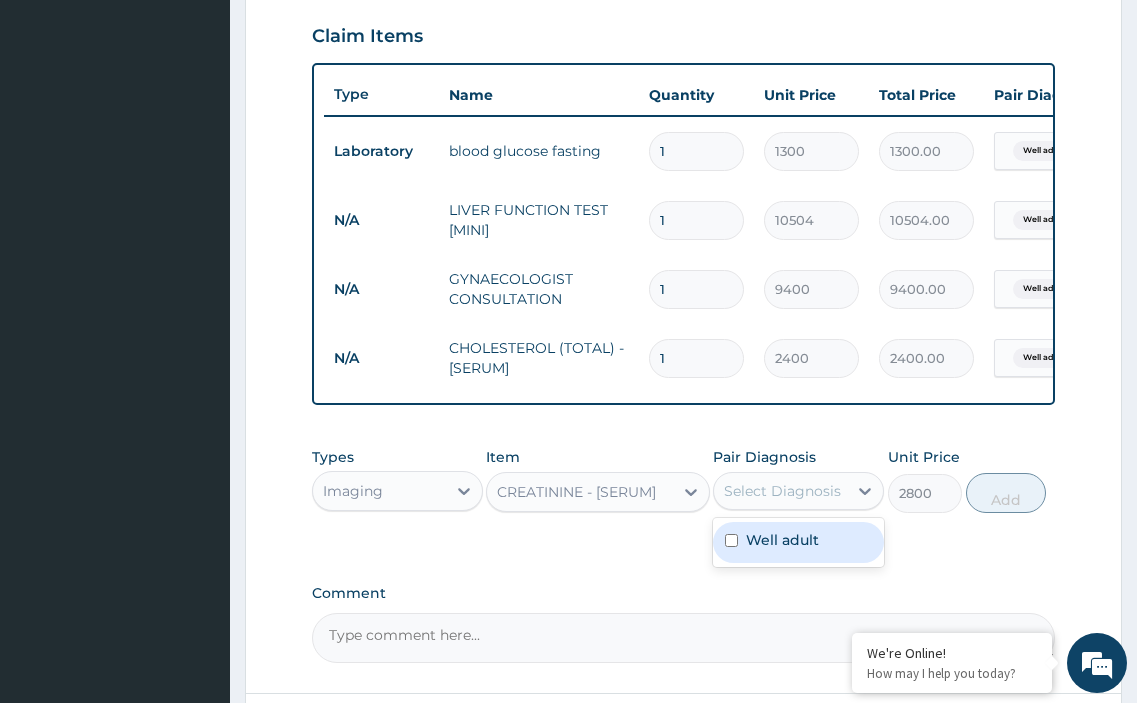 click on "Select Diagnosis" at bounding box center (782, 491) 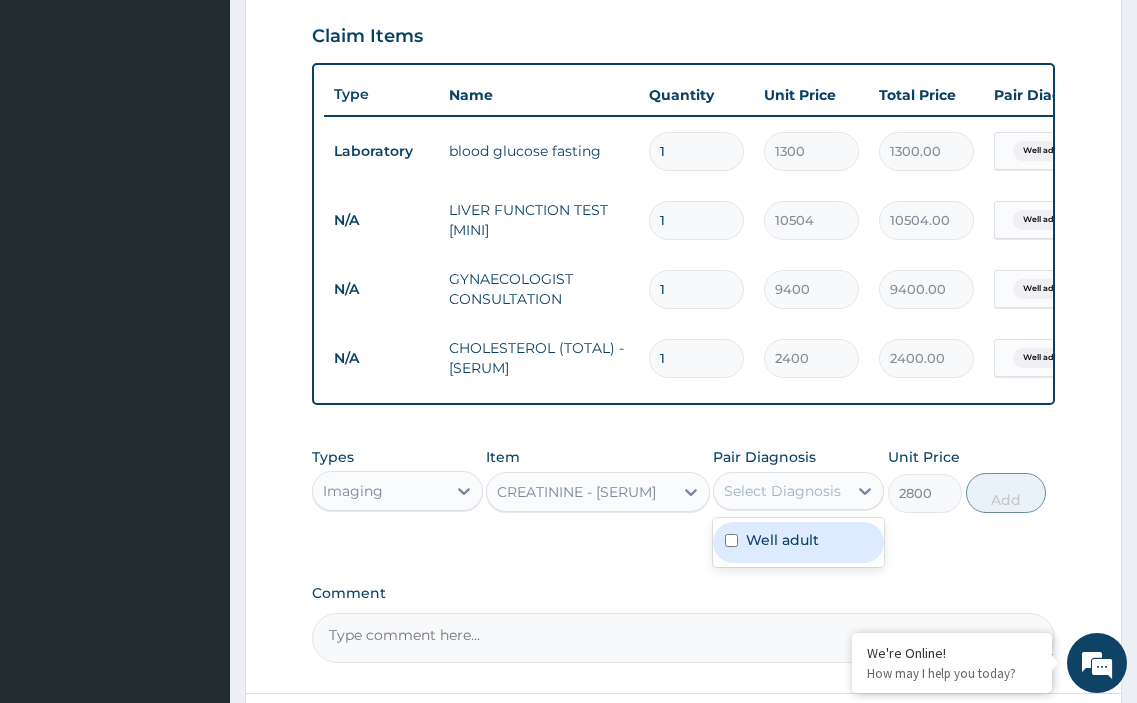 click at bounding box center (731, 540) 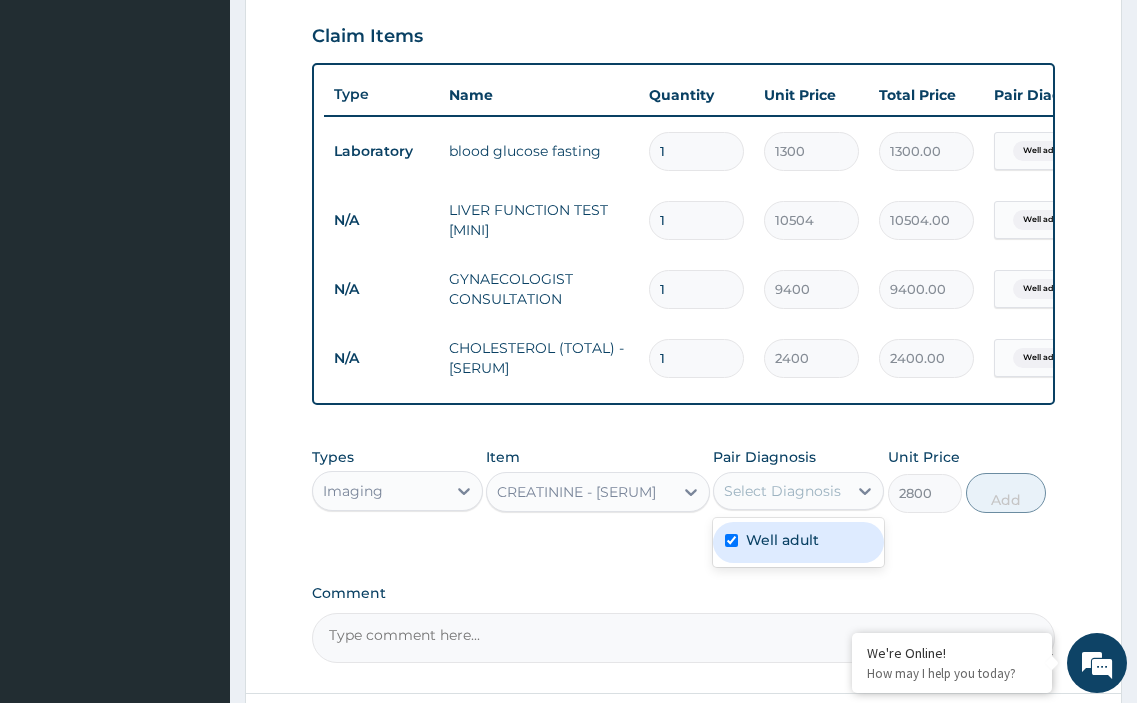 checkbox on "true" 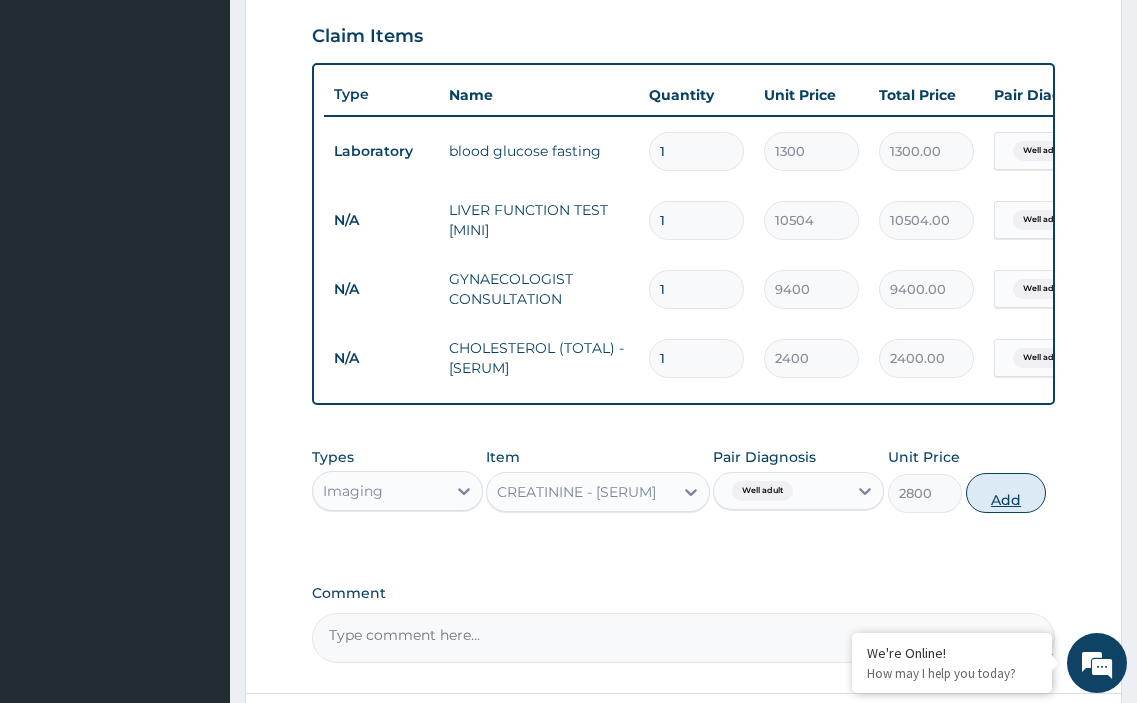 drag, startPoint x: 1019, startPoint y: 503, endPoint x: 893, endPoint y: 526, distance: 128.082 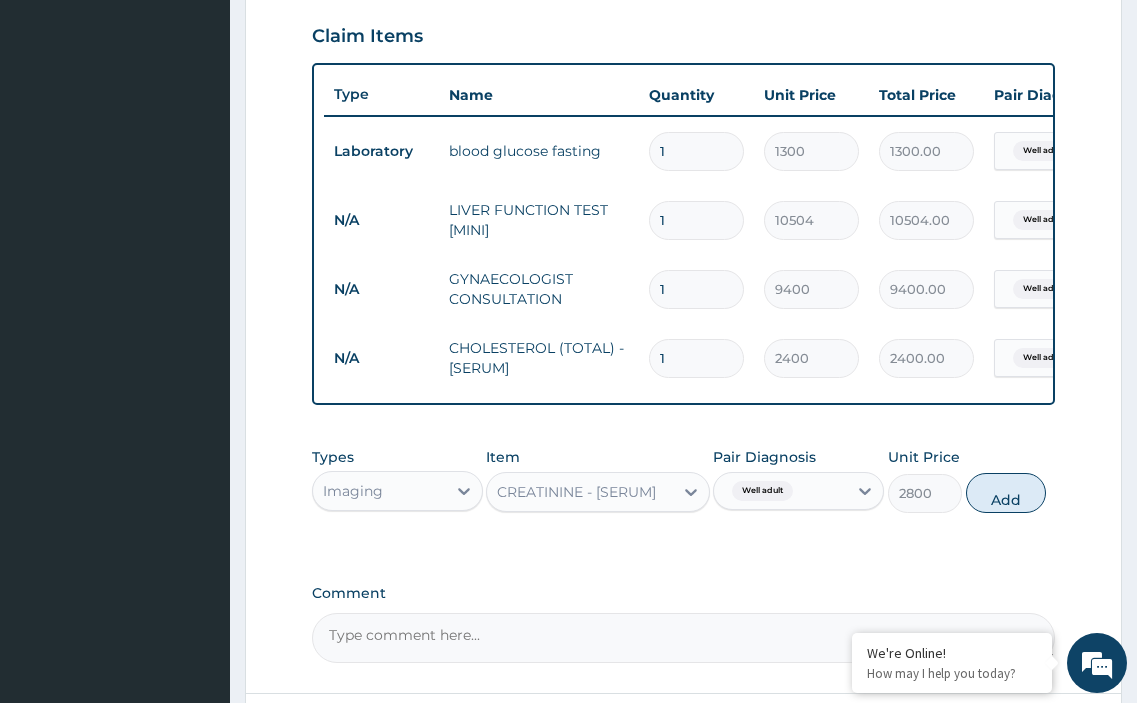 click on "Add" at bounding box center (1006, 493) 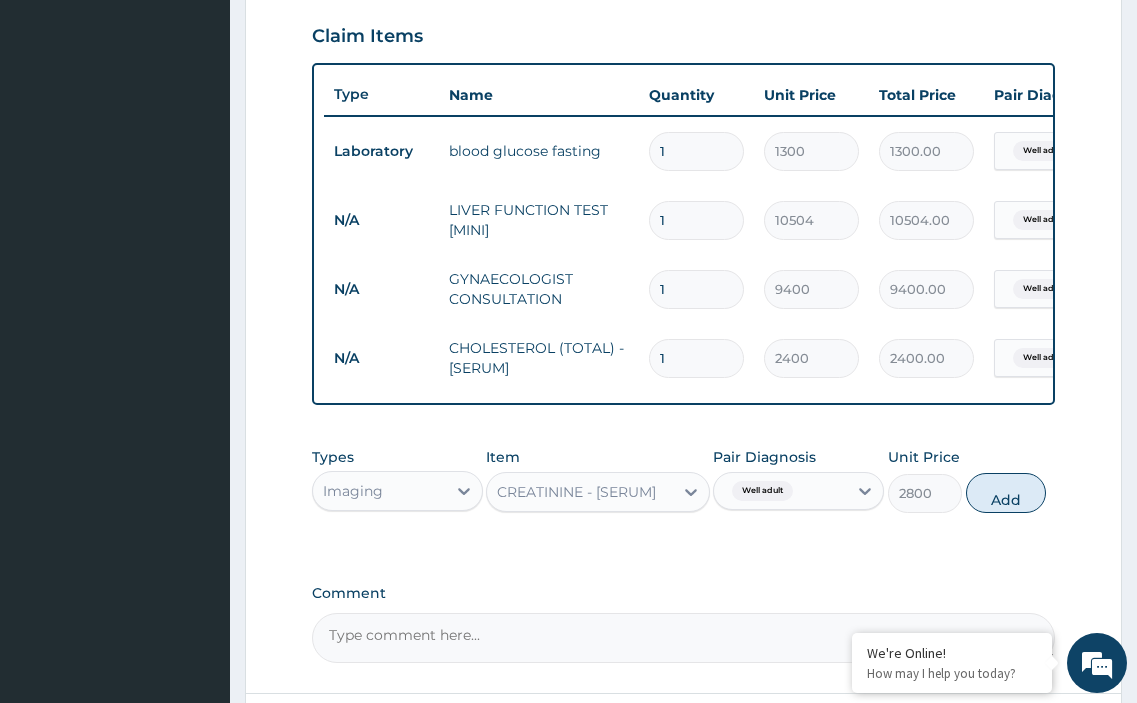 type on "0" 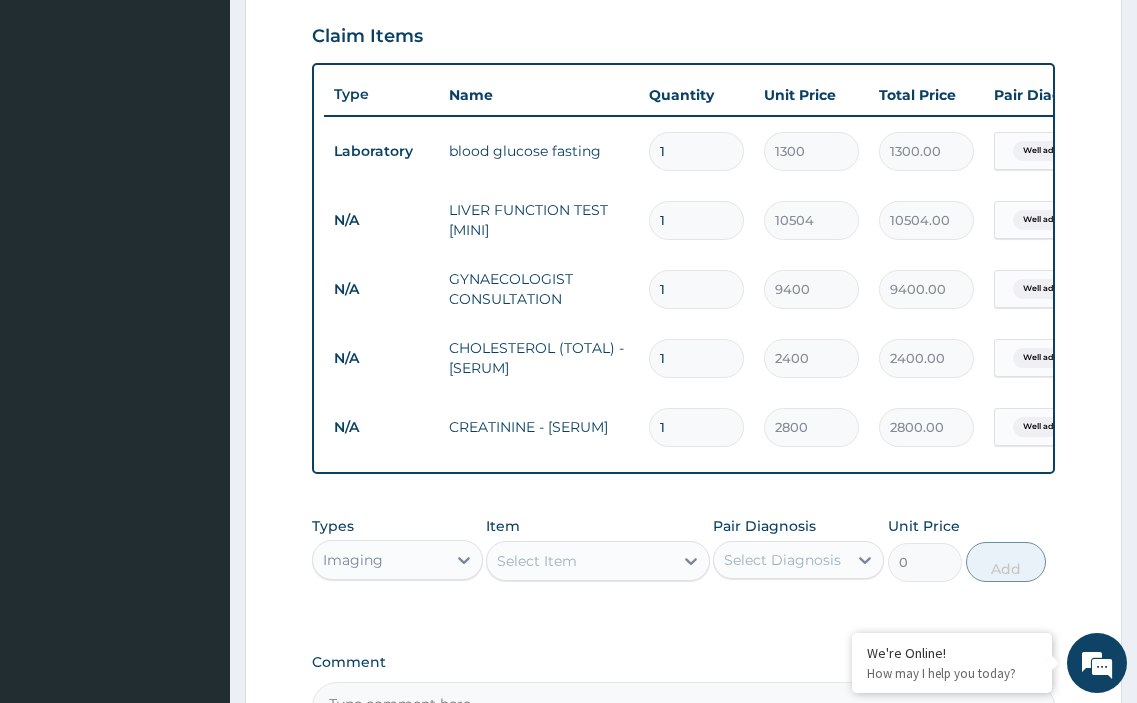 click on "Select Item" at bounding box center (579, 561) 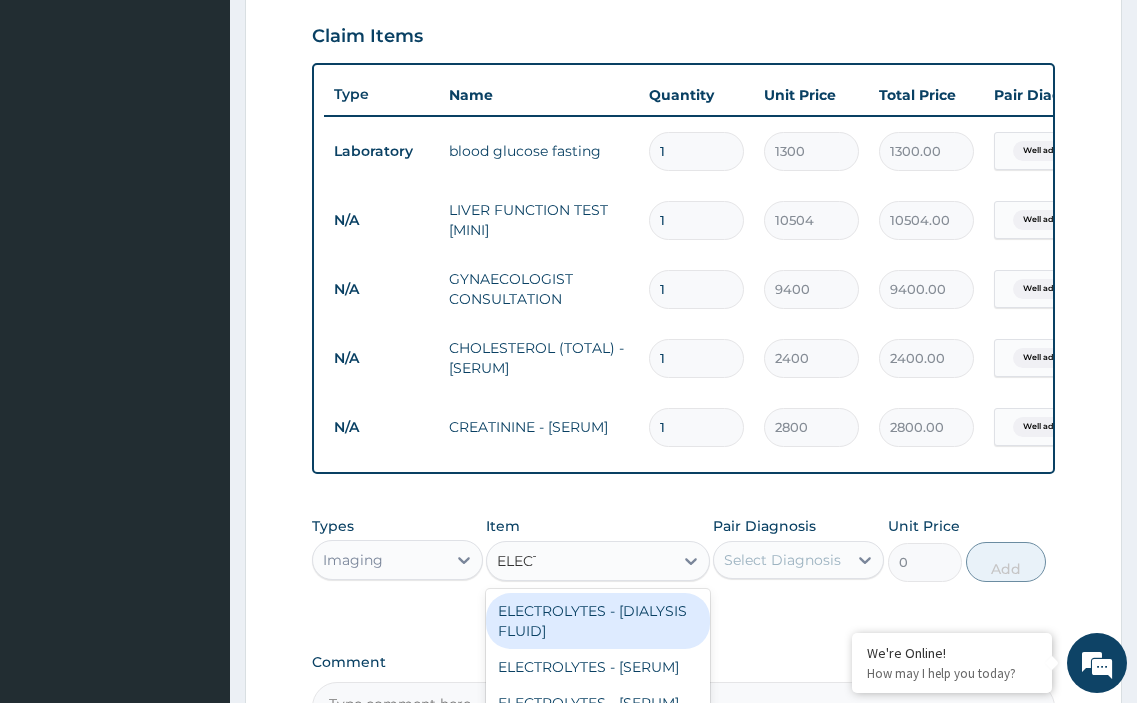 type on "ELECTR" 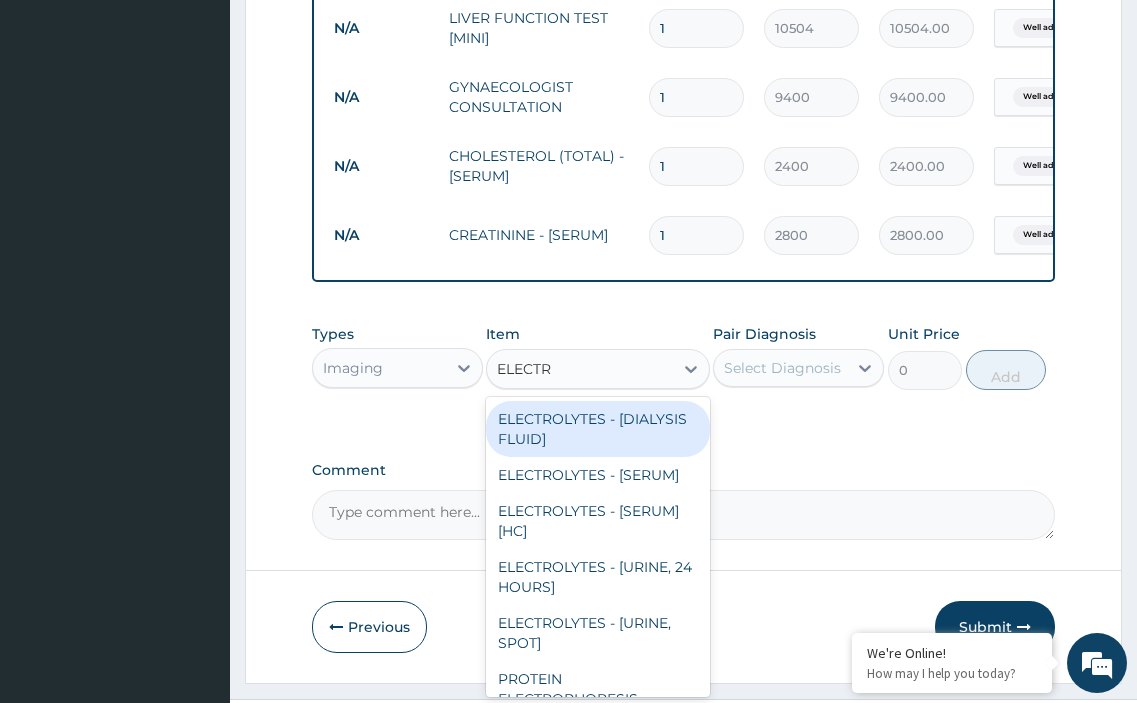 scroll, scrollTop: 881, scrollLeft: 0, axis: vertical 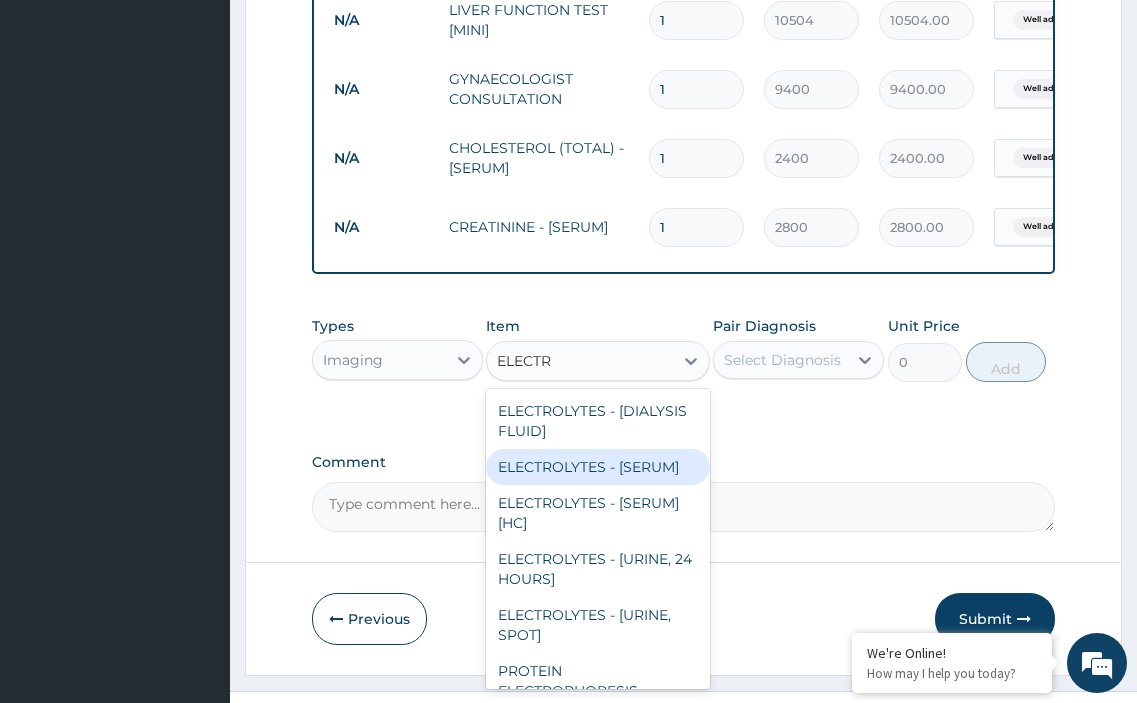 click on "ELECTROLYTES - [SERUM]" at bounding box center [597, 467] 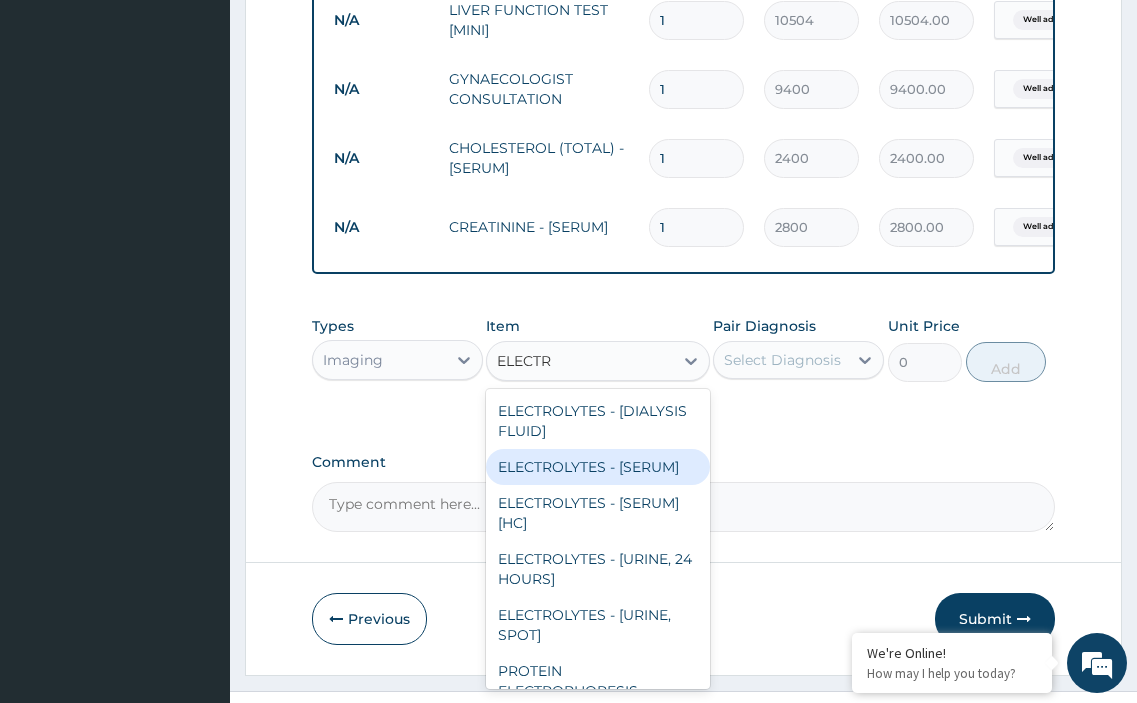 type 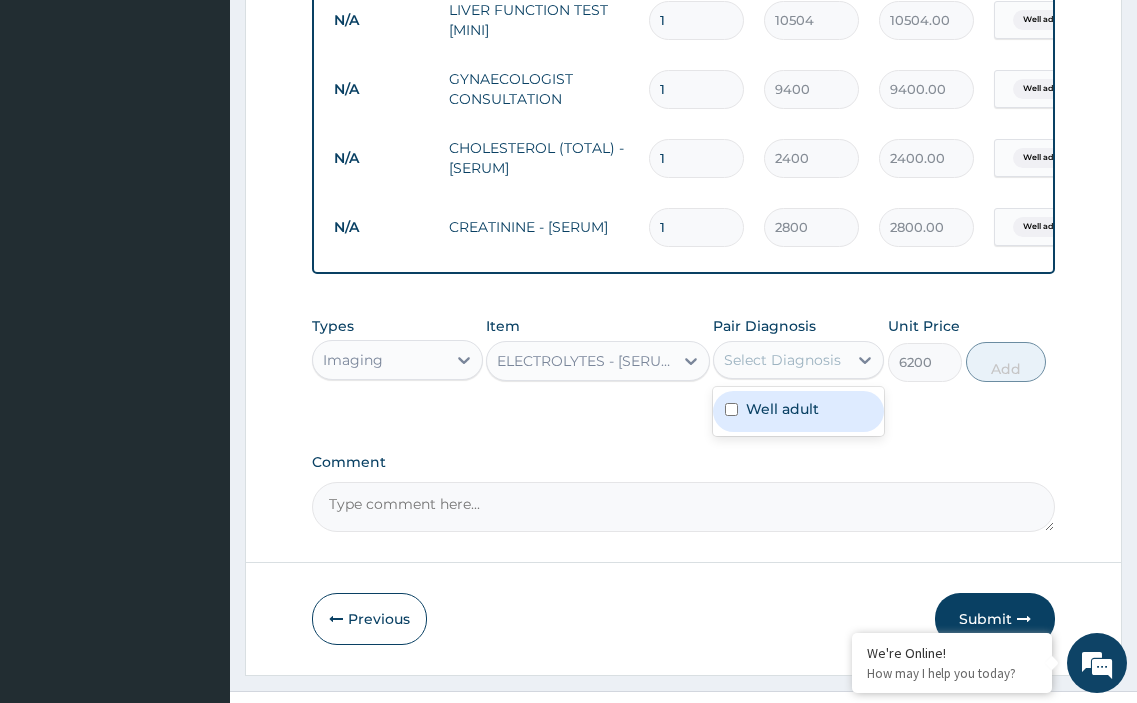 click on "Select Diagnosis" at bounding box center [782, 360] 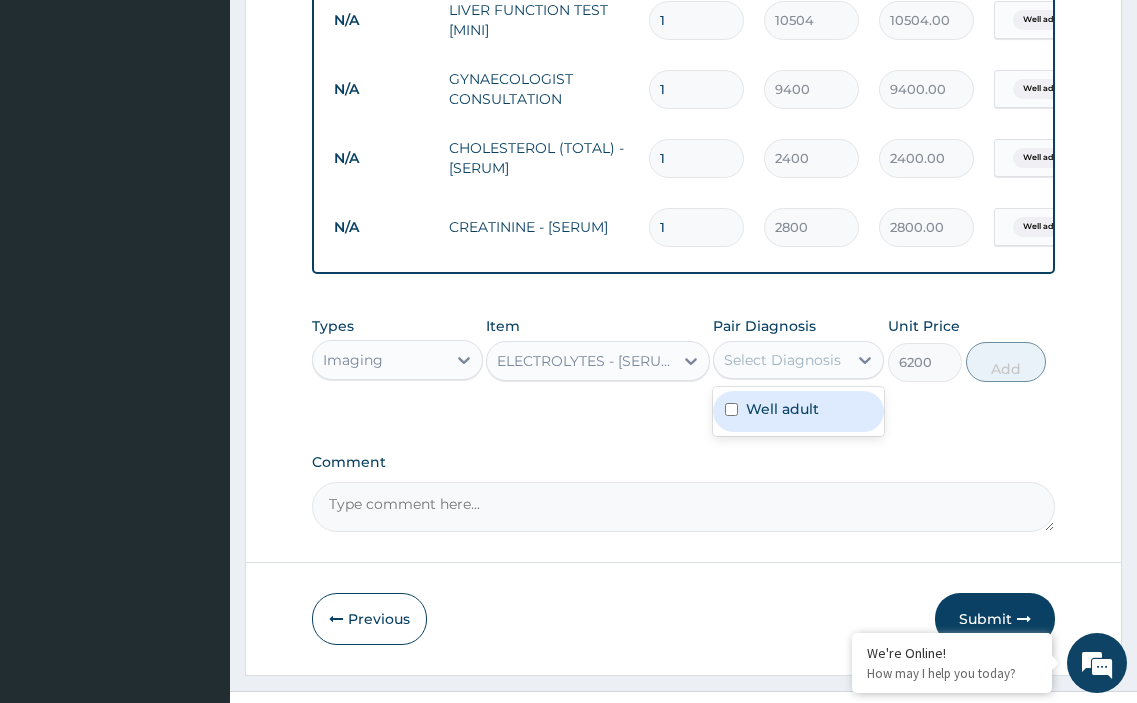 click on "Well adult" at bounding box center [782, 409] 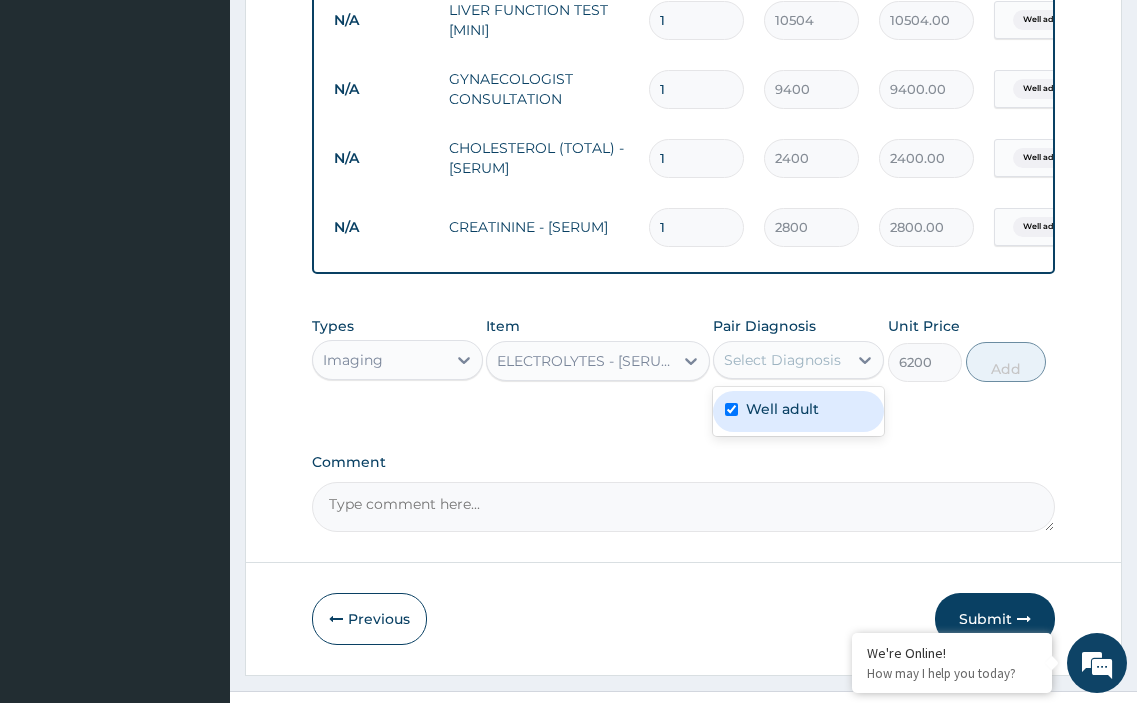 checkbox on "true" 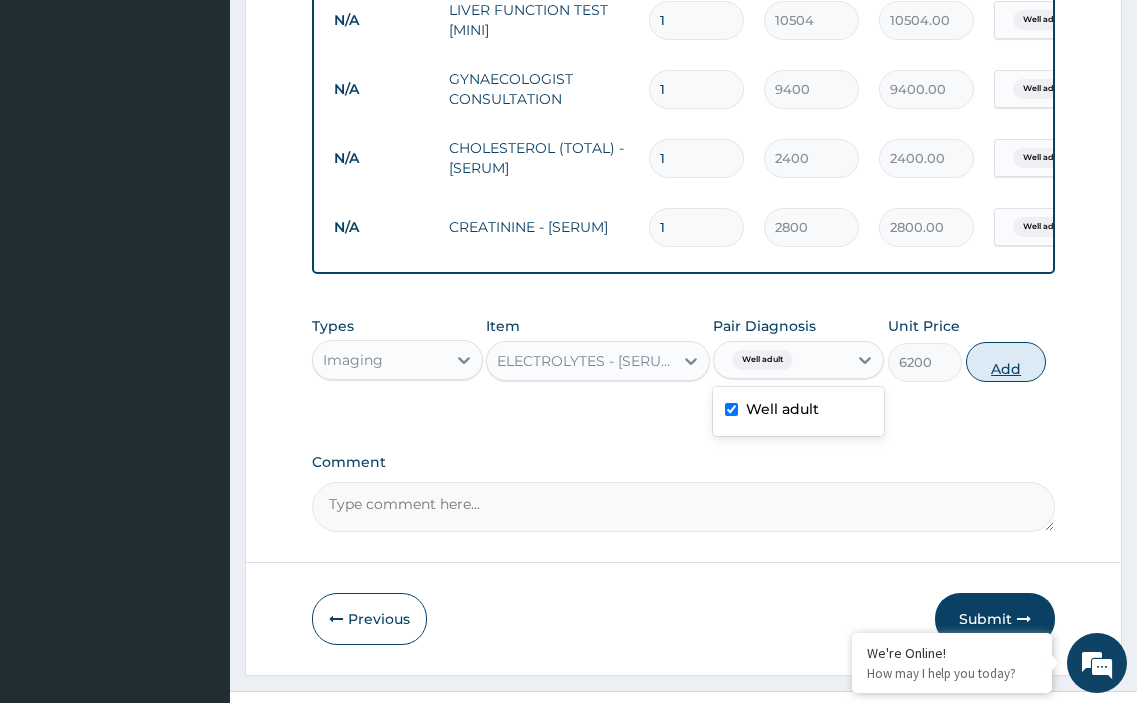 click on "Add" at bounding box center (1006, 362) 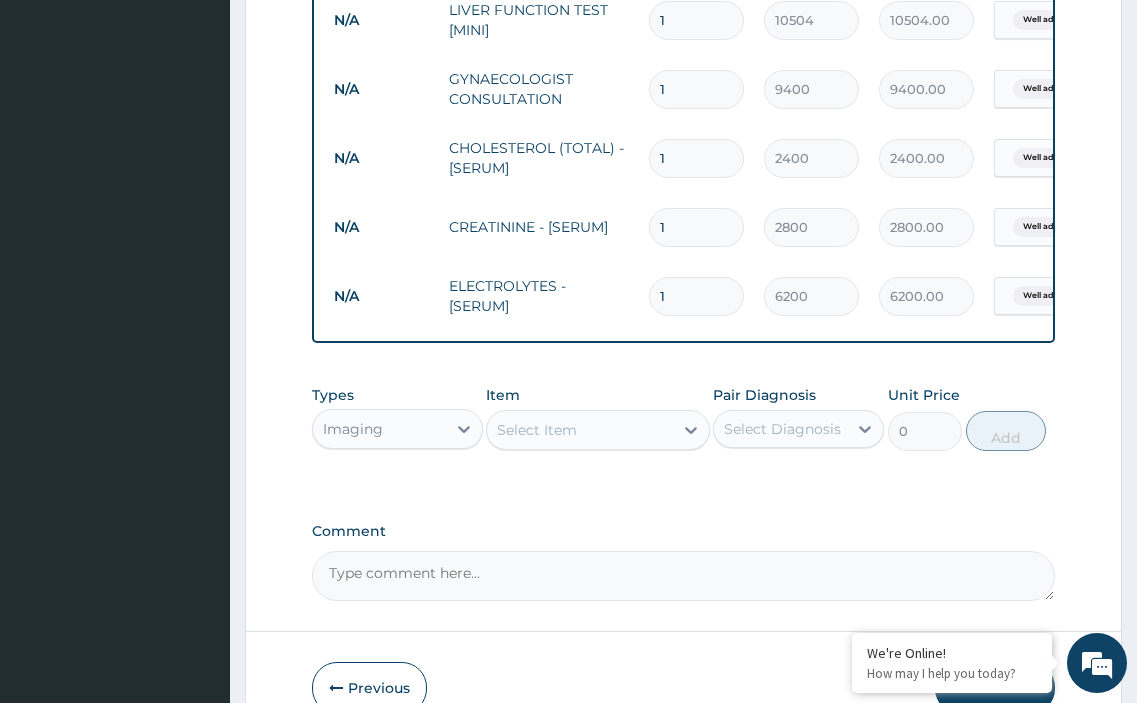 click on "Select Item" at bounding box center [579, 430] 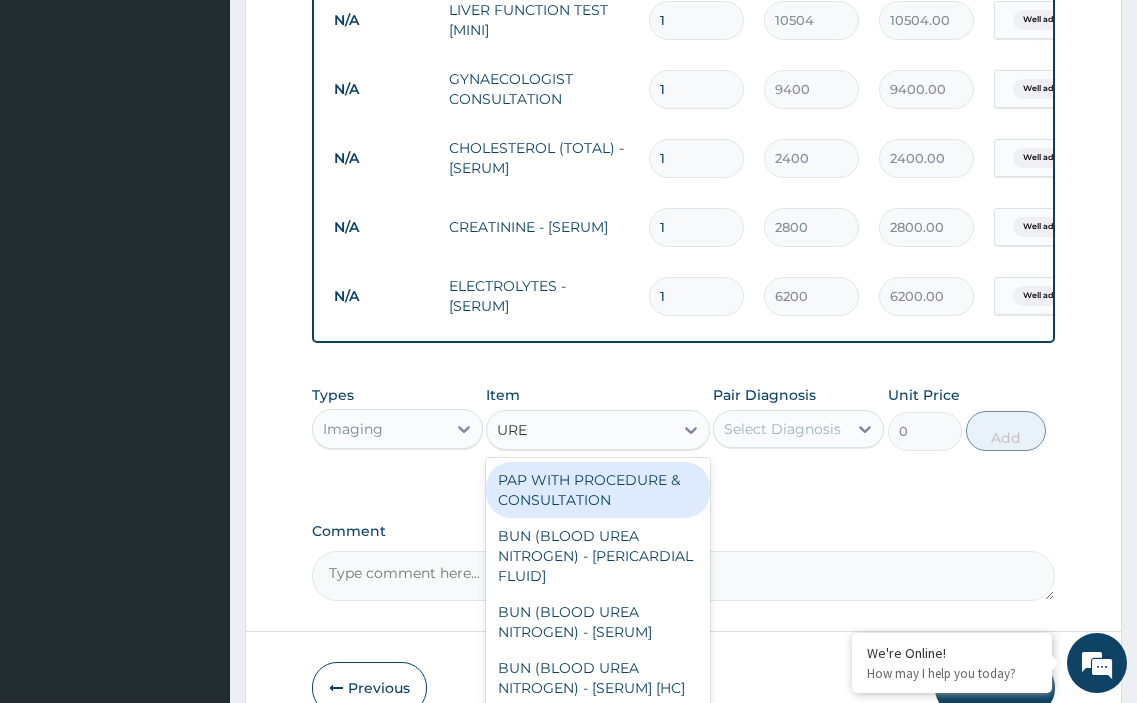 type on "UREA" 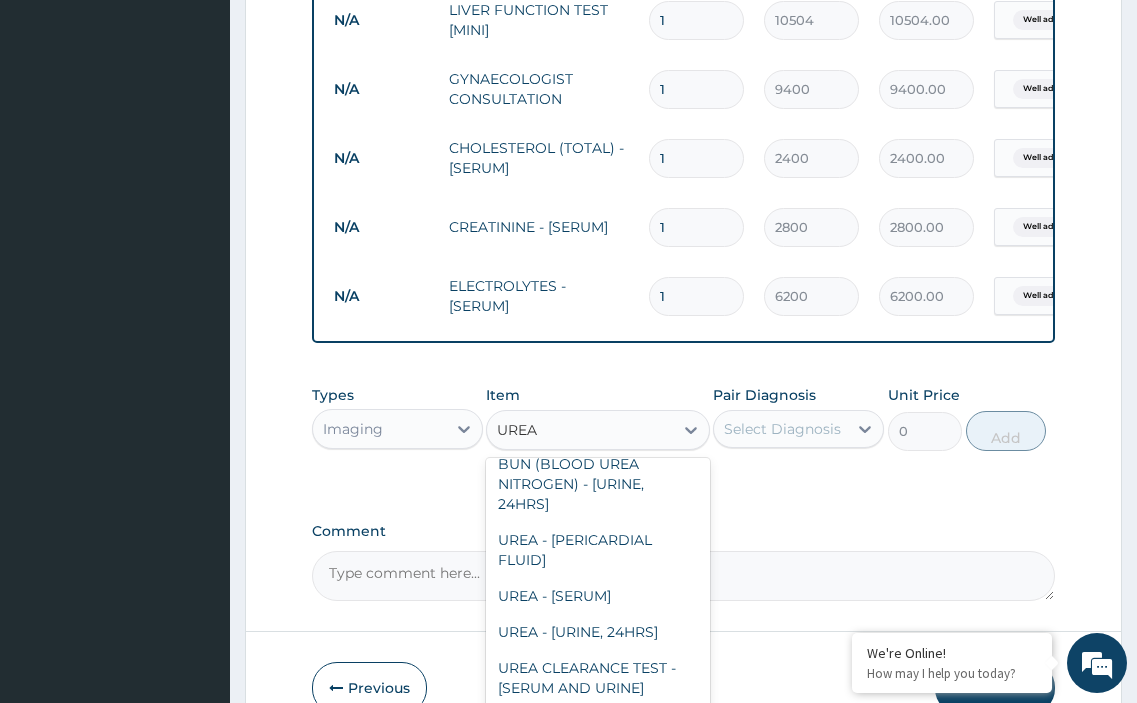 scroll, scrollTop: 300, scrollLeft: 0, axis: vertical 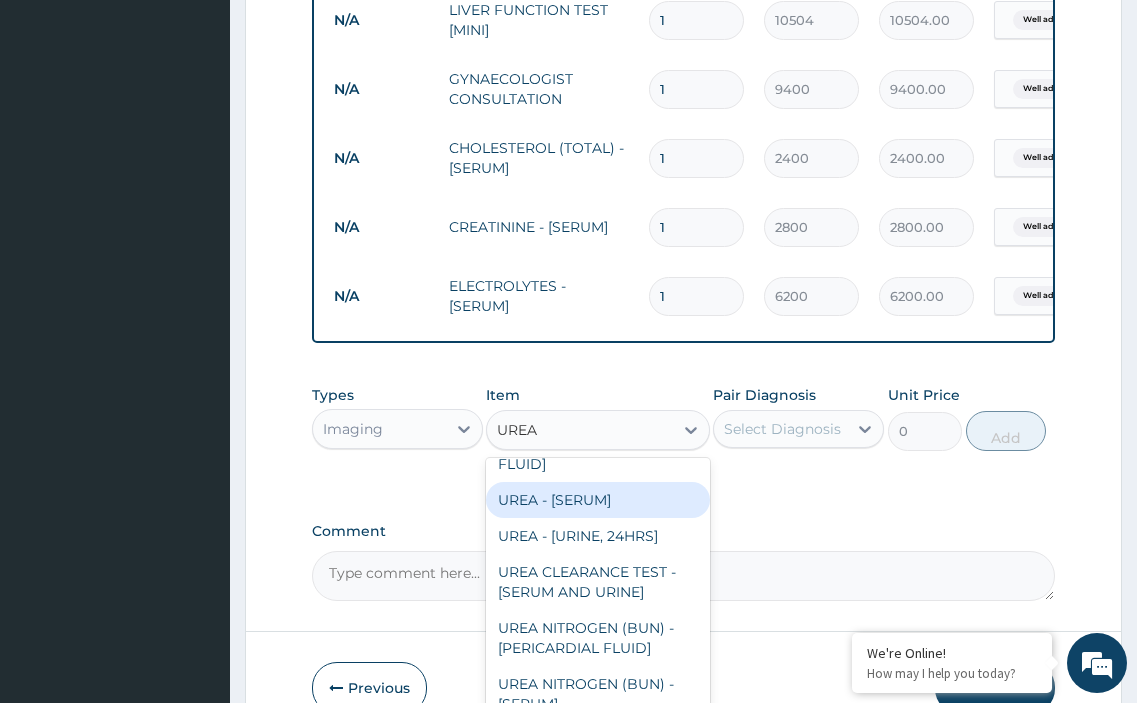 click on "UREA - [SERUM]" at bounding box center (597, 500) 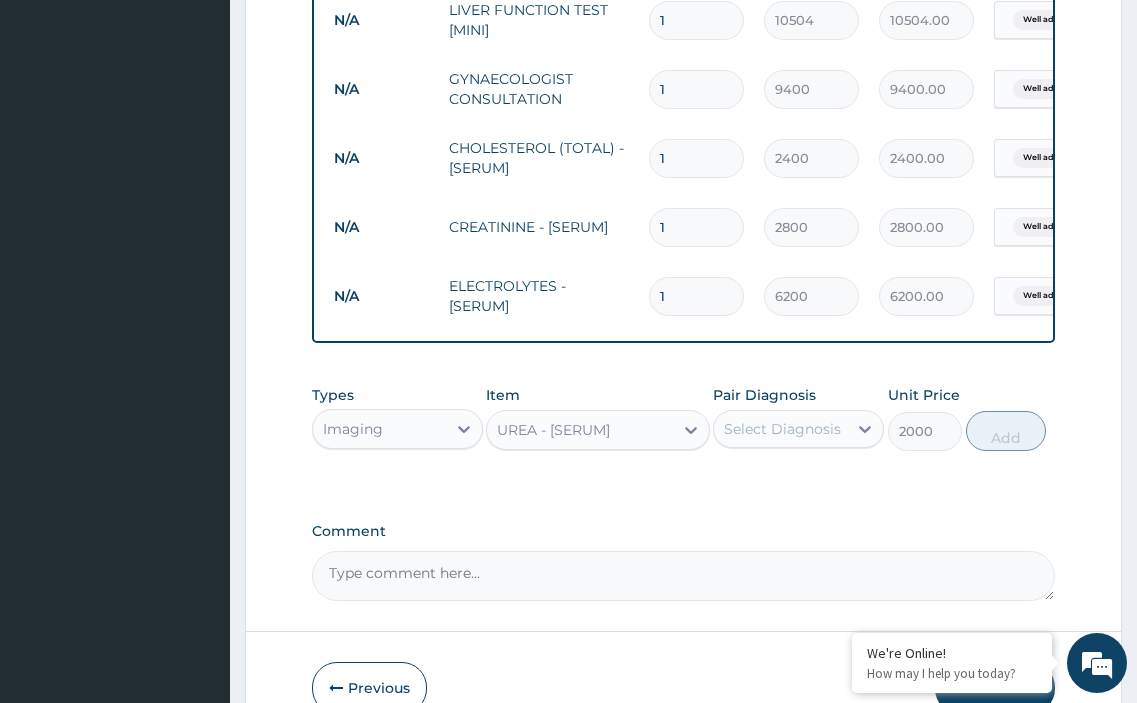 click on "Select Diagnosis" at bounding box center (782, 429) 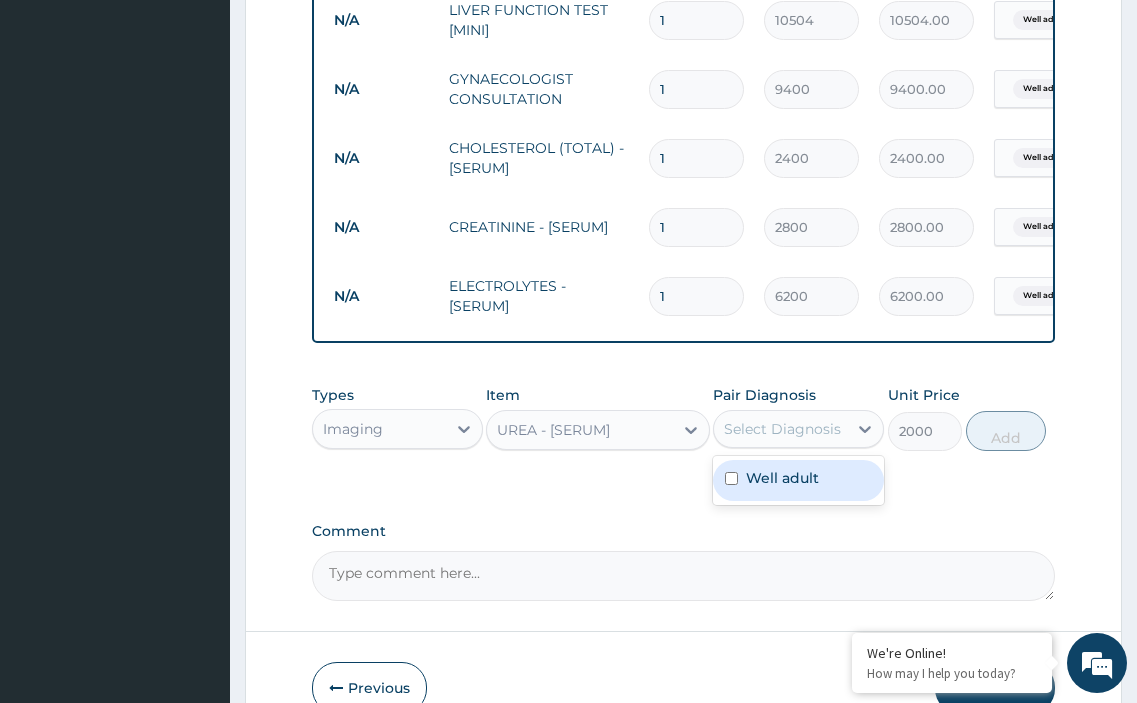 click at bounding box center (731, 478) 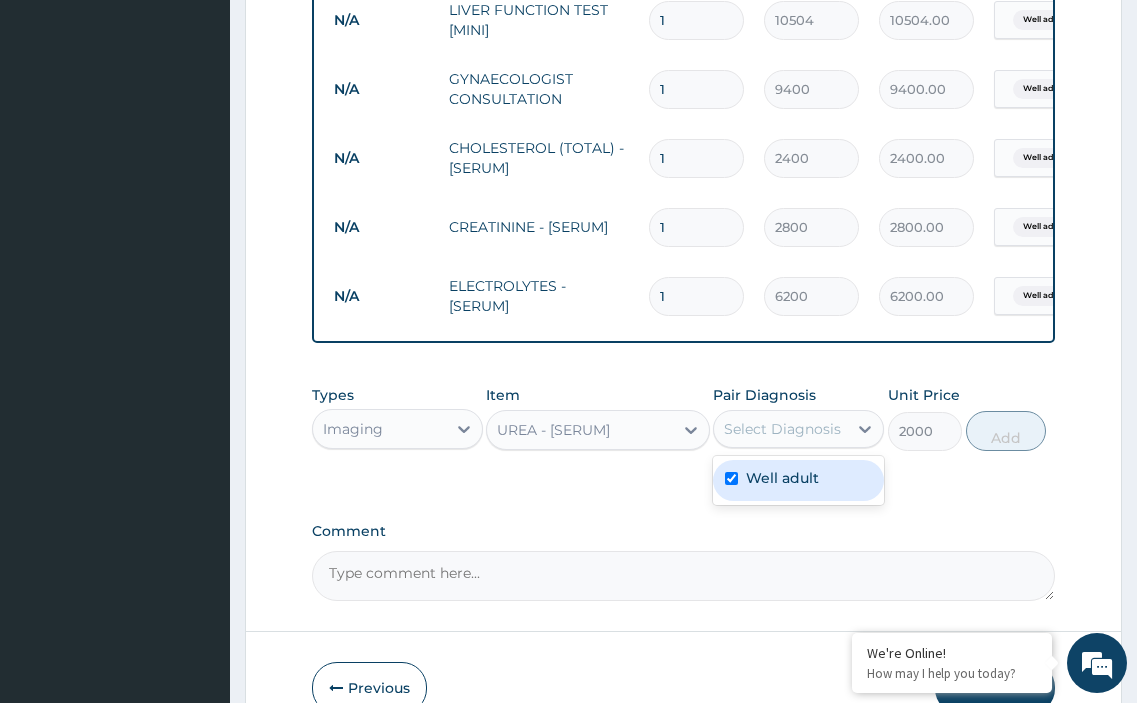checkbox on "true" 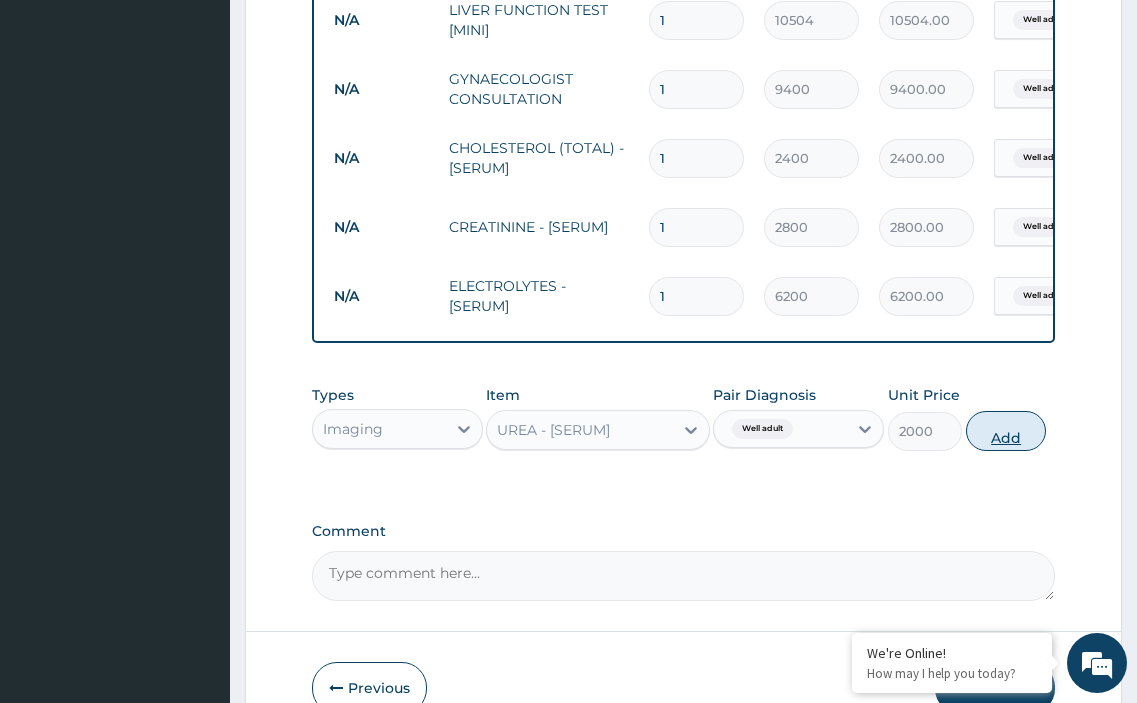 click on "Add" at bounding box center (1006, 431) 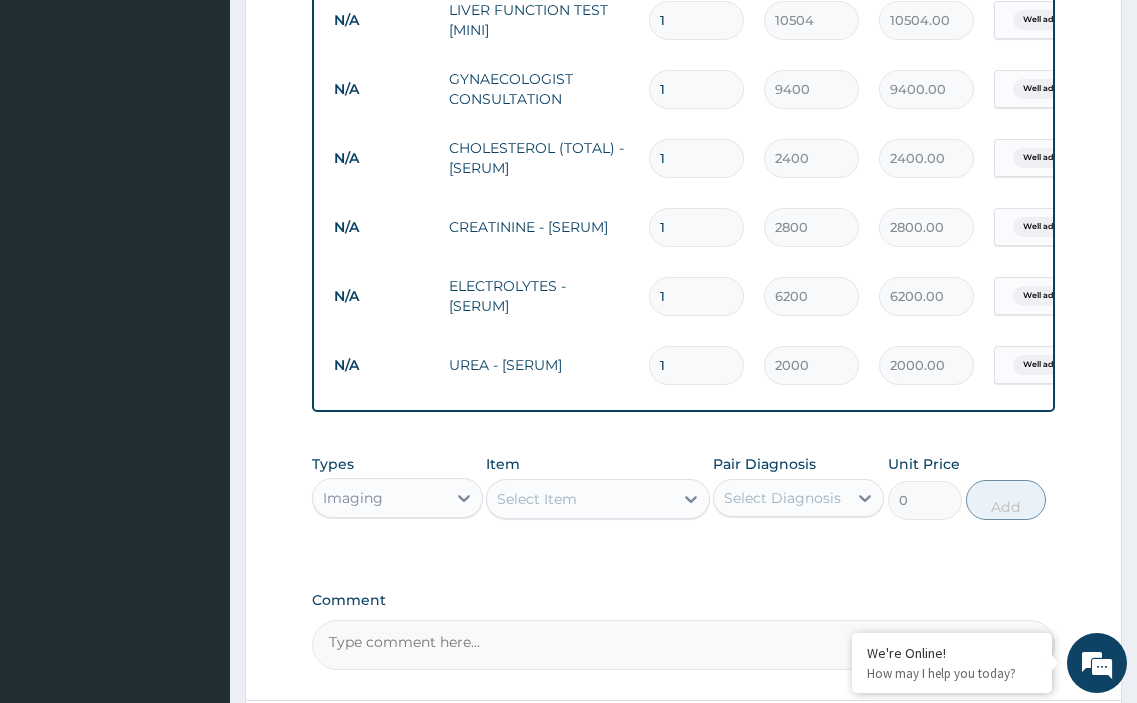 click on "Select Item" at bounding box center [579, 499] 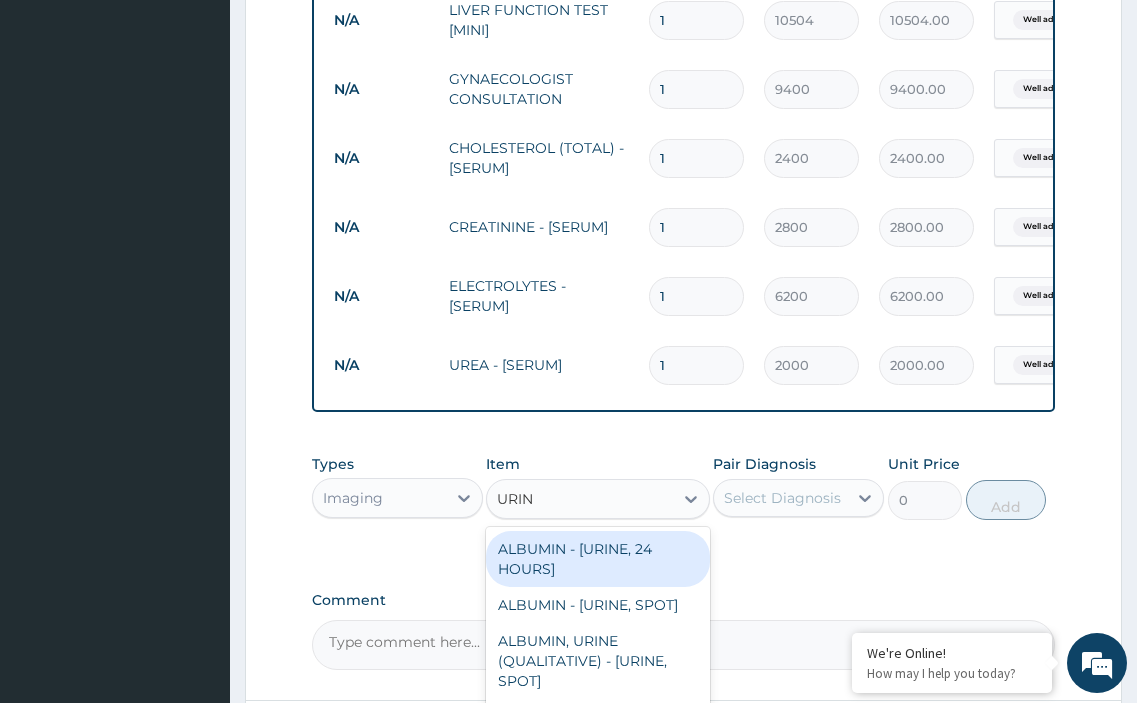 type on "URINE" 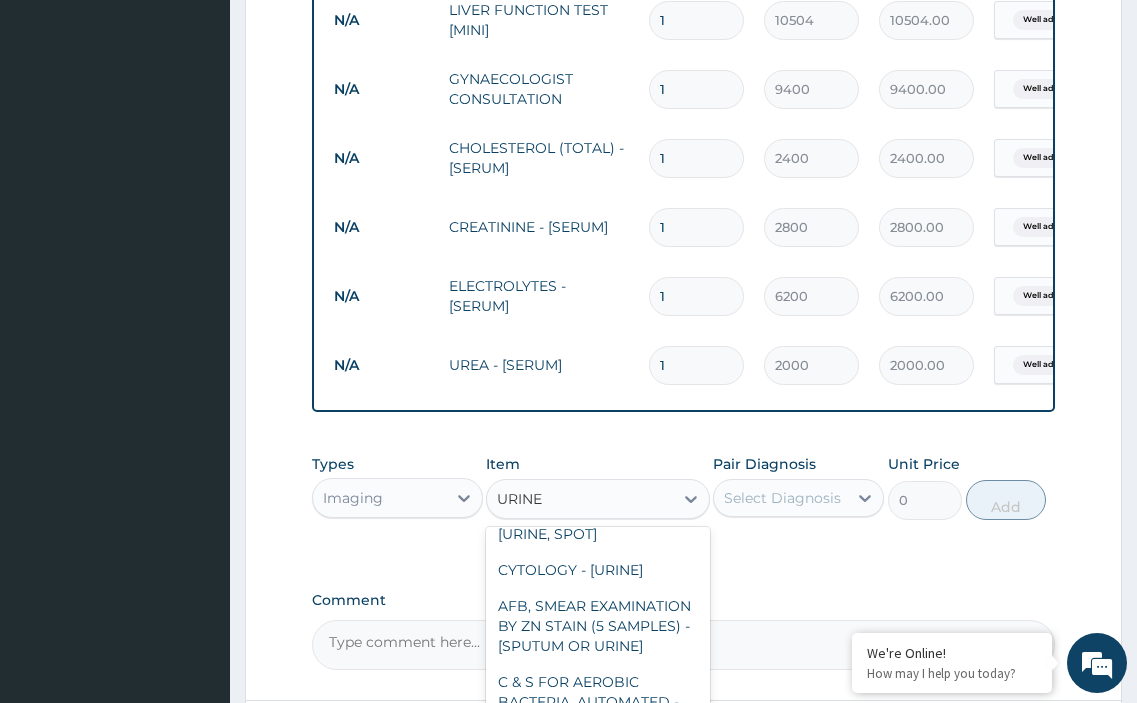 scroll, scrollTop: 2700, scrollLeft: 0, axis: vertical 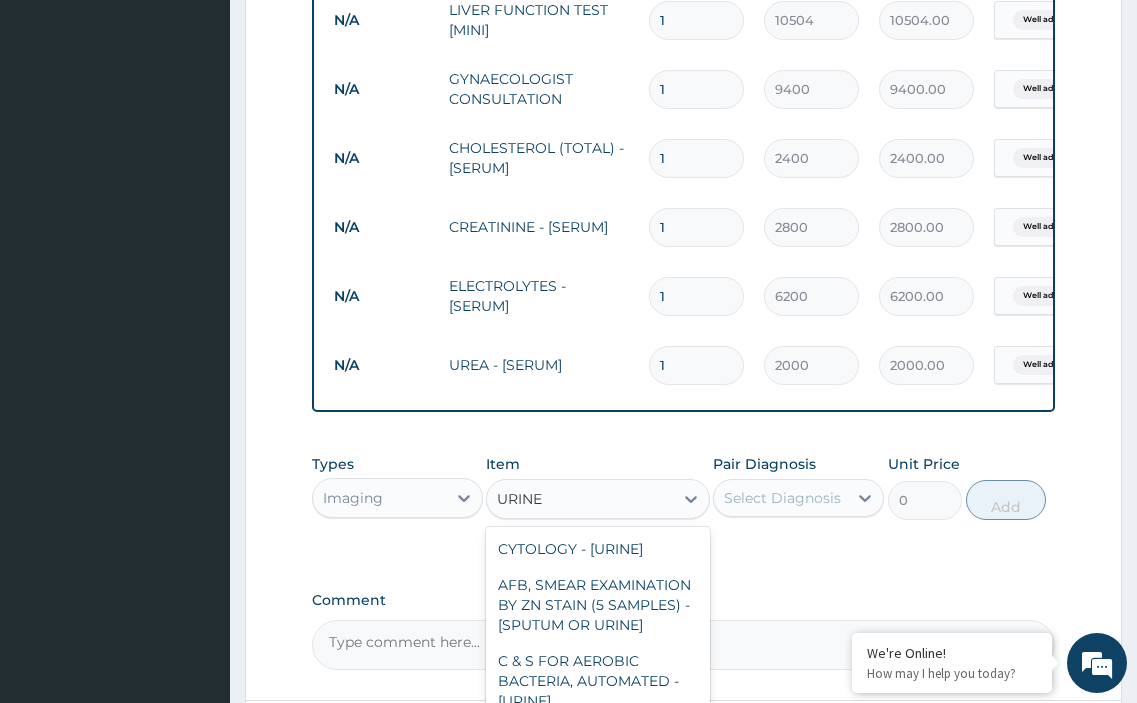 click on "URINE, ROUTINE EXAMINATION - [URINE, SPOT]" at bounding box center (597, 361) 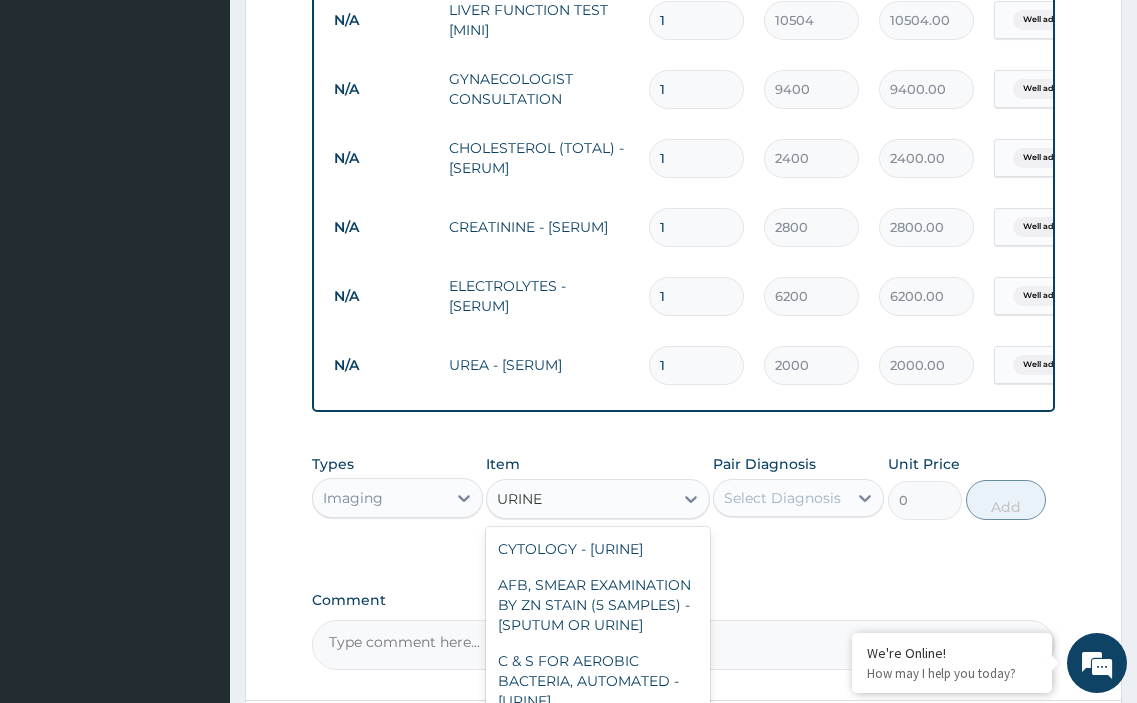 type 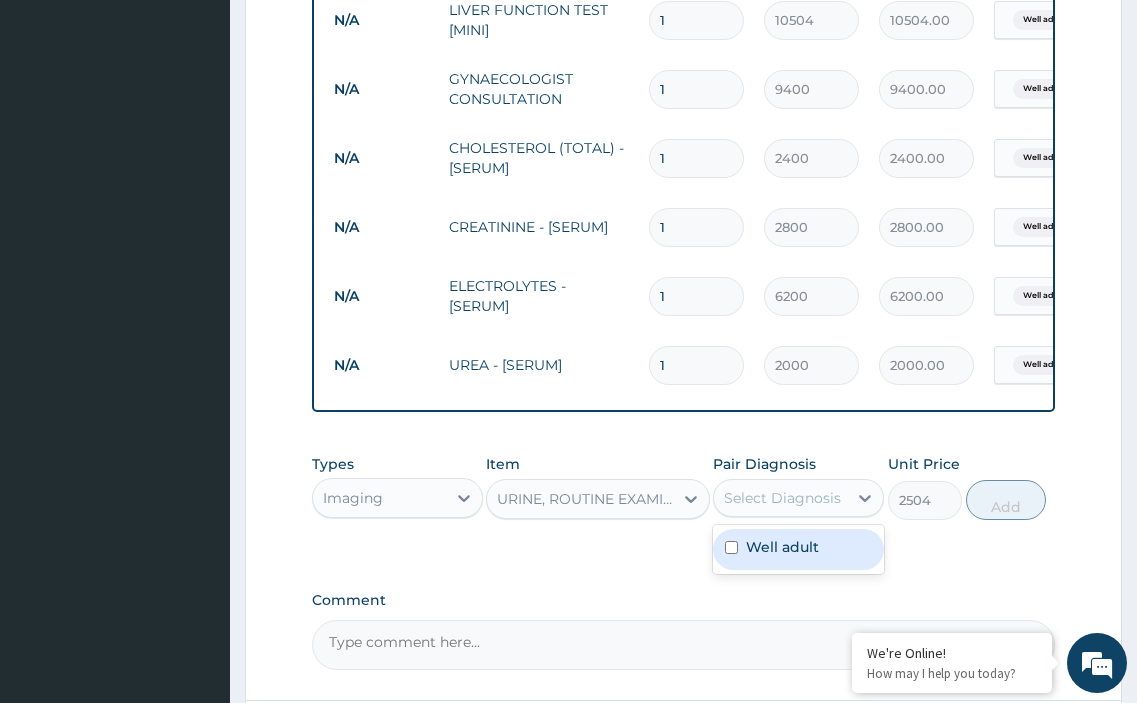 click on "Select Diagnosis" at bounding box center [782, 498] 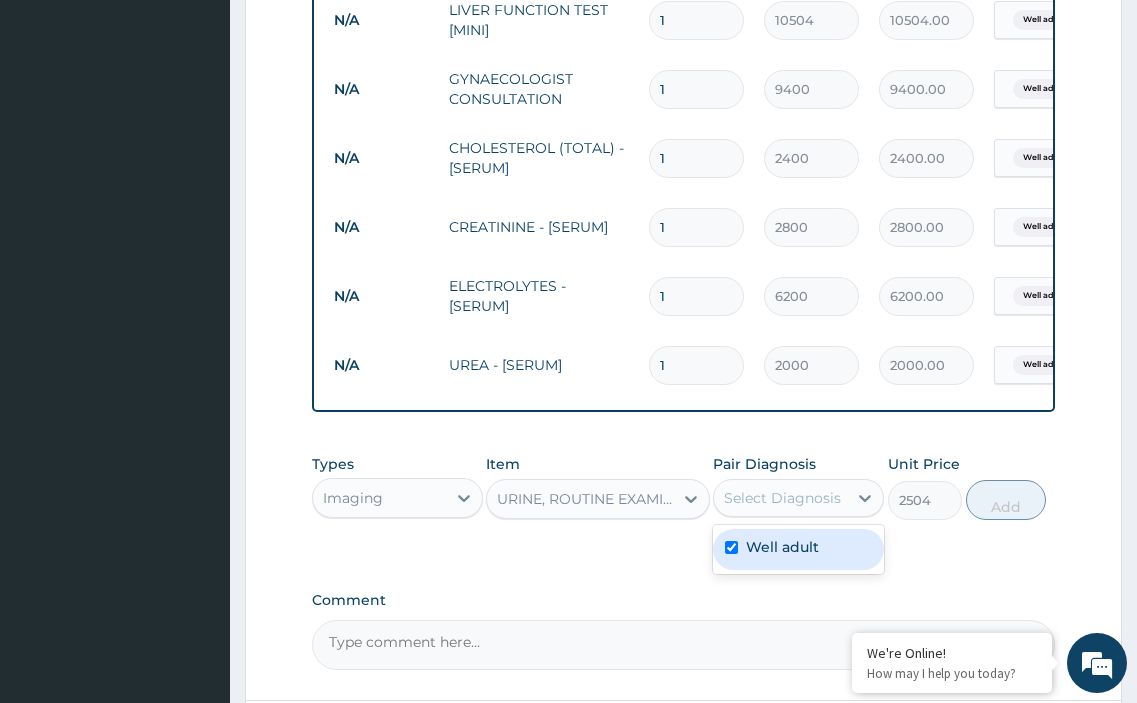 checkbox on "true" 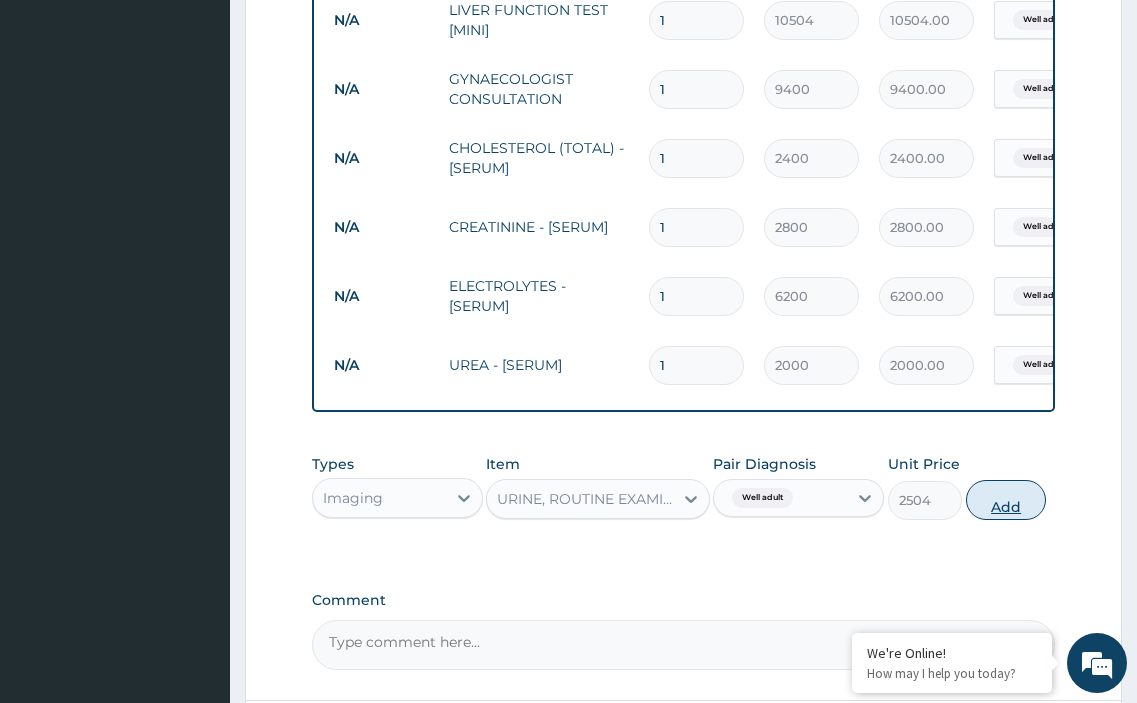 click on "Add" at bounding box center (1006, 500) 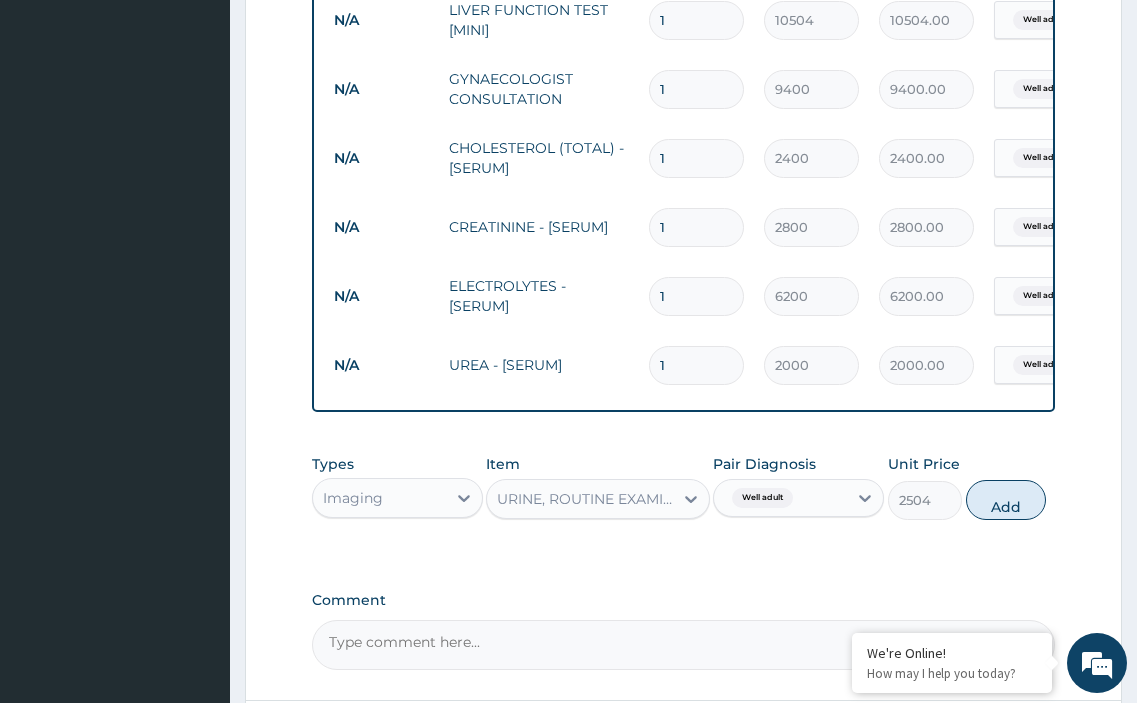 type on "0" 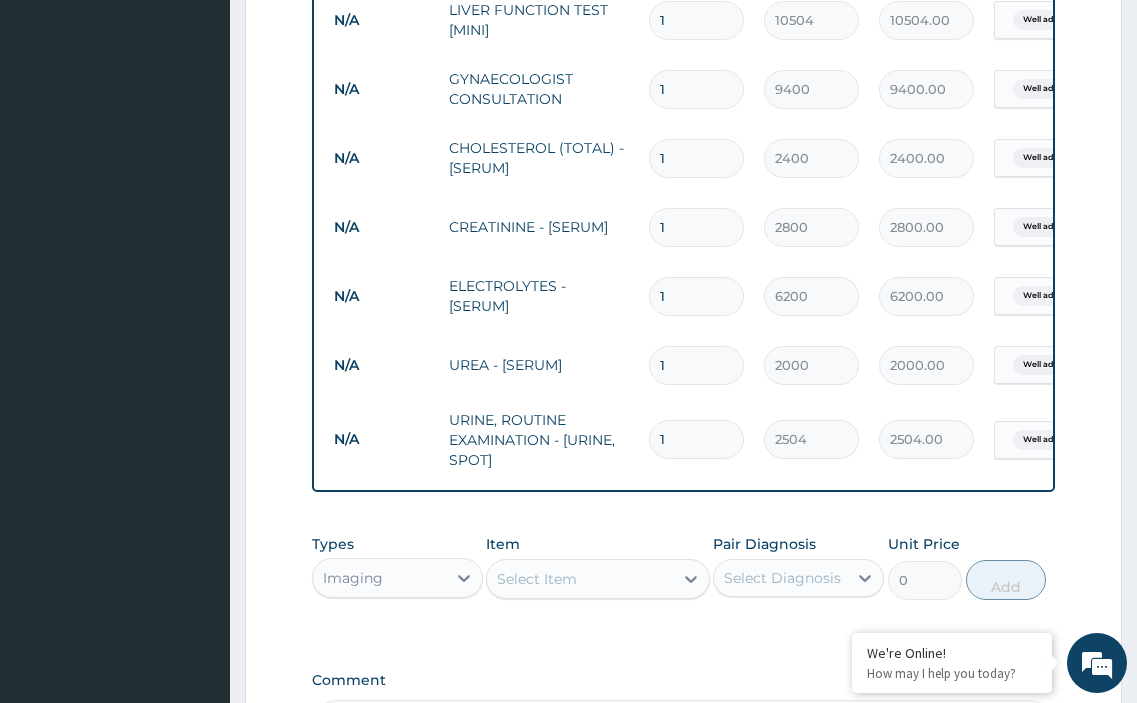 click on "Select Item" at bounding box center (579, 579) 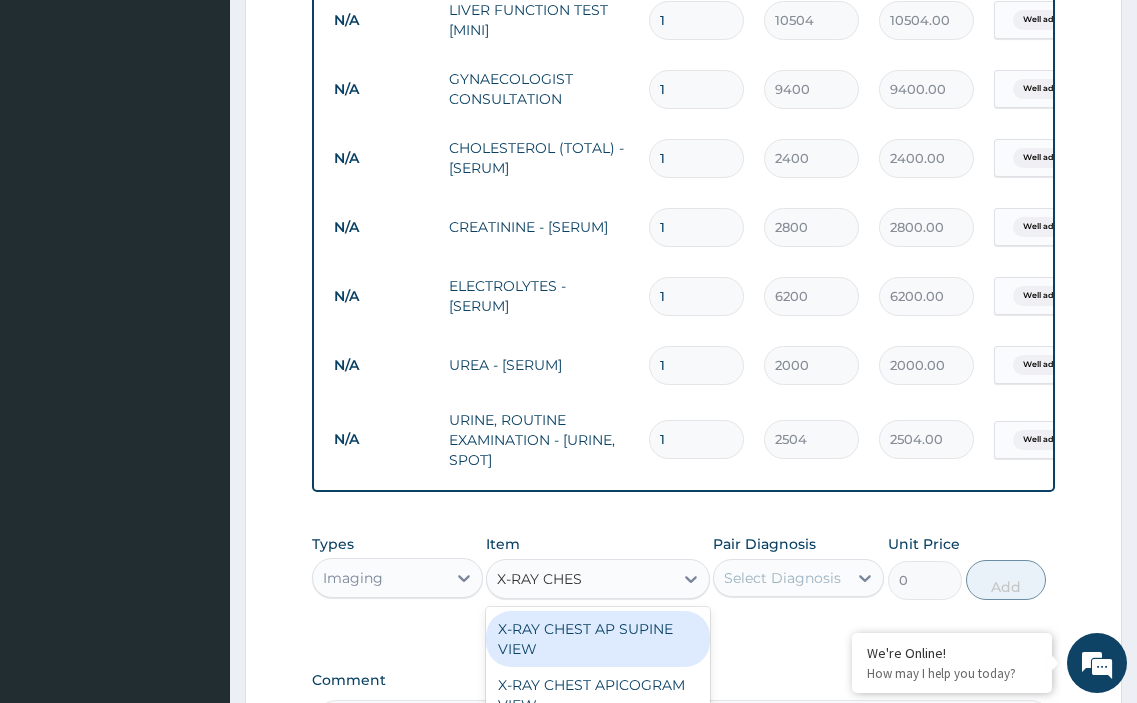 type on "X-RAY CHEST" 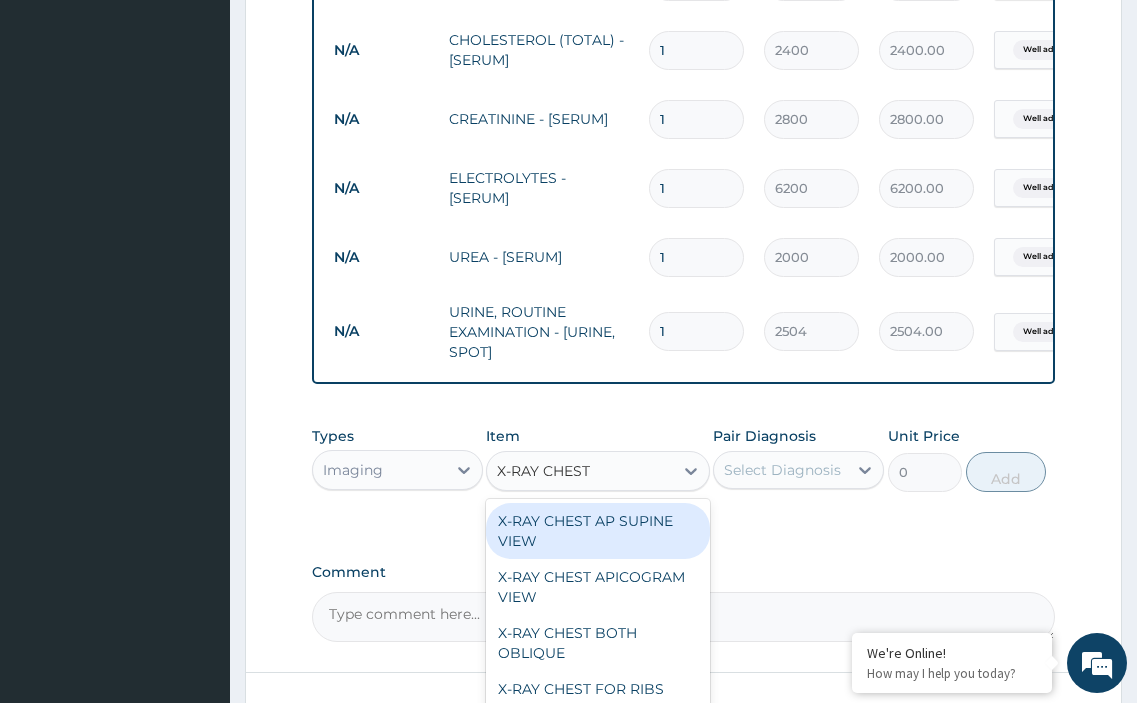 scroll, scrollTop: 1081, scrollLeft: 0, axis: vertical 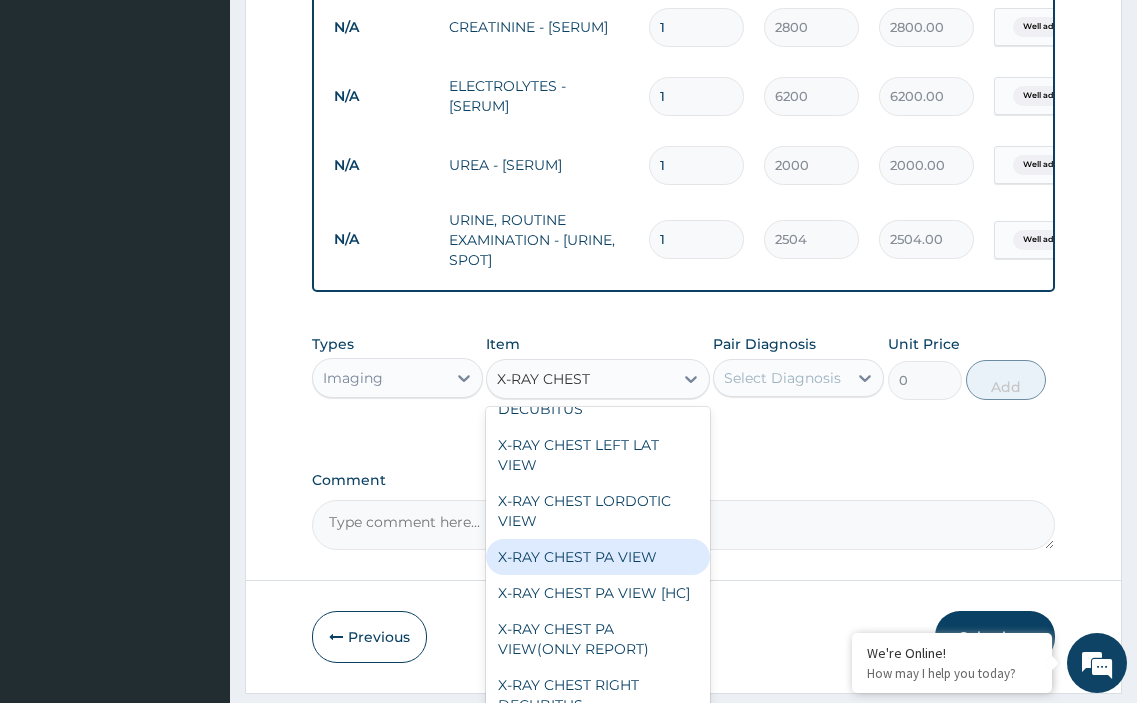 click on "X-RAY CHEST PA VIEW" at bounding box center (597, 557) 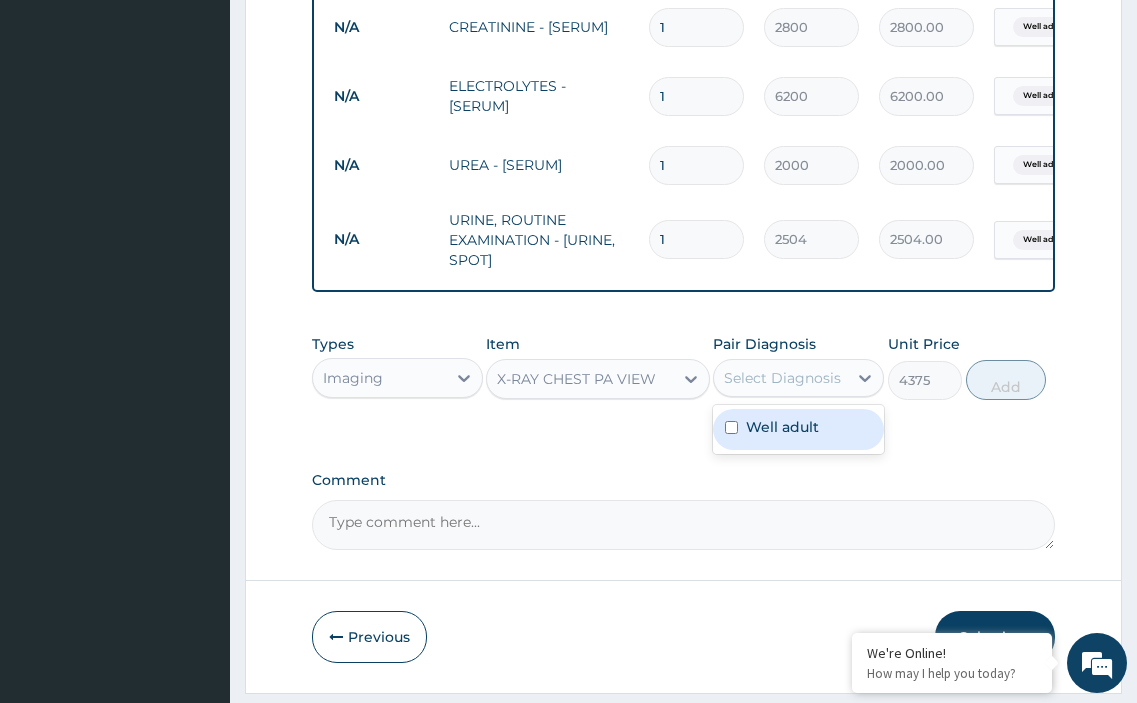 click on "Select Diagnosis" at bounding box center (782, 378) 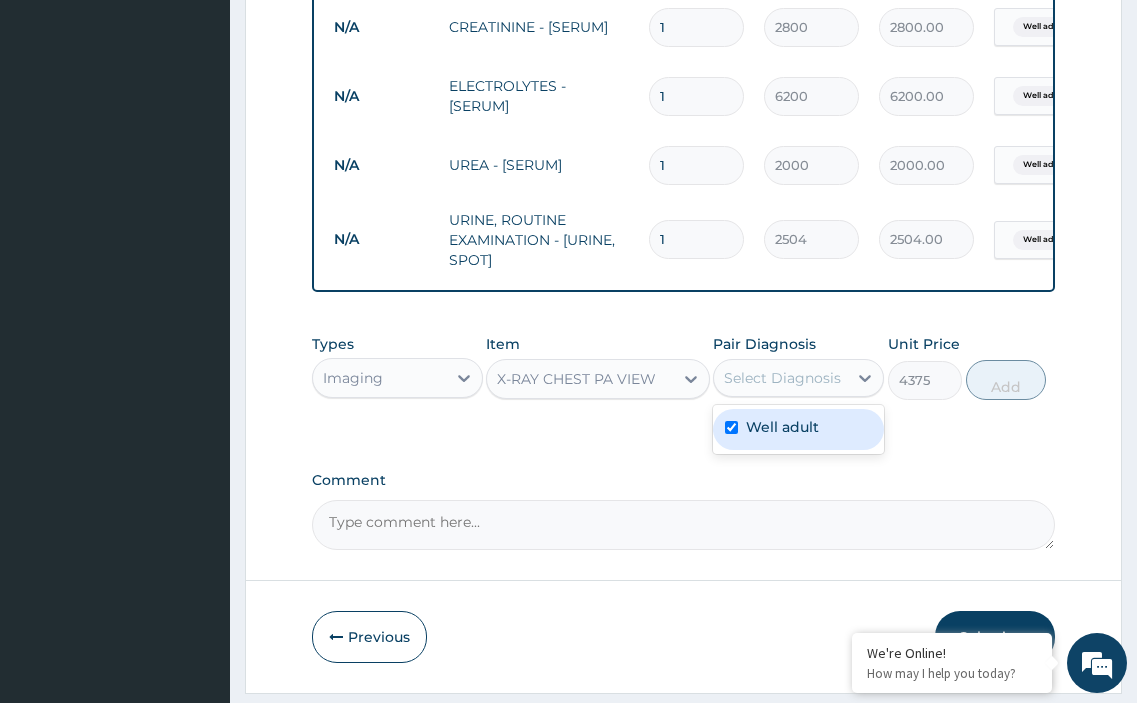 checkbox on "true" 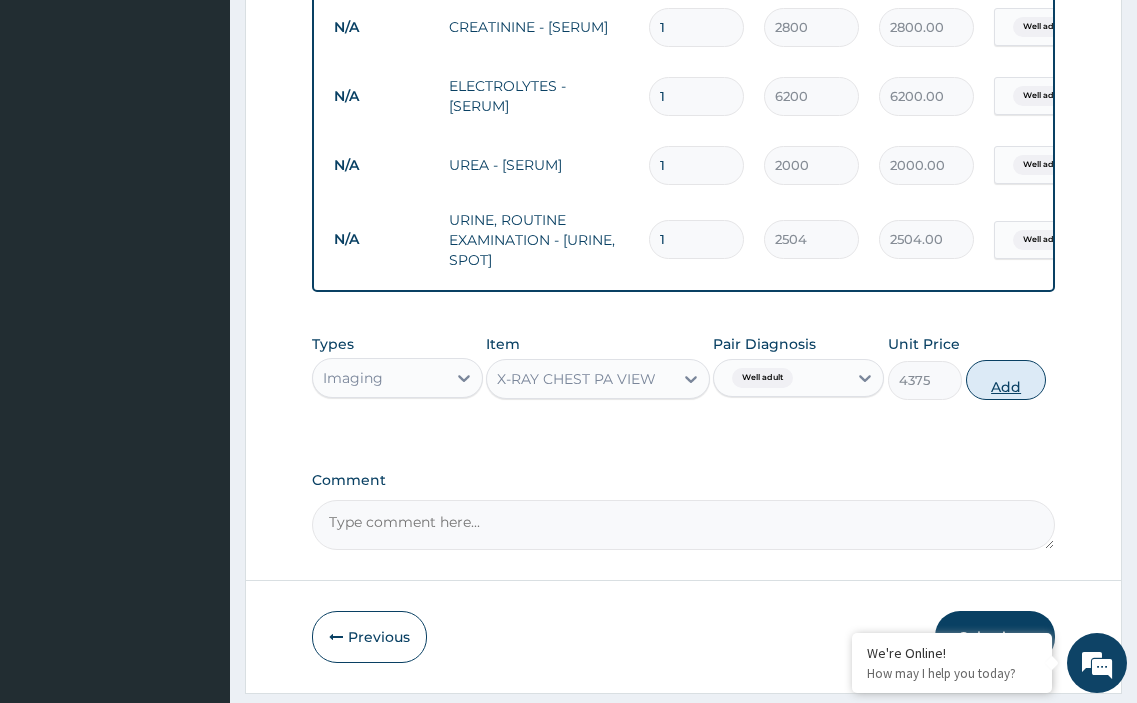 click on "Add" at bounding box center [1006, 380] 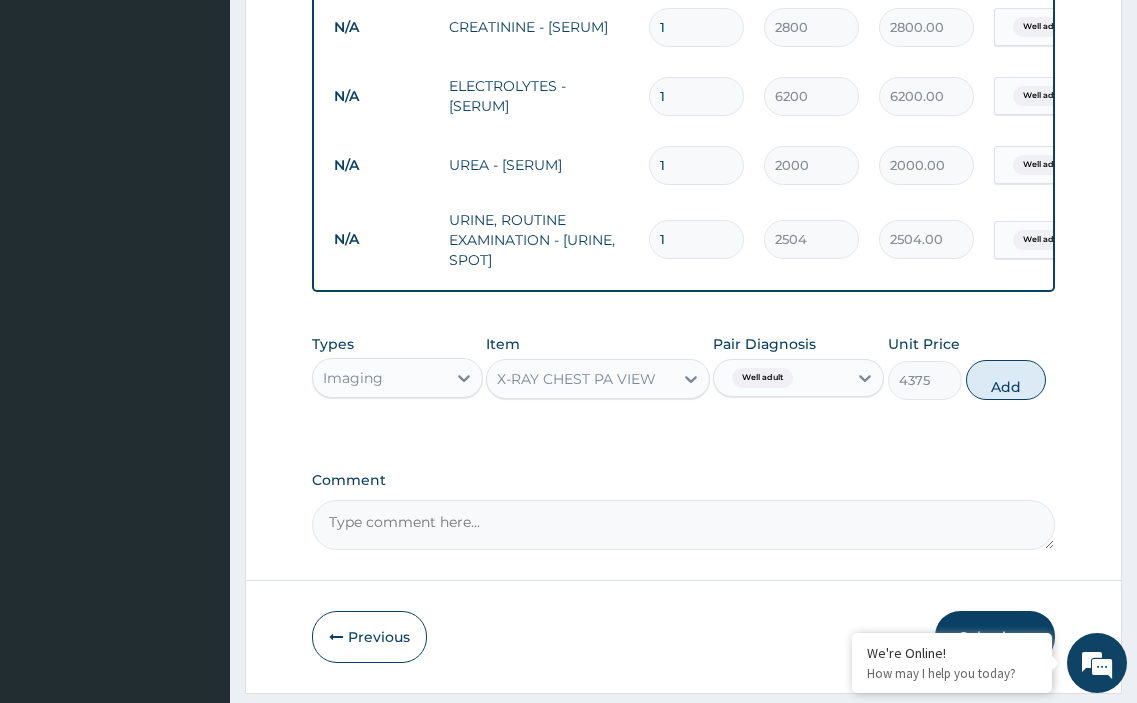 type on "0" 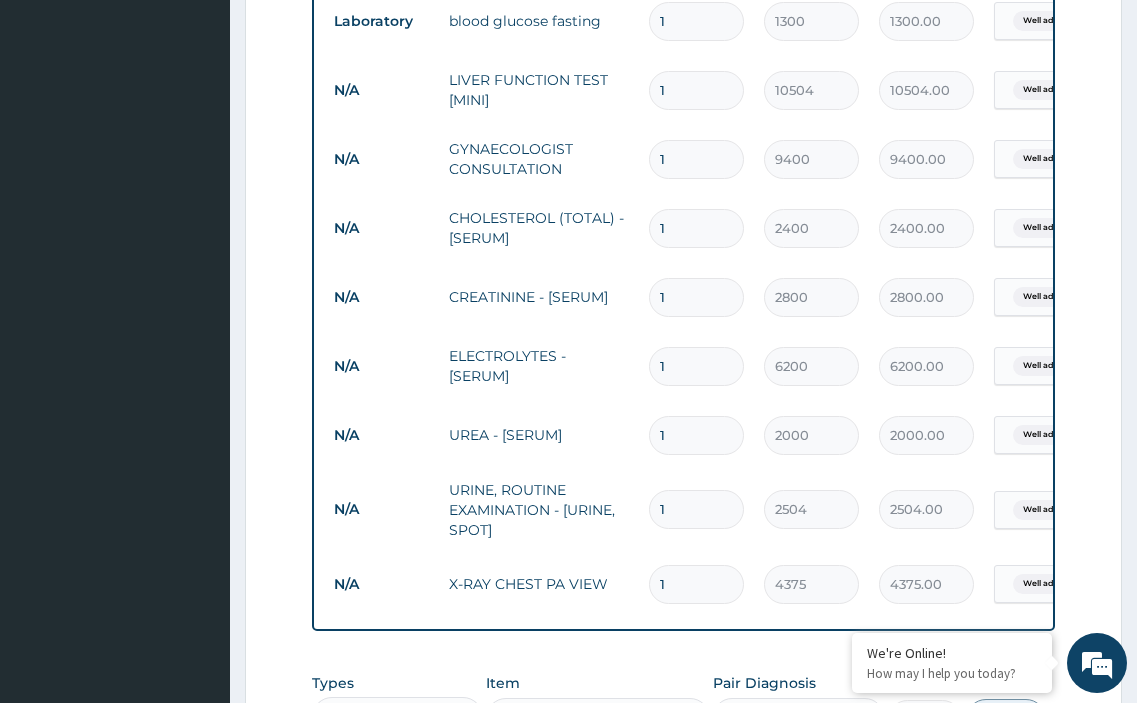 scroll, scrollTop: 881, scrollLeft: 0, axis: vertical 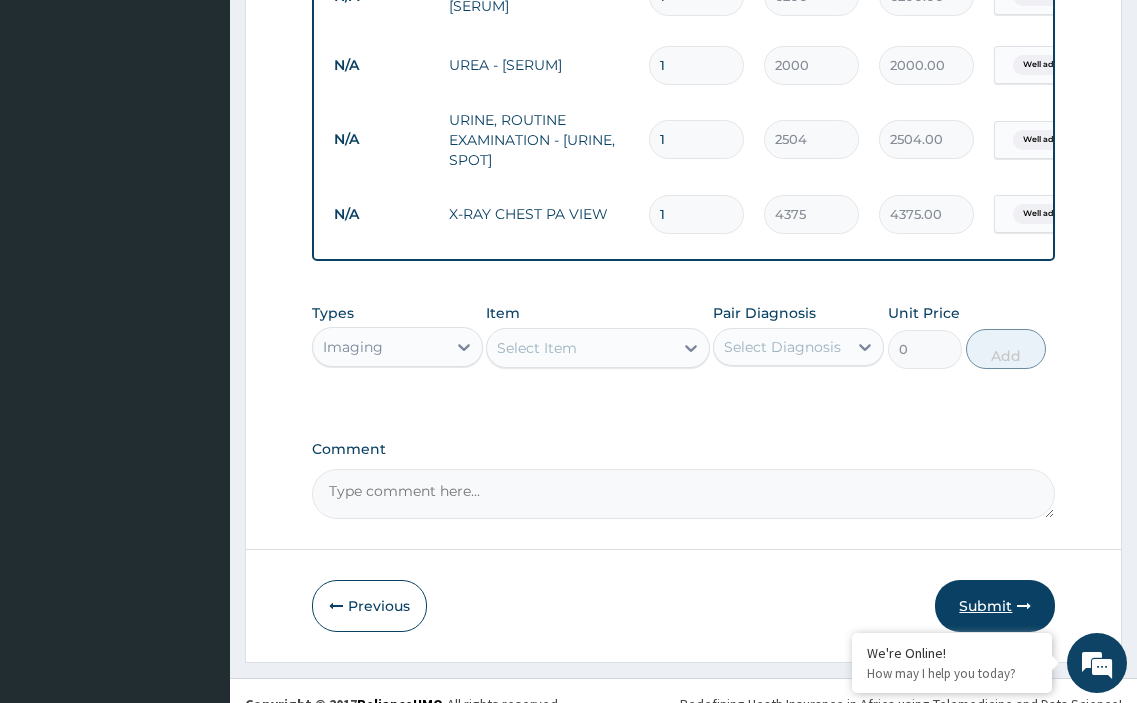 click on "Submit" at bounding box center (995, 606) 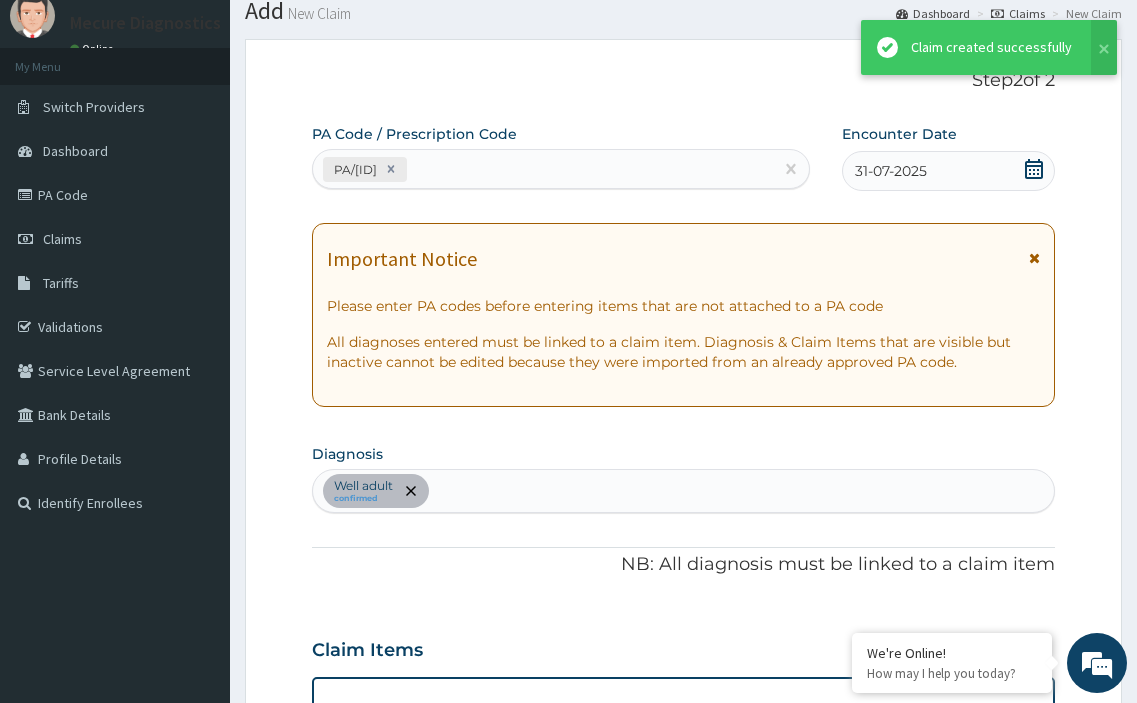 scroll, scrollTop: 1181, scrollLeft: 0, axis: vertical 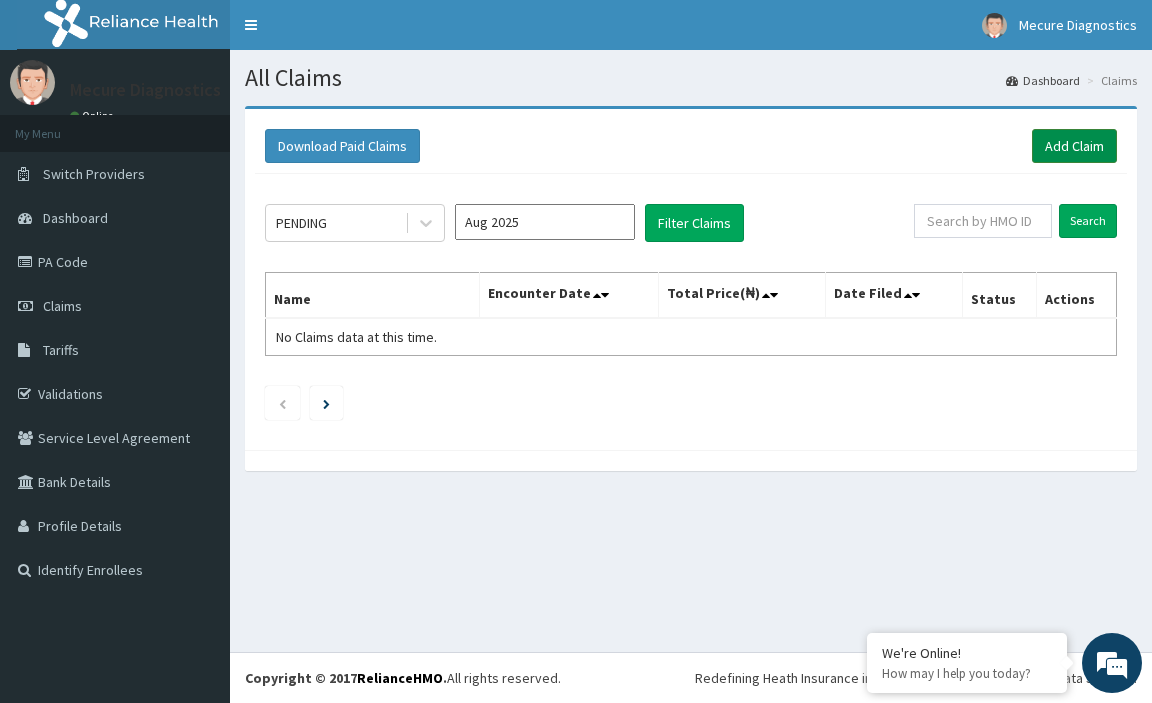 click on "Add Claim" at bounding box center (1074, 146) 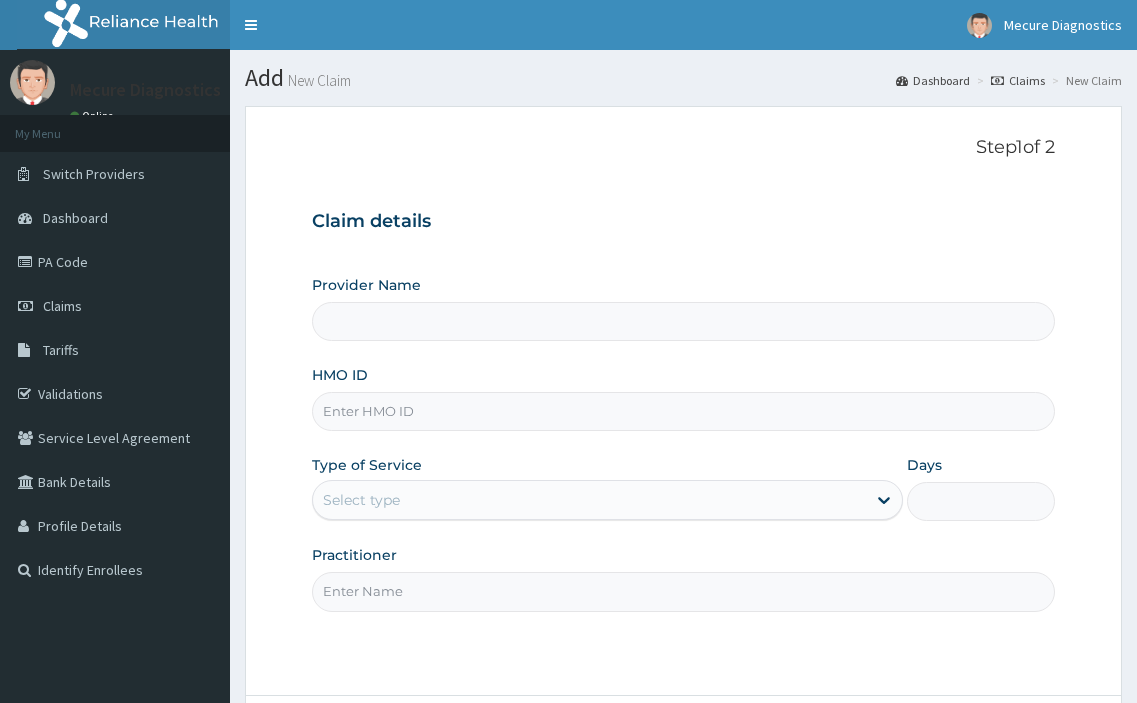 scroll, scrollTop: 0, scrollLeft: 0, axis: both 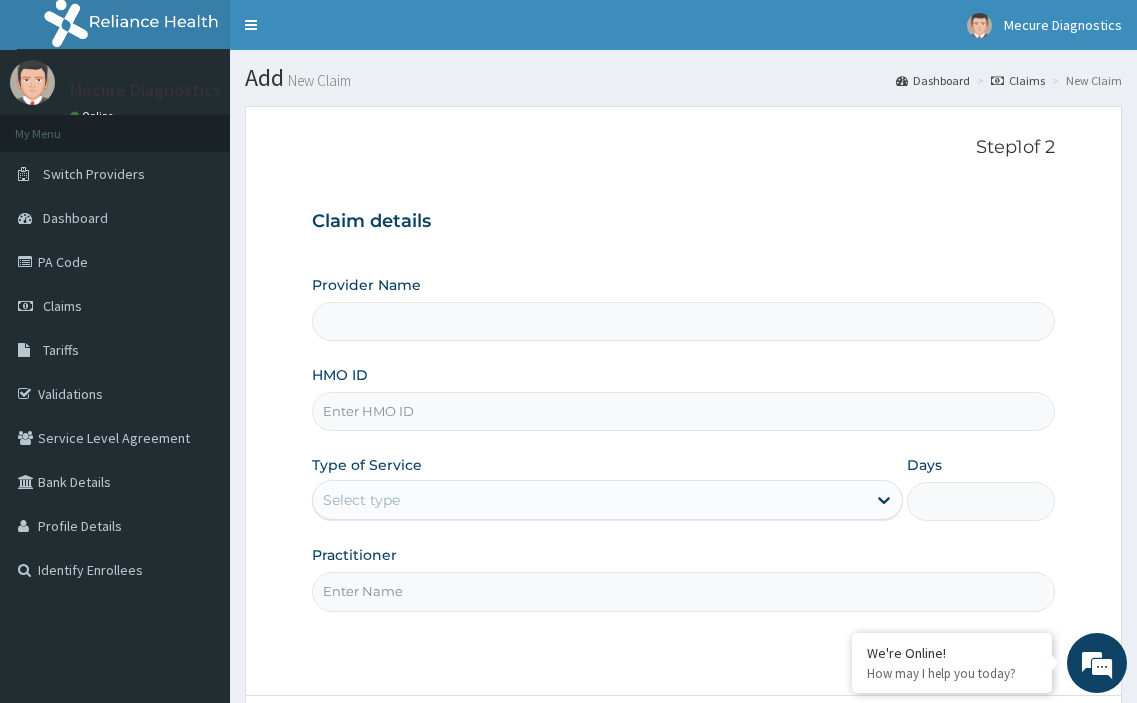 type on "Mecure -Lekki" 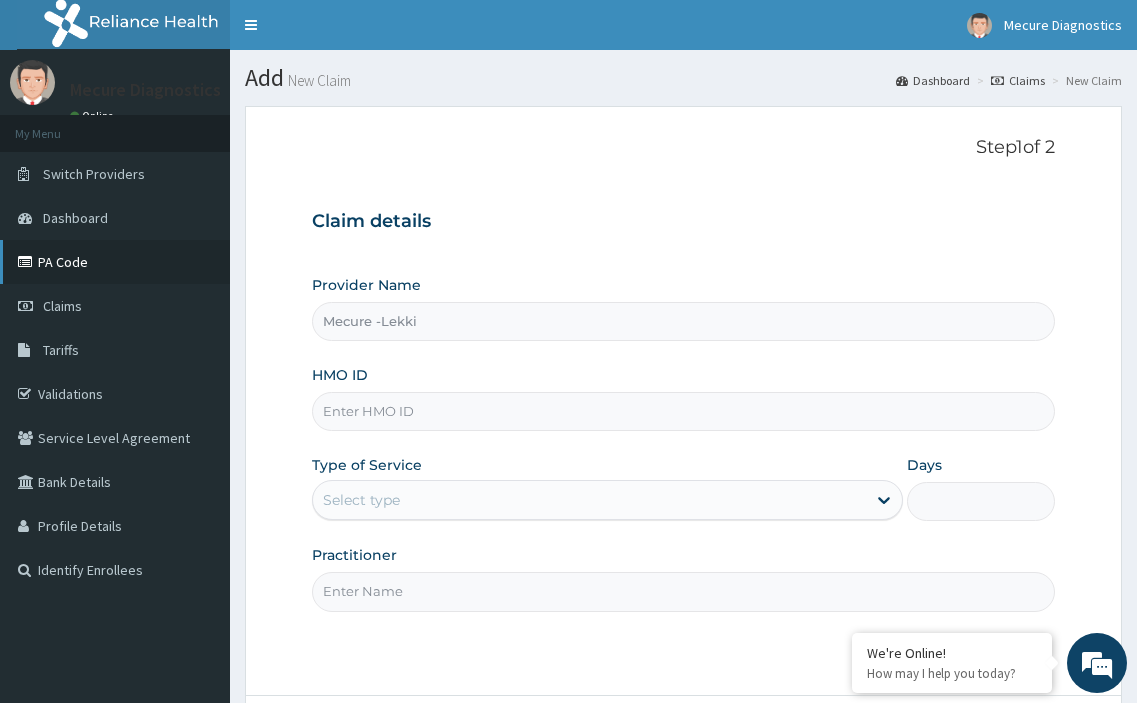 scroll, scrollTop: 0, scrollLeft: 0, axis: both 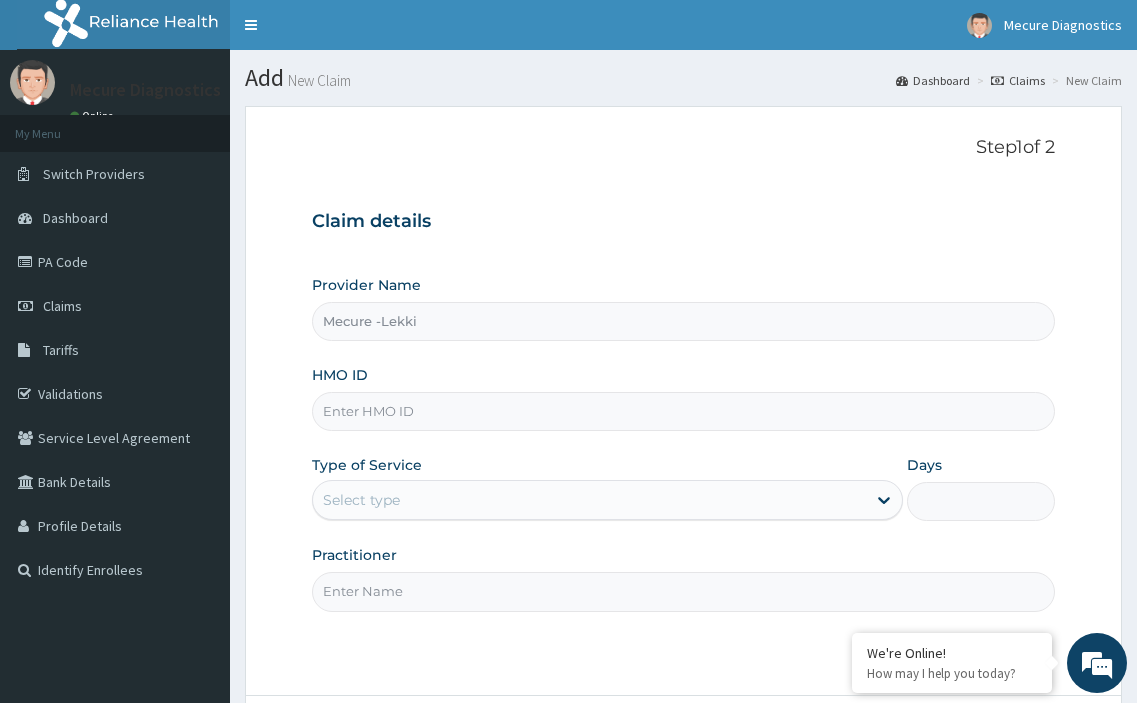 click on "HMO ID" at bounding box center (684, 411) 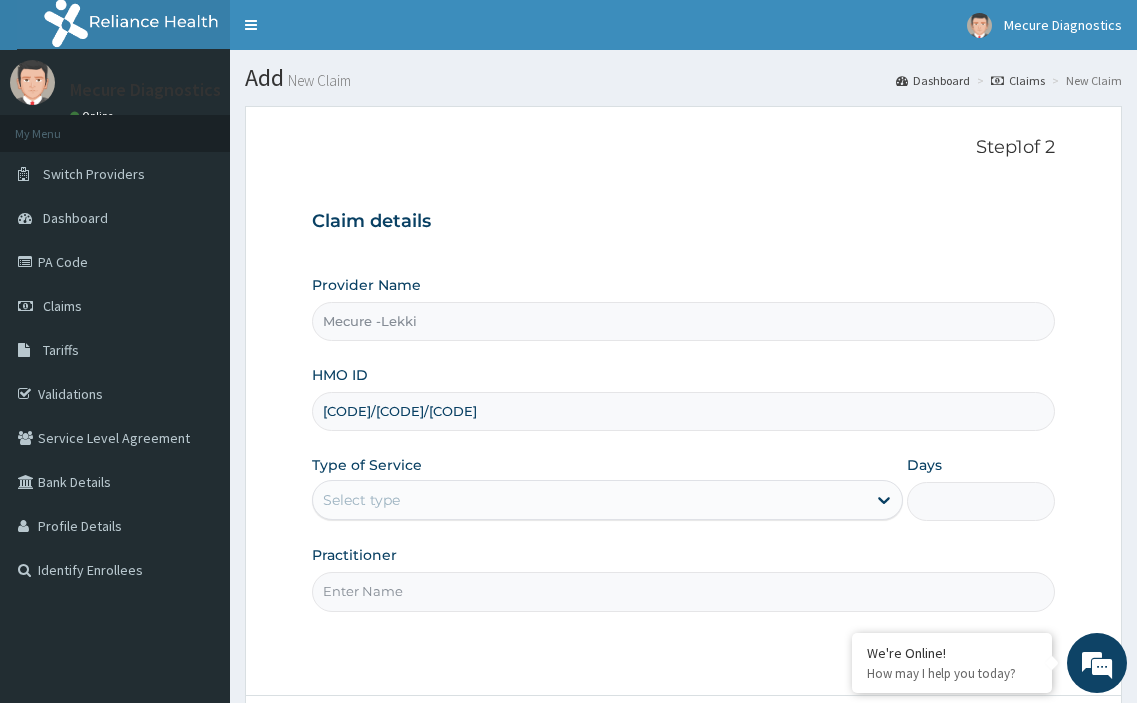 type on "CRH/10111/B" 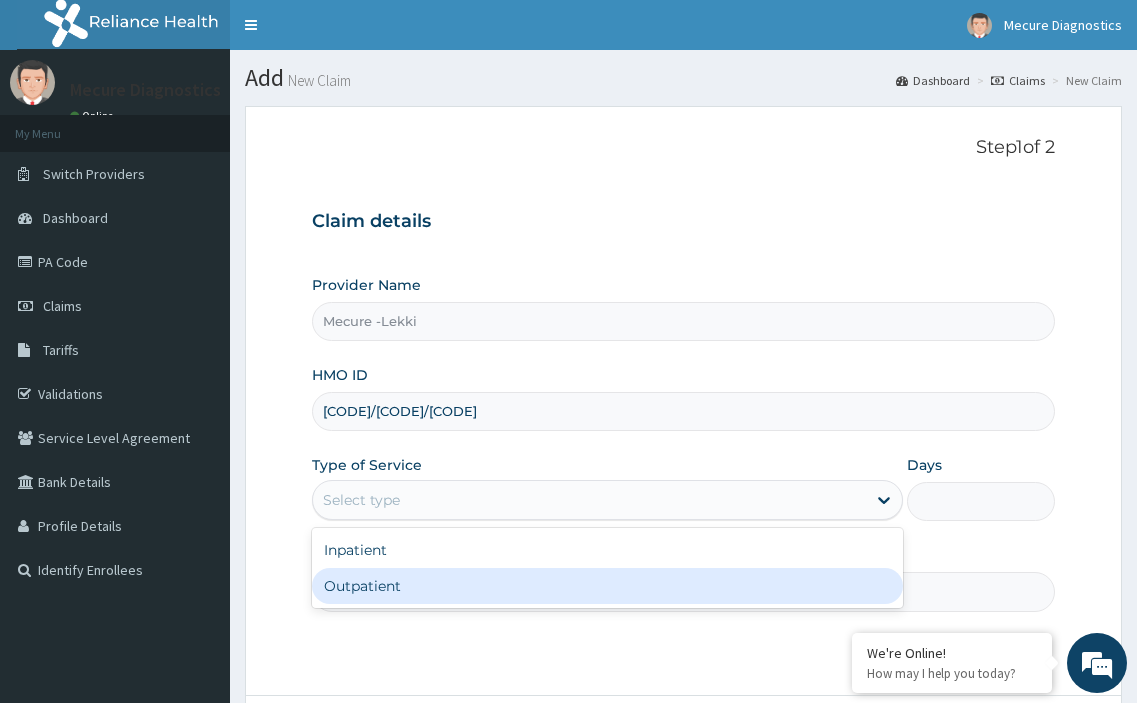 click on "Outpatient" at bounding box center (608, 586) 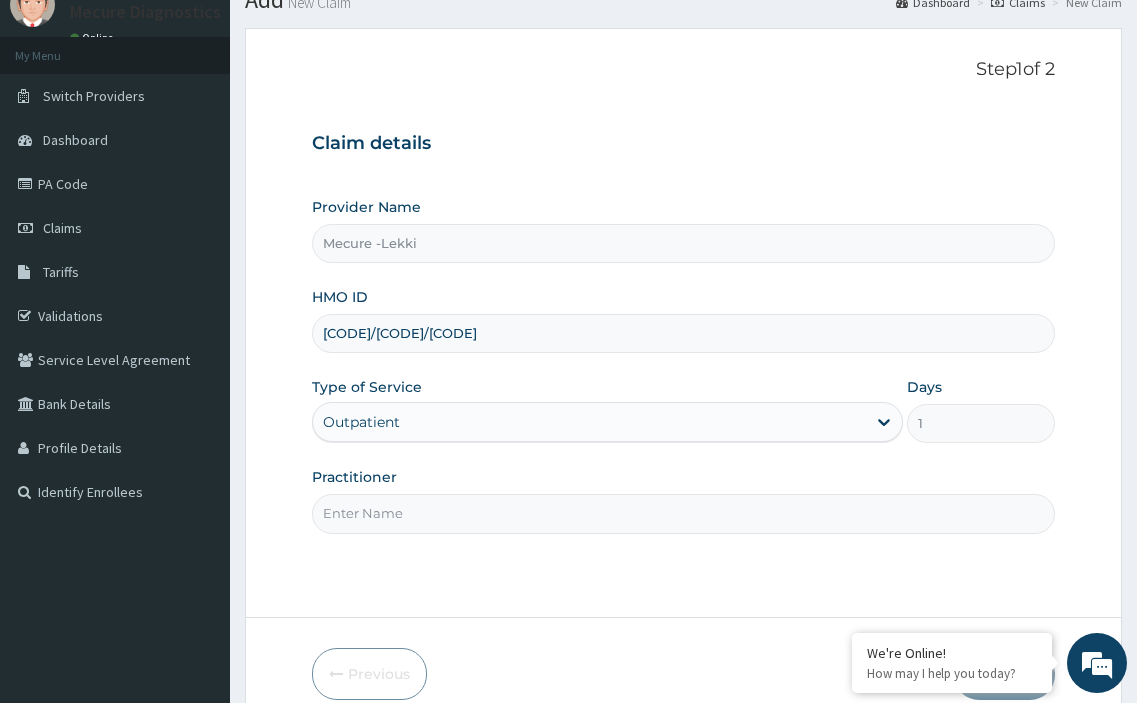 scroll, scrollTop: 172, scrollLeft: 0, axis: vertical 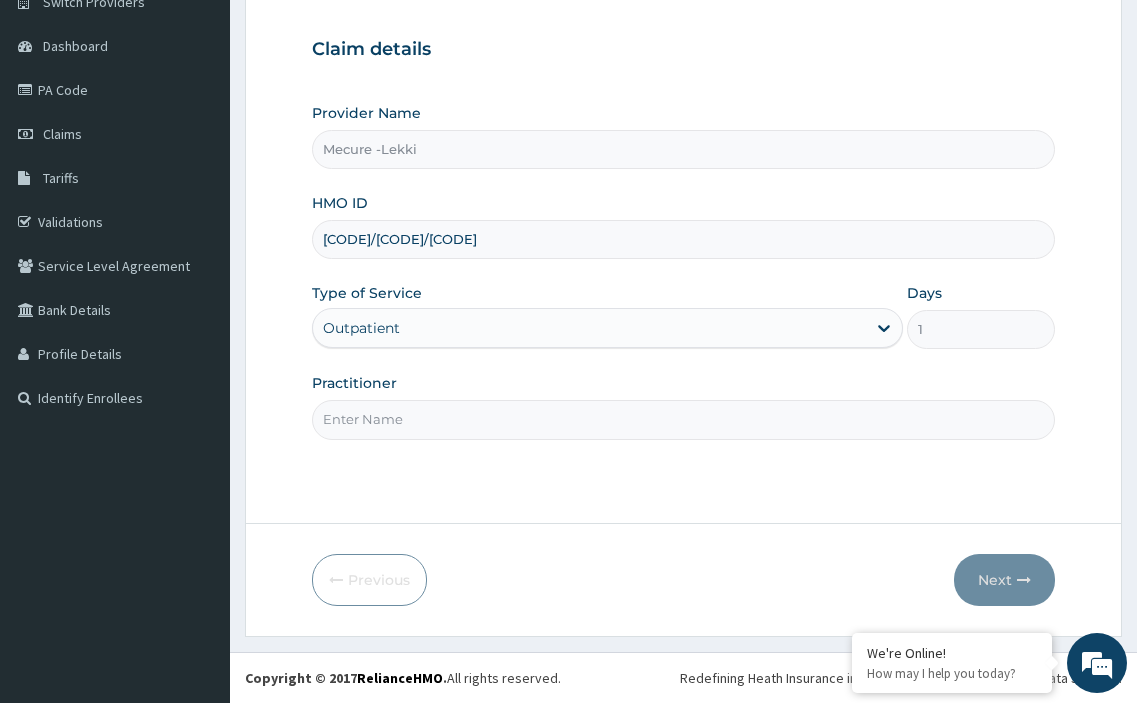click on "Practitioner" at bounding box center (684, 419) 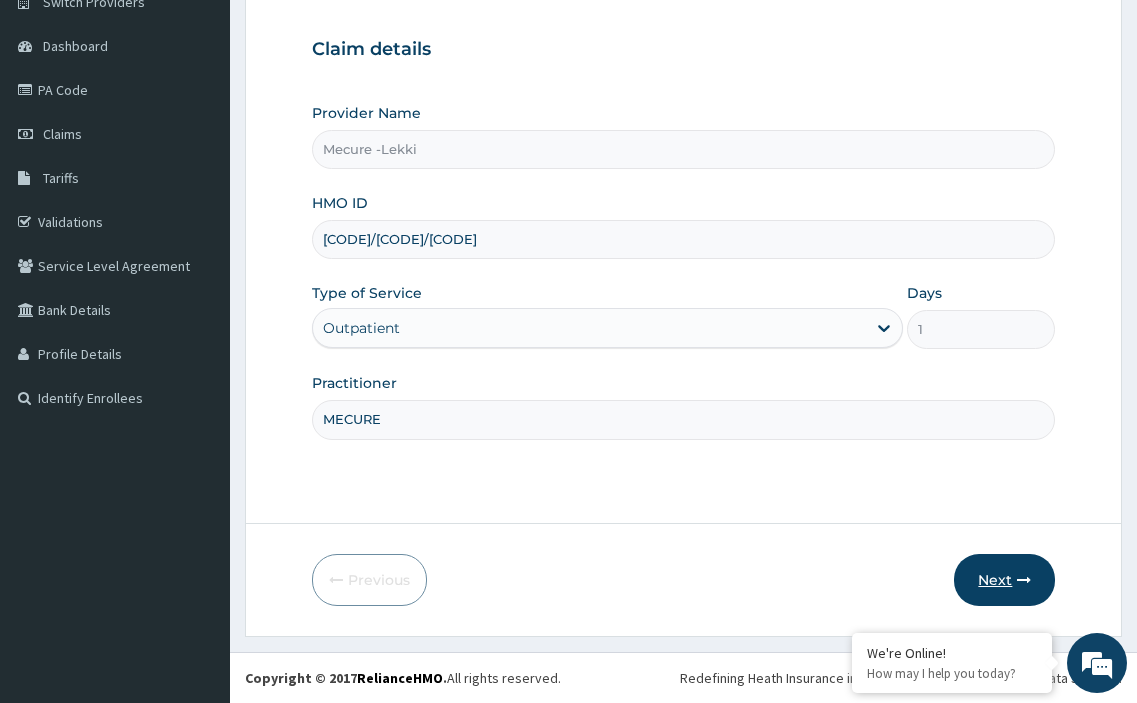 type on "MECURE" 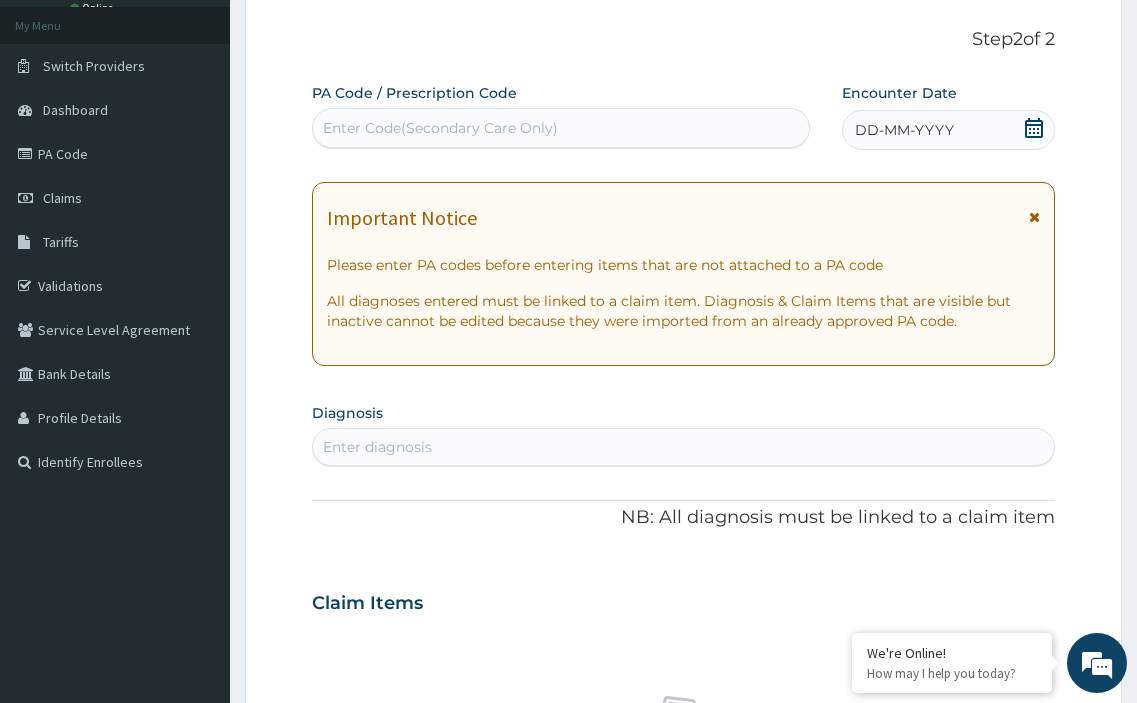 scroll, scrollTop: 0, scrollLeft: 0, axis: both 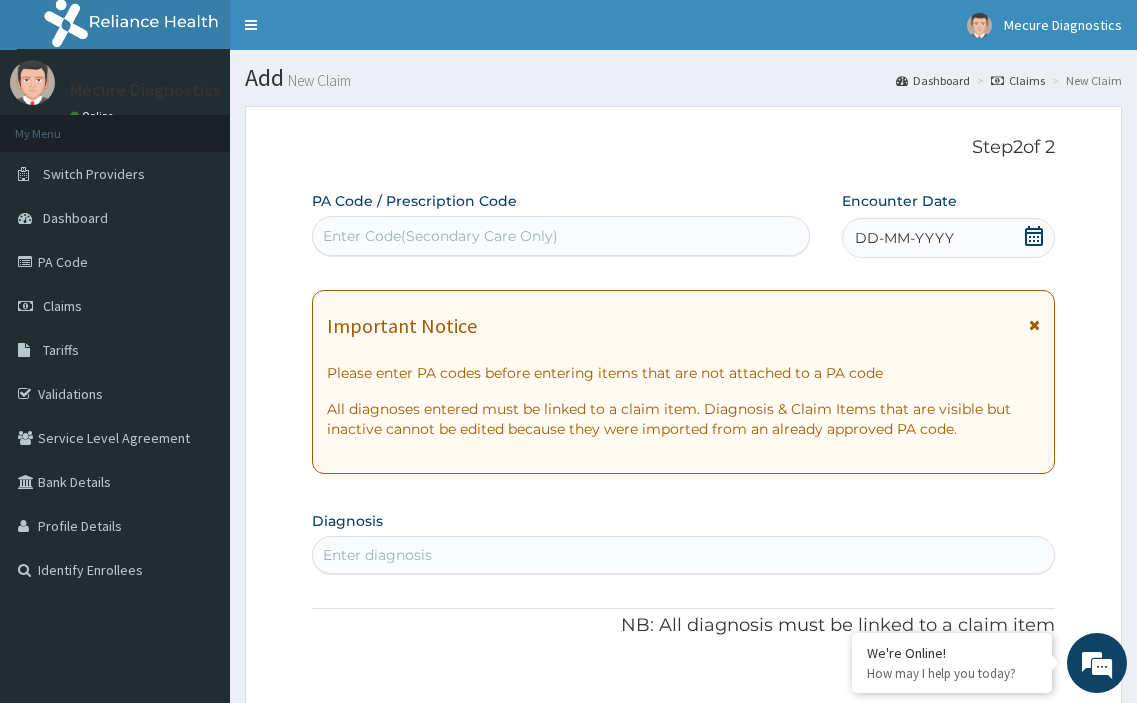 click on "Enter Code(Secondary Care Only)" at bounding box center [440, 236] 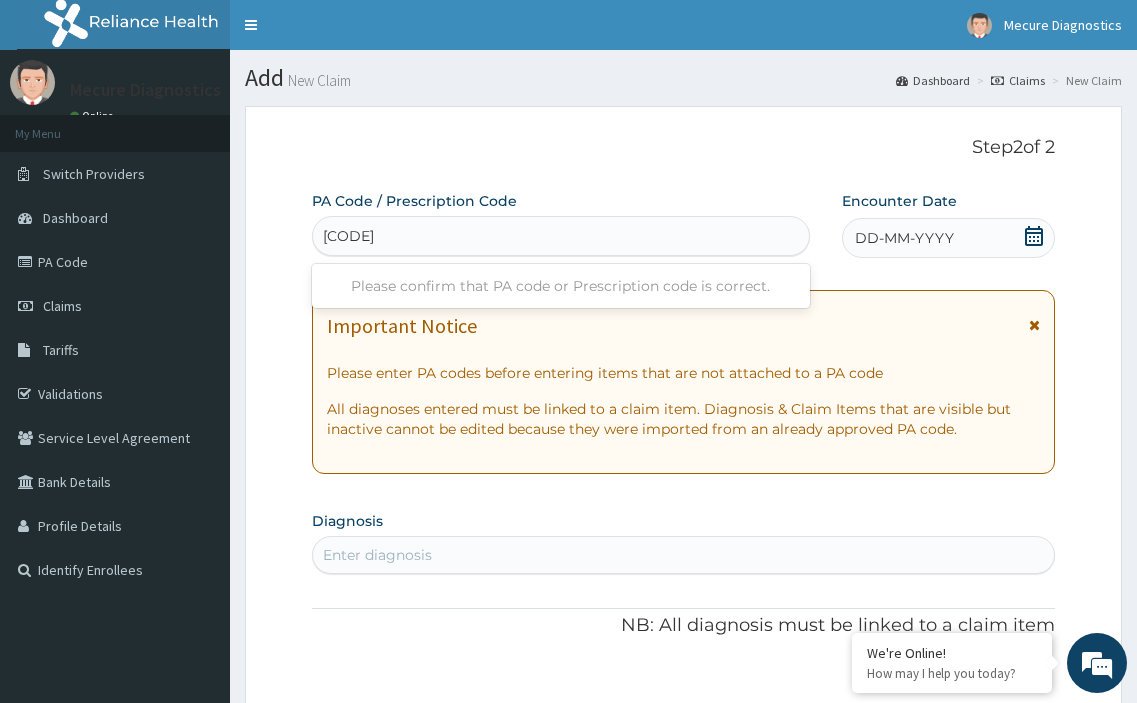 type on "PA/E89EF9" 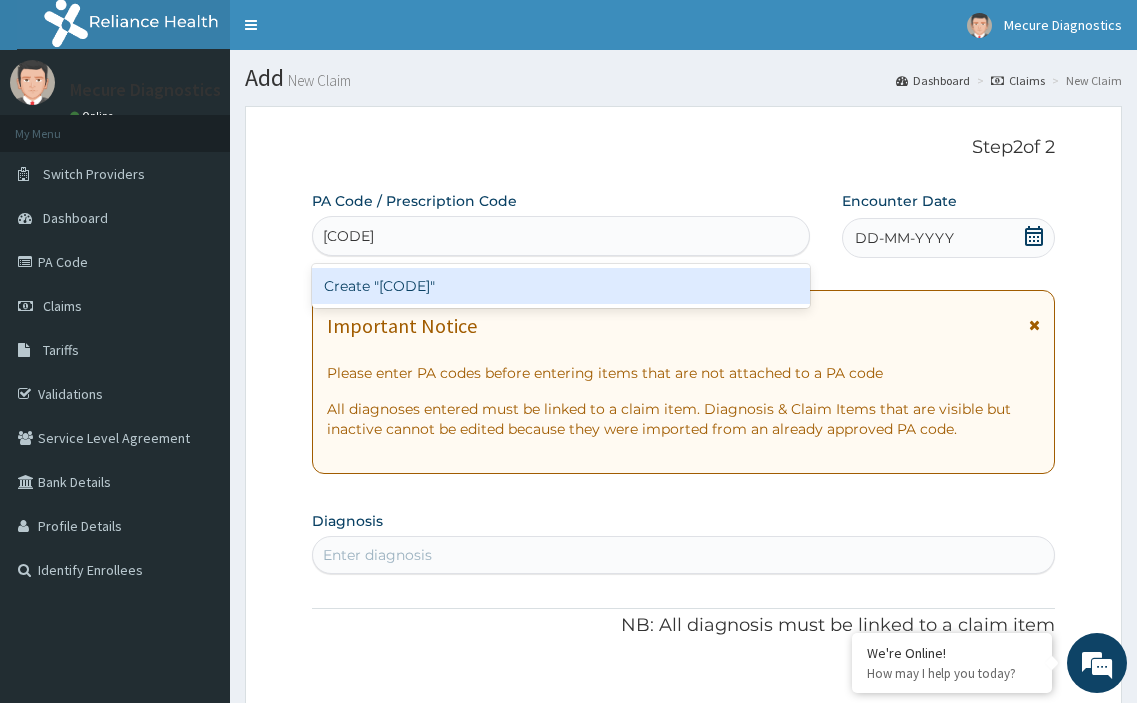 click on "Create "PA/E89EF9"" at bounding box center [561, 286] 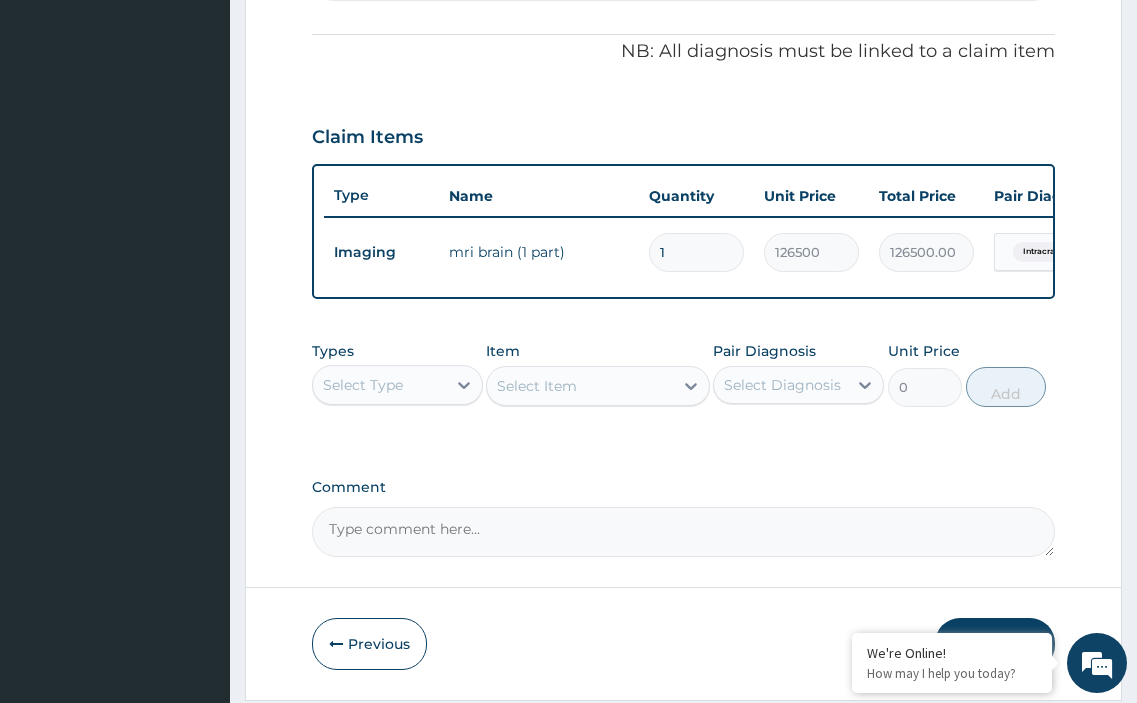 scroll, scrollTop: 659, scrollLeft: 0, axis: vertical 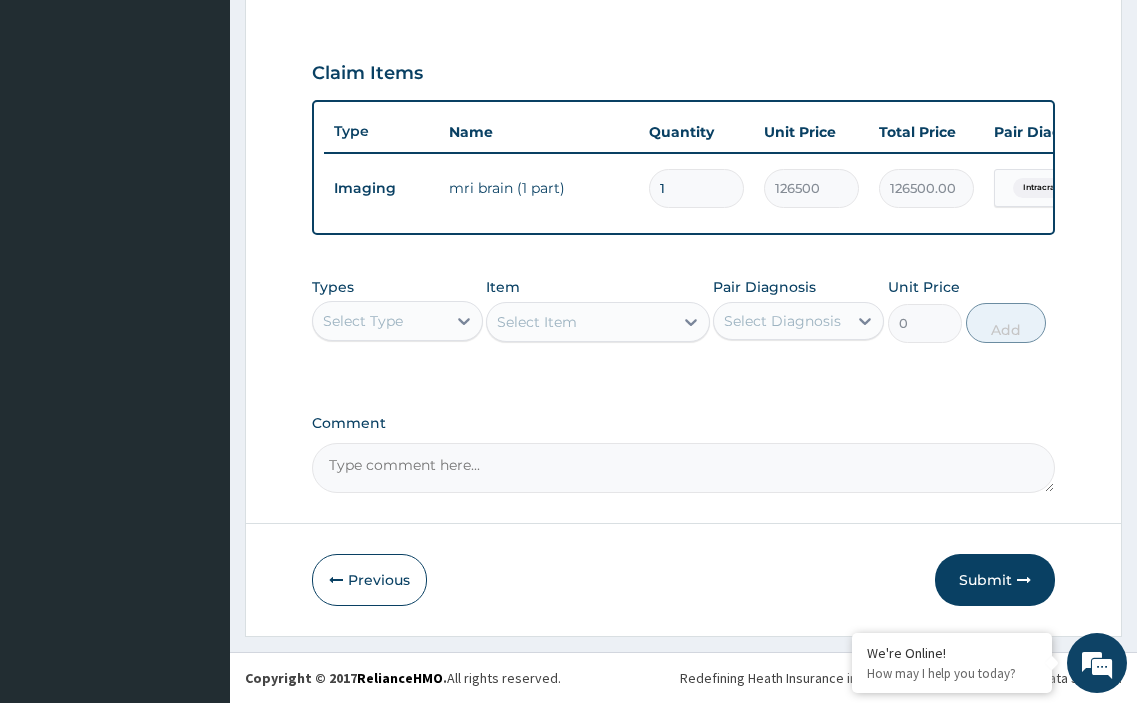 click on "Submit" at bounding box center (995, 580) 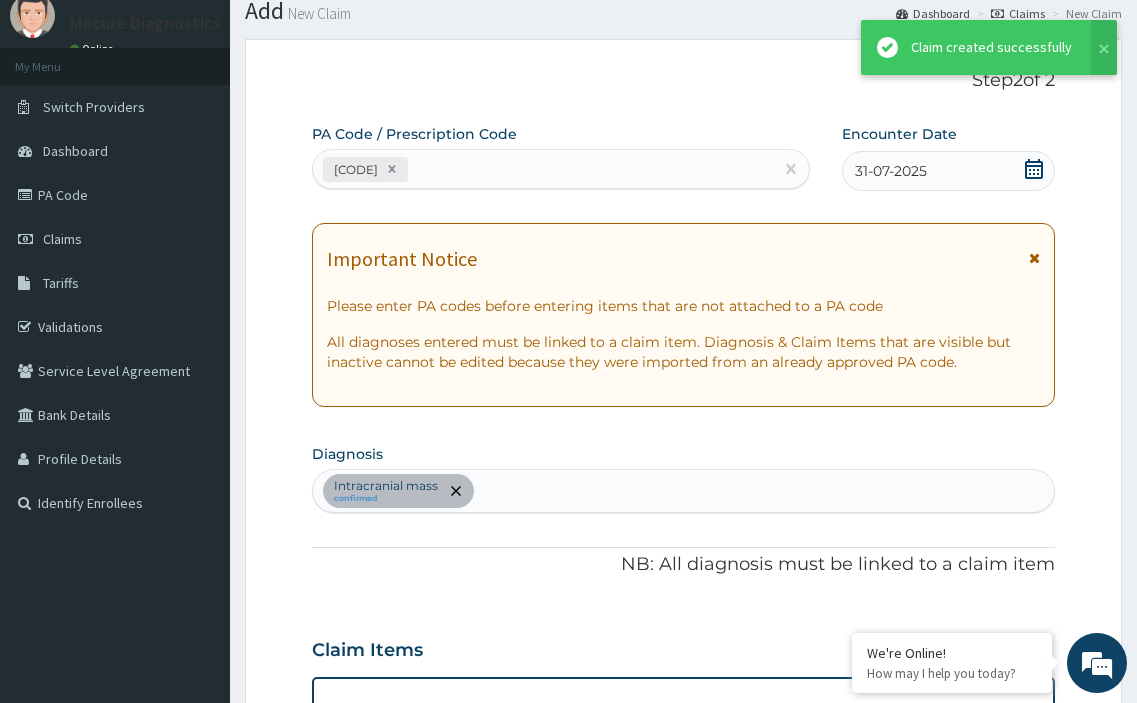 scroll, scrollTop: 659, scrollLeft: 0, axis: vertical 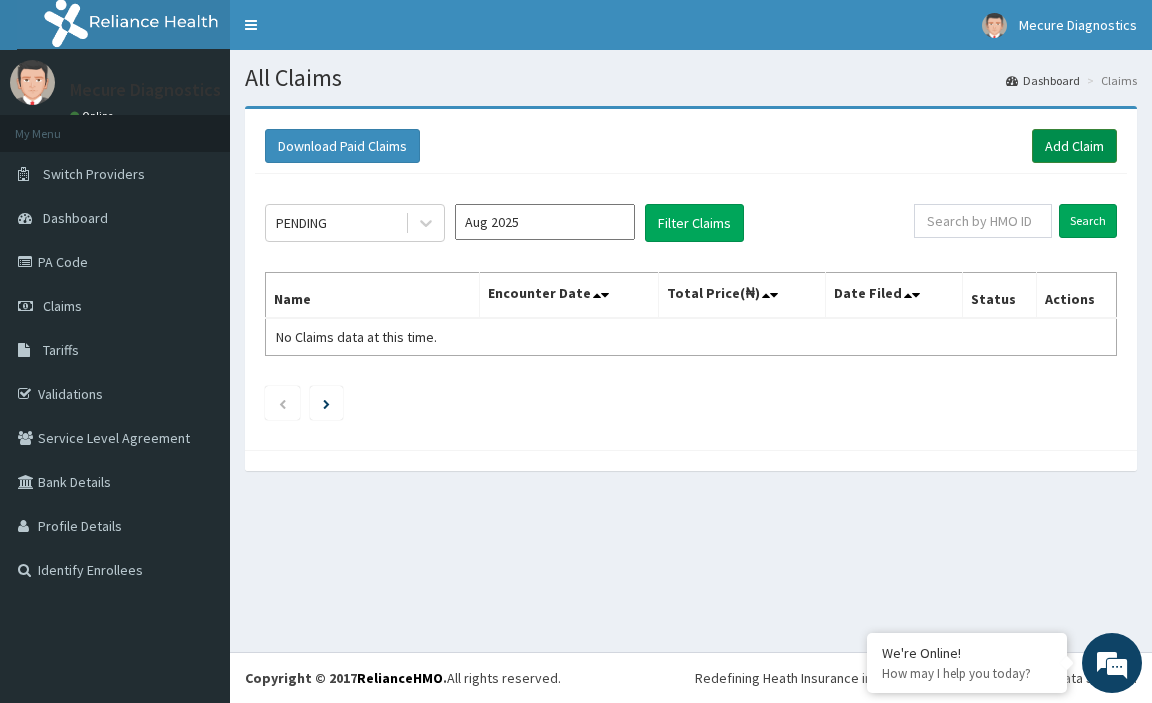 click on "Add Claim" at bounding box center (1074, 146) 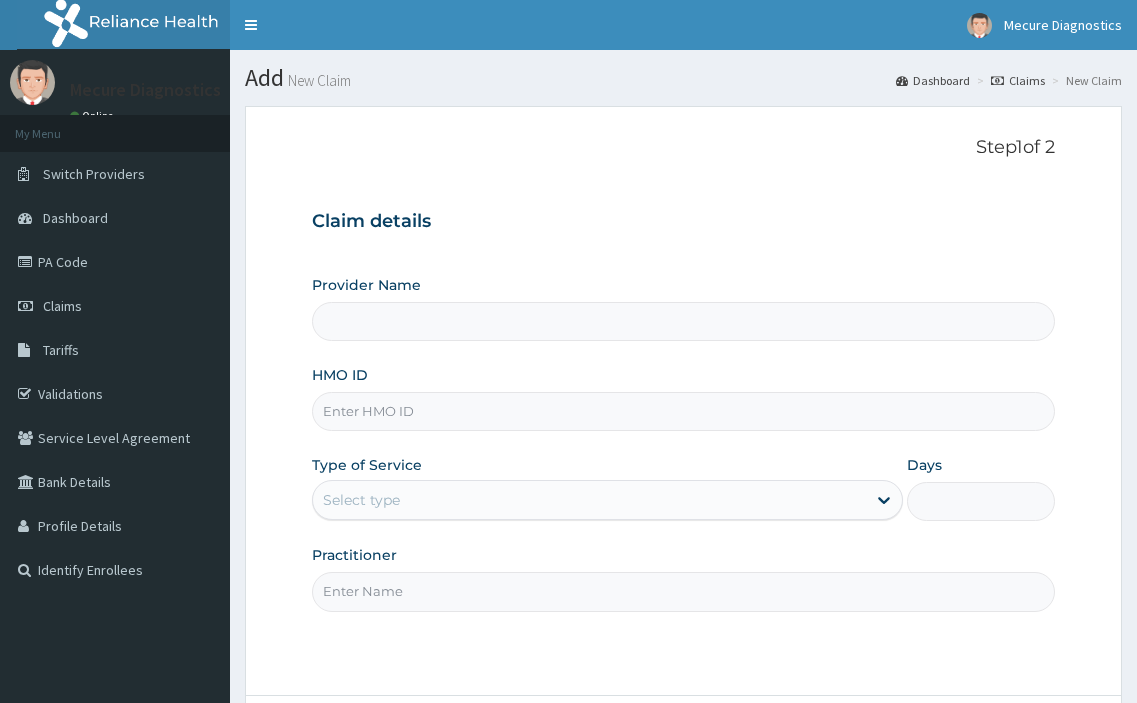 scroll, scrollTop: 0, scrollLeft: 0, axis: both 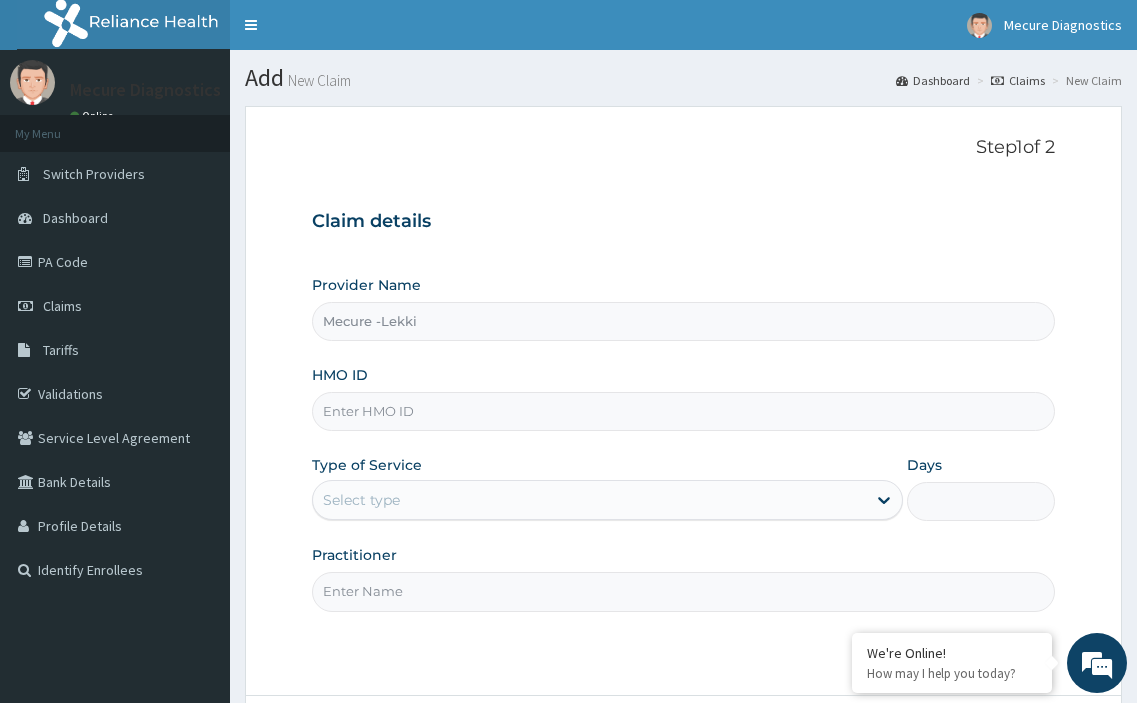 click on "HMO ID" at bounding box center (684, 411) 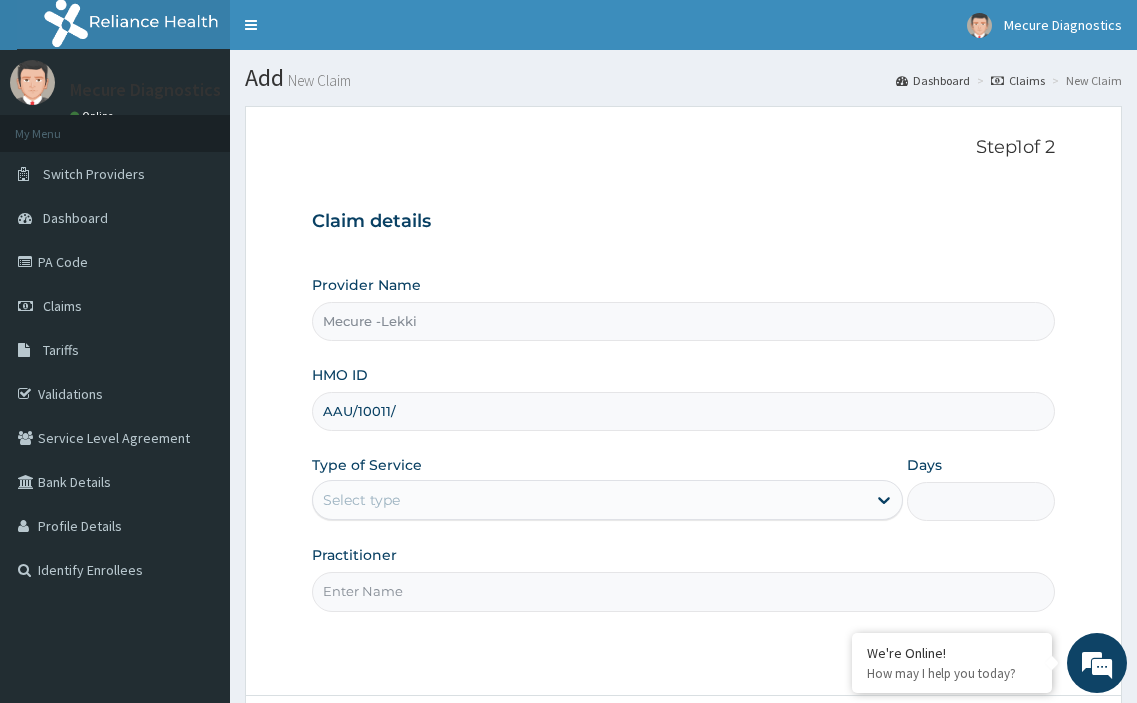 scroll, scrollTop: 0, scrollLeft: 0, axis: both 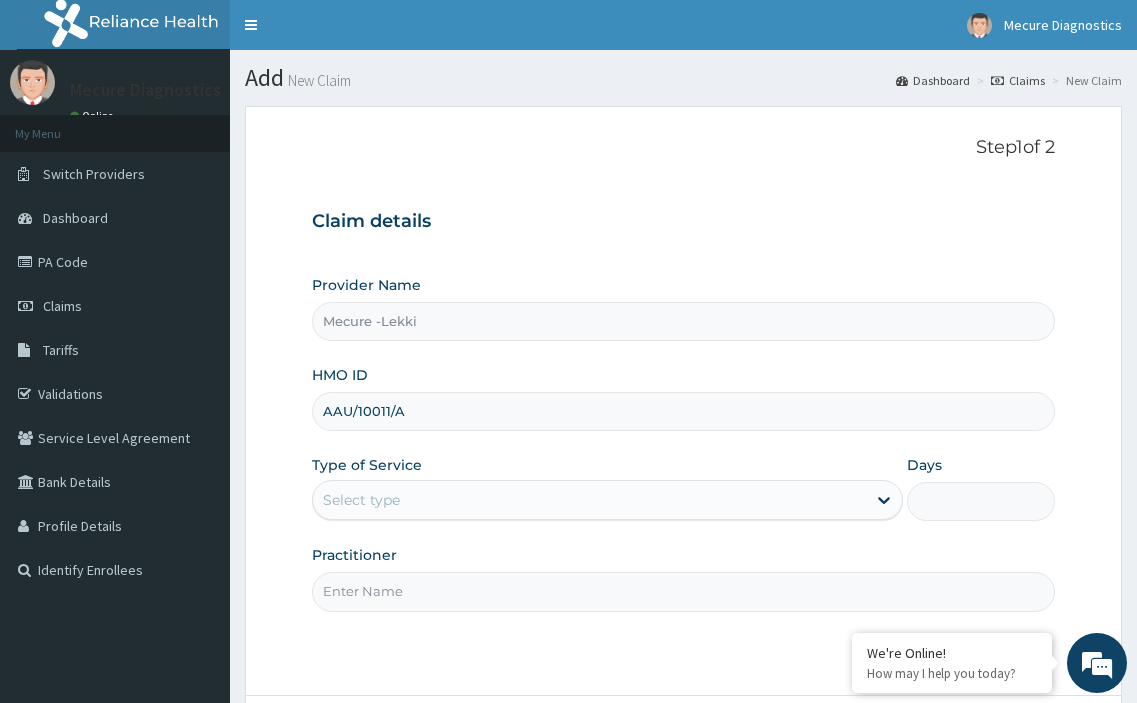 type on "AAU/10011/A" 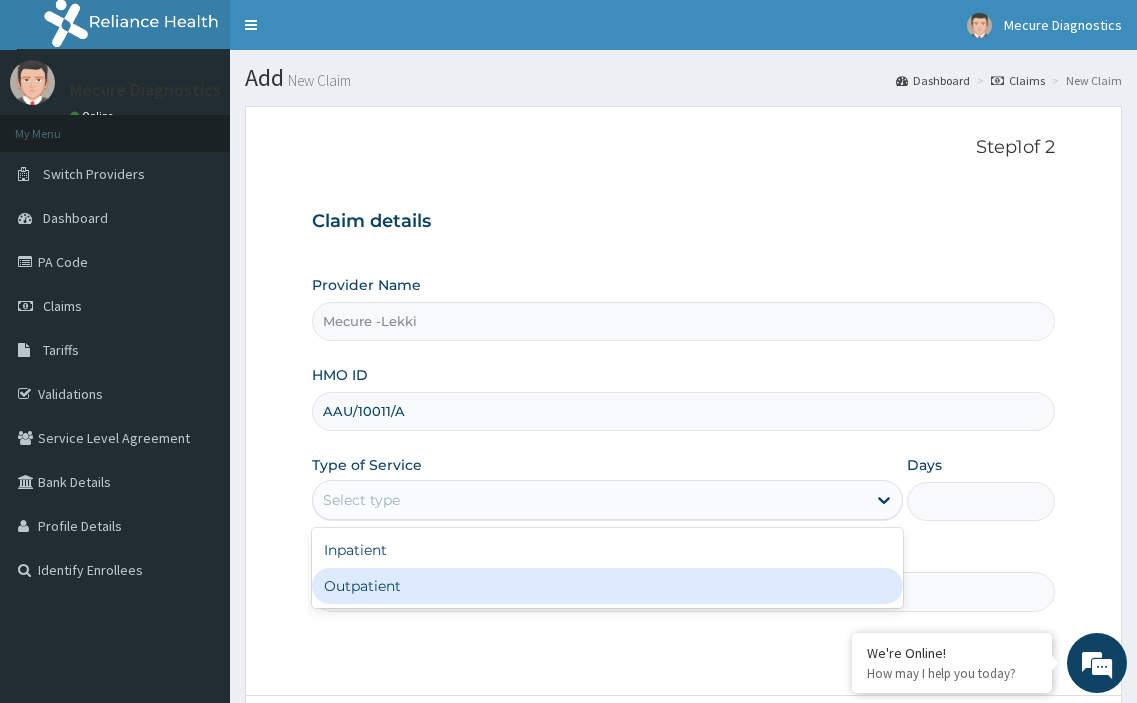 click on "Outpatient" at bounding box center [608, 586] 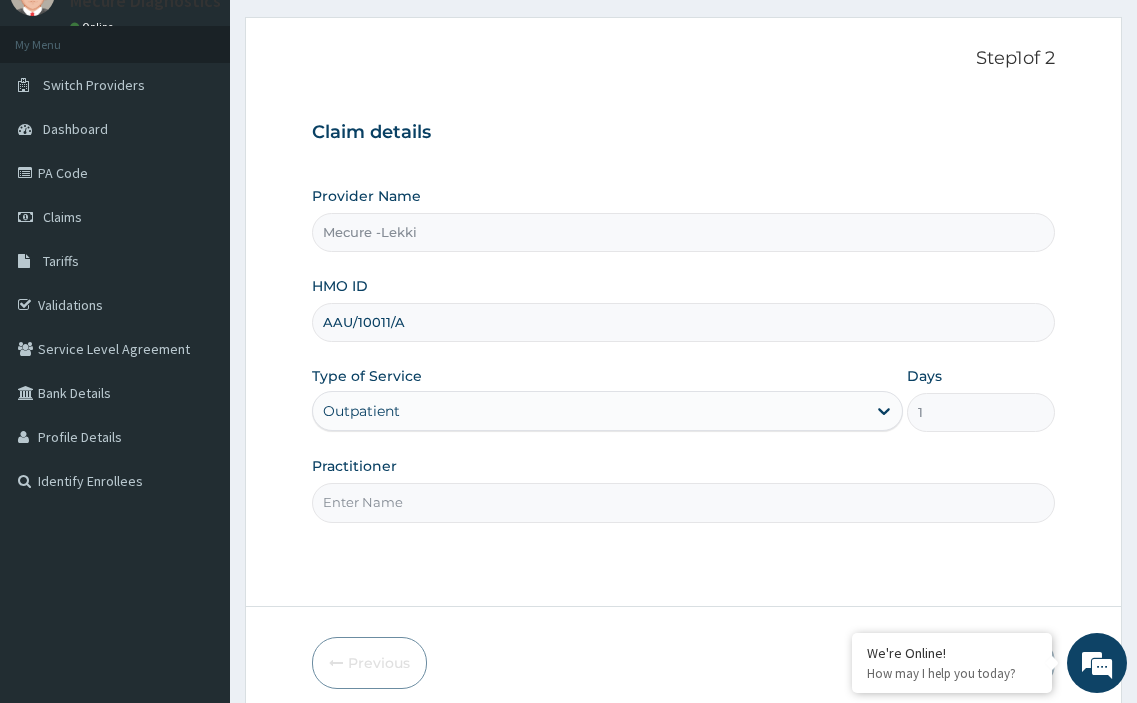 scroll, scrollTop: 172, scrollLeft: 0, axis: vertical 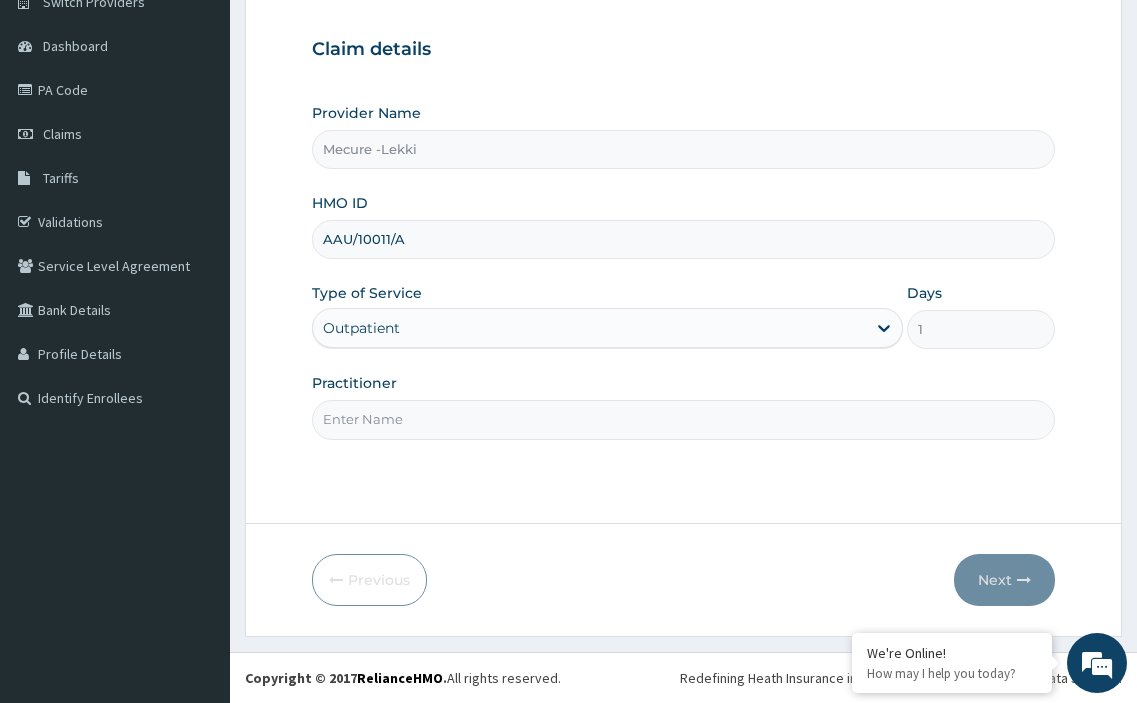 click on "Practitioner" at bounding box center [684, 419] 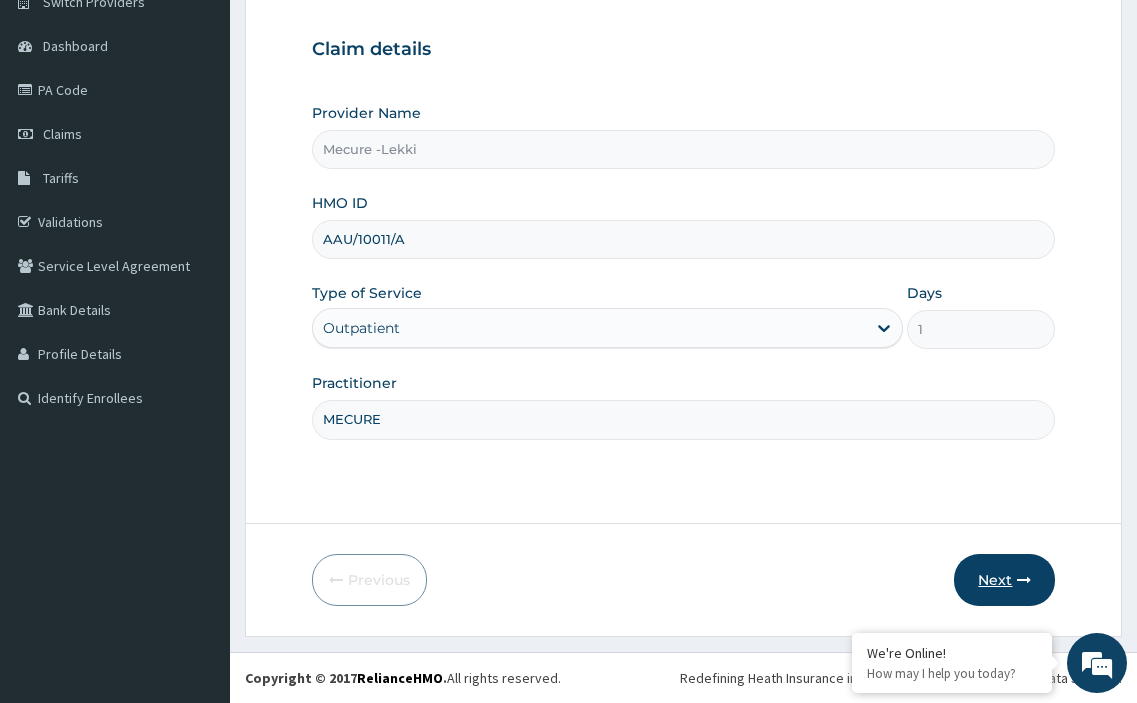 type on "MECURE" 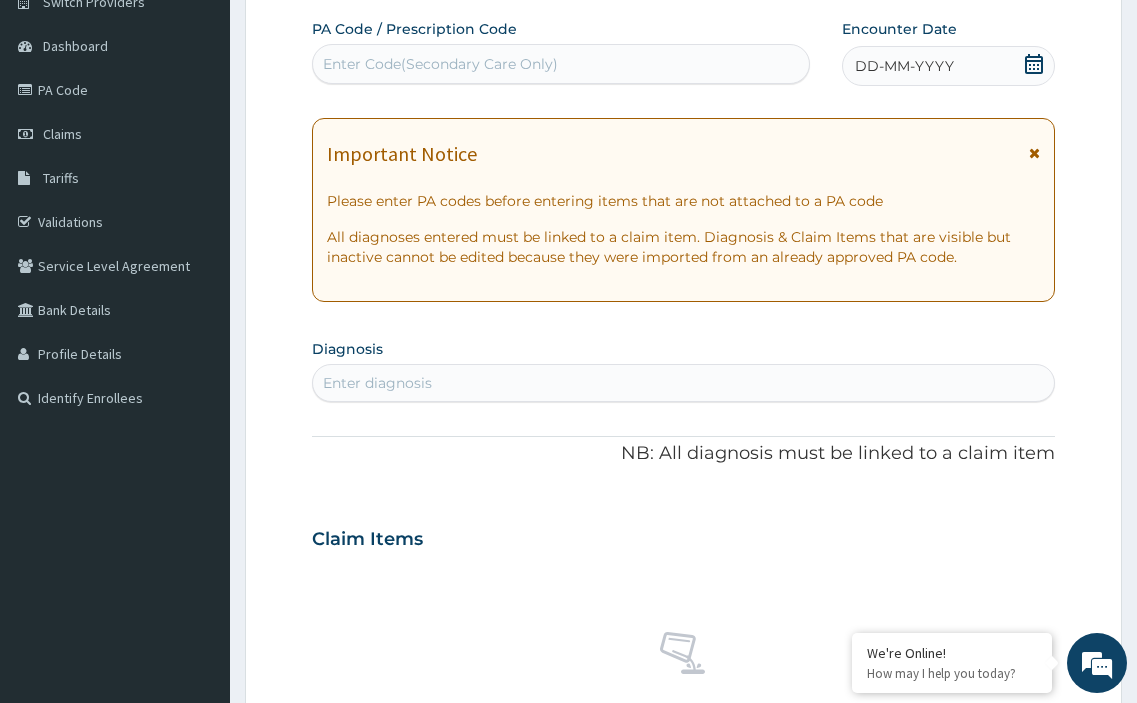 click on "Enter Code(Secondary Care Only)" at bounding box center (440, 64) 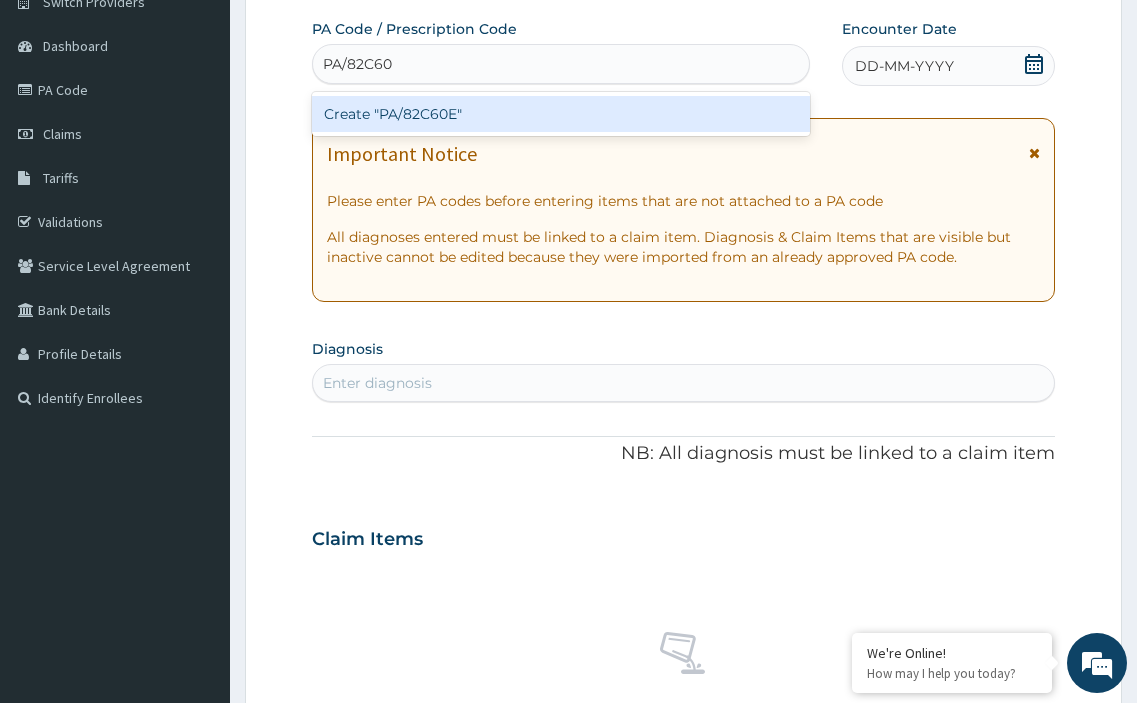 type on "PA/82C60E" 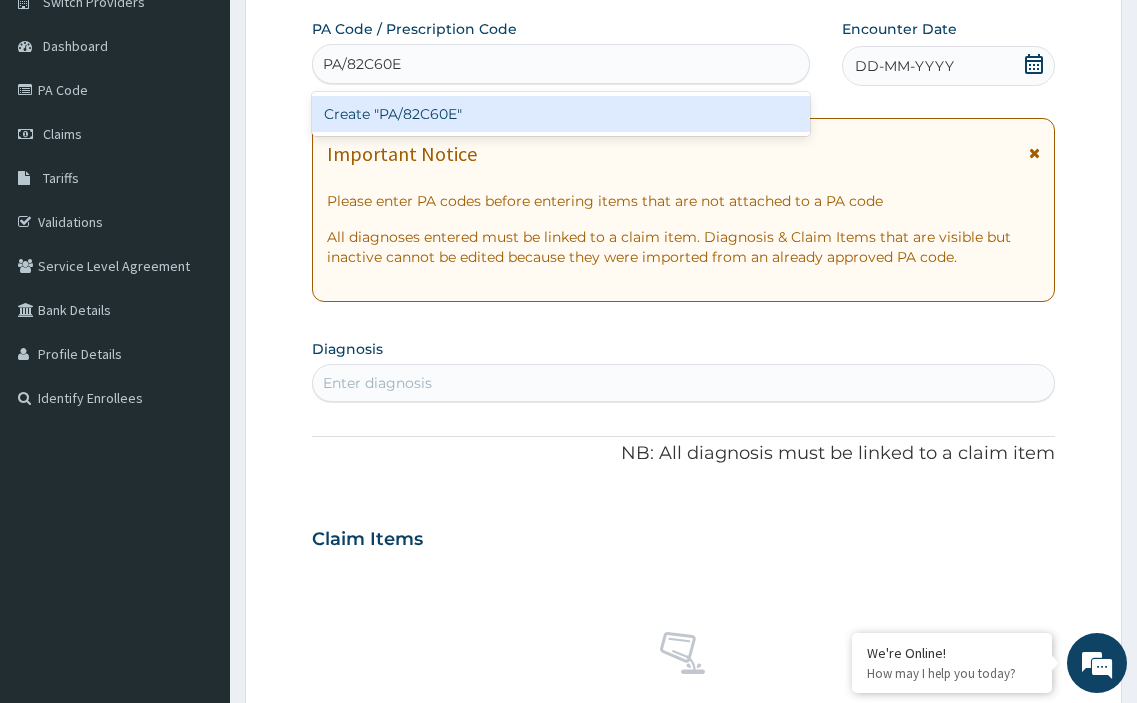 click on "Create "PA/82C60E"" at bounding box center (561, 114) 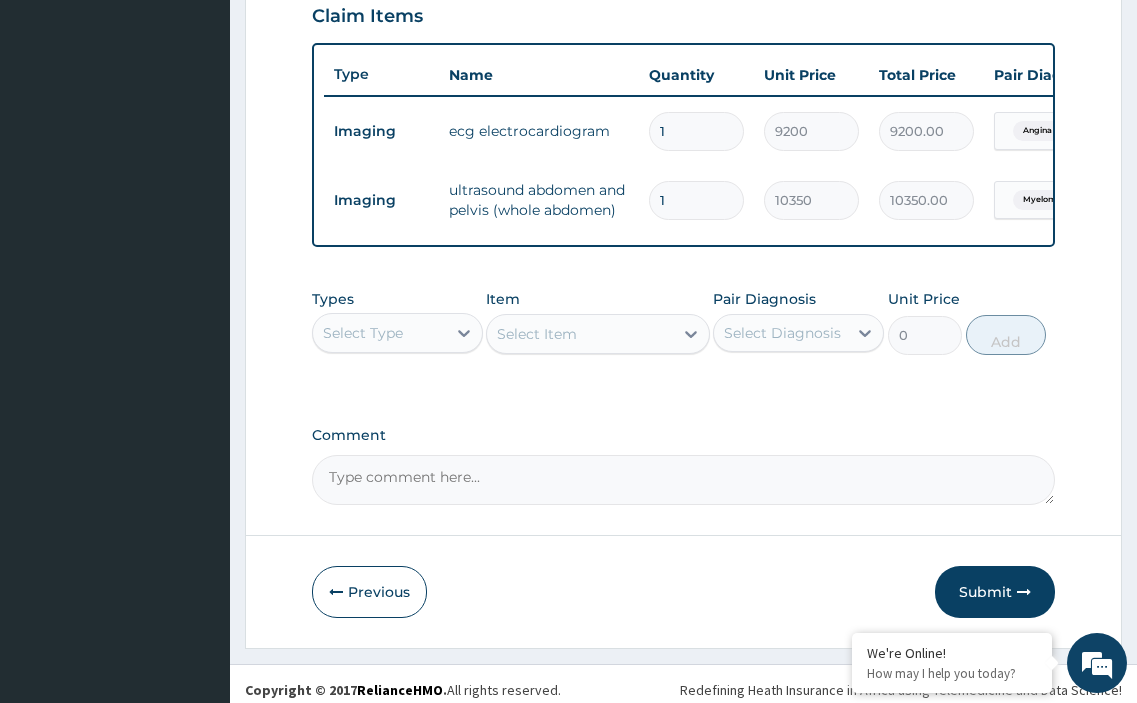 scroll, scrollTop: 728, scrollLeft: 0, axis: vertical 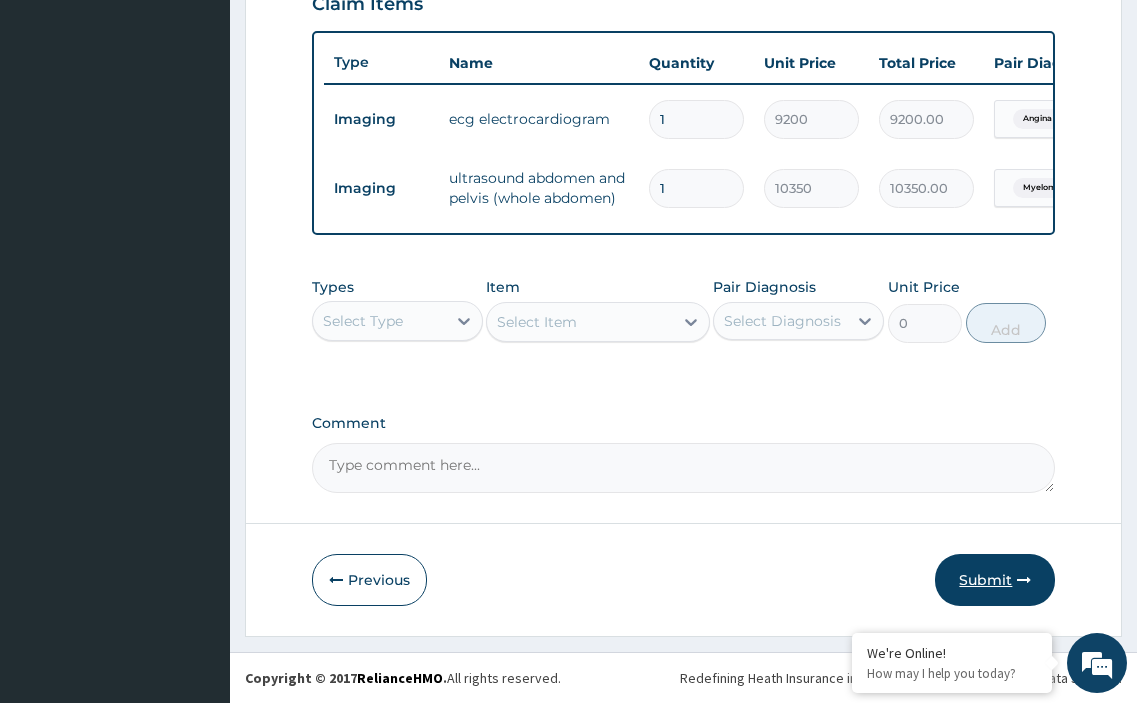 click on "Submit" at bounding box center (995, 580) 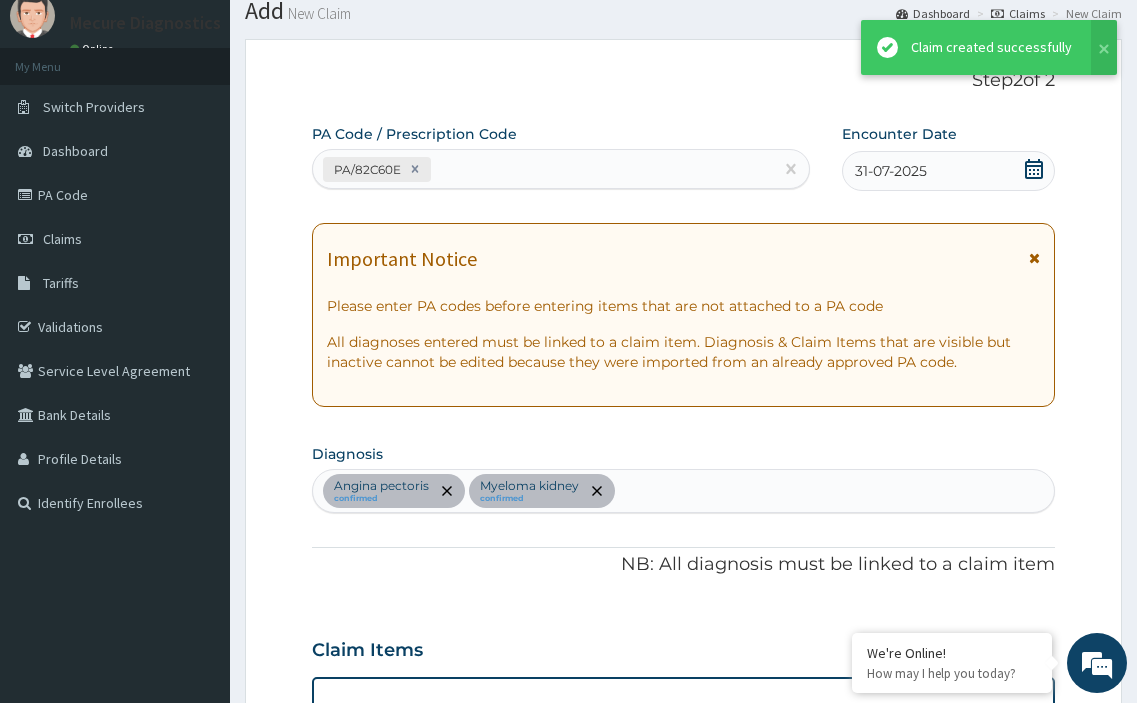 scroll, scrollTop: 728, scrollLeft: 0, axis: vertical 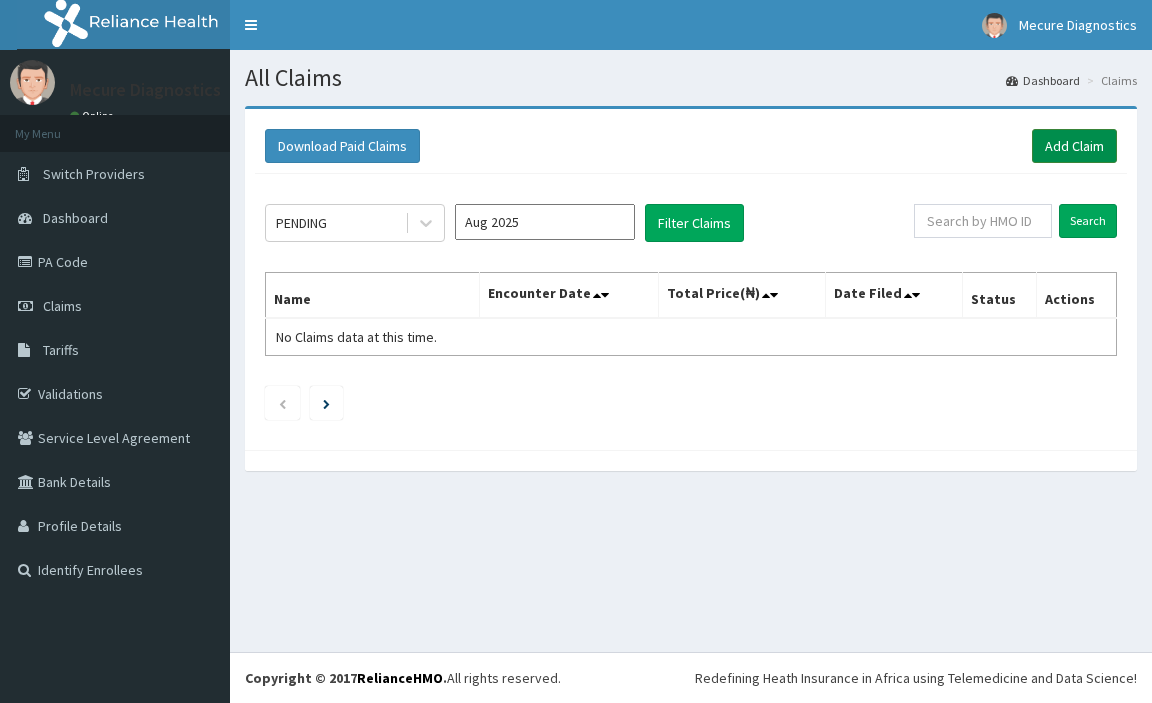 click on "Add Claim" at bounding box center (1074, 146) 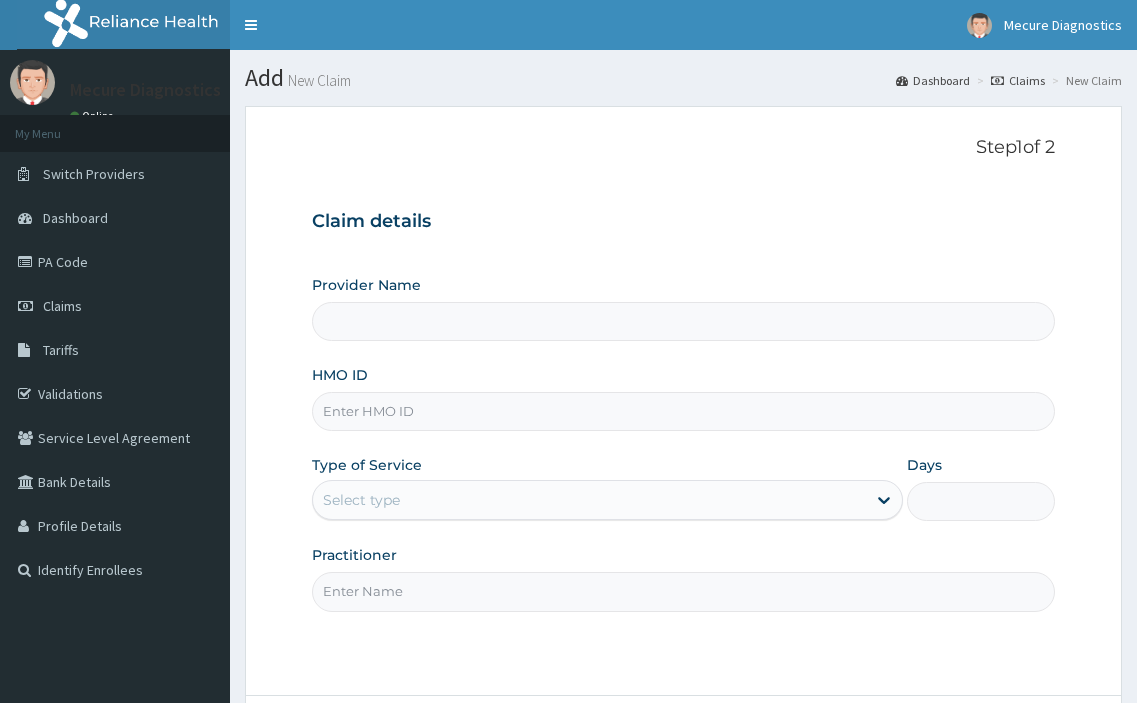 scroll, scrollTop: 0, scrollLeft: 0, axis: both 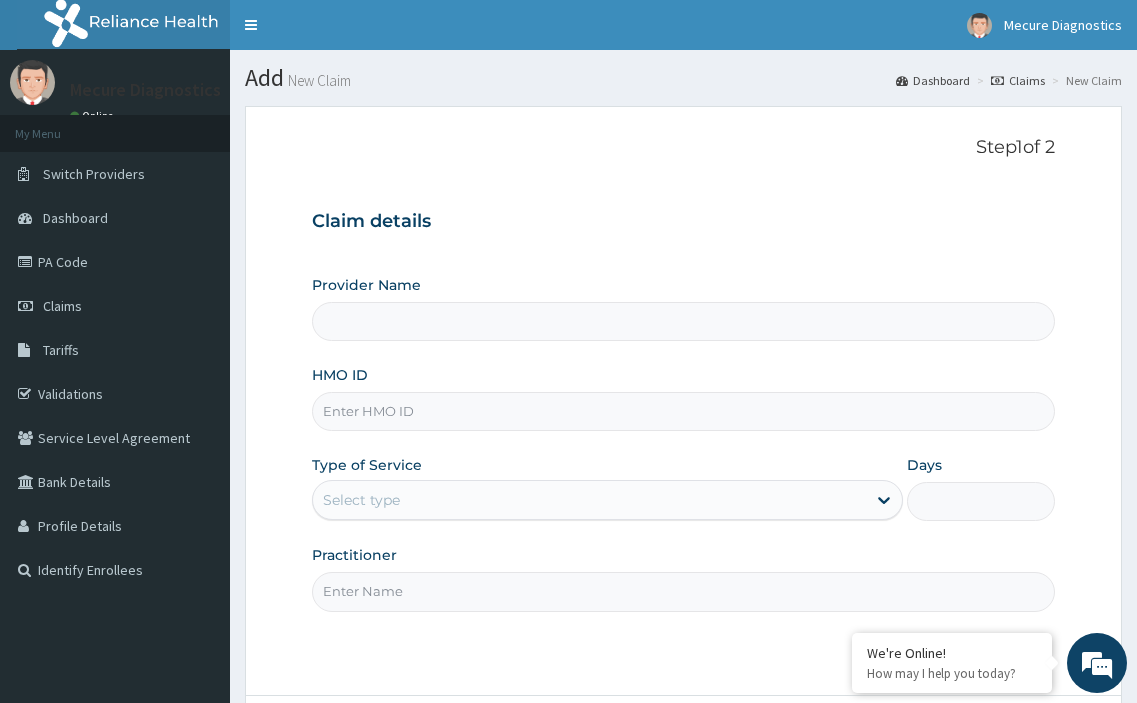 type on "Mecure -Lekki" 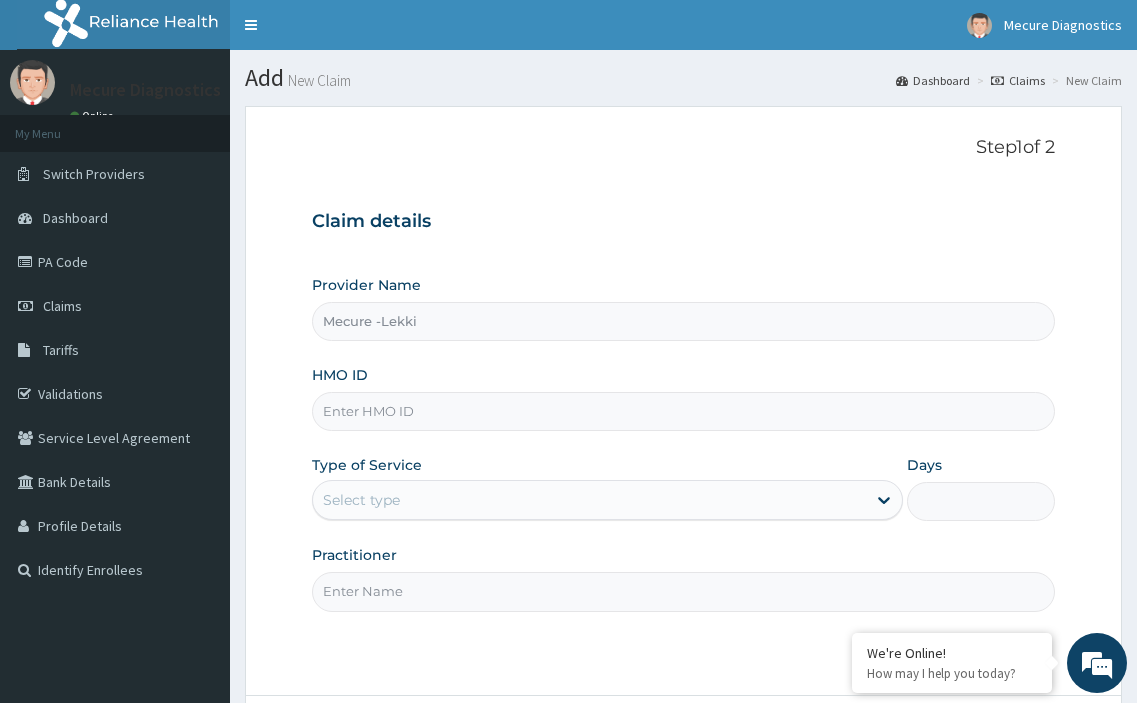 click on "HMO ID" at bounding box center [684, 411] 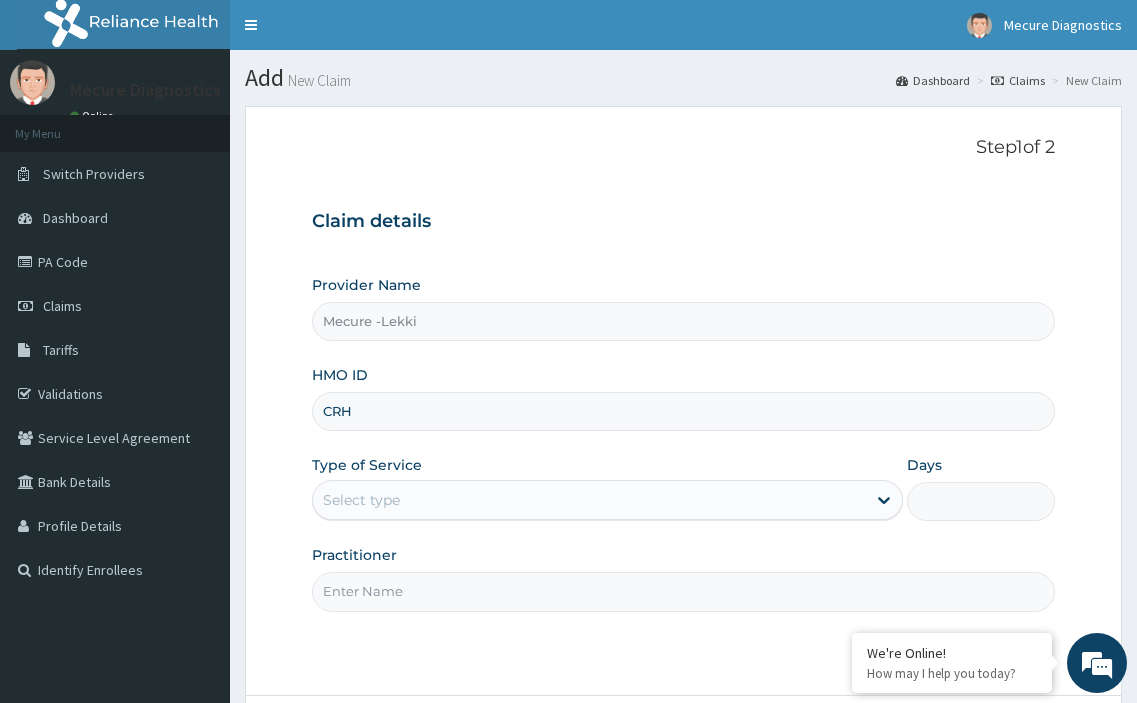 scroll, scrollTop: 0, scrollLeft: 0, axis: both 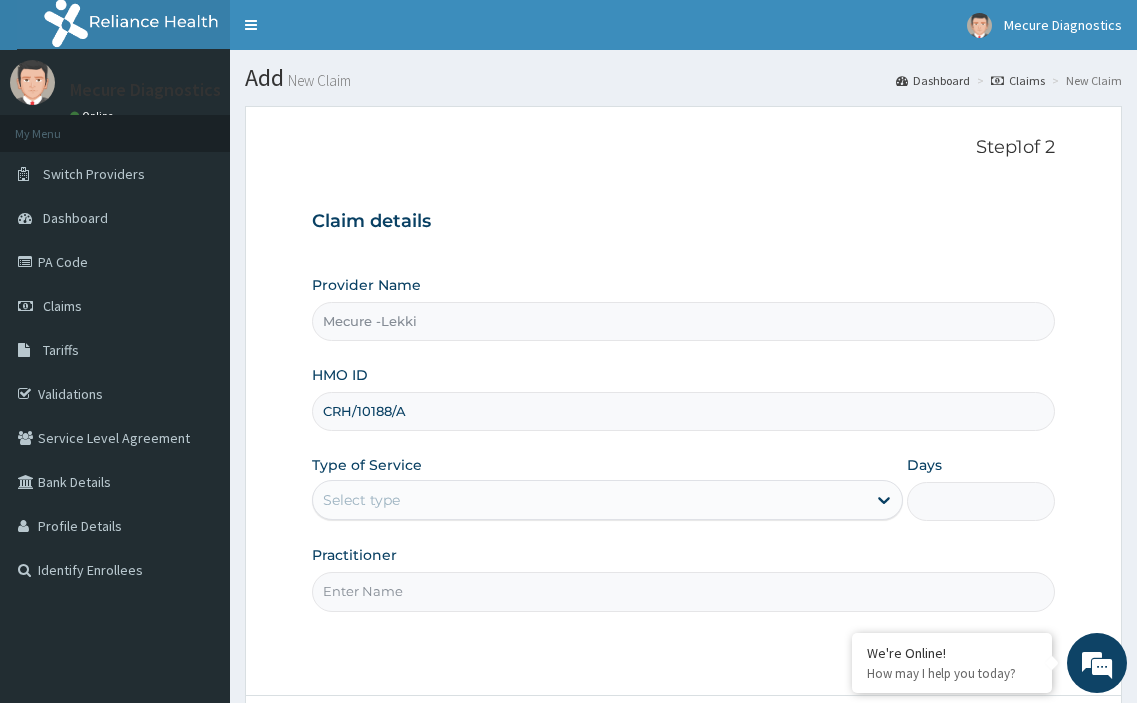 type on "CRH/10188/A" 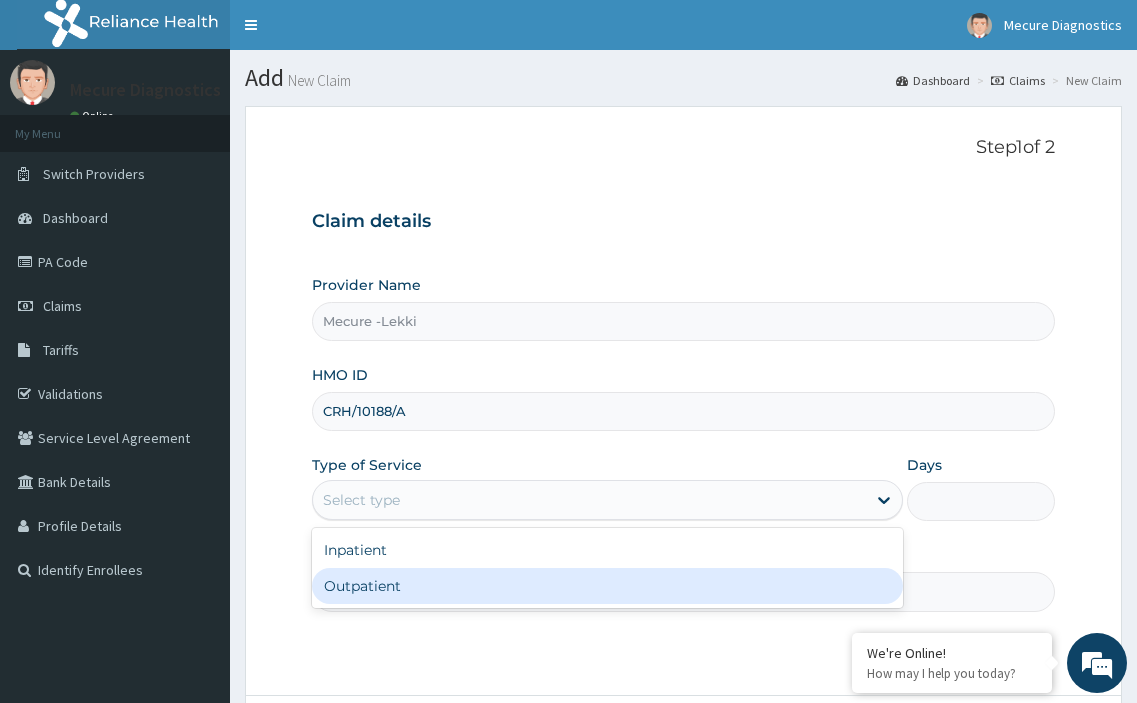 click on "Outpatient" at bounding box center (608, 586) 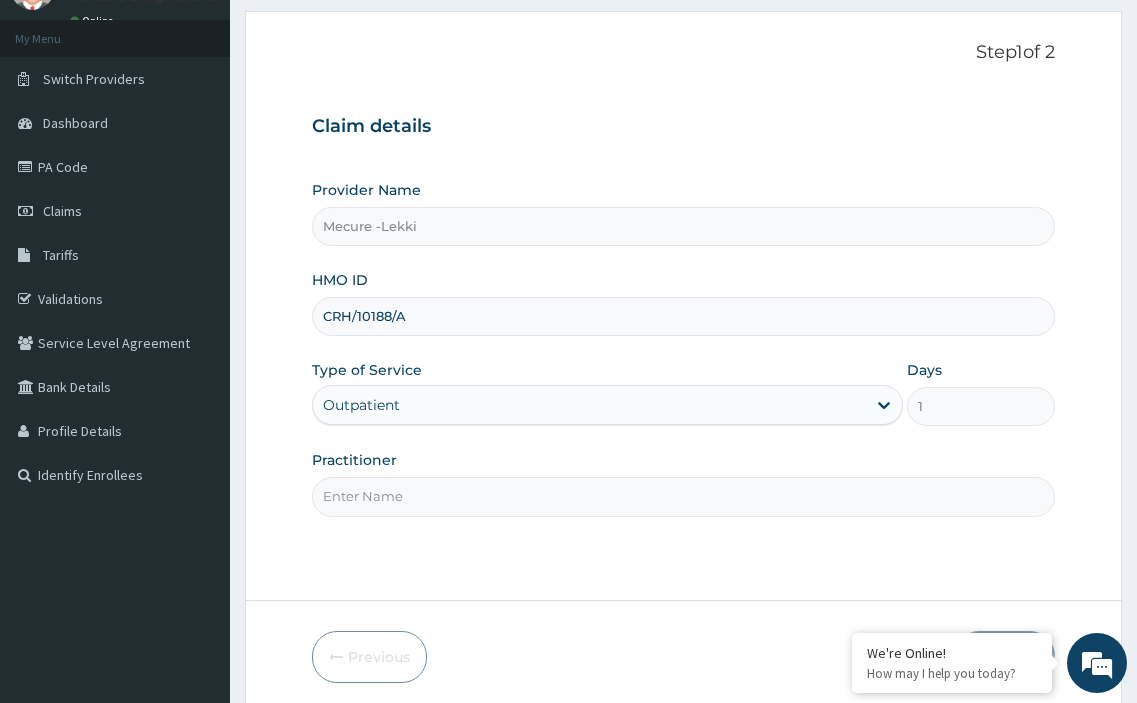 scroll, scrollTop: 172, scrollLeft: 0, axis: vertical 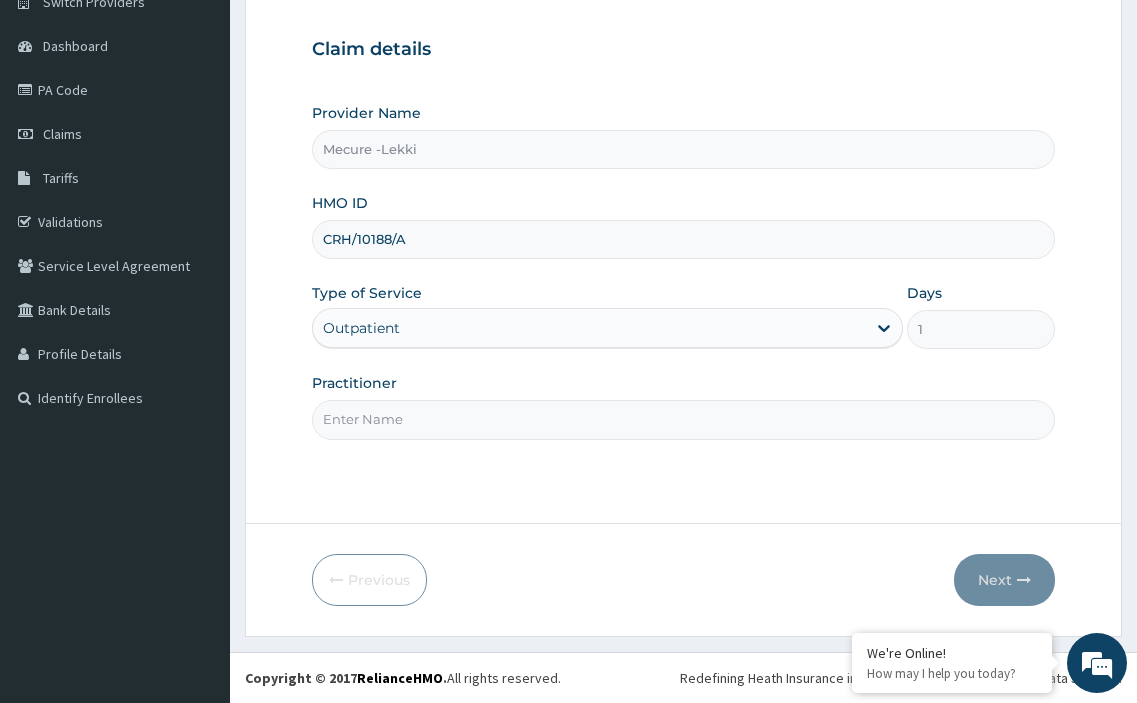 click on "Practitioner" at bounding box center [684, 419] 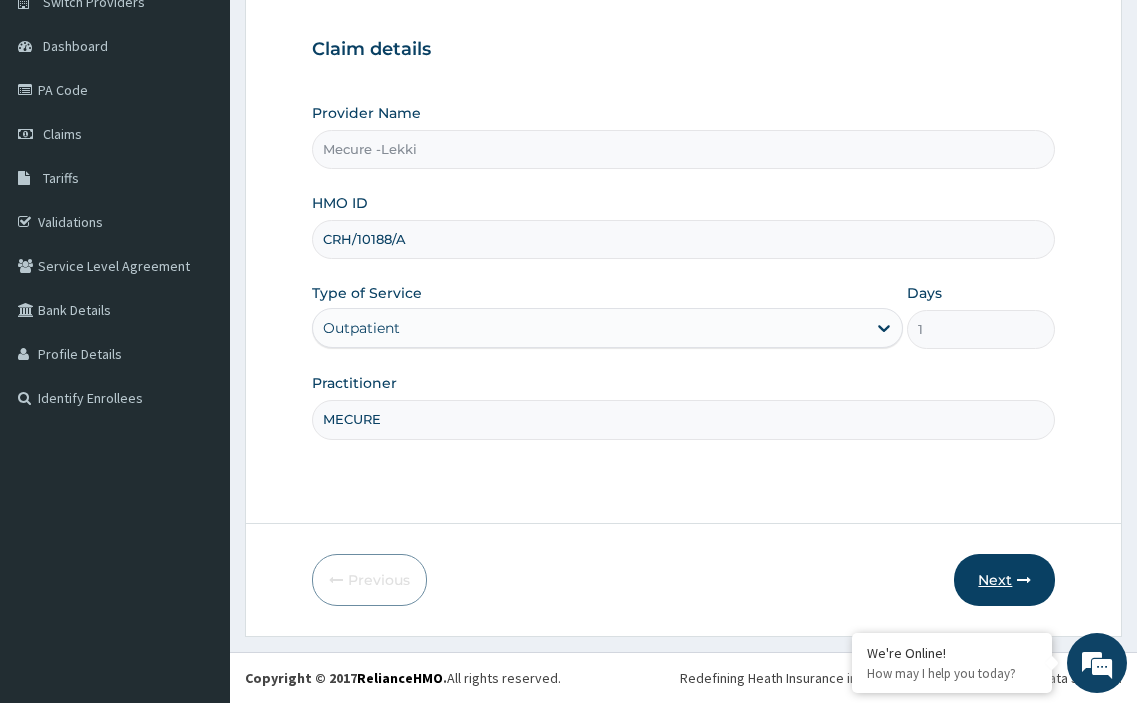 type on "MECURE" 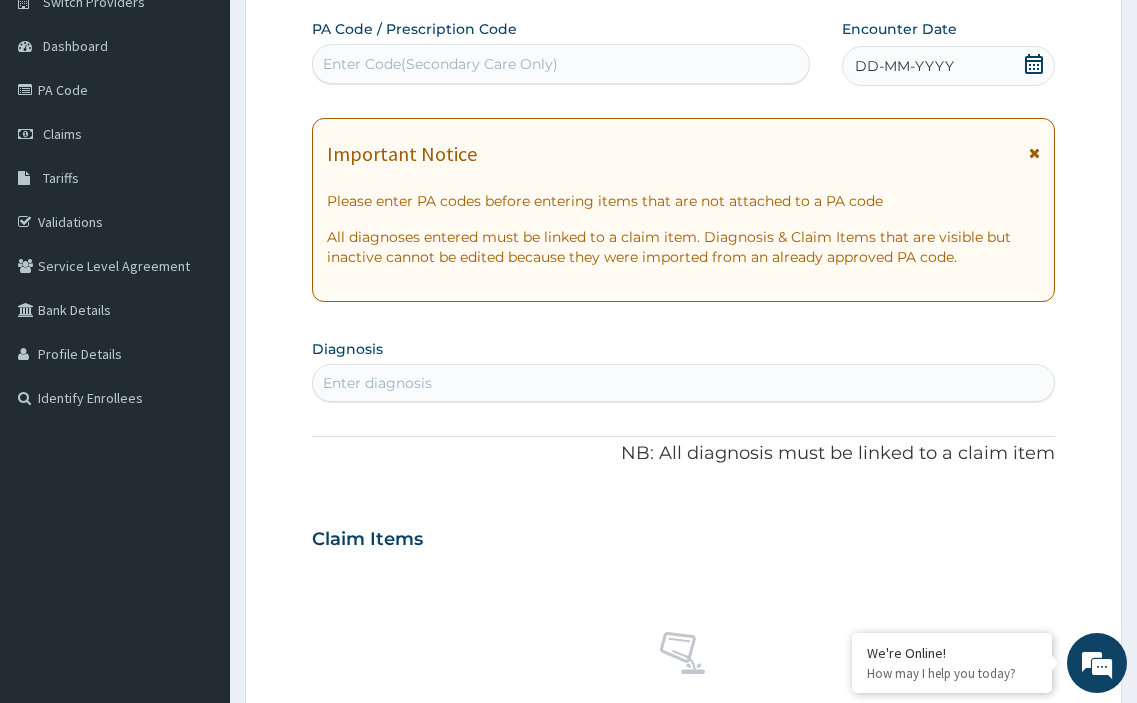 click on "Enter Code(Secondary Care Only)" at bounding box center [440, 64] 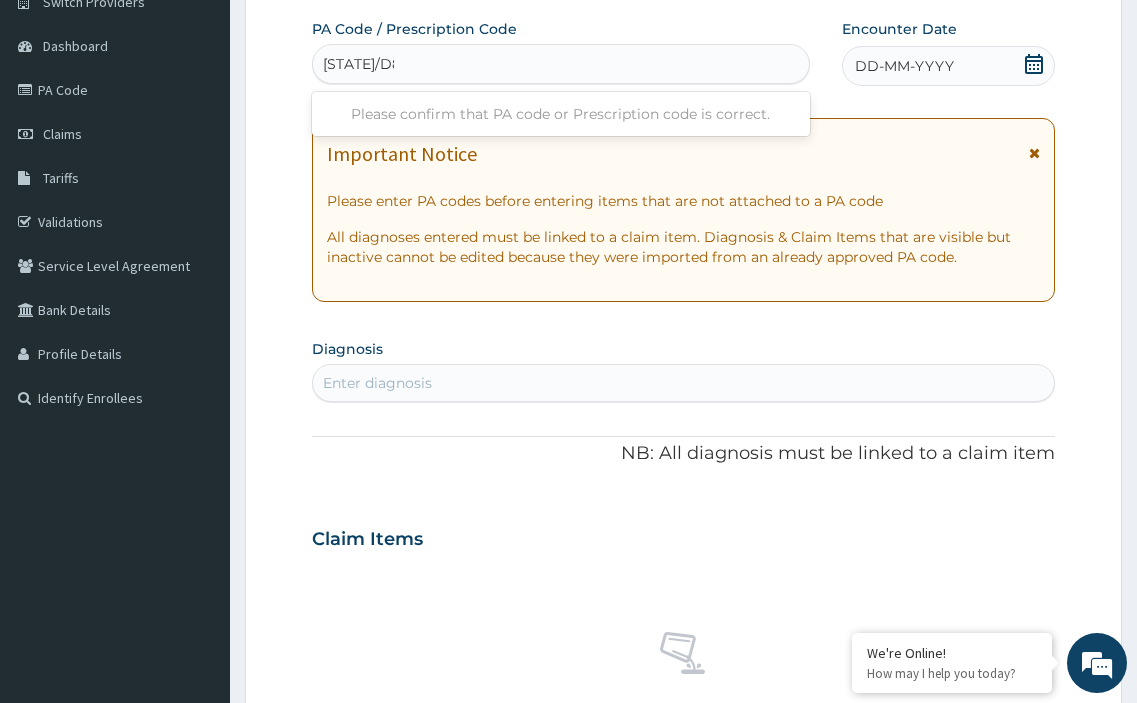 type on "PA/D85768" 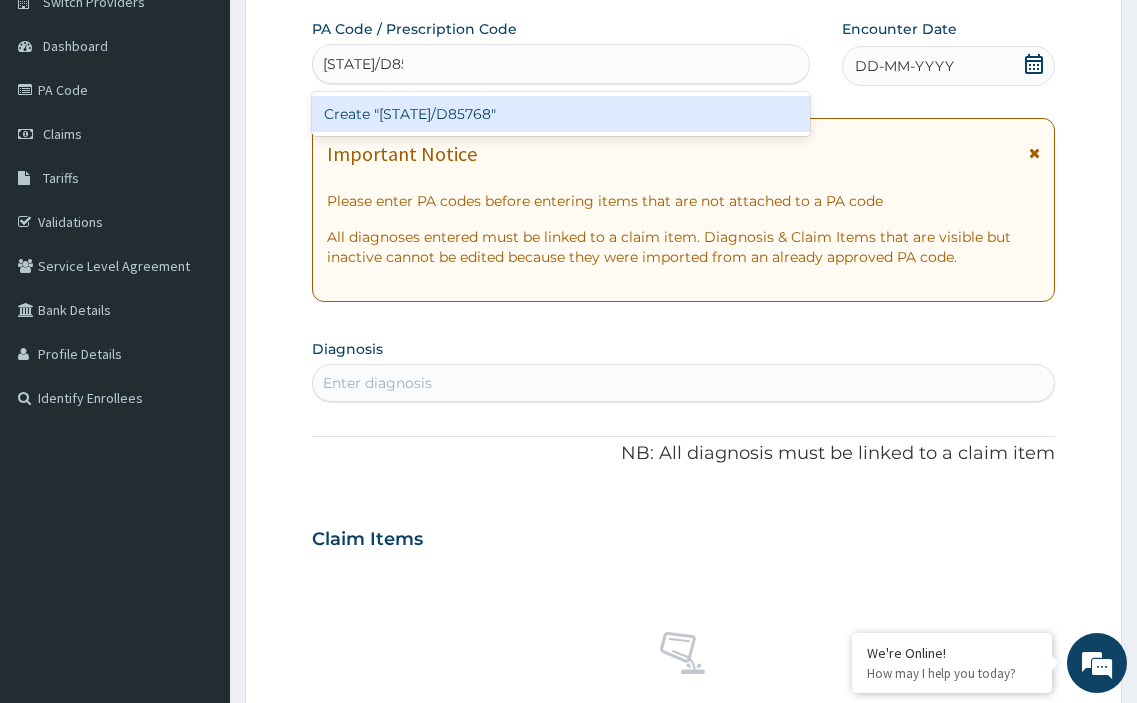 click on "Create "PA/D85768"" at bounding box center [561, 114] 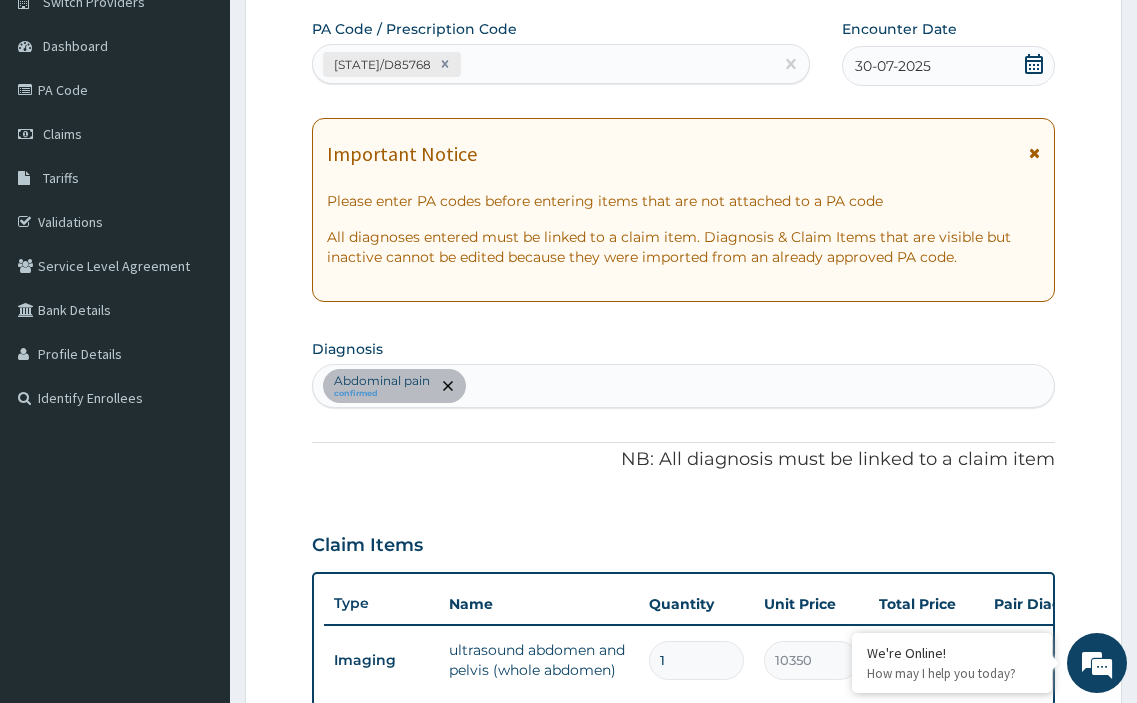 scroll, scrollTop: 372, scrollLeft: 0, axis: vertical 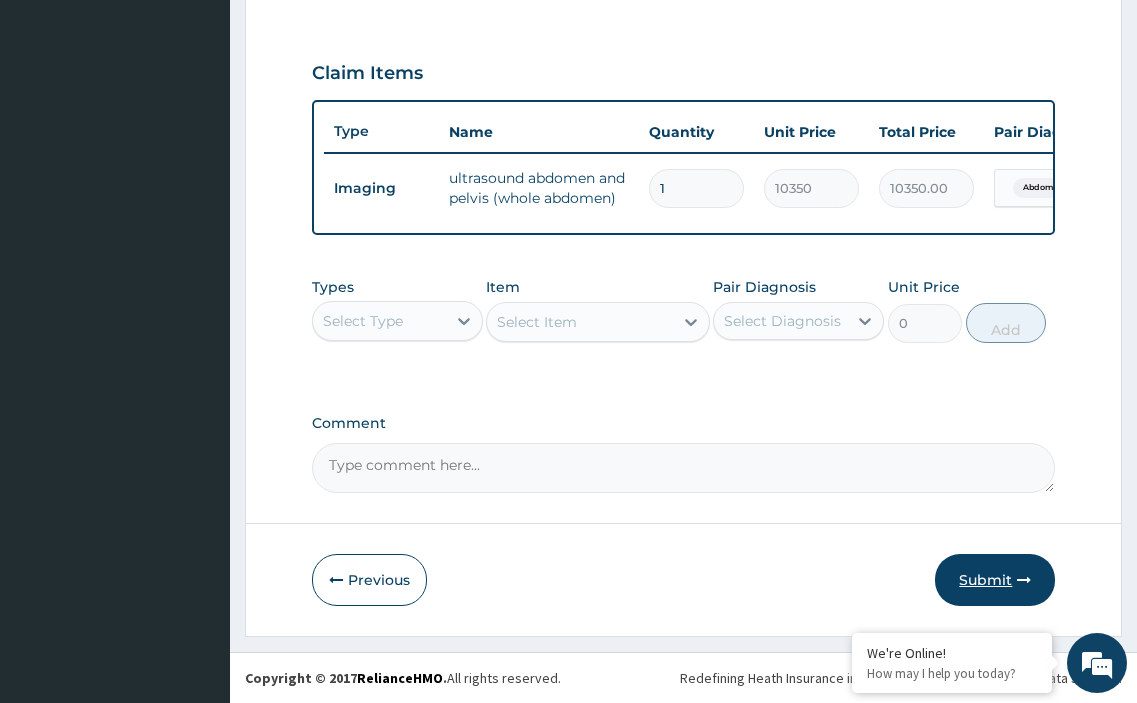 click on "Submit" at bounding box center [995, 580] 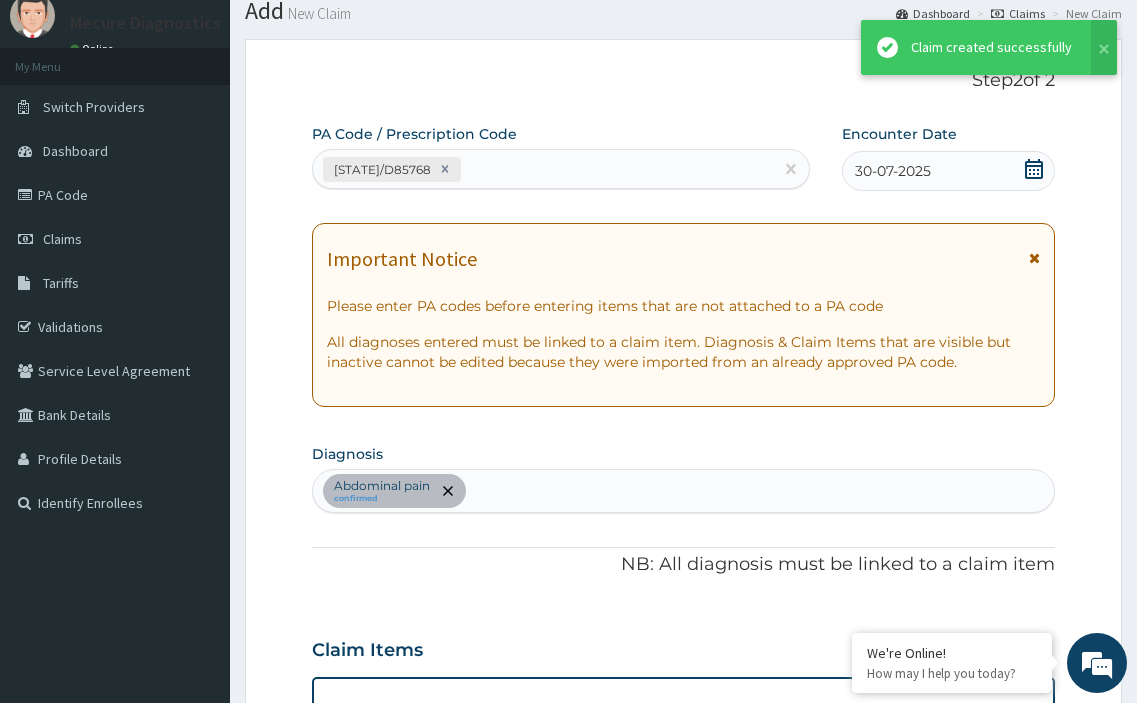 scroll, scrollTop: 659, scrollLeft: 0, axis: vertical 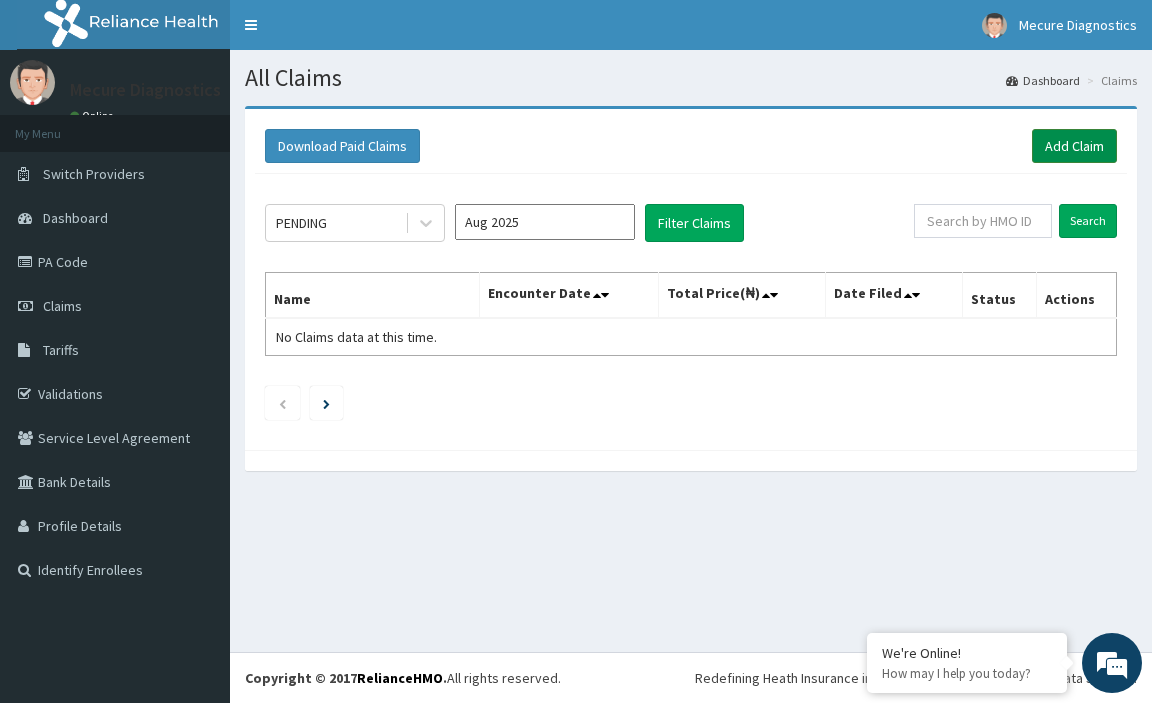 click on "Add Claim" at bounding box center (1074, 146) 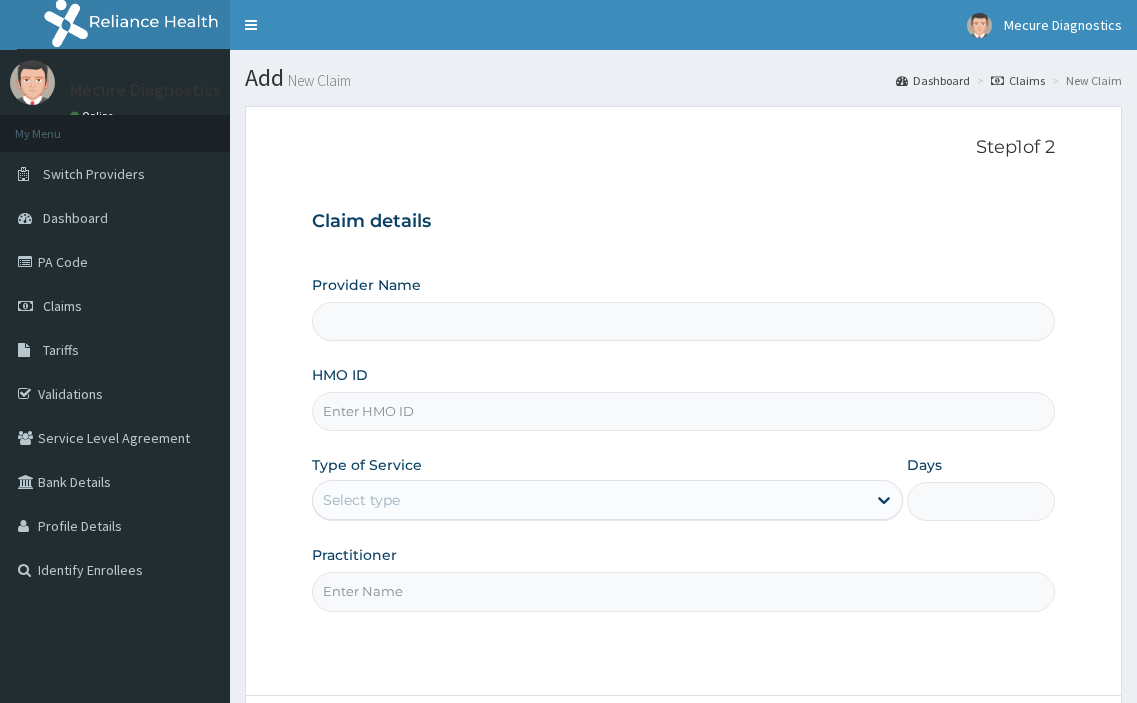 scroll, scrollTop: 0, scrollLeft: 0, axis: both 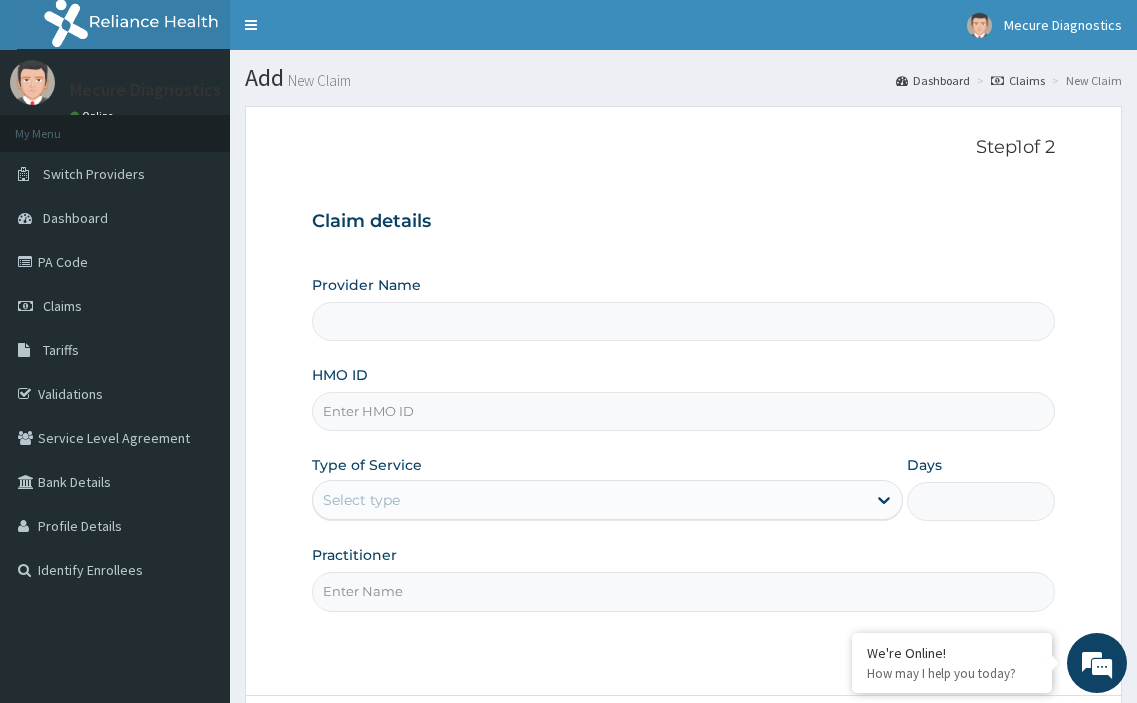 type on "Mecure -Lekki" 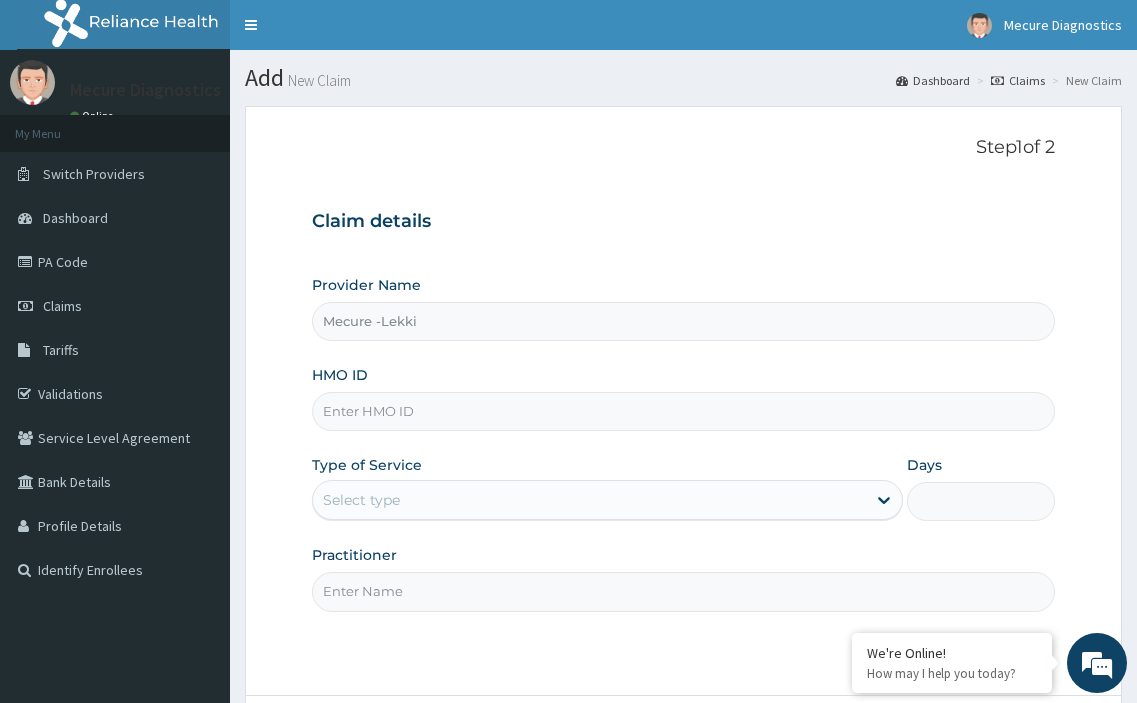 click on "HMO ID" at bounding box center (684, 411) 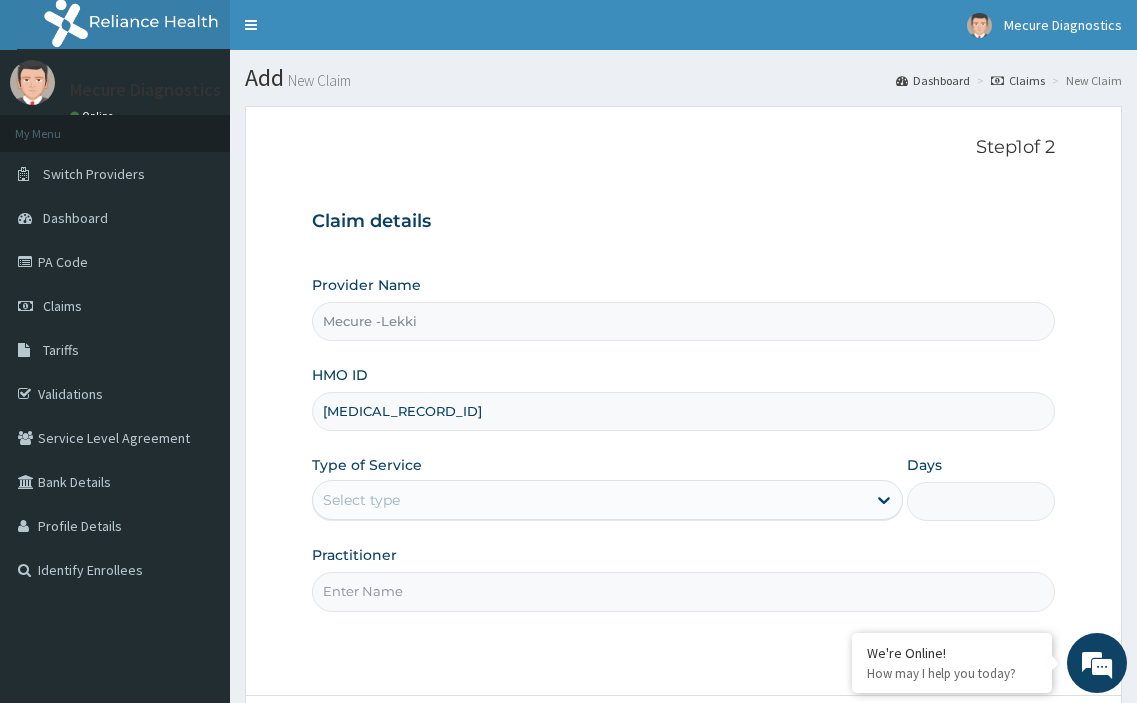 scroll, scrollTop: 0, scrollLeft: 0, axis: both 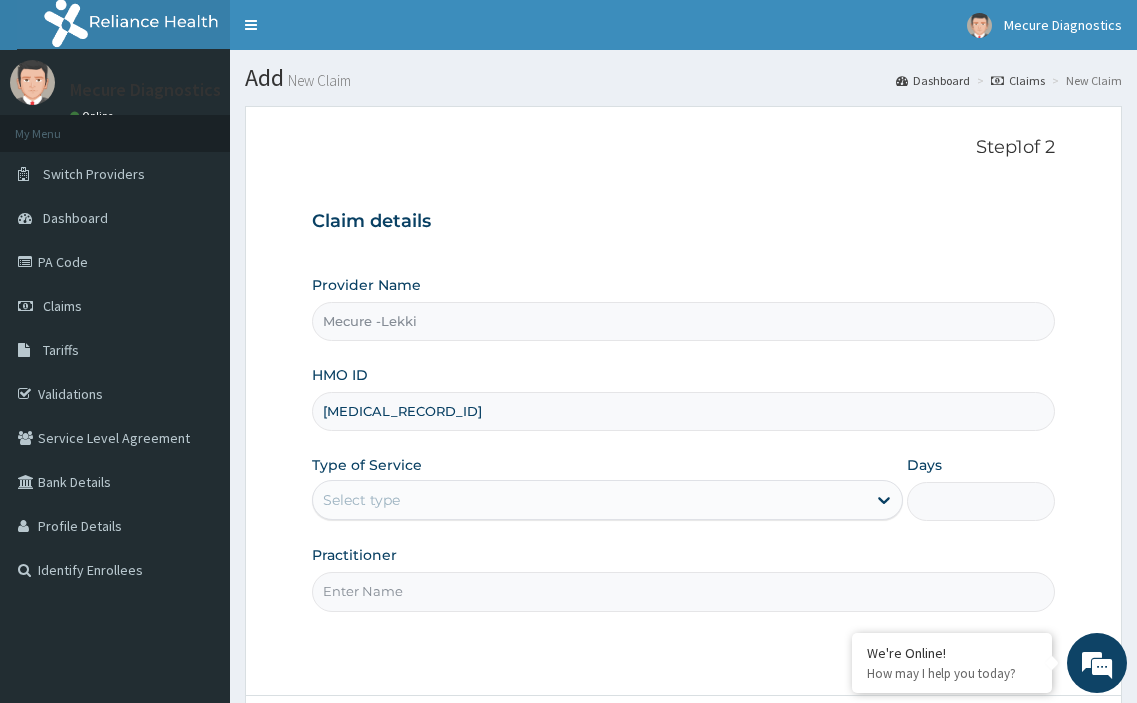 type on "IPH/10028/A" 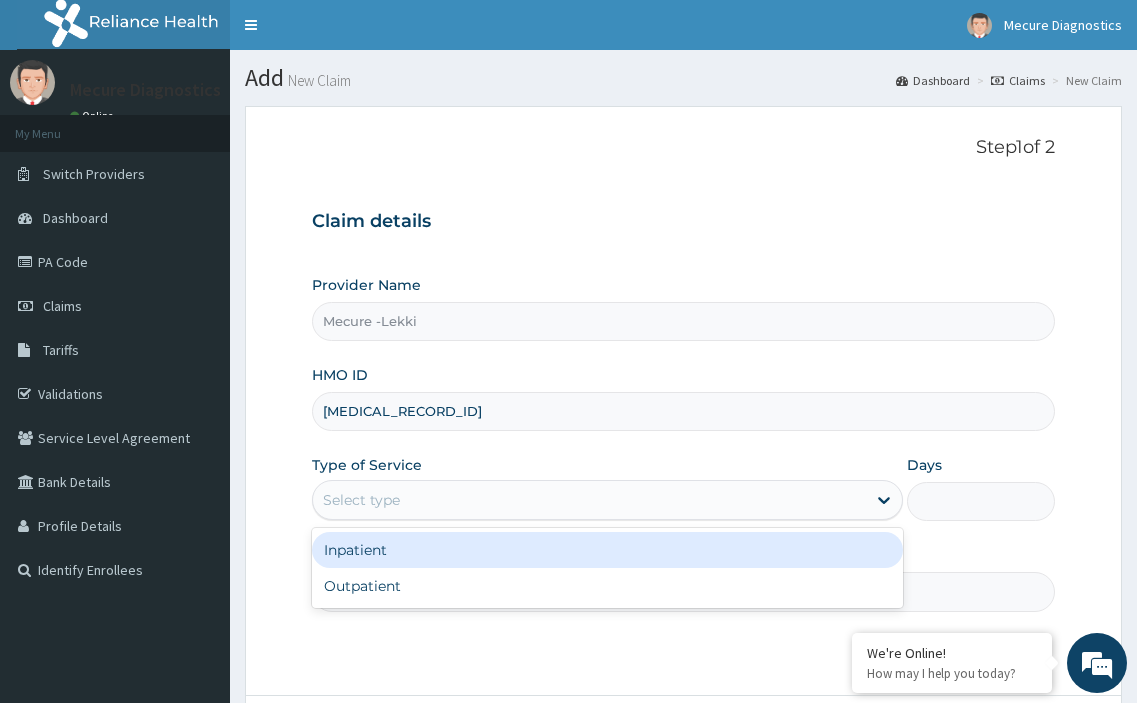 click on "Select type" at bounding box center [361, 500] 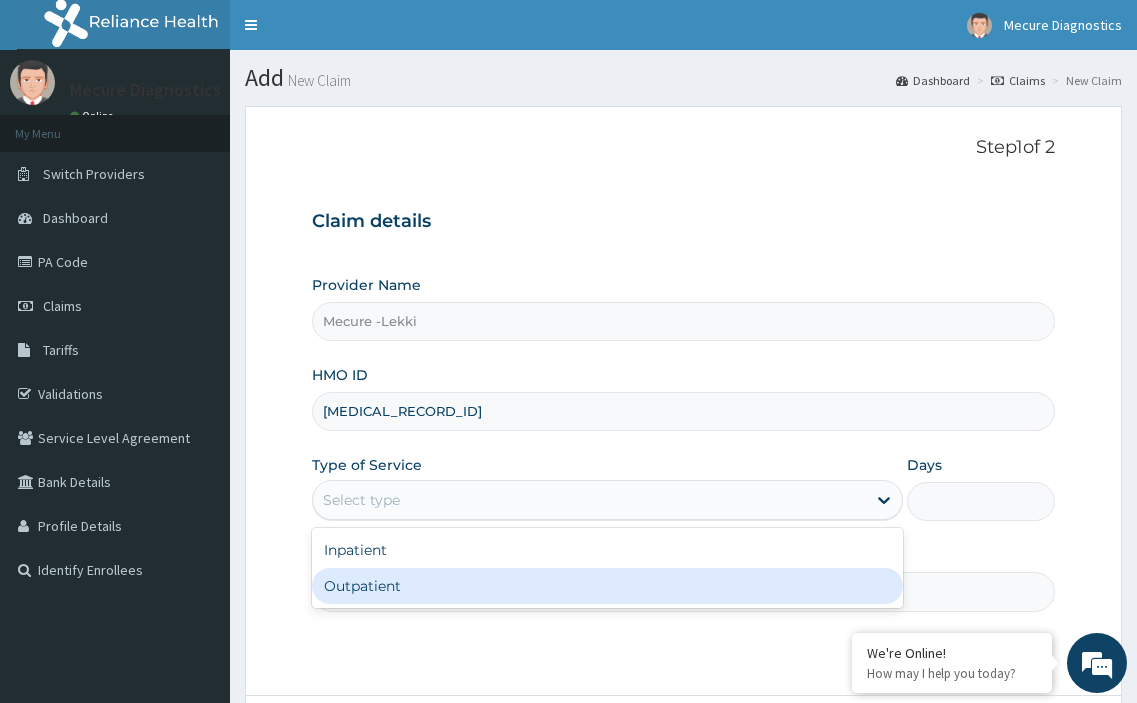 click on "Outpatient" at bounding box center (608, 586) 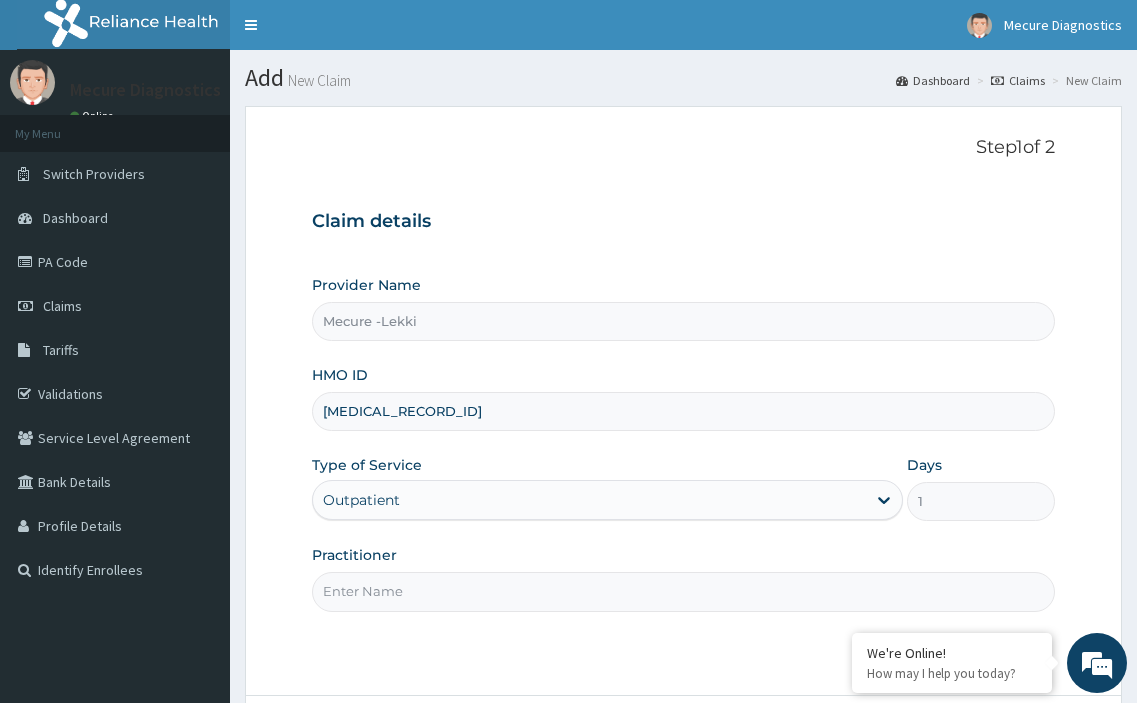 click on "Practitioner" at bounding box center (684, 591) 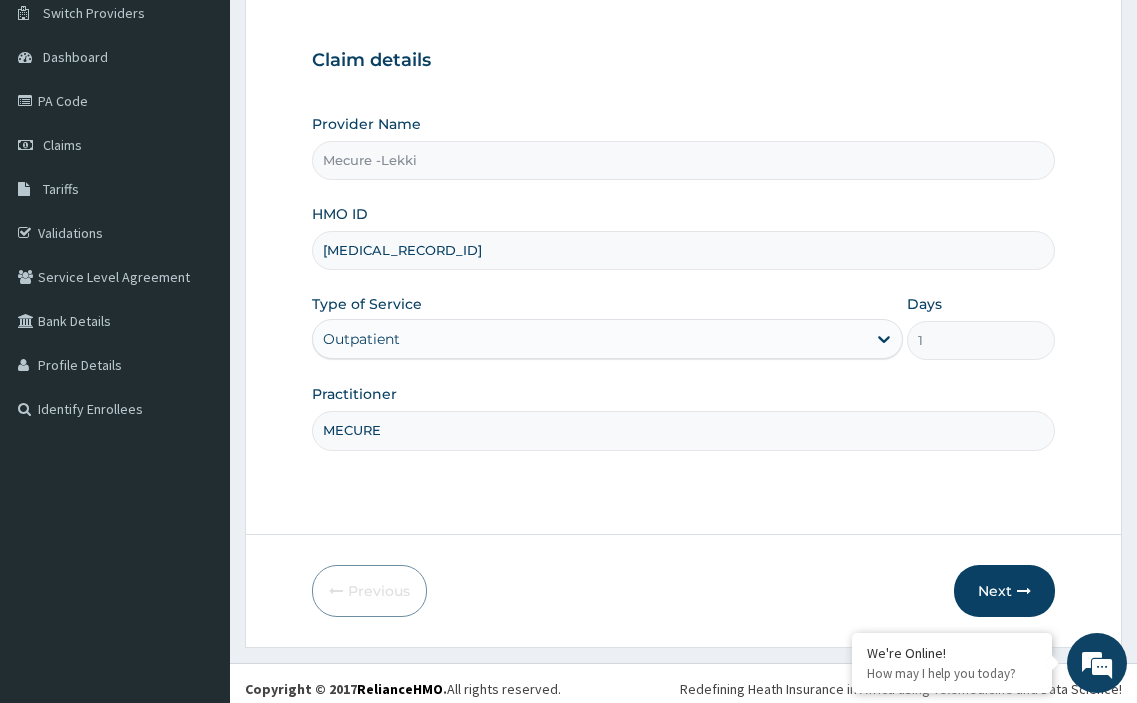 scroll, scrollTop: 172, scrollLeft: 0, axis: vertical 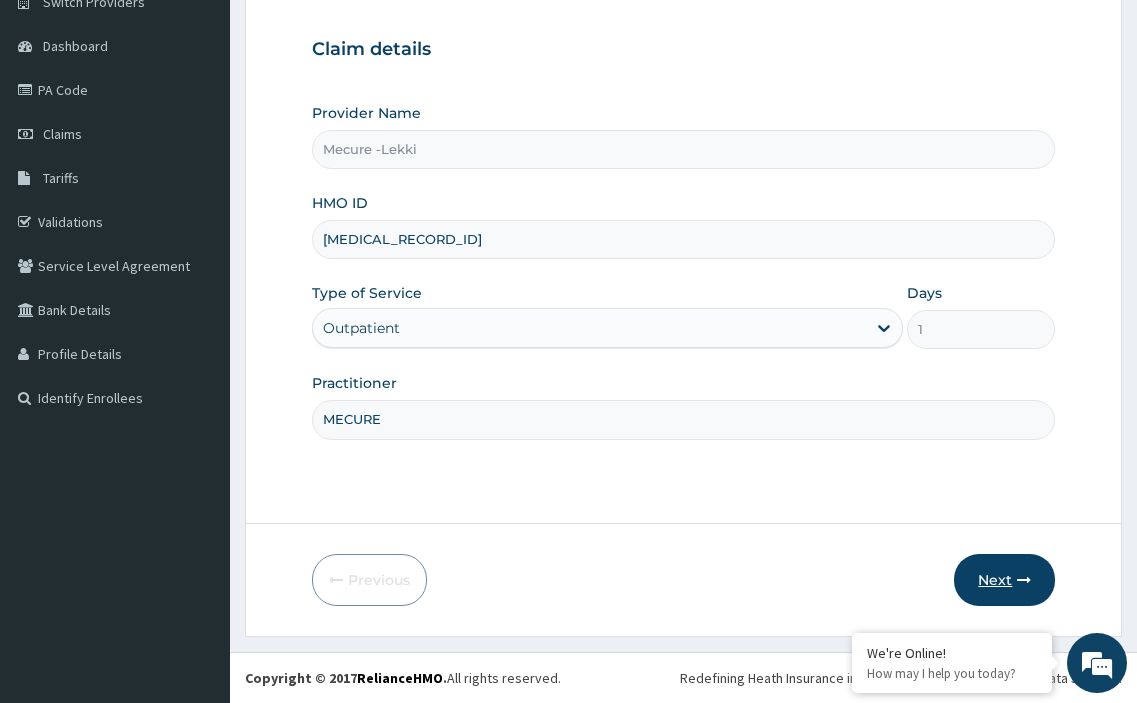 type on "MECURE" 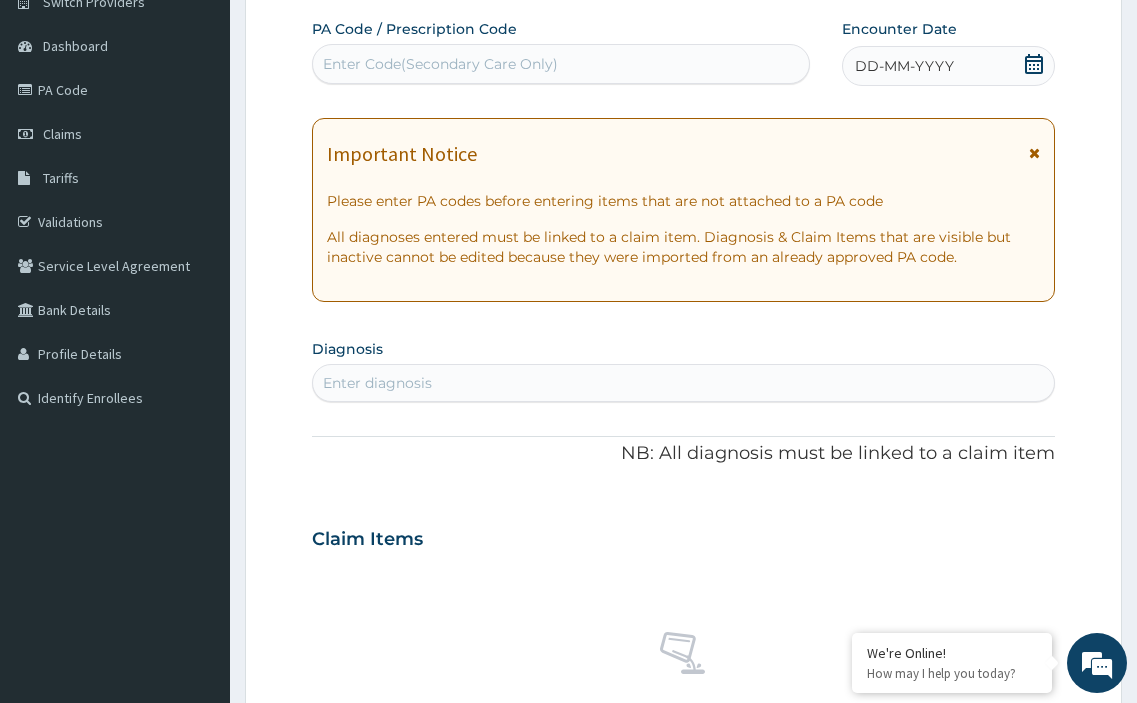 click on "Enter Code(Secondary Care Only)" at bounding box center [440, 64] 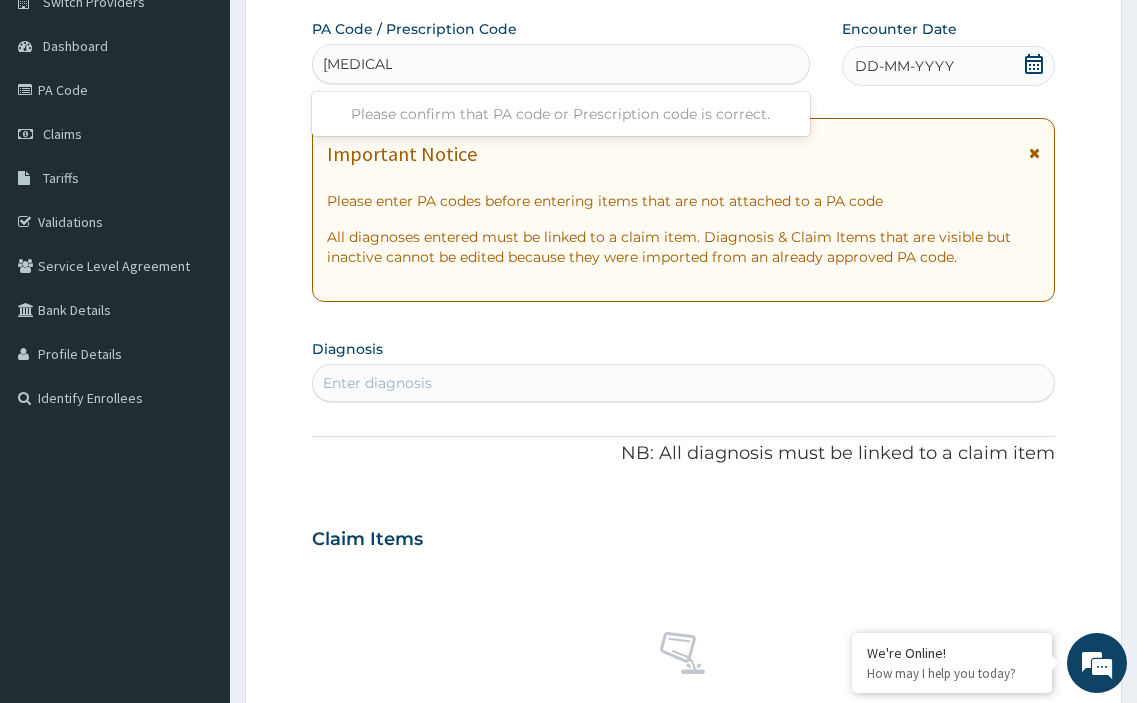 type on "PA/83790D" 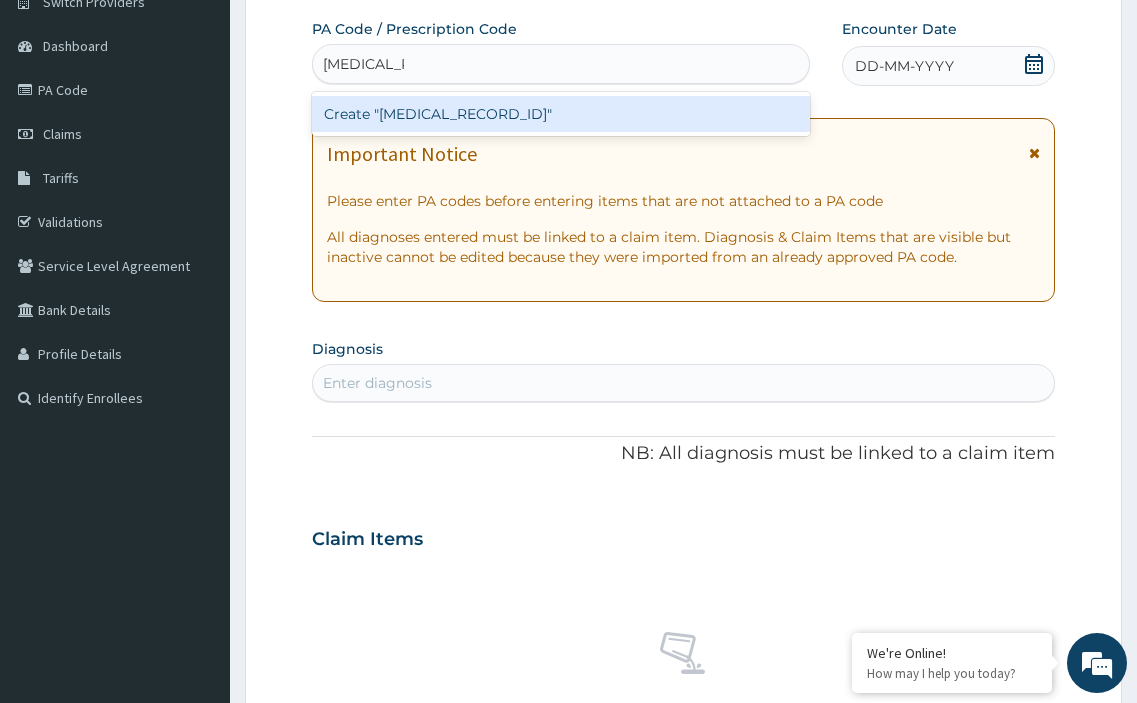 click on "Create "PA/83790D"" at bounding box center (561, 114) 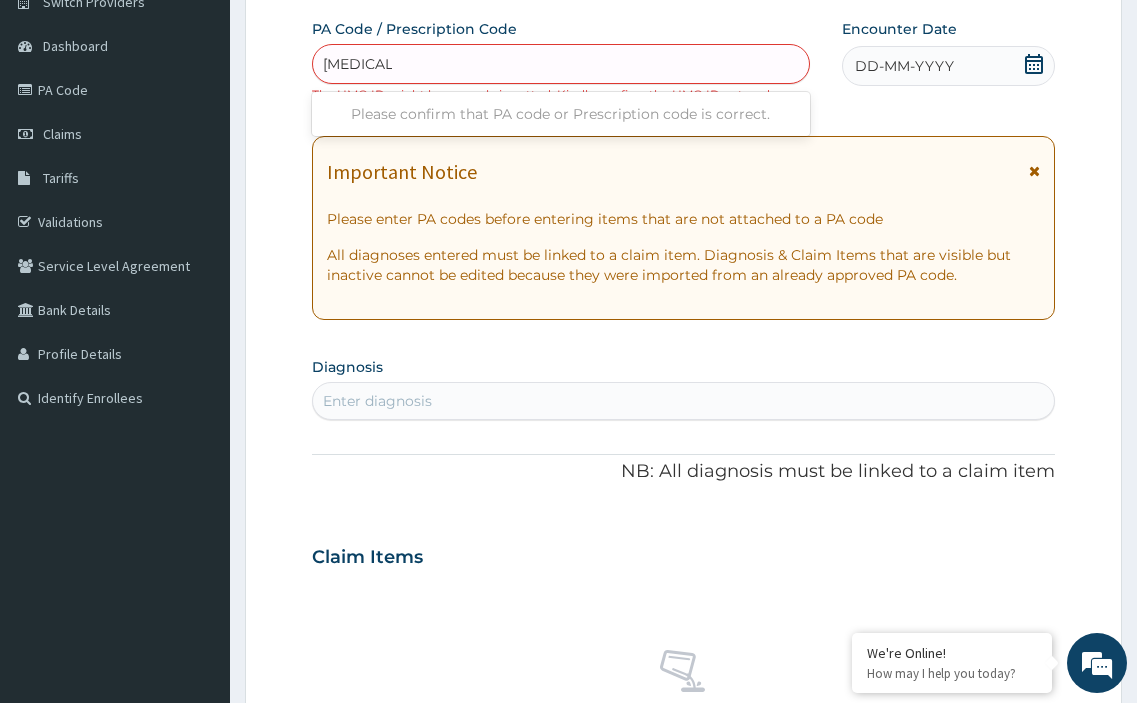 type on "PA/83790D" 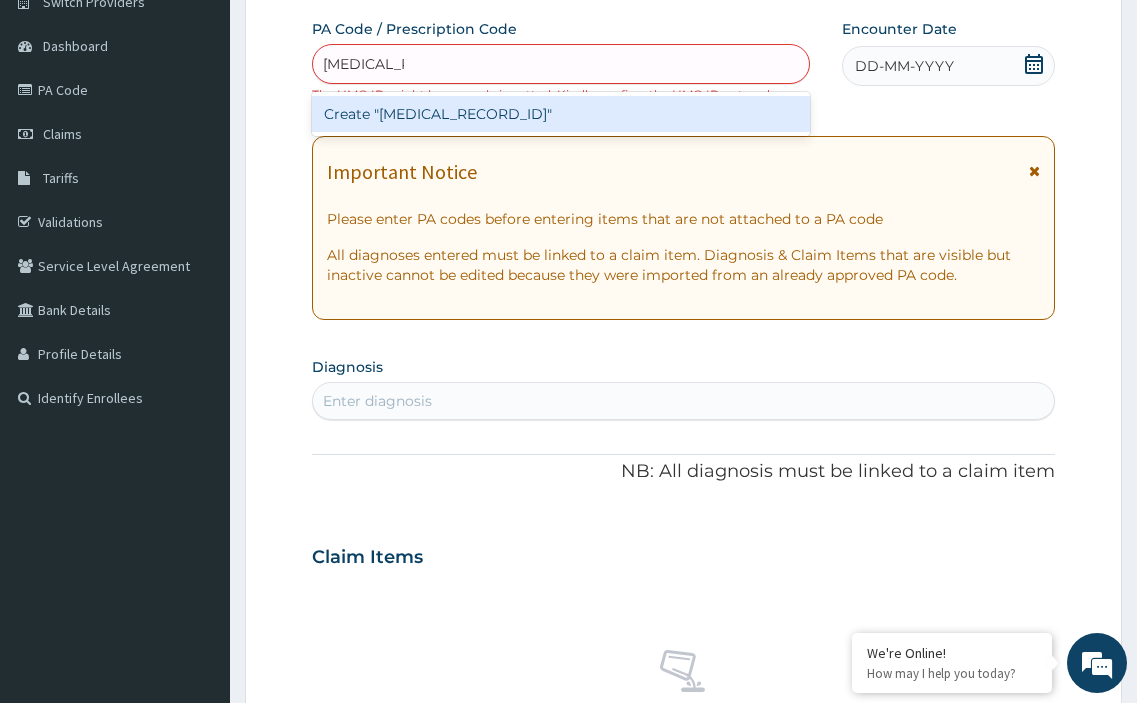 click on "Create "PA/83790D"" at bounding box center (561, 114) 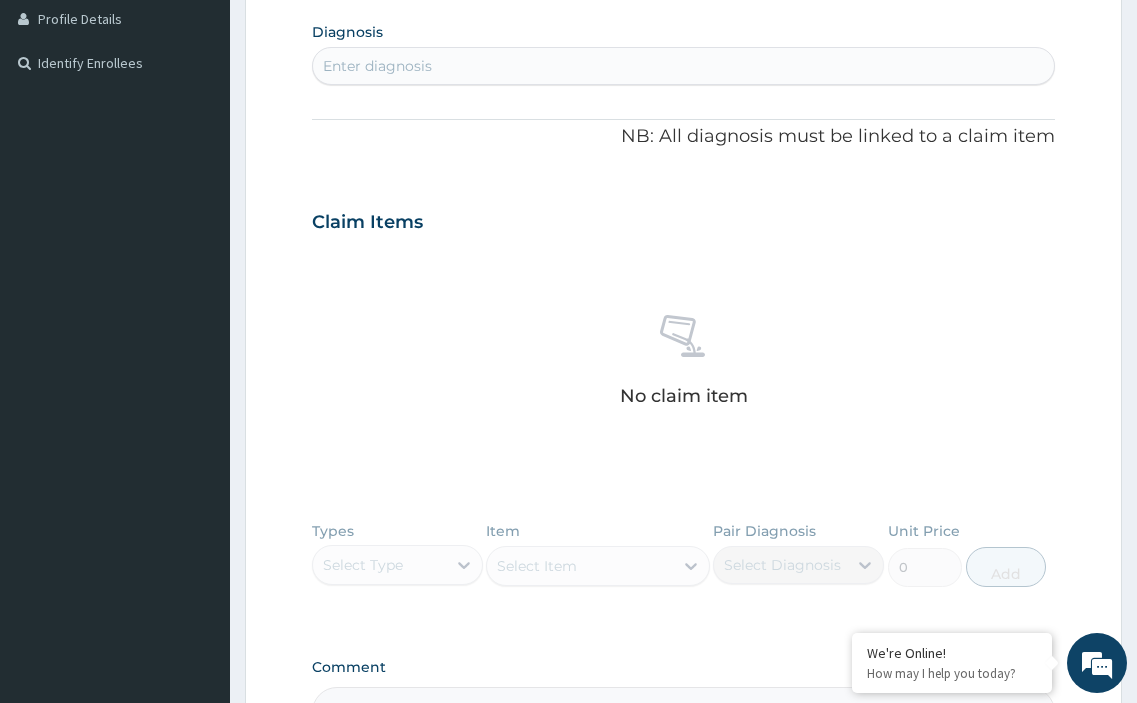 scroll, scrollTop: 672, scrollLeft: 0, axis: vertical 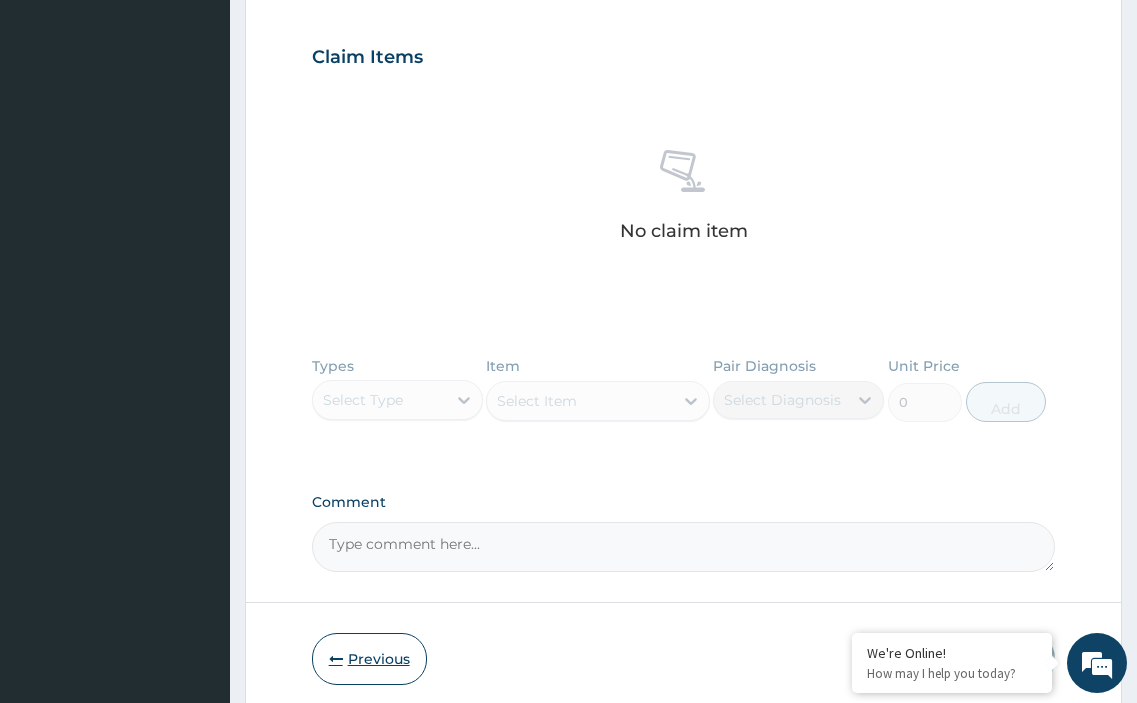 click on "Previous" at bounding box center (369, 659) 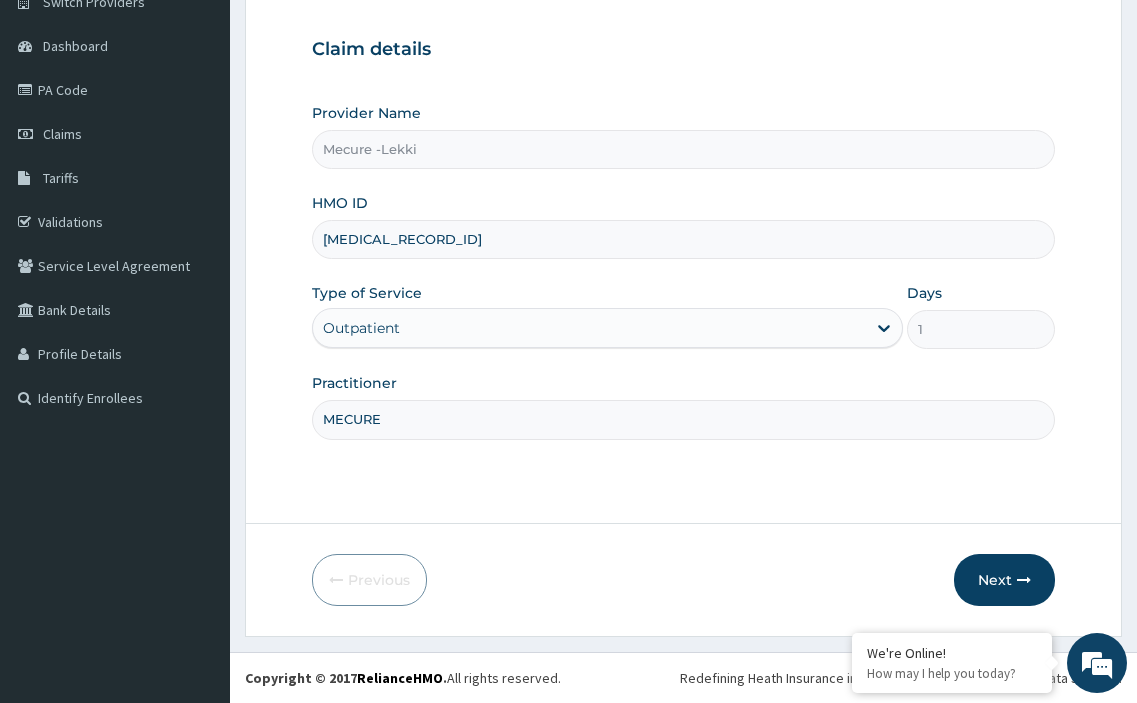 scroll, scrollTop: 172, scrollLeft: 0, axis: vertical 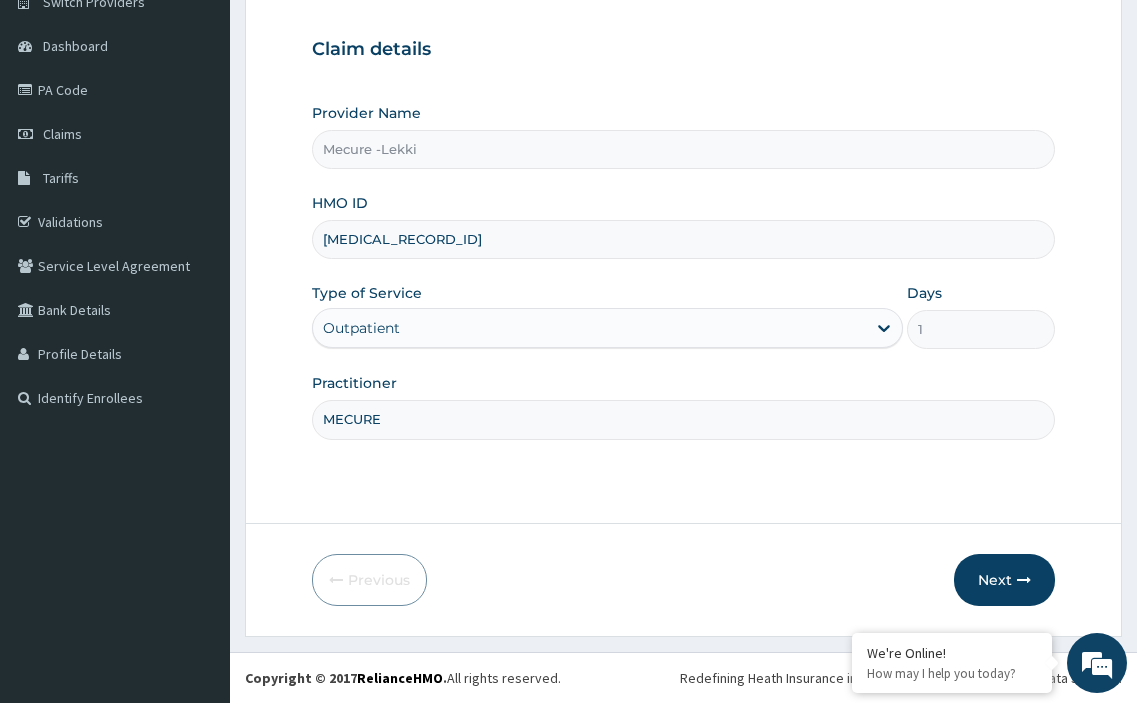 click on "IPH/10028/A" at bounding box center (684, 239) 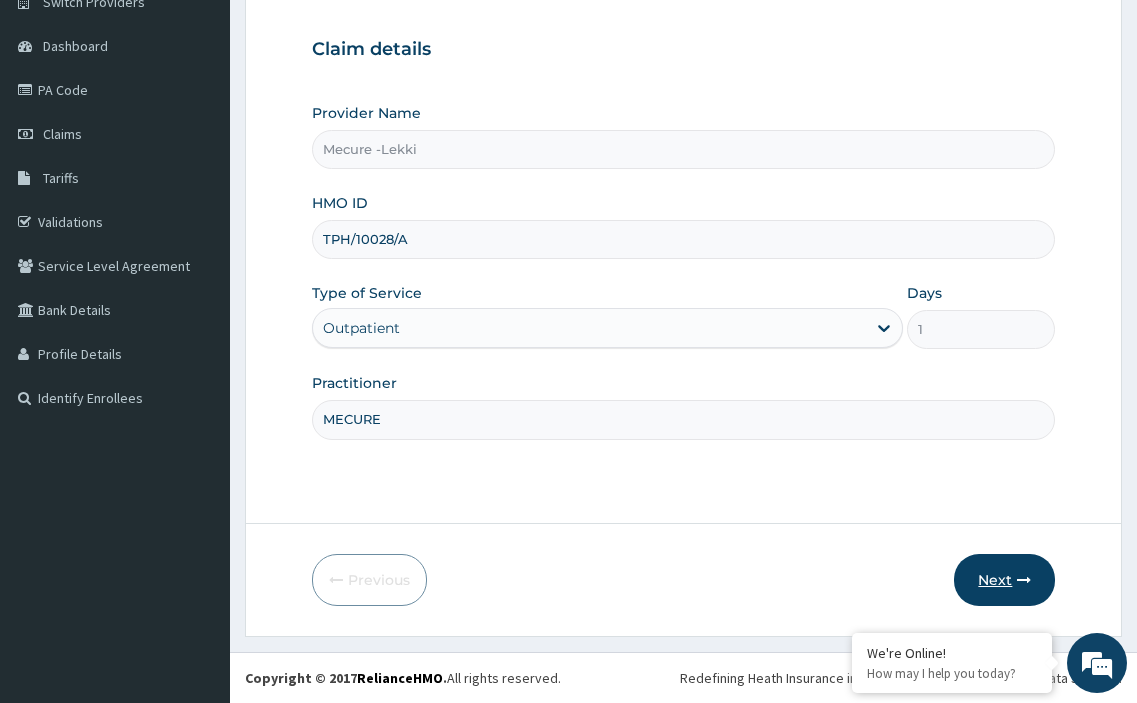 type on "TPH/10028/A" 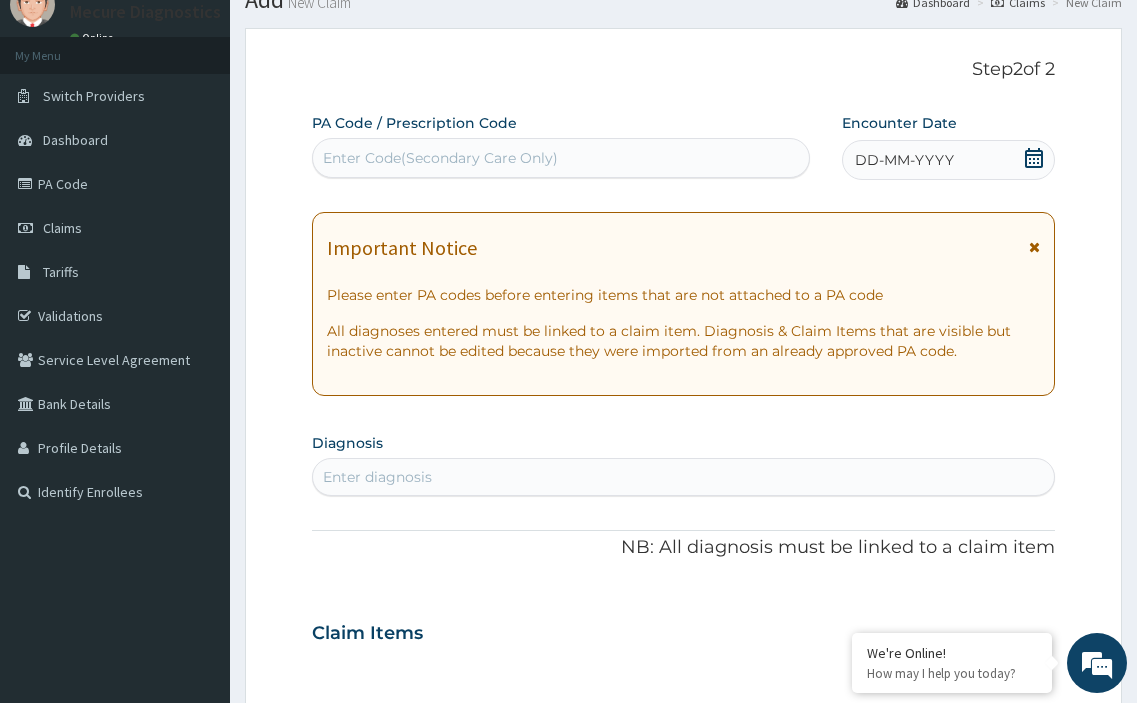 scroll, scrollTop: 0, scrollLeft: 0, axis: both 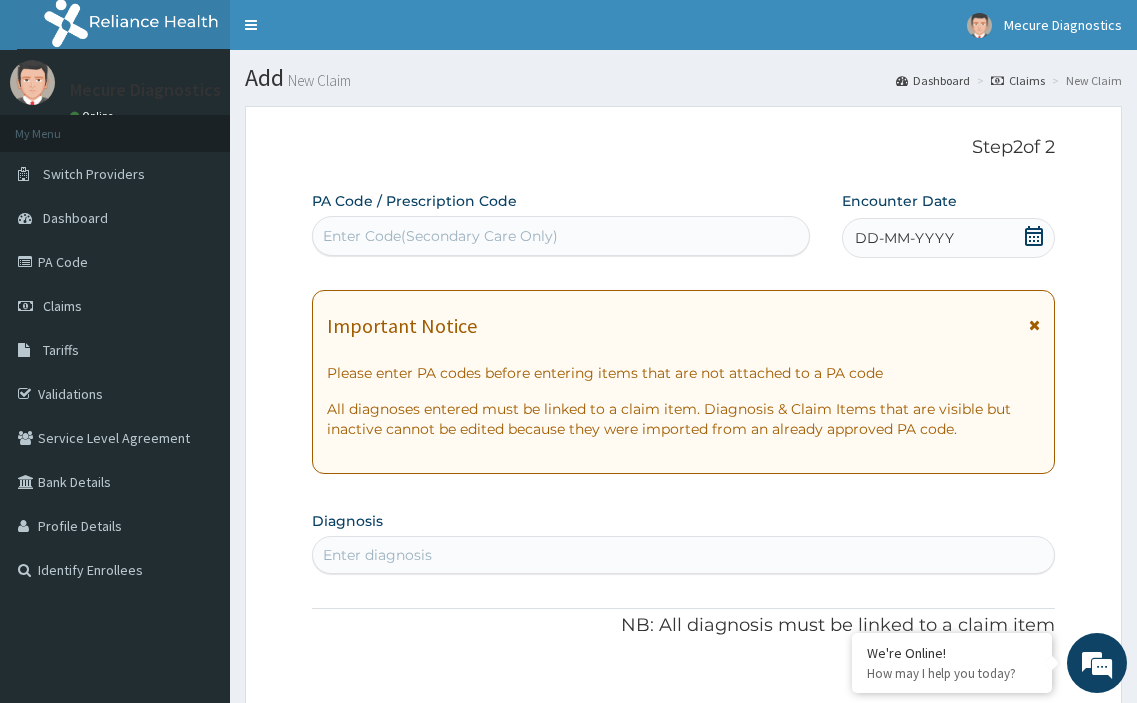 click on "Enter Code(Secondary Care Only)" at bounding box center (440, 236) 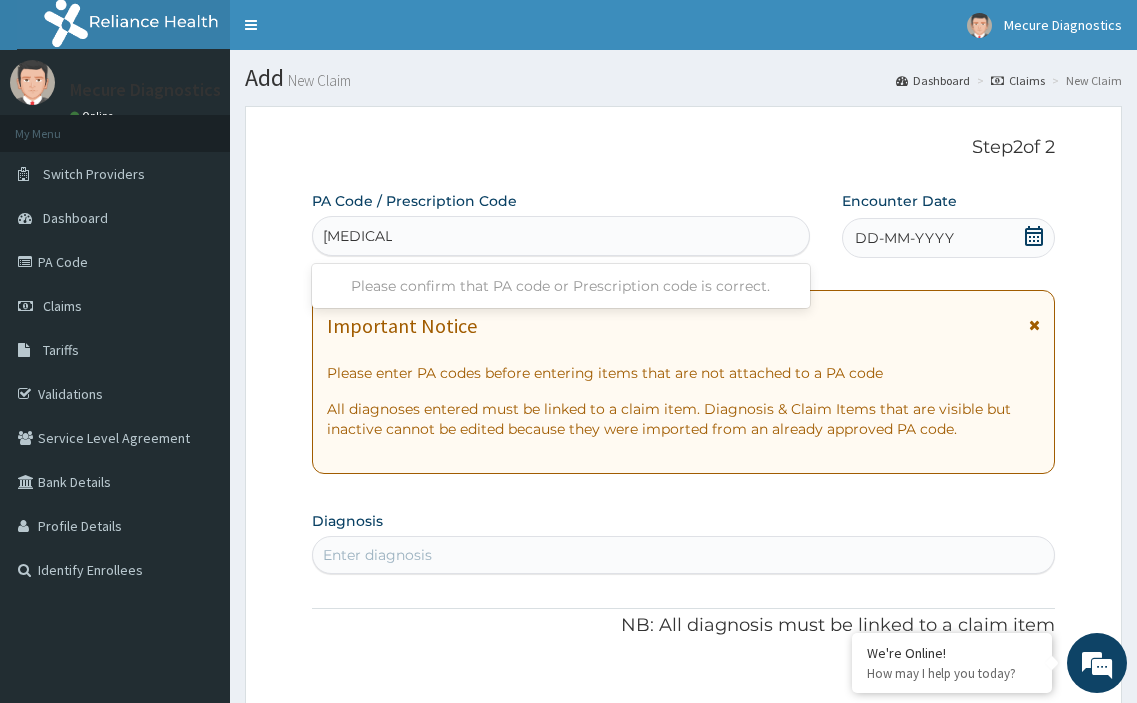 type on "PA/83790D" 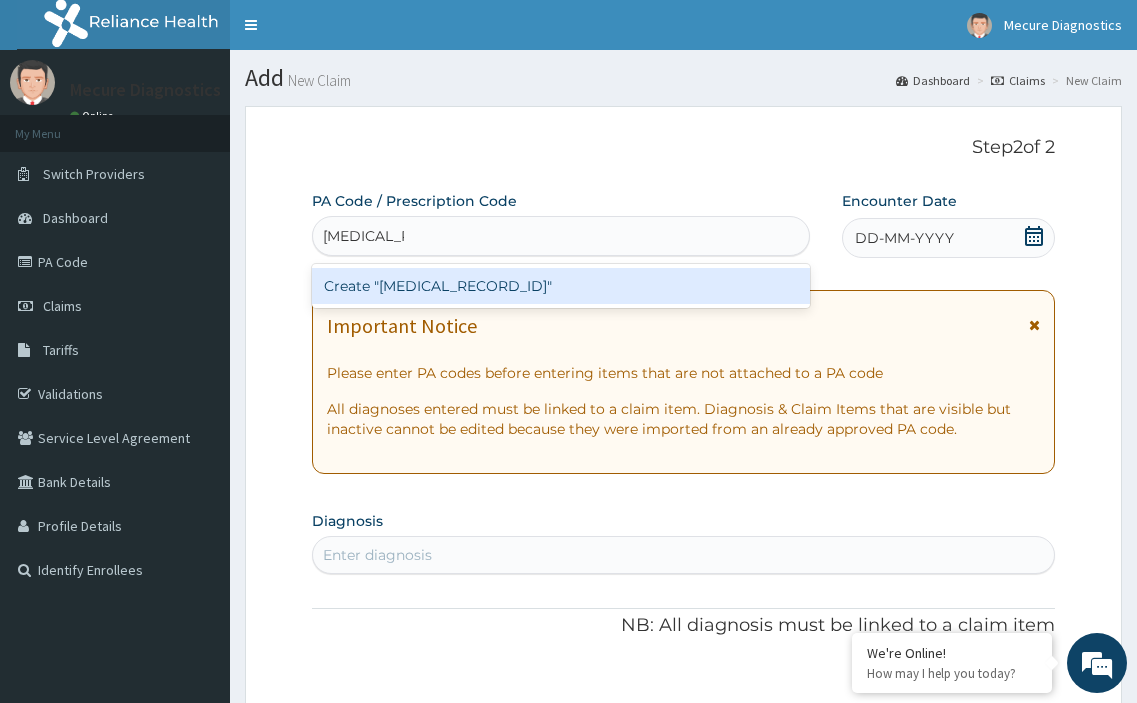click on "Create "PA/83790D"" at bounding box center [561, 286] 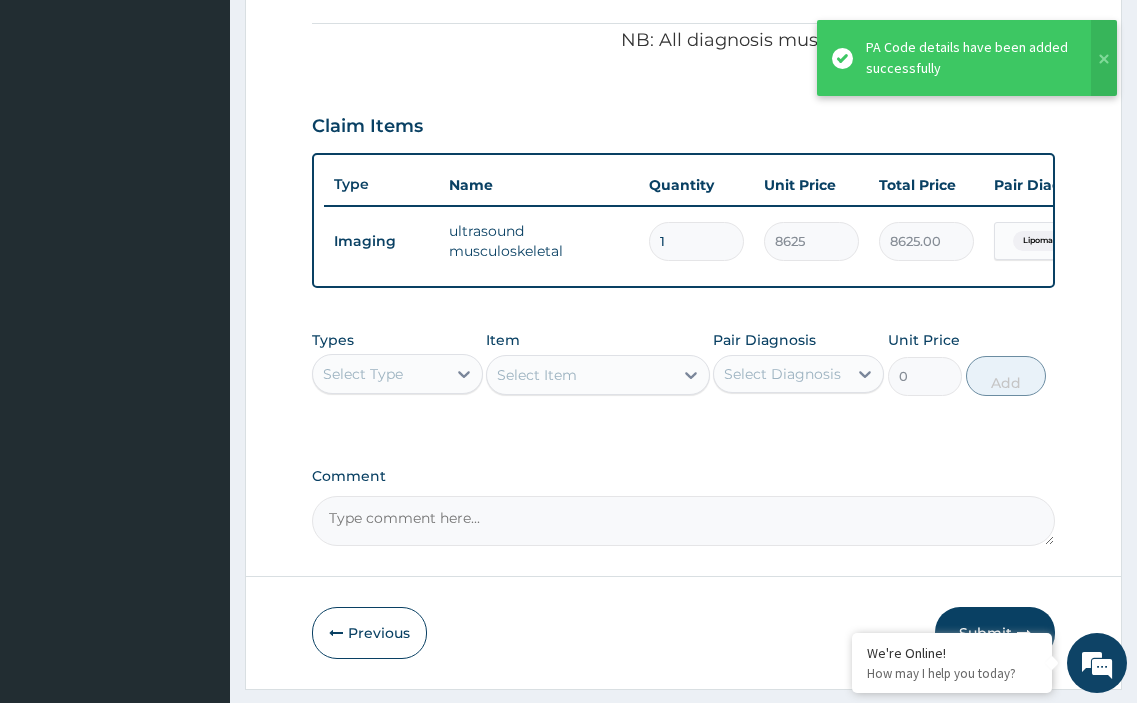 scroll, scrollTop: 659, scrollLeft: 0, axis: vertical 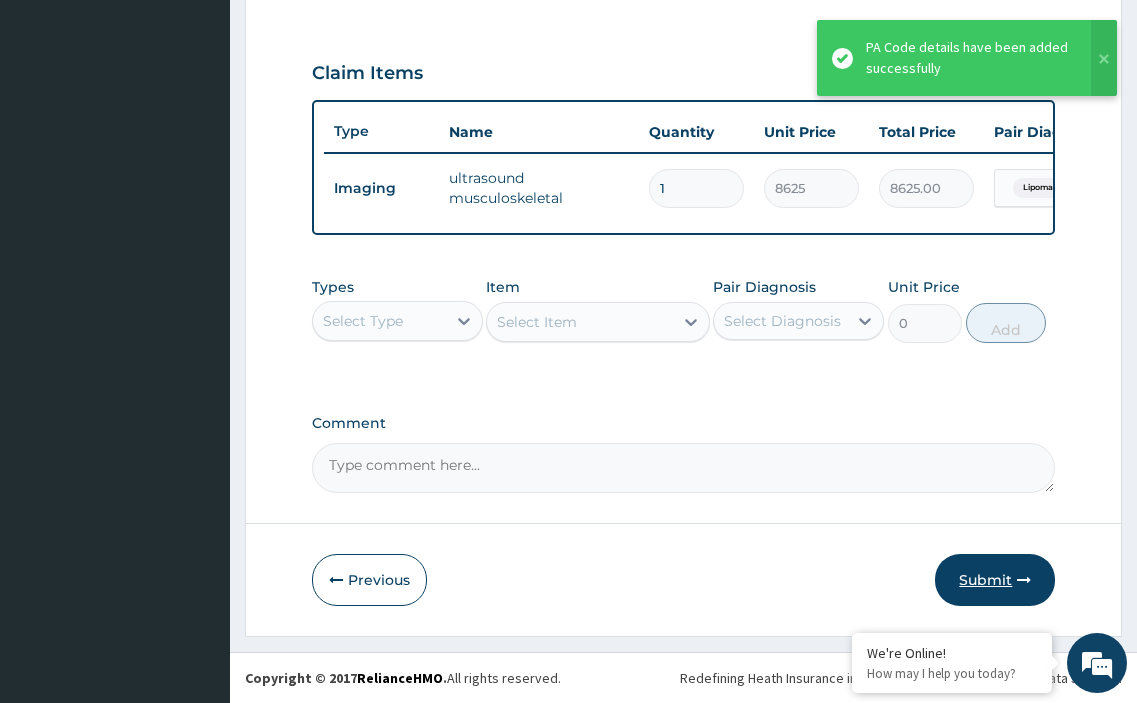 click on "Submit" at bounding box center (995, 580) 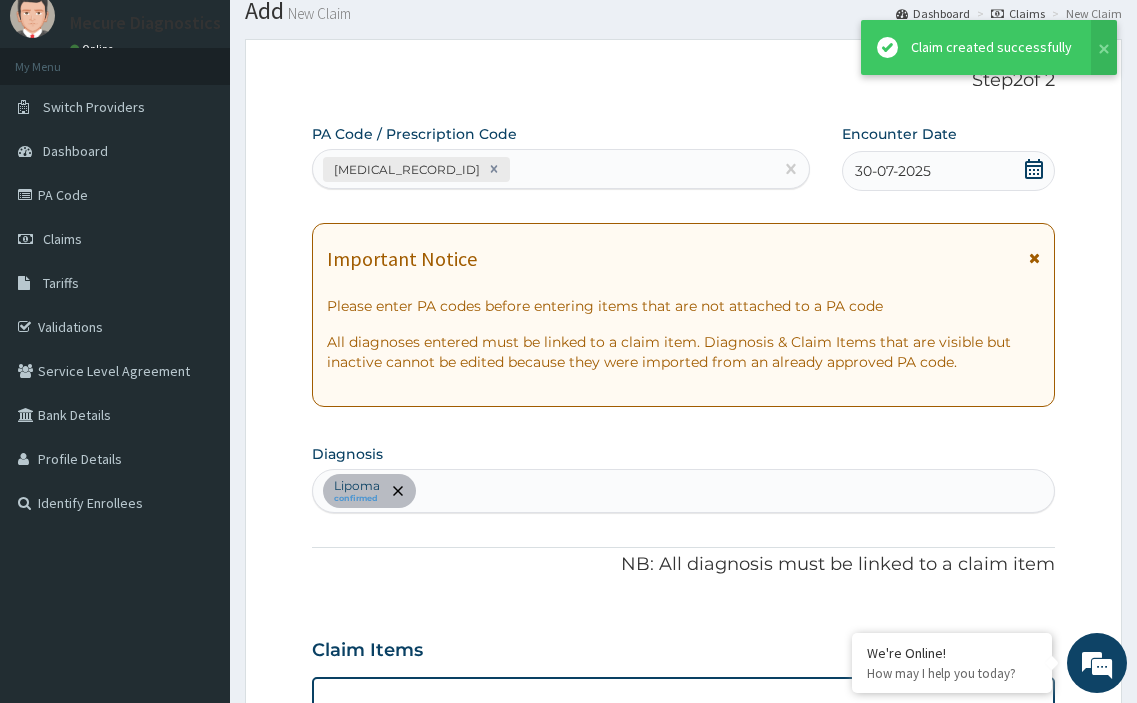 scroll, scrollTop: 659, scrollLeft: 0, axis: vertical 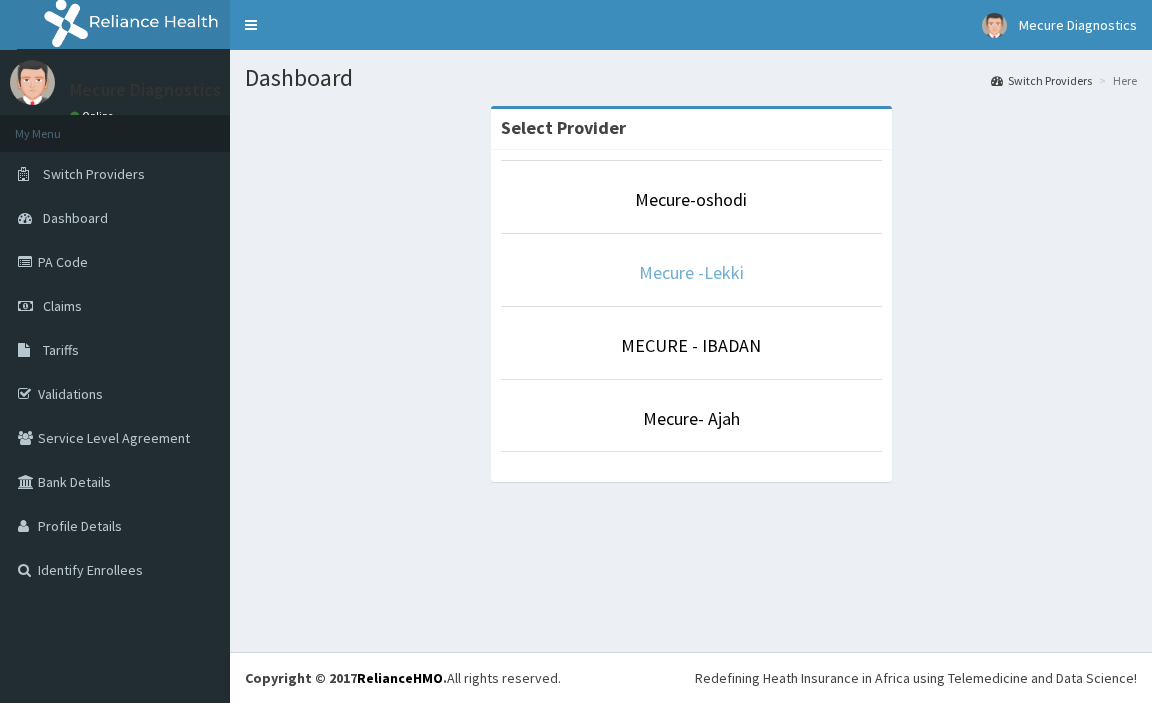 click on "Mecure -Lekki" at bounding box center [691, 272] 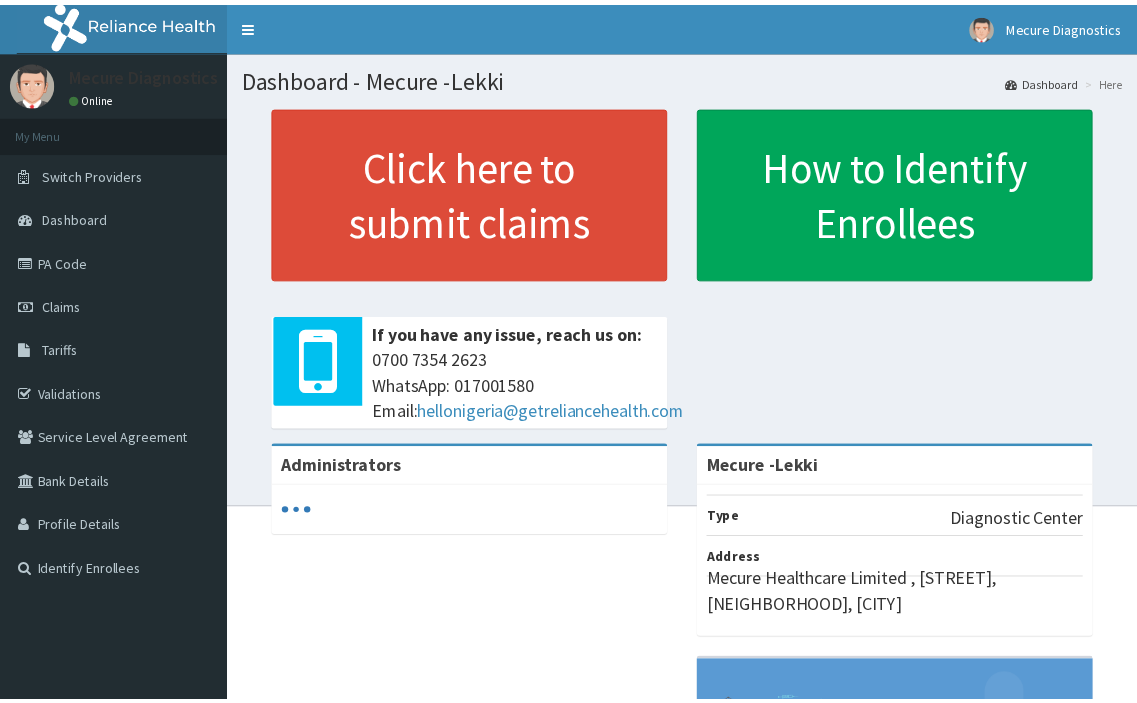 scroll, scrollTop: 0, scrollLeft: 0, axis: both 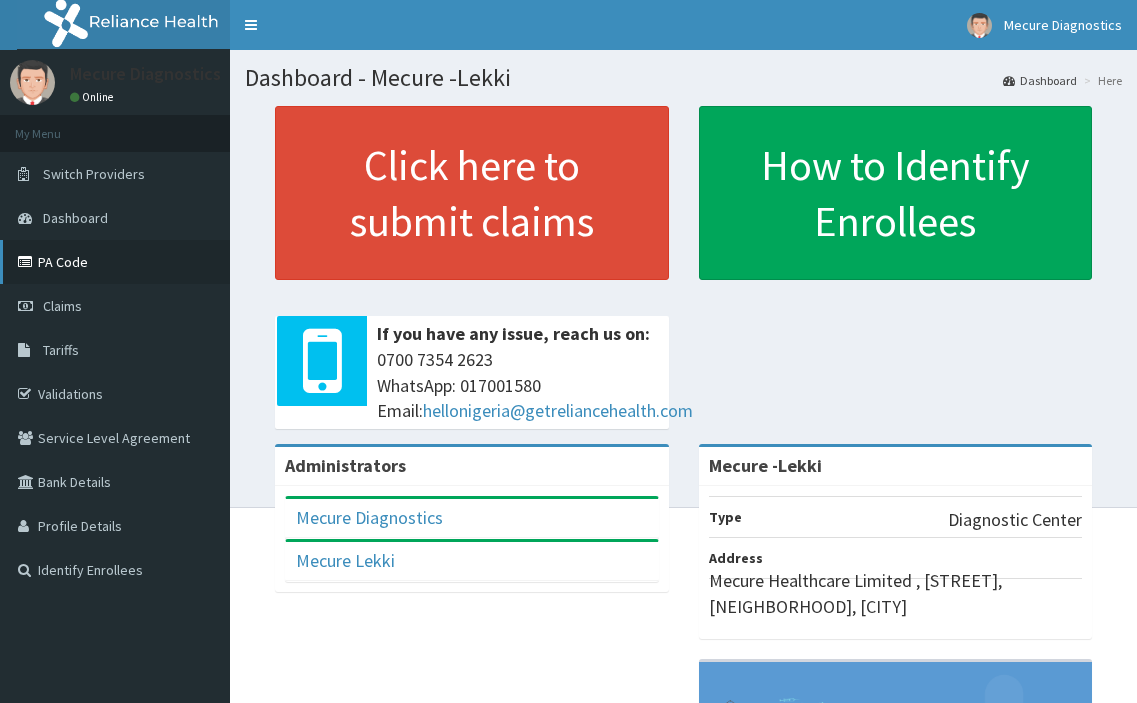 click on "PA Code" at bounding box center [115, 262] 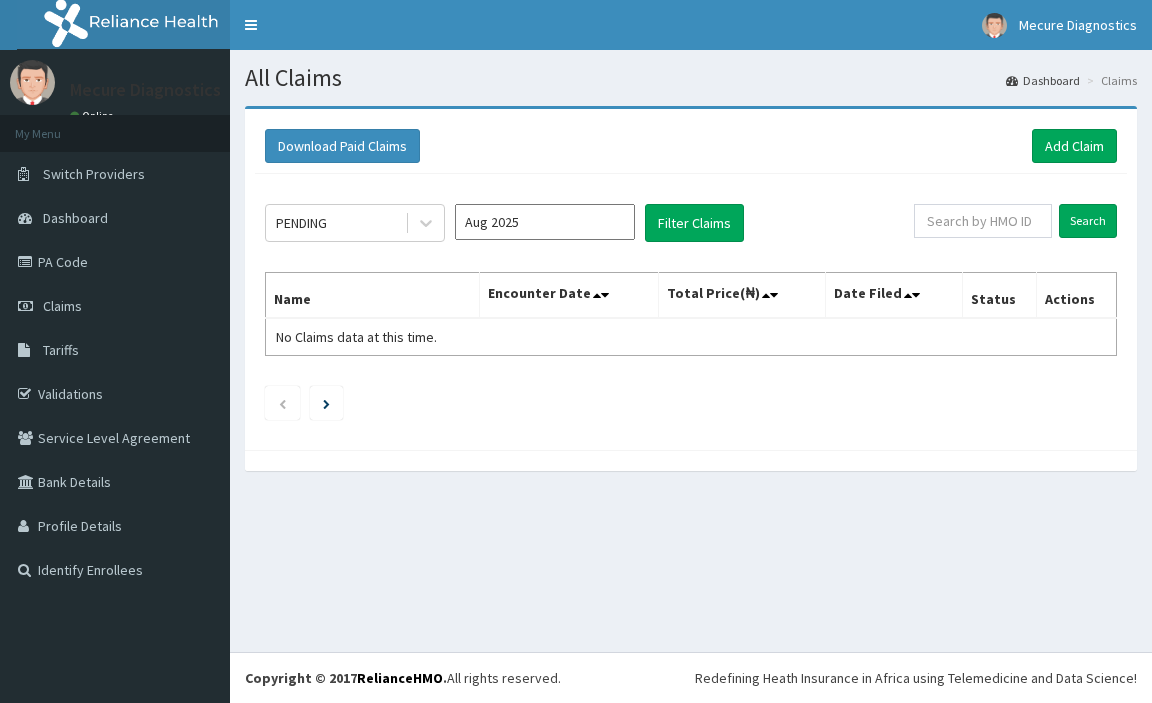 scroll, scrollTop: 0, scrollLeft: 0, axis: both 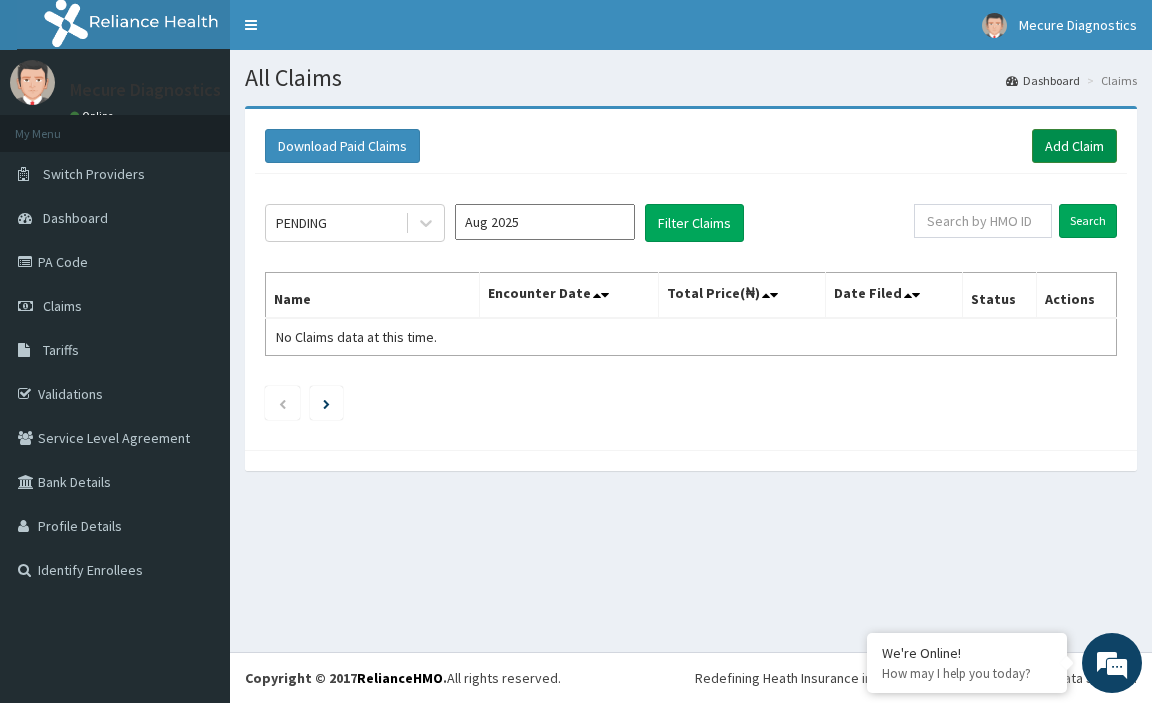 click on "Add Claim" at bounding box center (1074, 146) 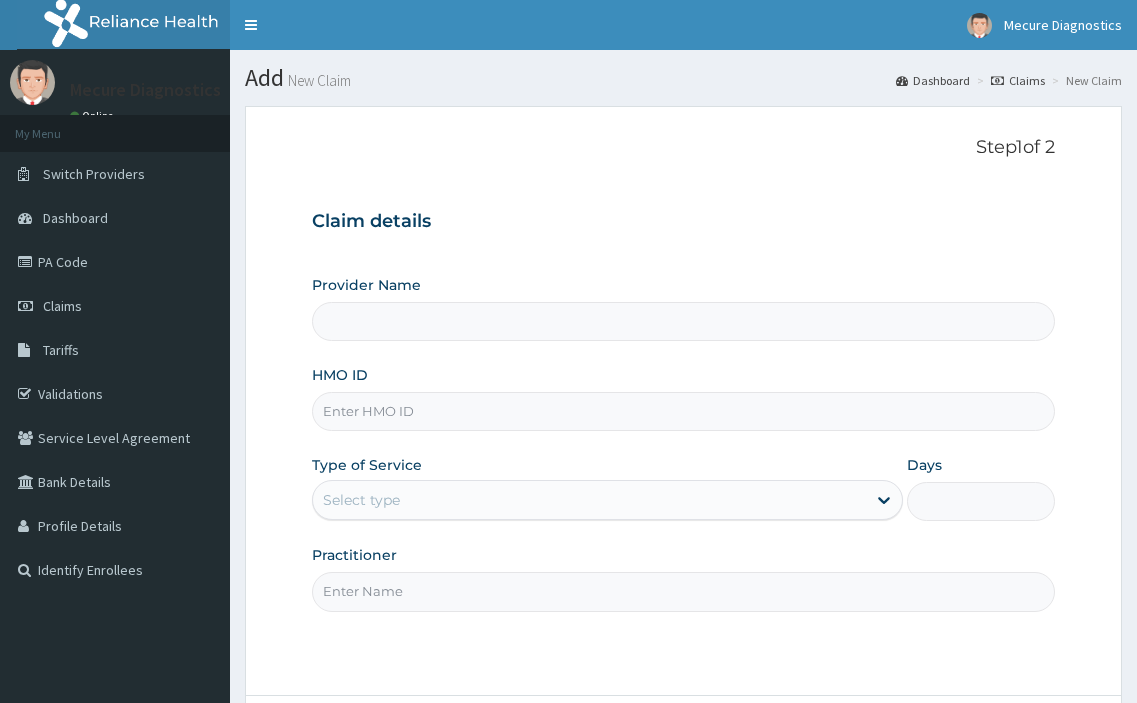 scroll, scrollTop: 0, scrollLeft: 0, axis: both 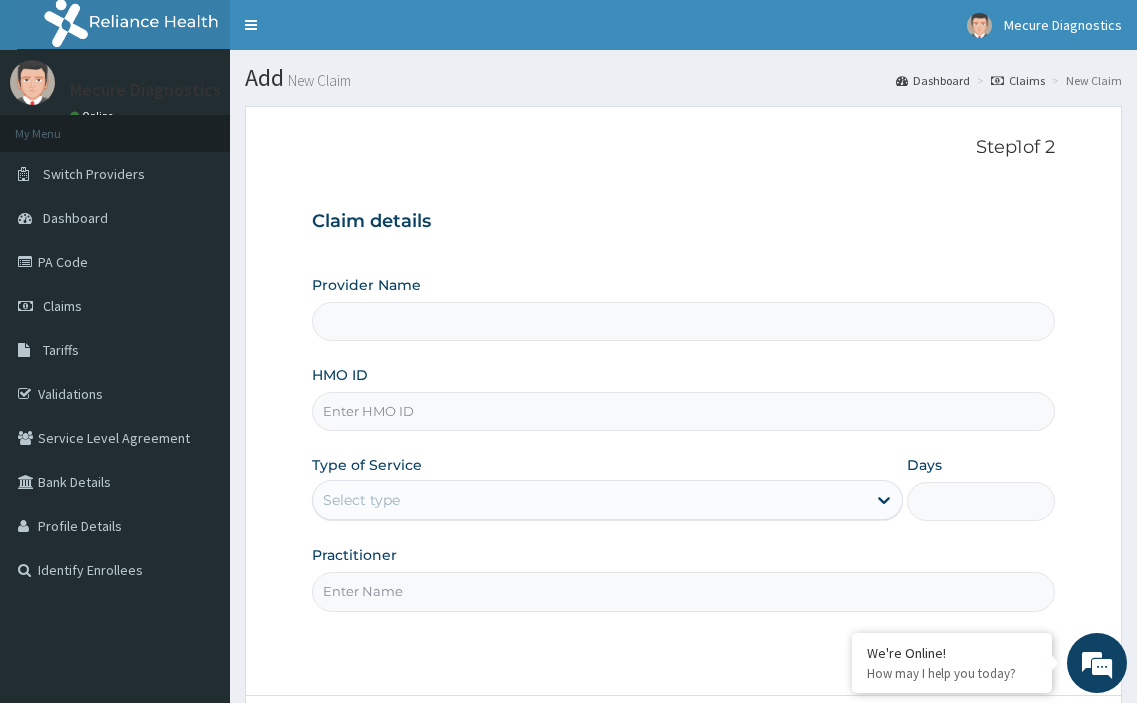 type on "Mecure -Lekki" 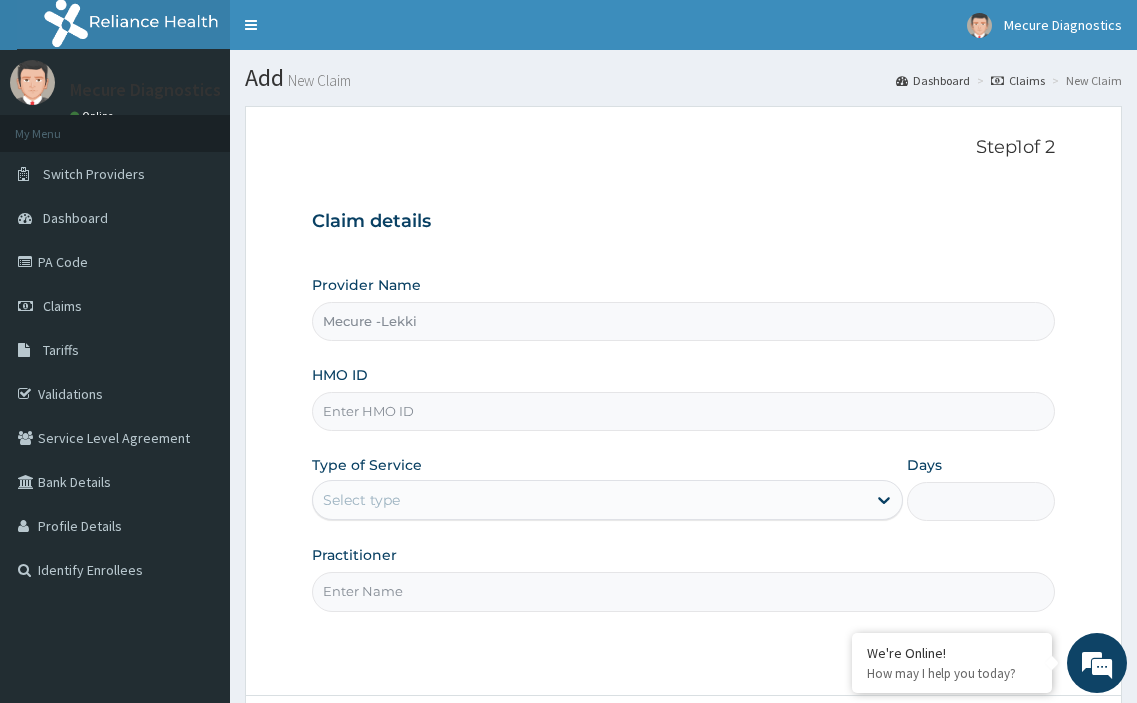 click on "Select type" at bounding box center (590, 500) 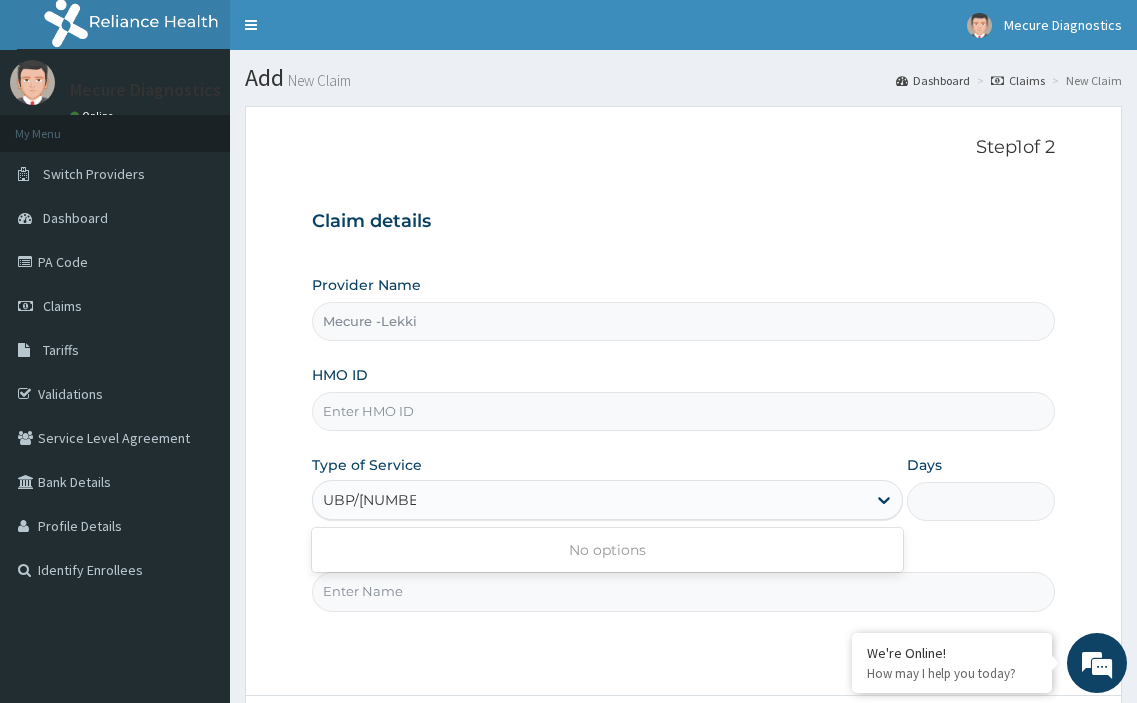scroll, scrollTop: 0, scrollLeft: 0, axis: both 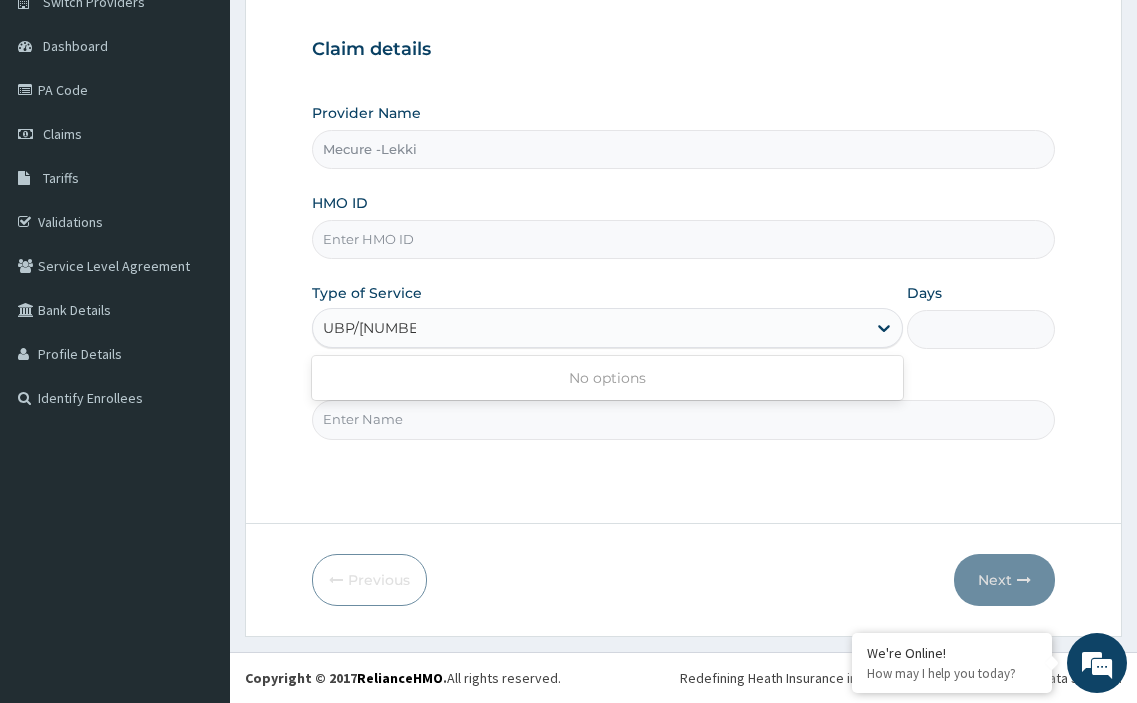 type on "UBP/[NUMBER]/A" 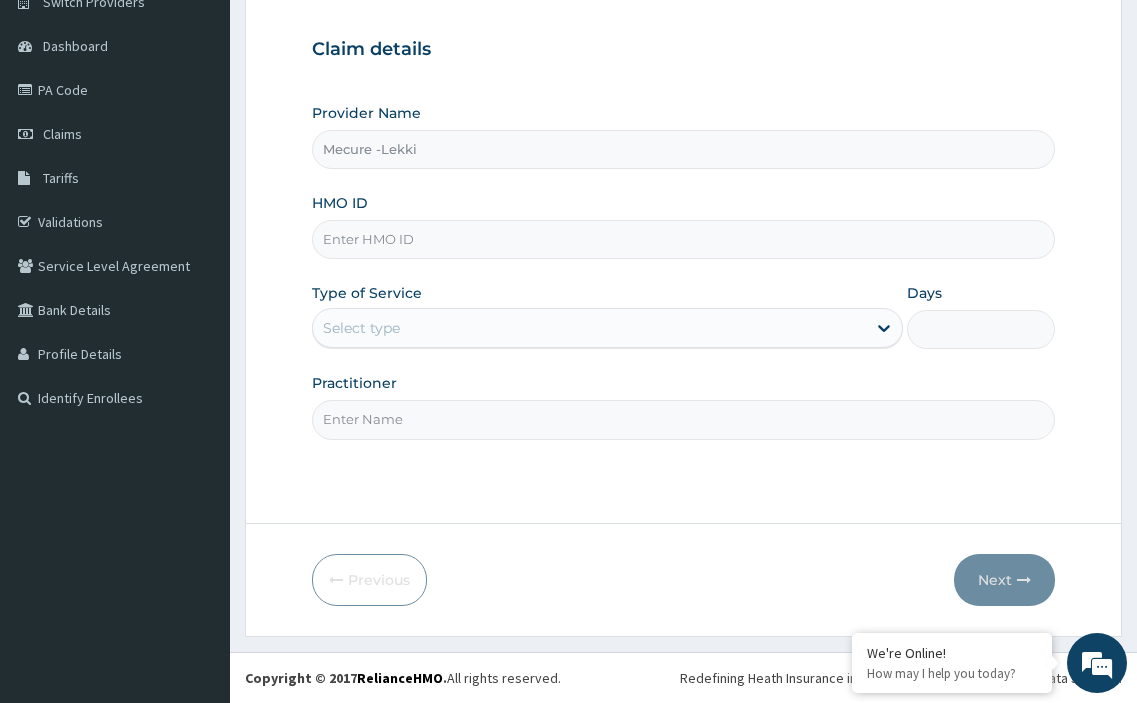 click on "Practitioner" at bounding box center [684, 419] 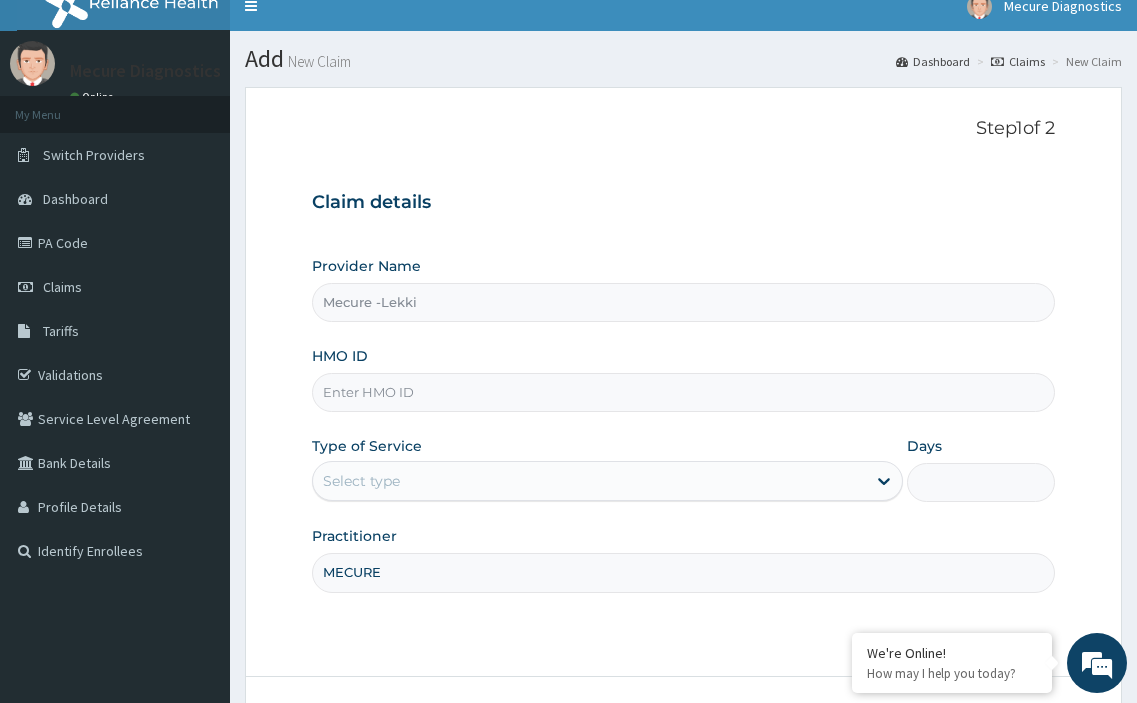 scroll, scrollTop: 0, scrollLeft: 0, axis: both 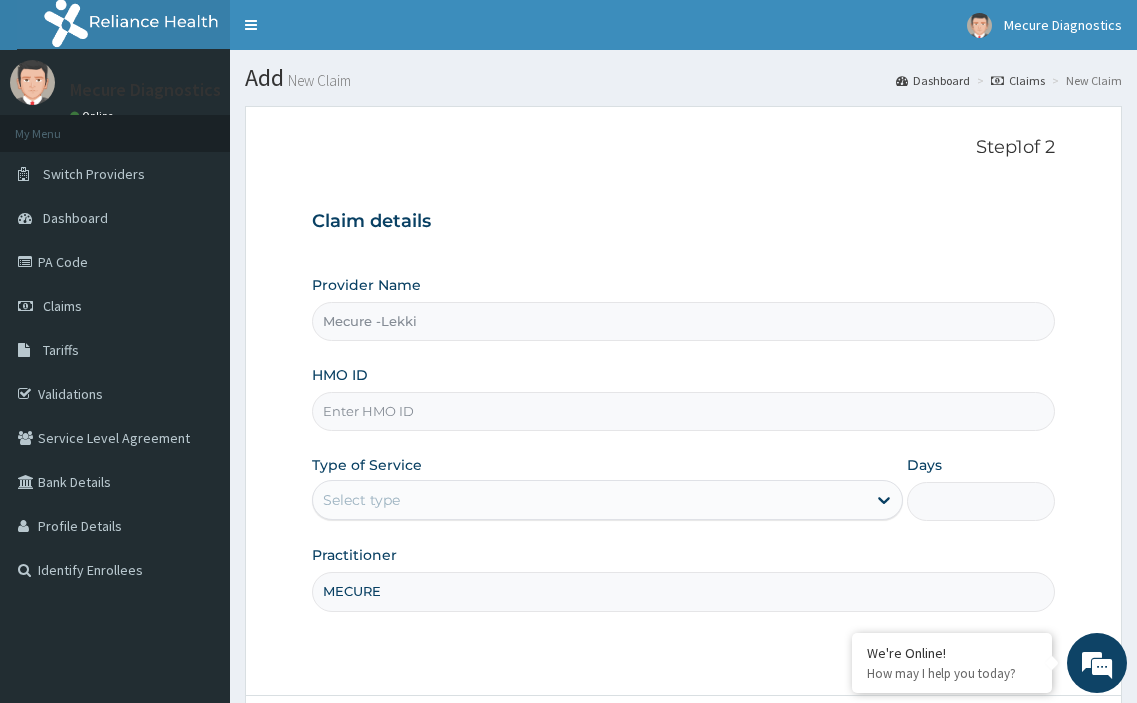 type on "MECURE" 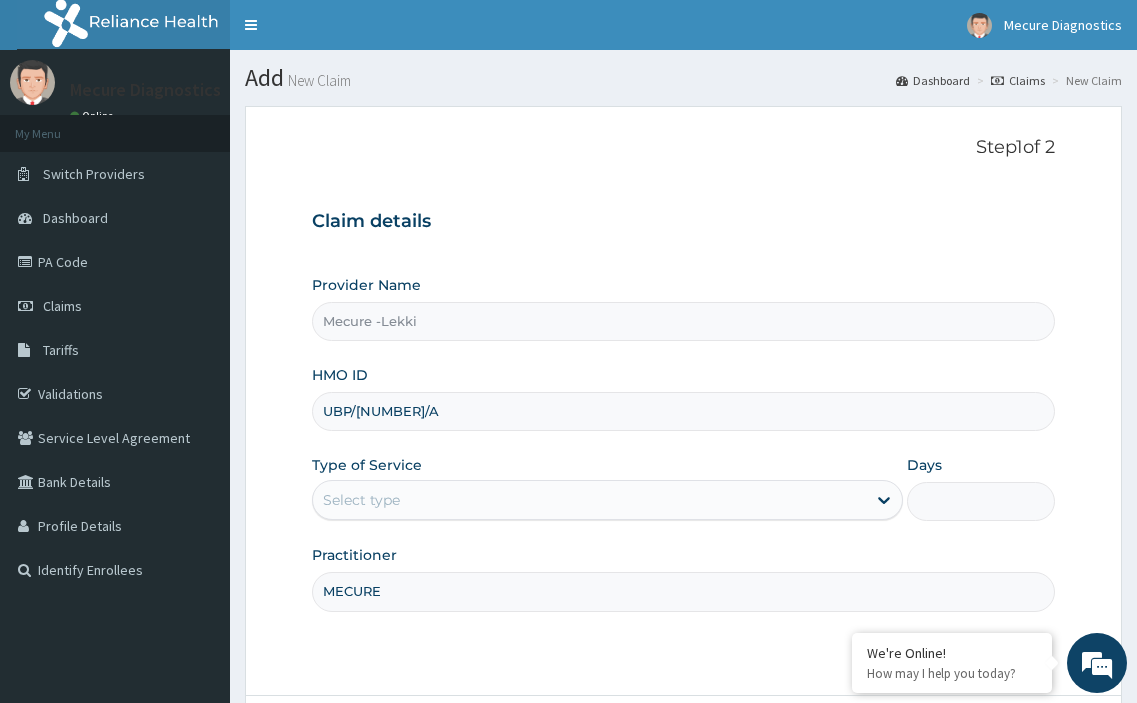 type on "UBP/[NUMBER]/A" 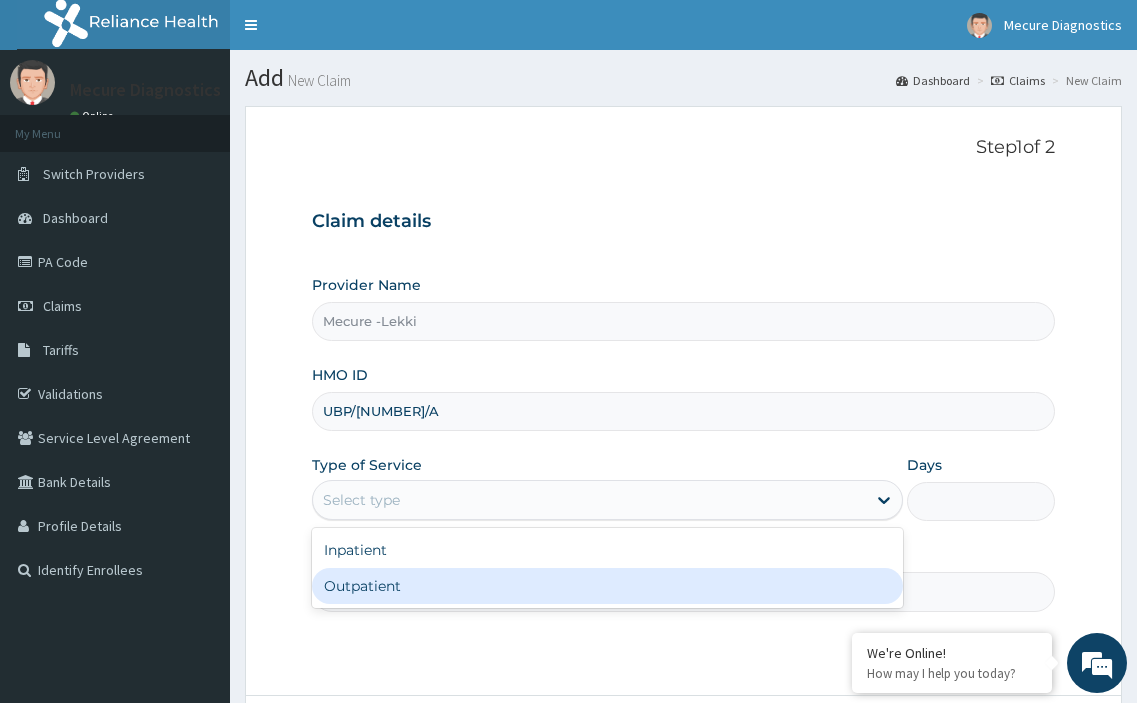 drag, startPoint x: 349, startPoint y: 583, endPoint x: 358, endPoint y: 572, distance: 14.21267 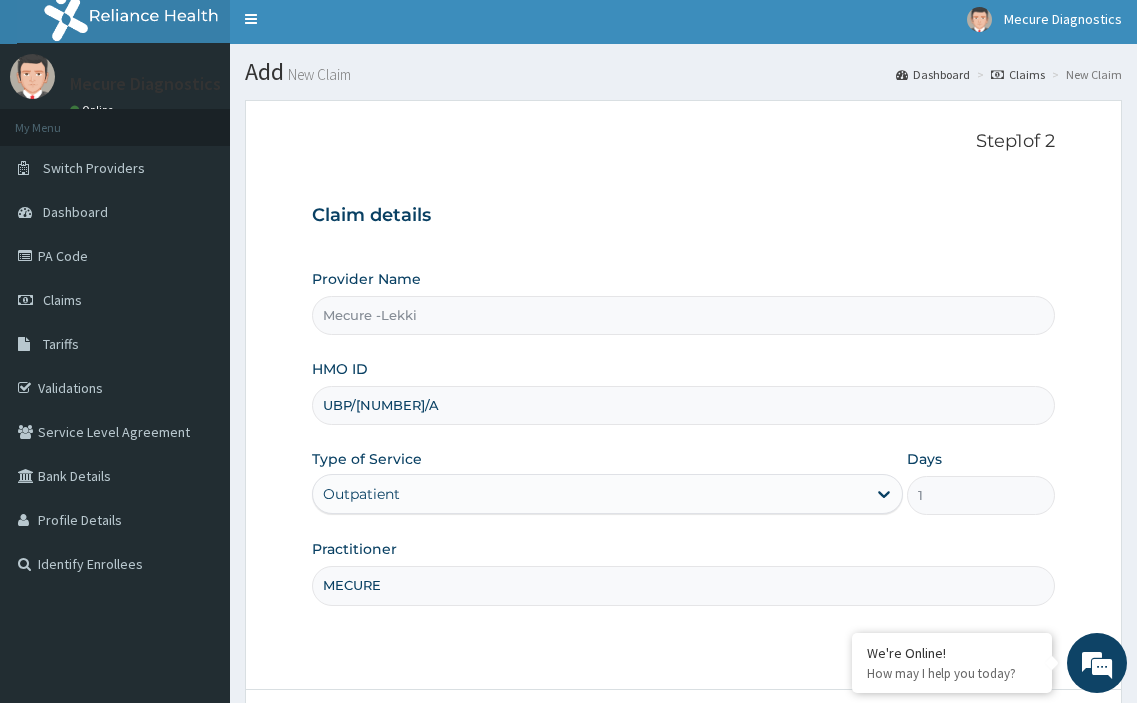 scroll, scrollTop: 172, scrollLeft: 0, axis: vertical 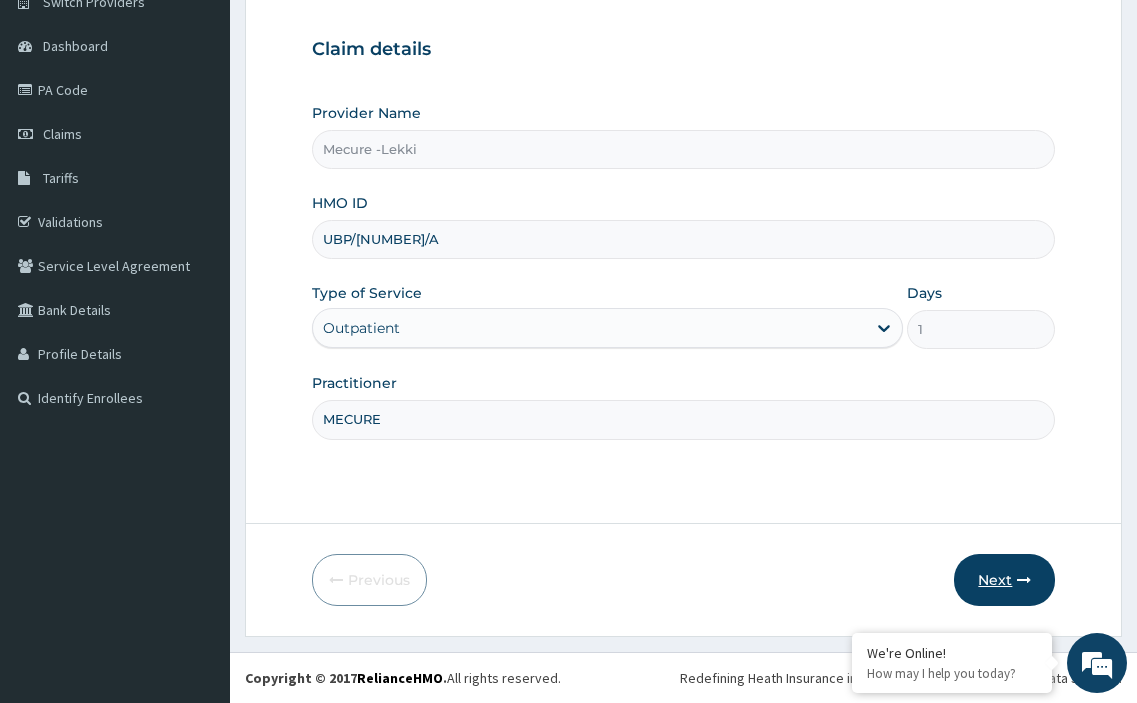 click at bounding box center (1024, 580) 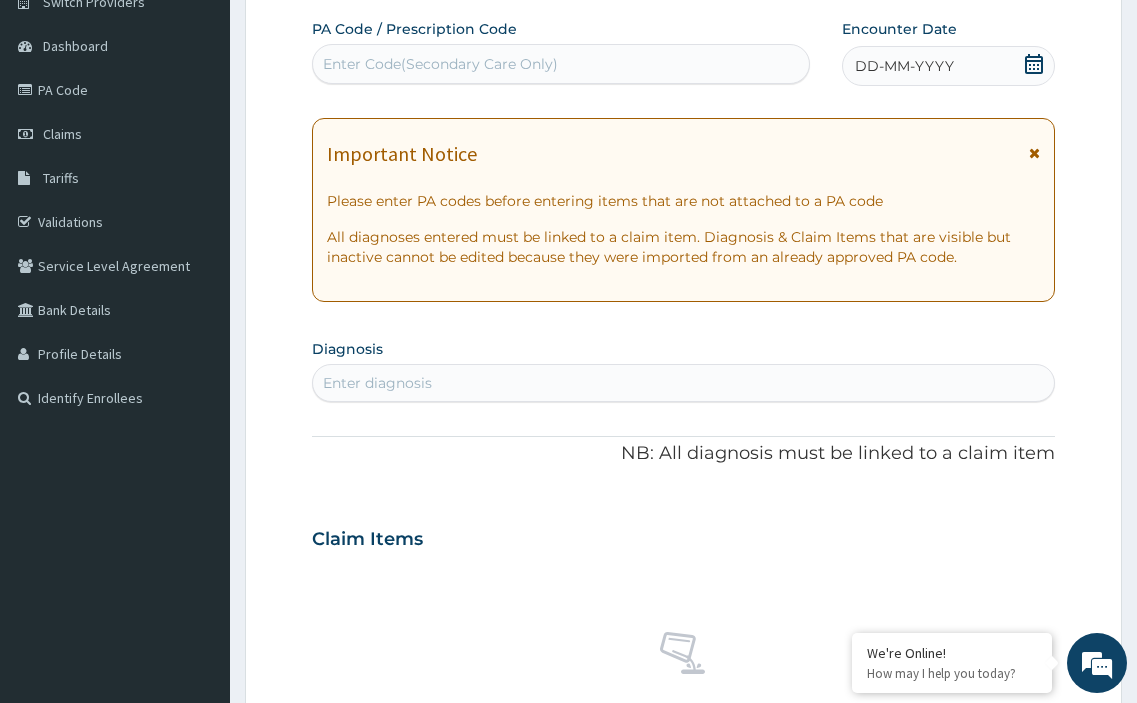 click on "Enter Code(Secondary Care Only)" at bounding box center [440, 64] 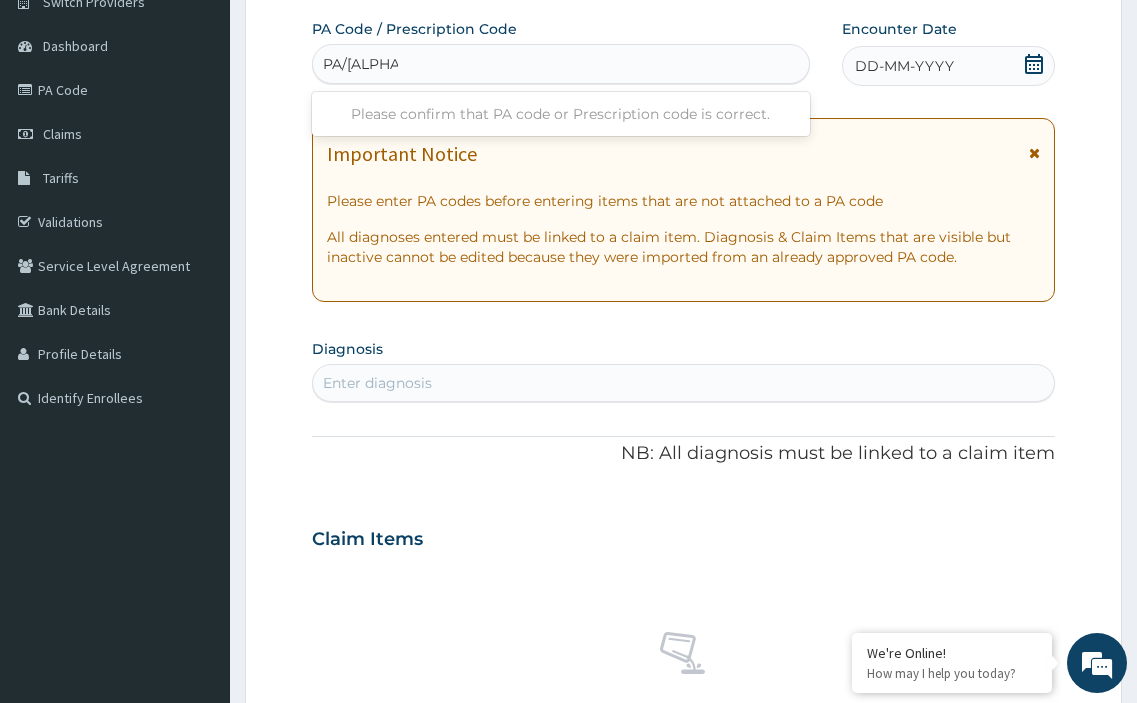type on "PA/[ALPHANUM]" 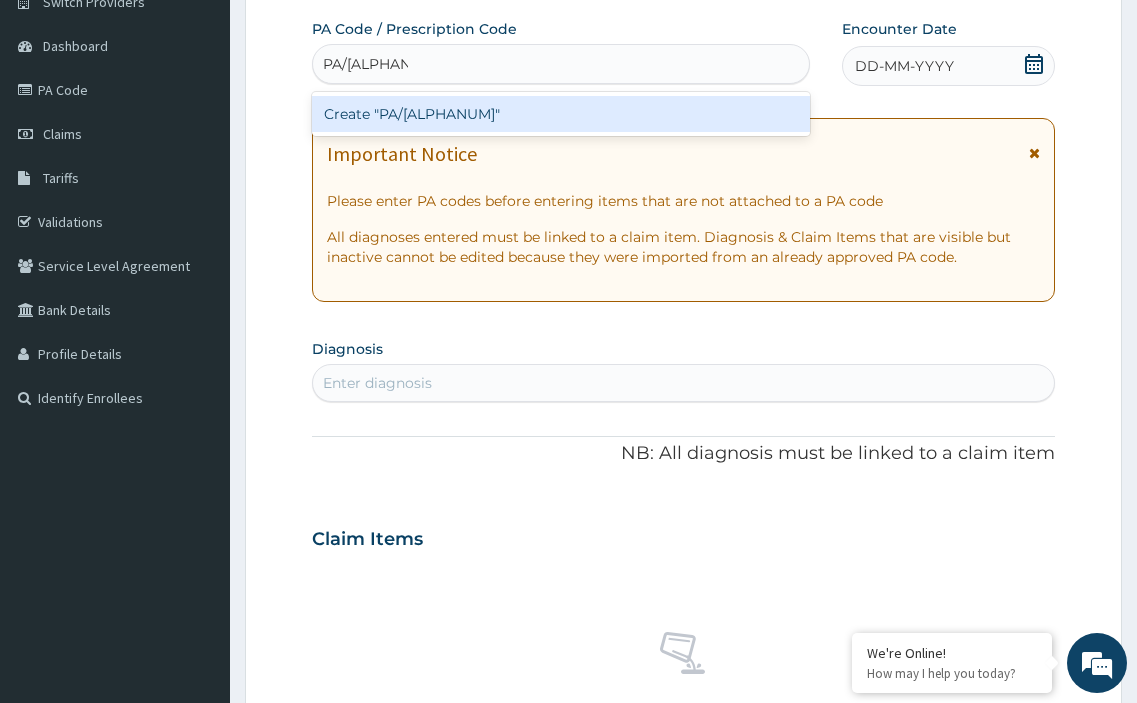 click on "Create "PA/[ALPHANUM]"" at bounding box center (561, 114) 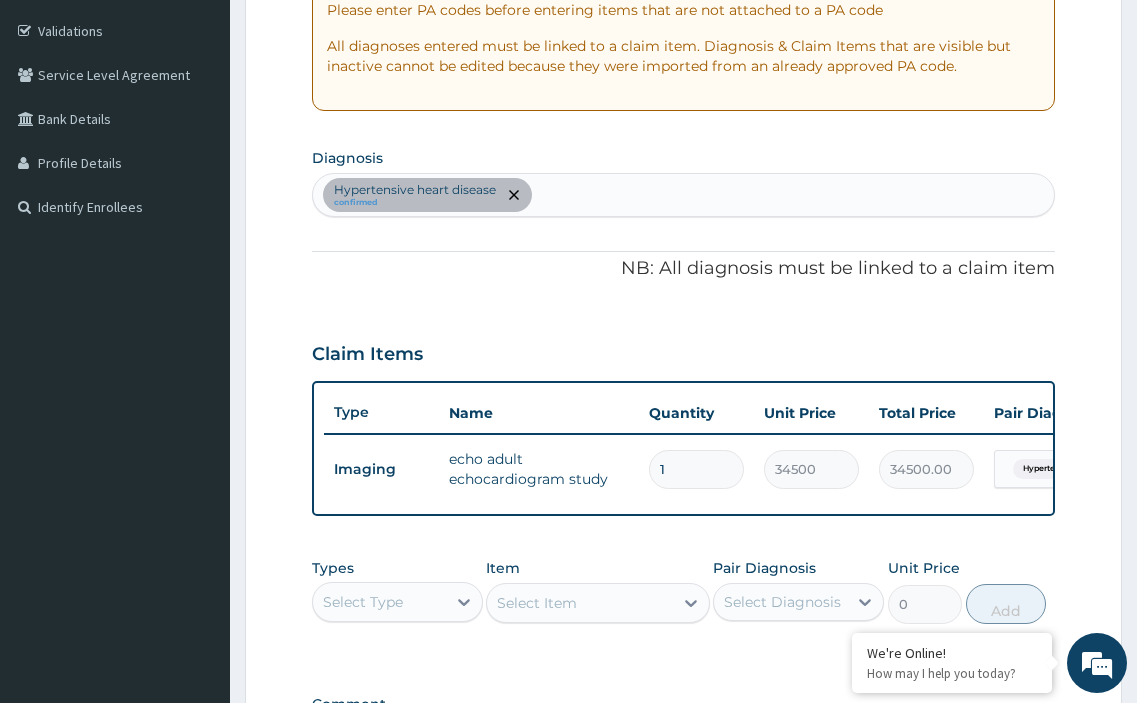 scroll, scrollTop: 472, scrollLeft: 0, axis: vertical 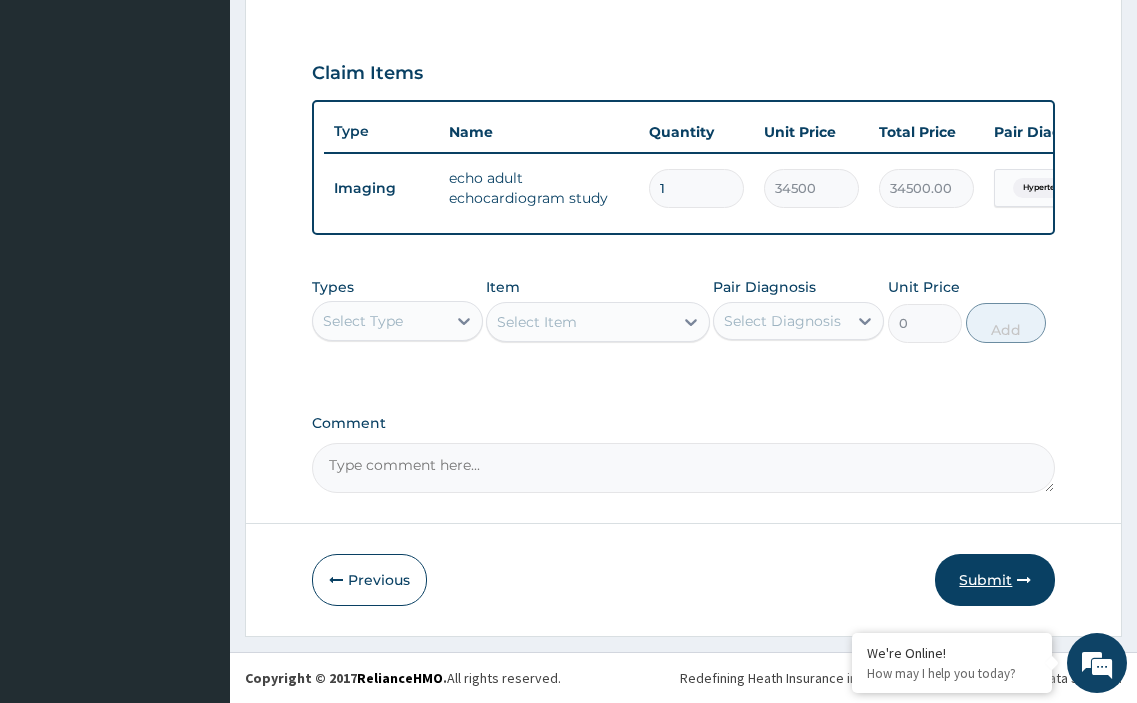 click on "Submit" at bounding box center [995, 580] 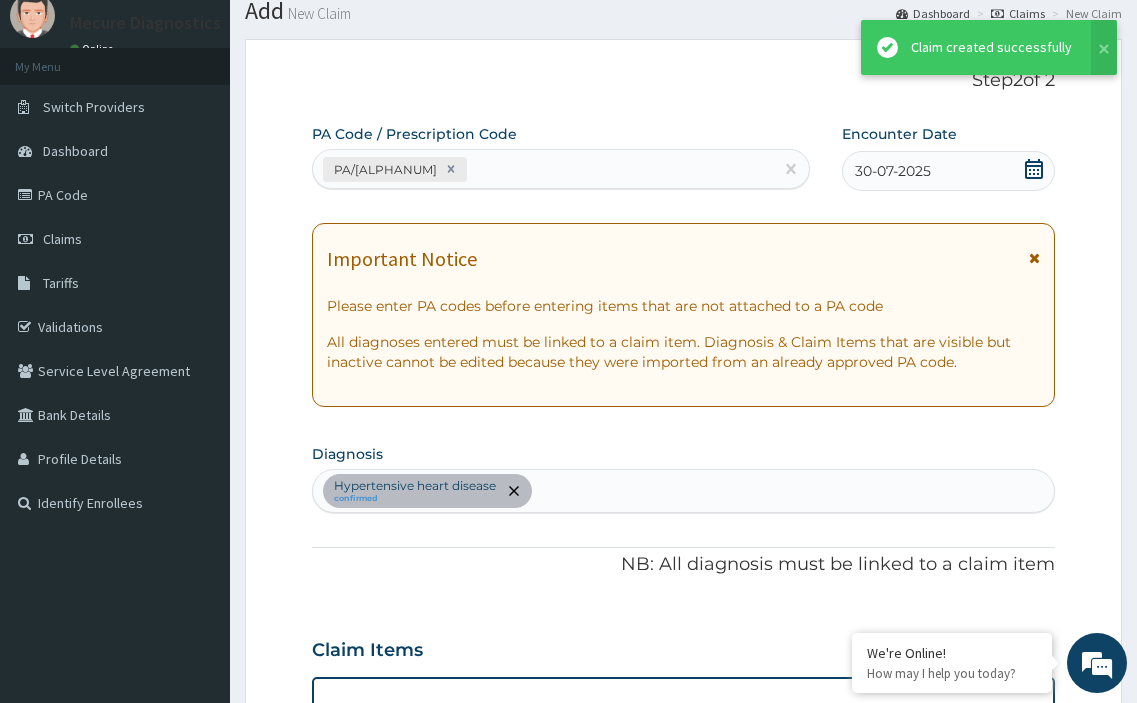scroll, scrollTop: 659, scrollLeft: 0, axis: vertical 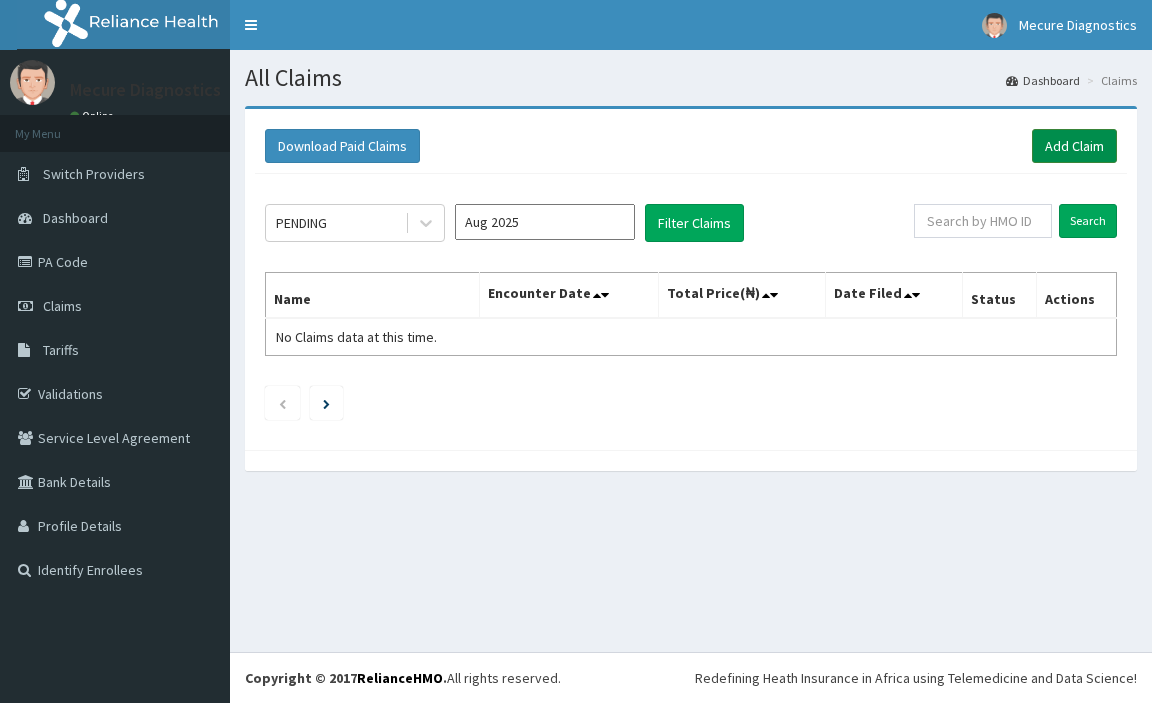 click on "Add Claim" at bounding box center [1074, 146] 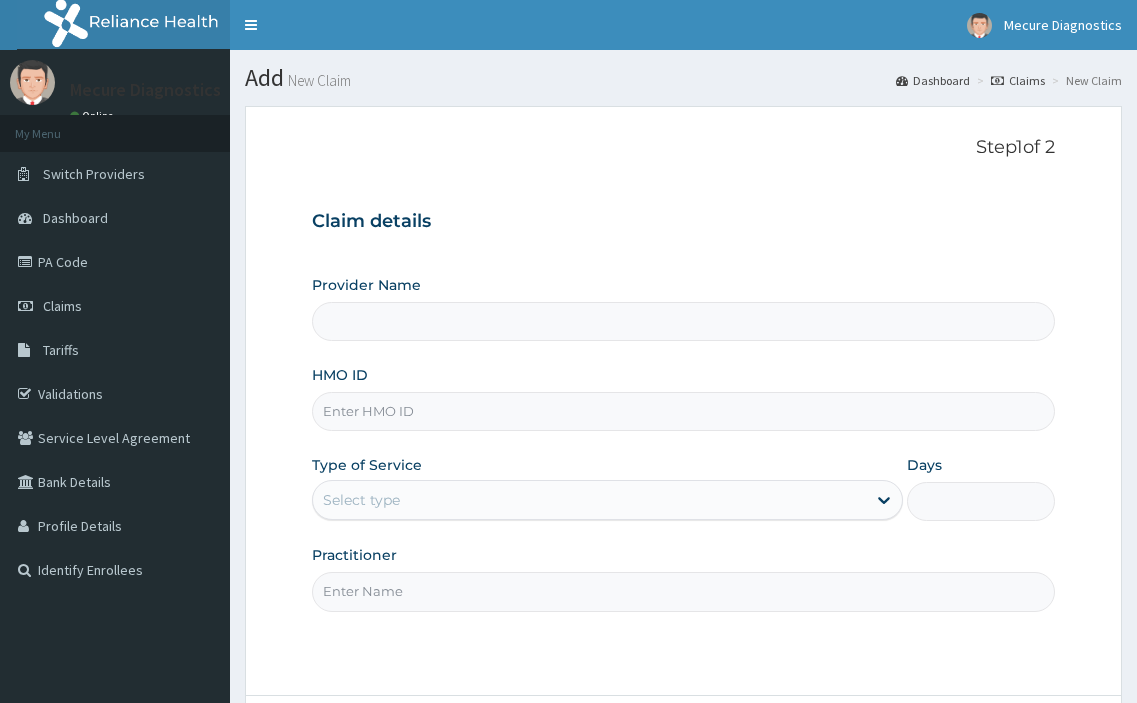 scroll, scrollTop: 0, scrollLeft: 0, axis: both 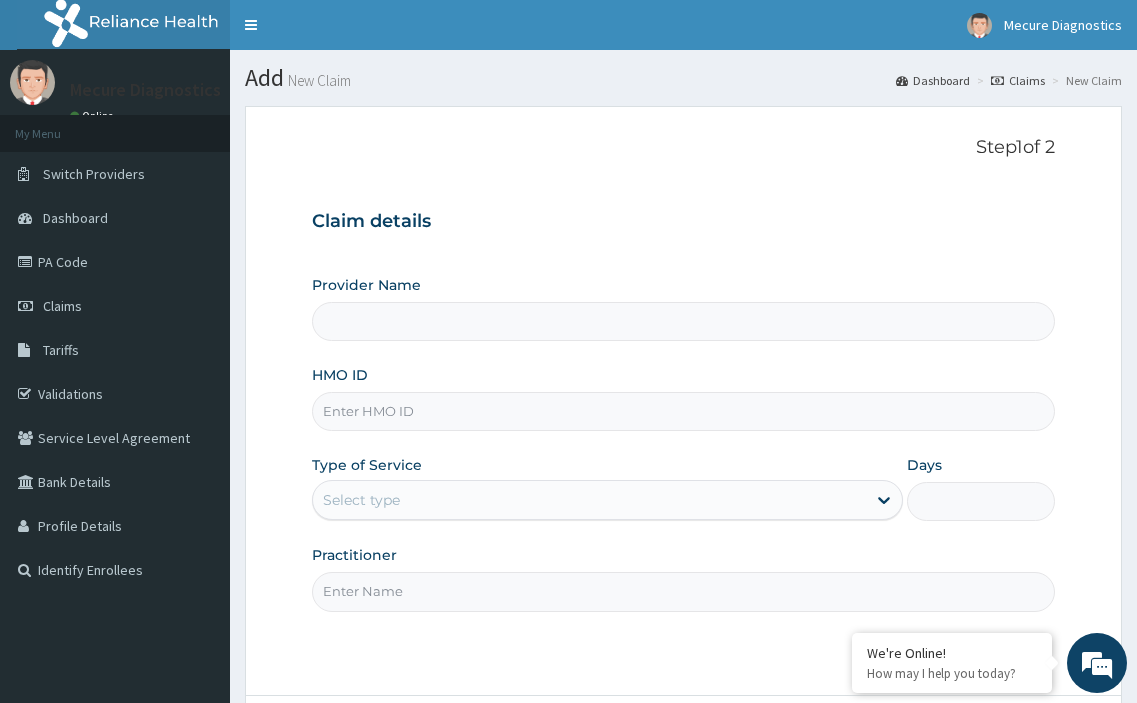 type on "Mecure -Lekki" 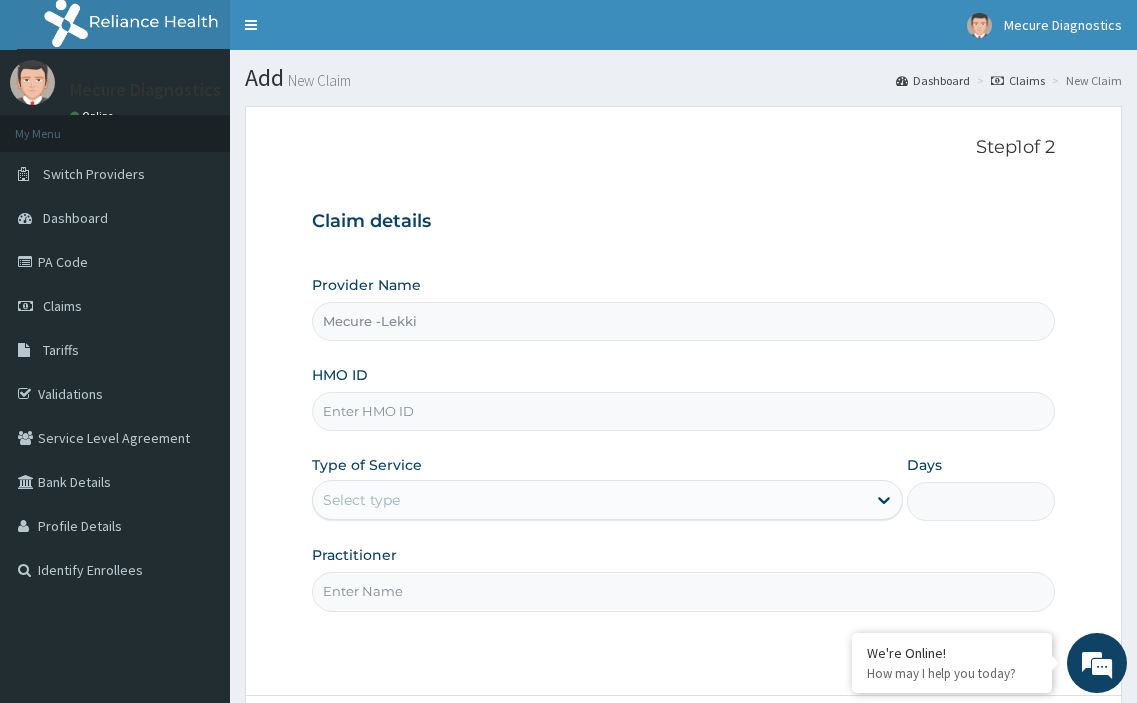 click on "HMO ID" at bounding box center (684, 411) 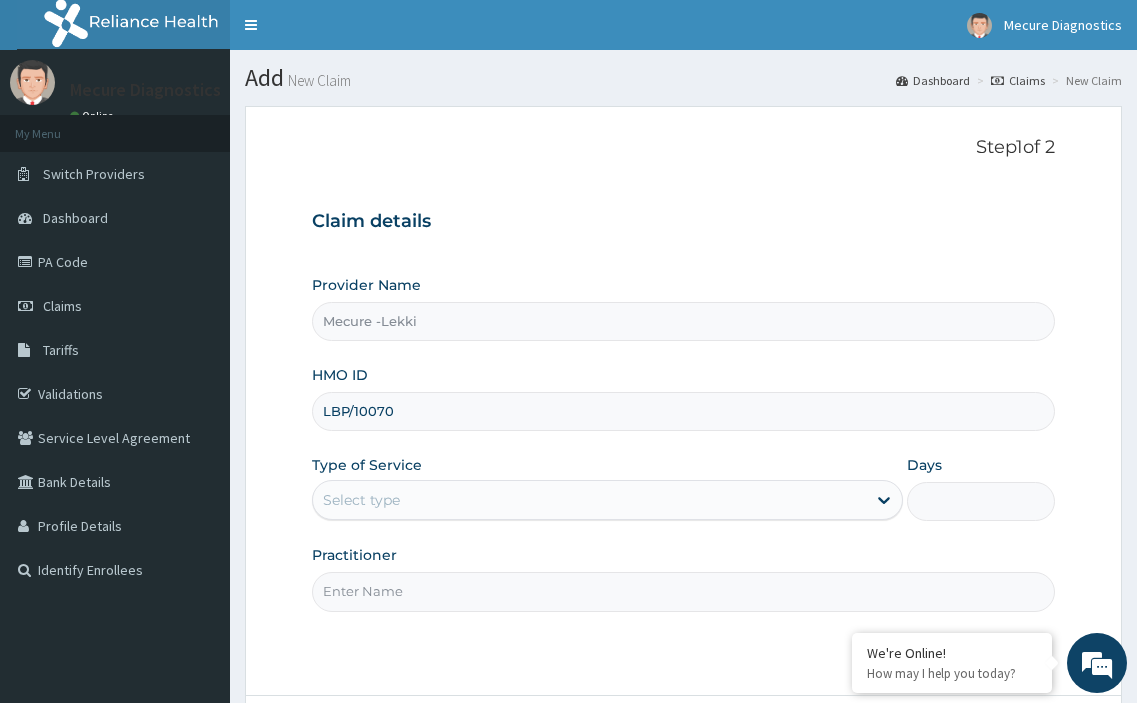 scroll, scrollTop: 0, scrollLeft: 0, axis: both 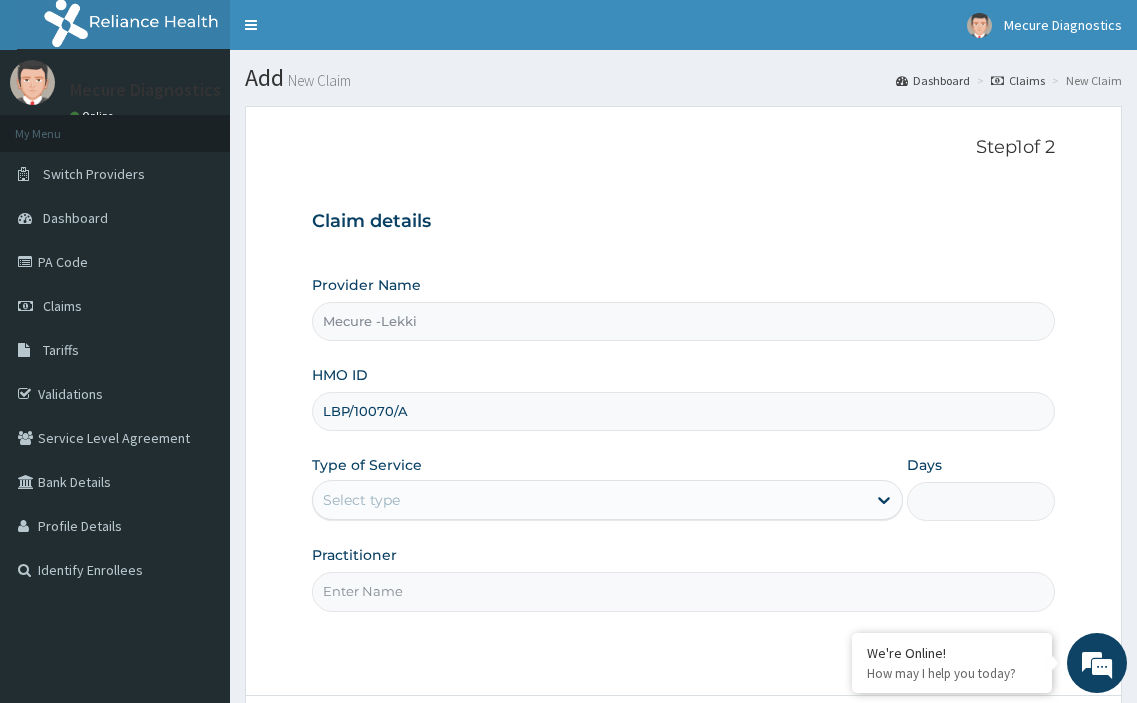 type on "LBP/10070/A" 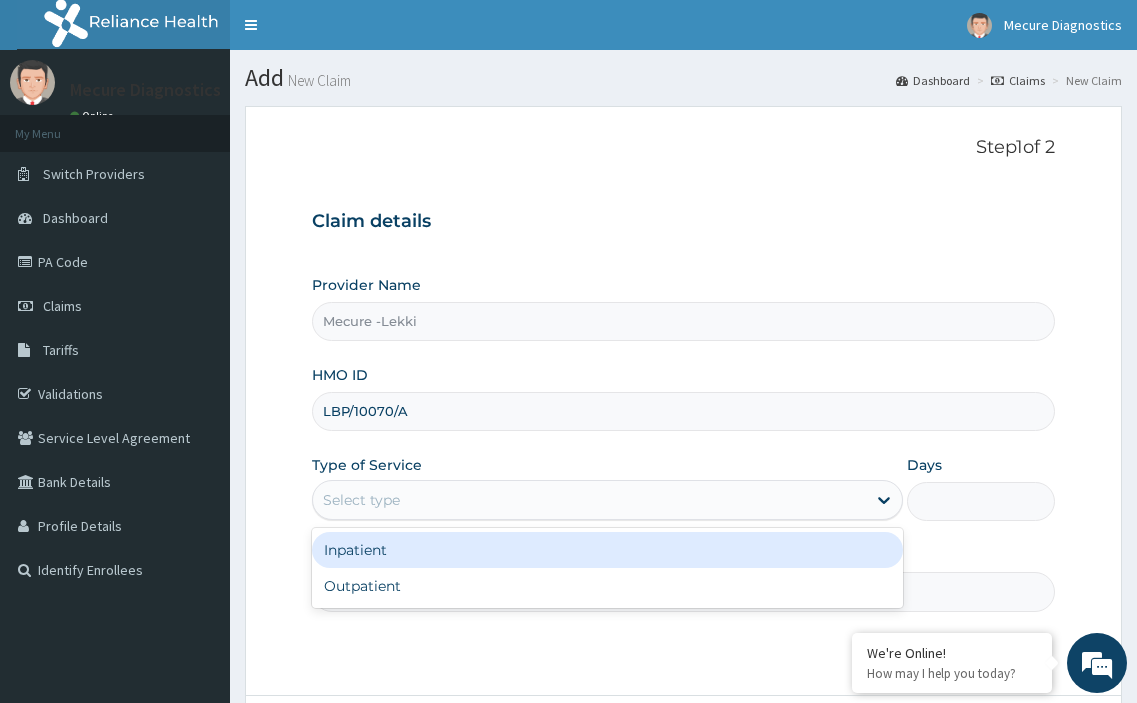 click on "Select type" at bounding box center (590, 500) 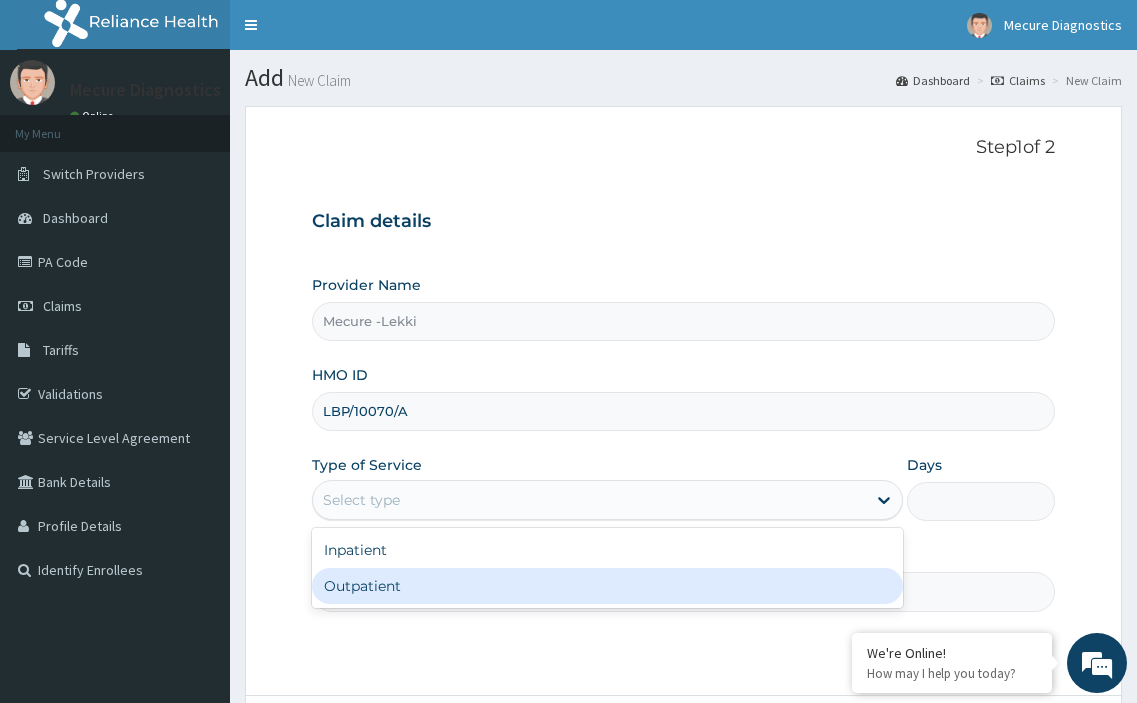 click on "Outpatient" at bounding box center [608, 586] 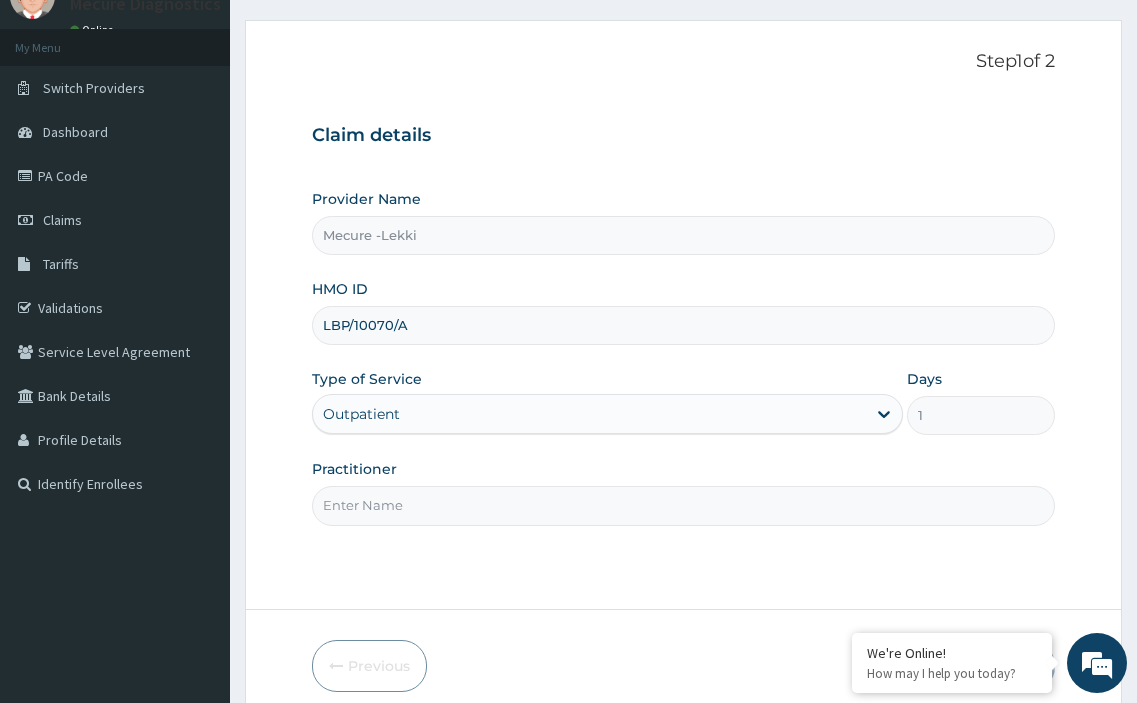 scroll, scrollTop: 172, scrollLeft: 0, axis: vertical 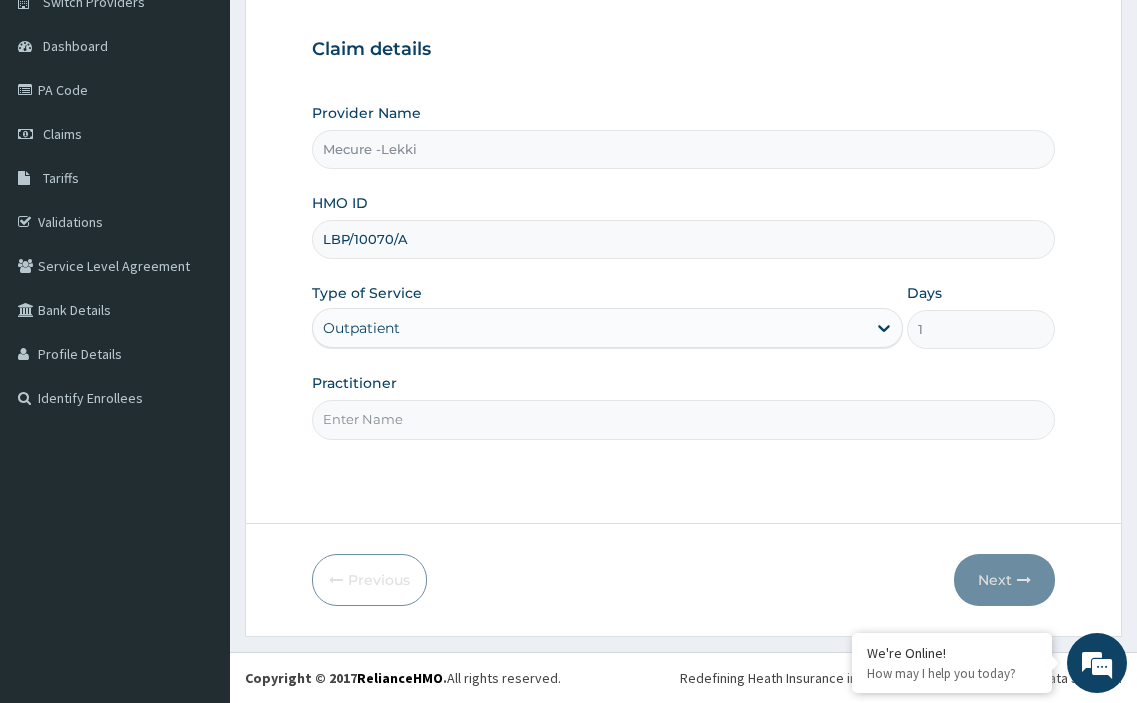 click on "Practitioner" at bounding box center [684, 419] 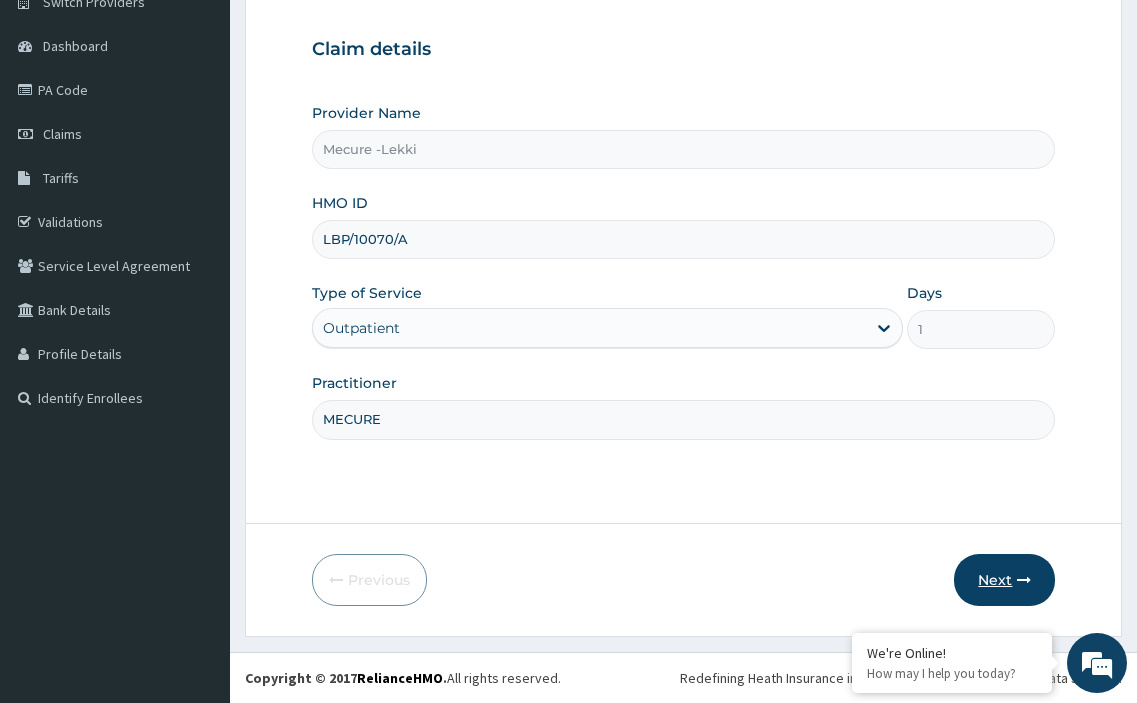 type on "MECURE" 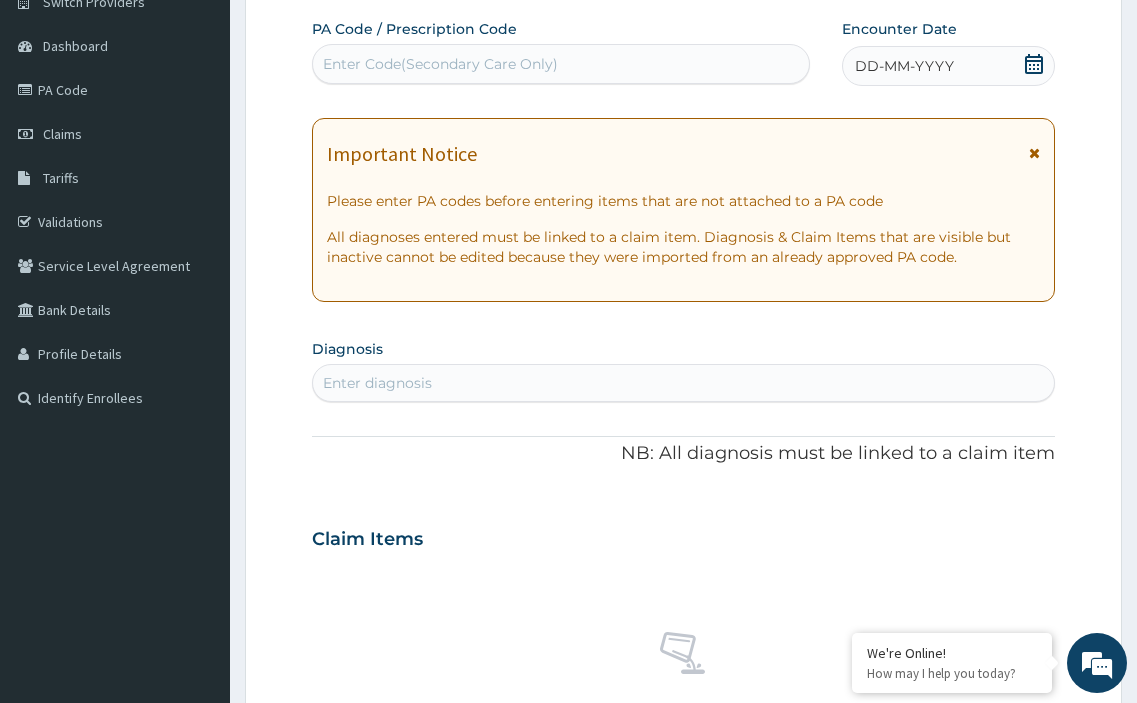 click on "Enter Code(Secondary Care Only)" at bounding box center [440, 64] 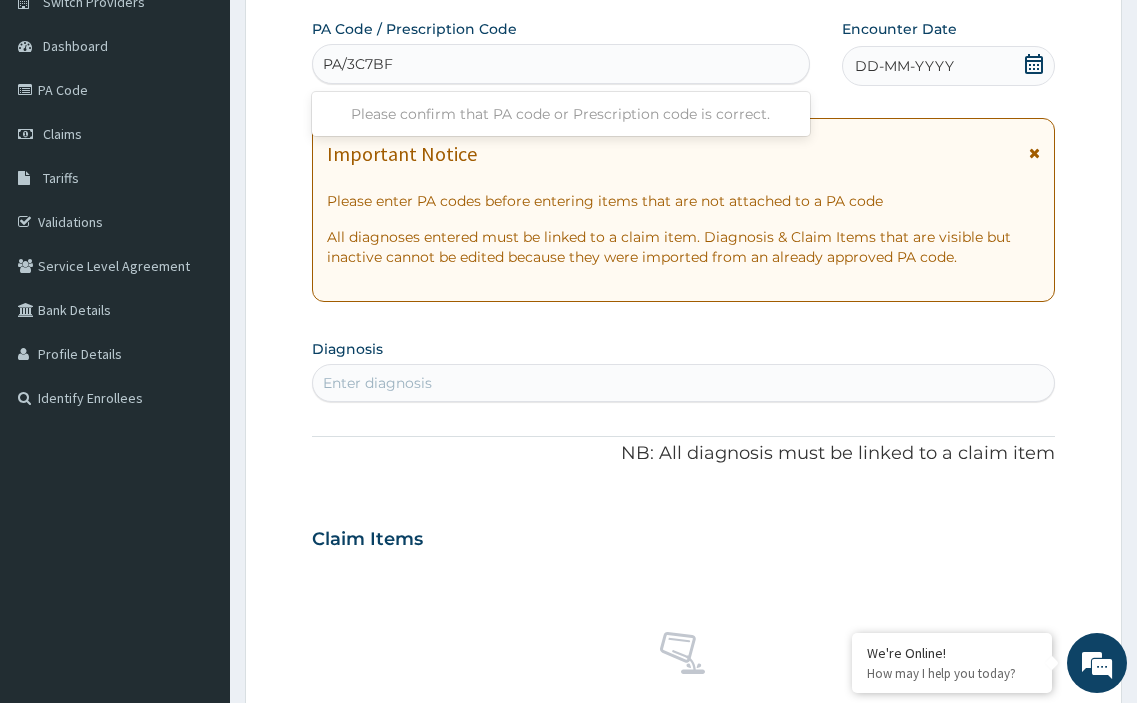 type on "PA/3C7BF7" 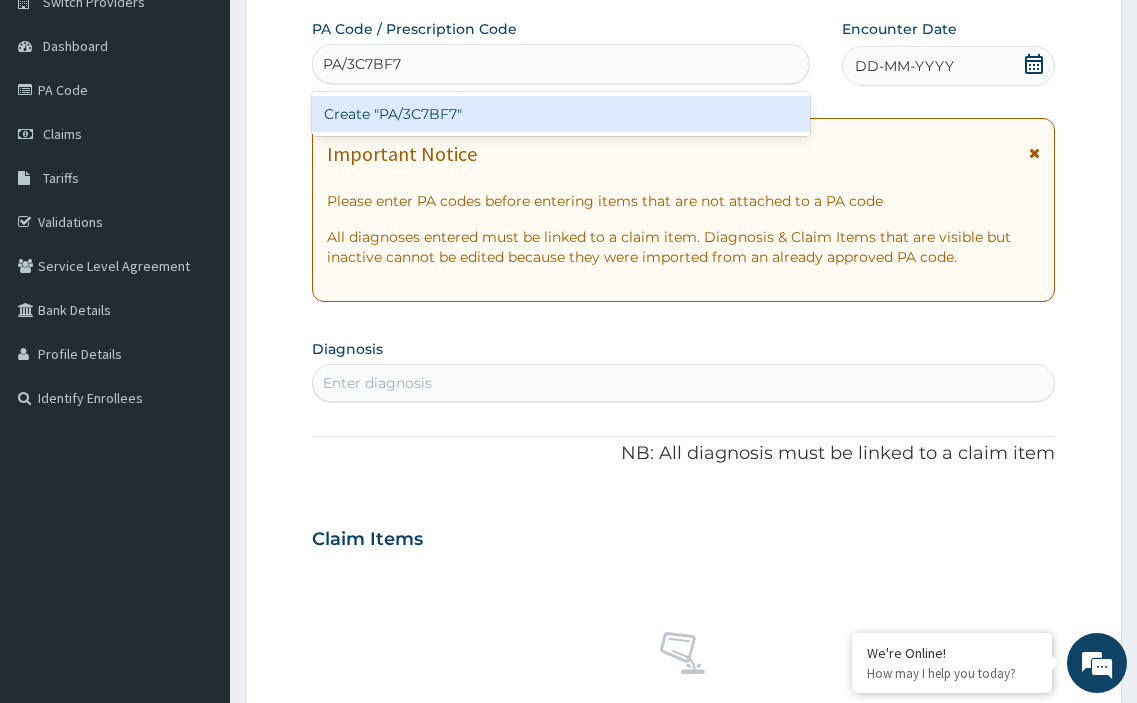 click on "Create "PA/3C7BF7"" at bounding box center (561, 114) 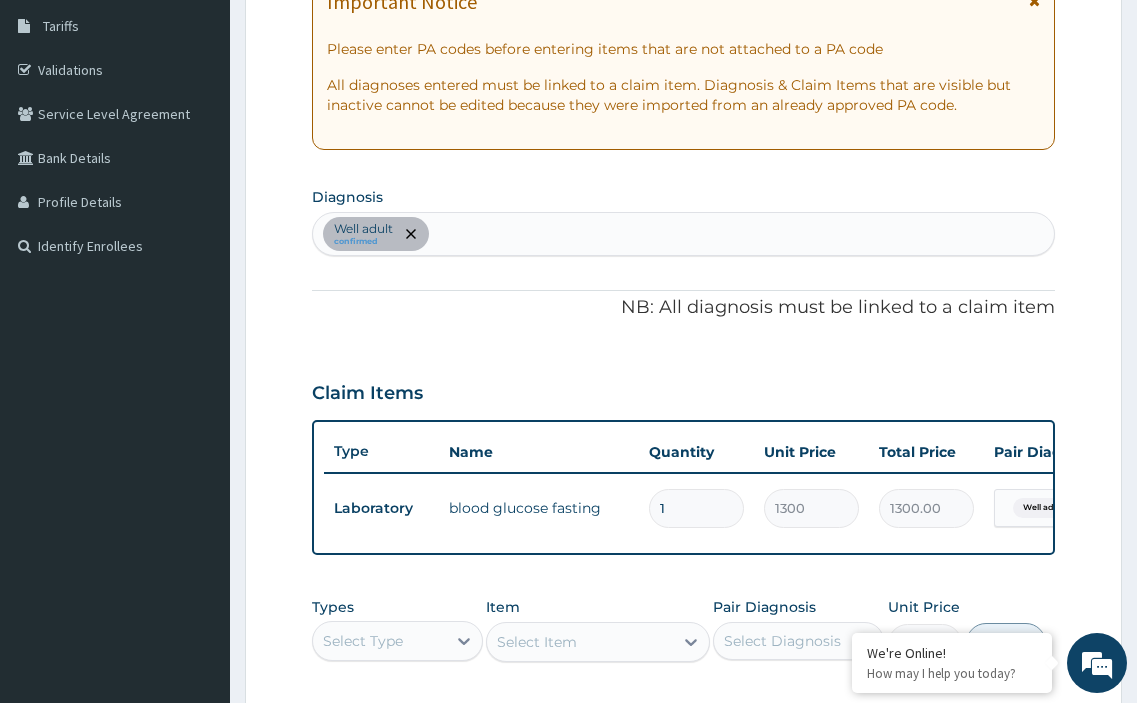 scroll, scrollTop: 472, scrollLeft: 0, axis: vertical 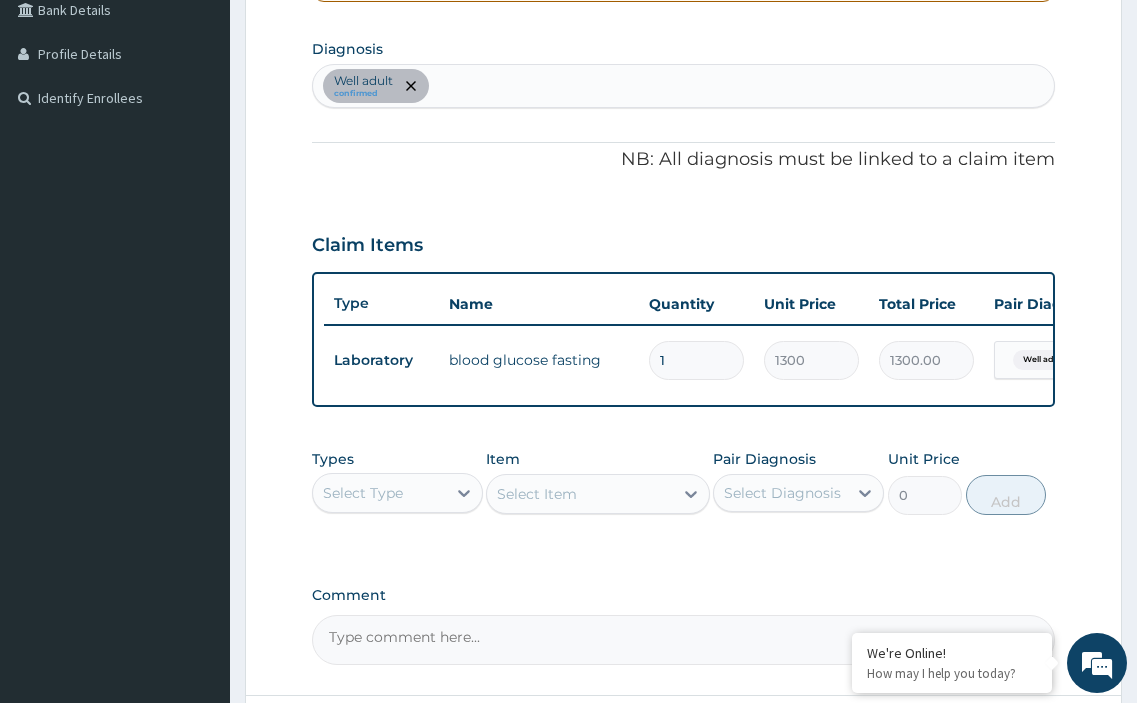 click on "Select Type" at bounding box center (379, 493) 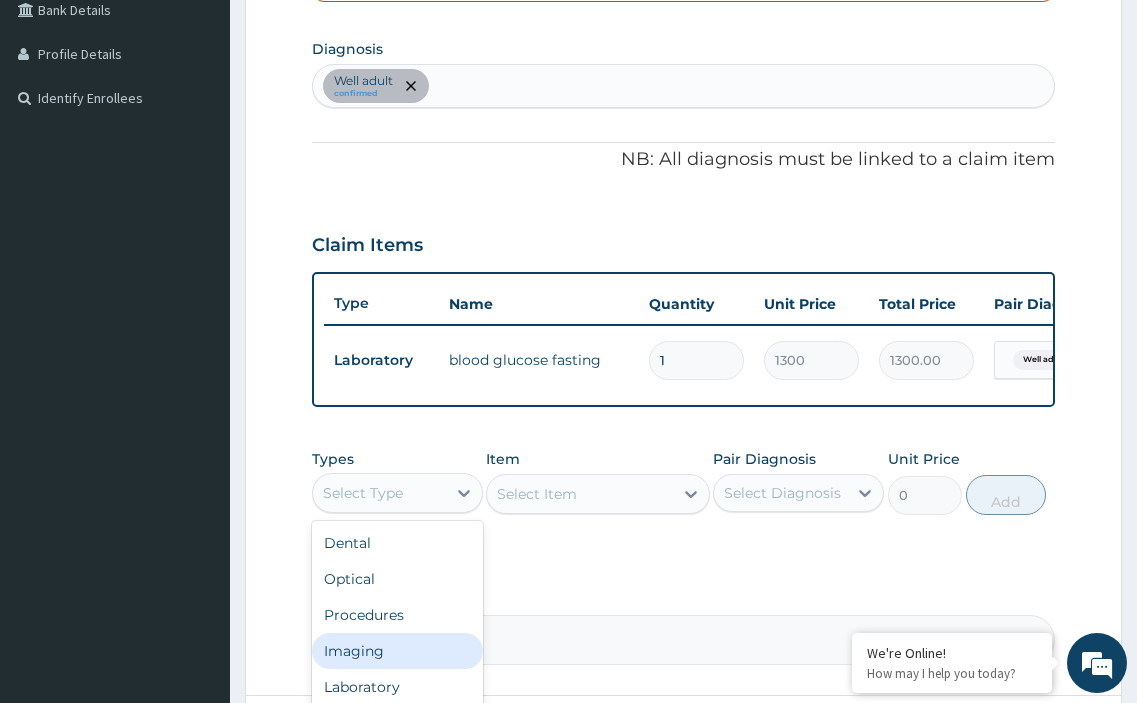 click on "Imaging" at bounding box center (397, 651) 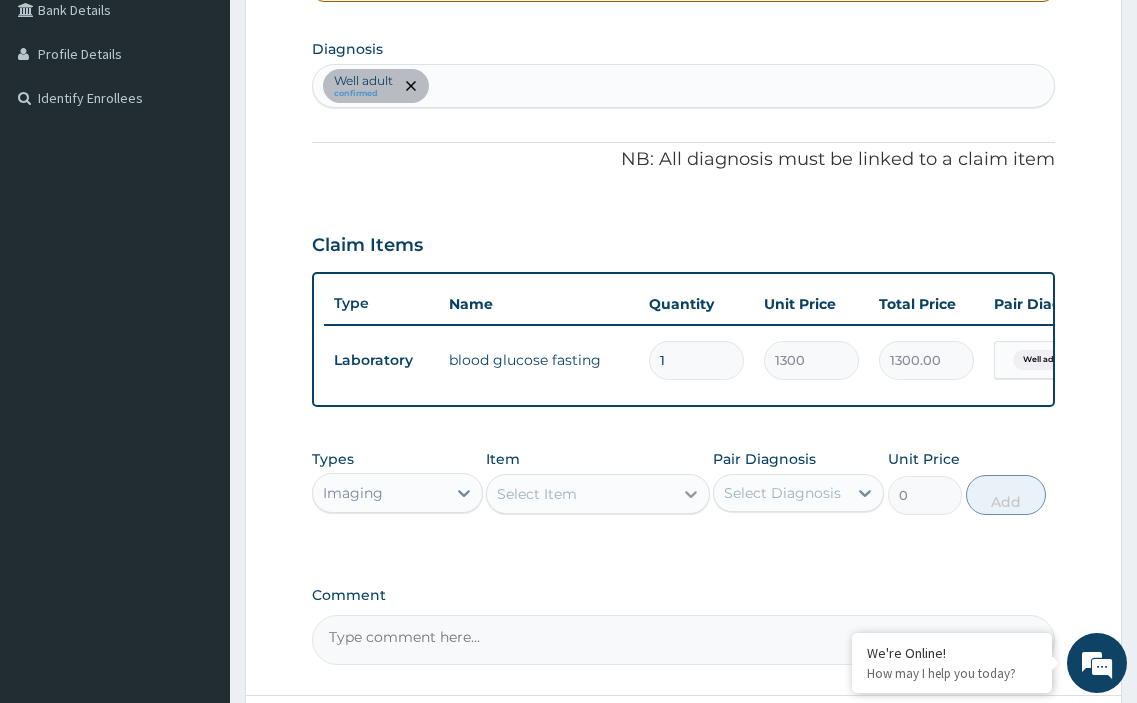 click 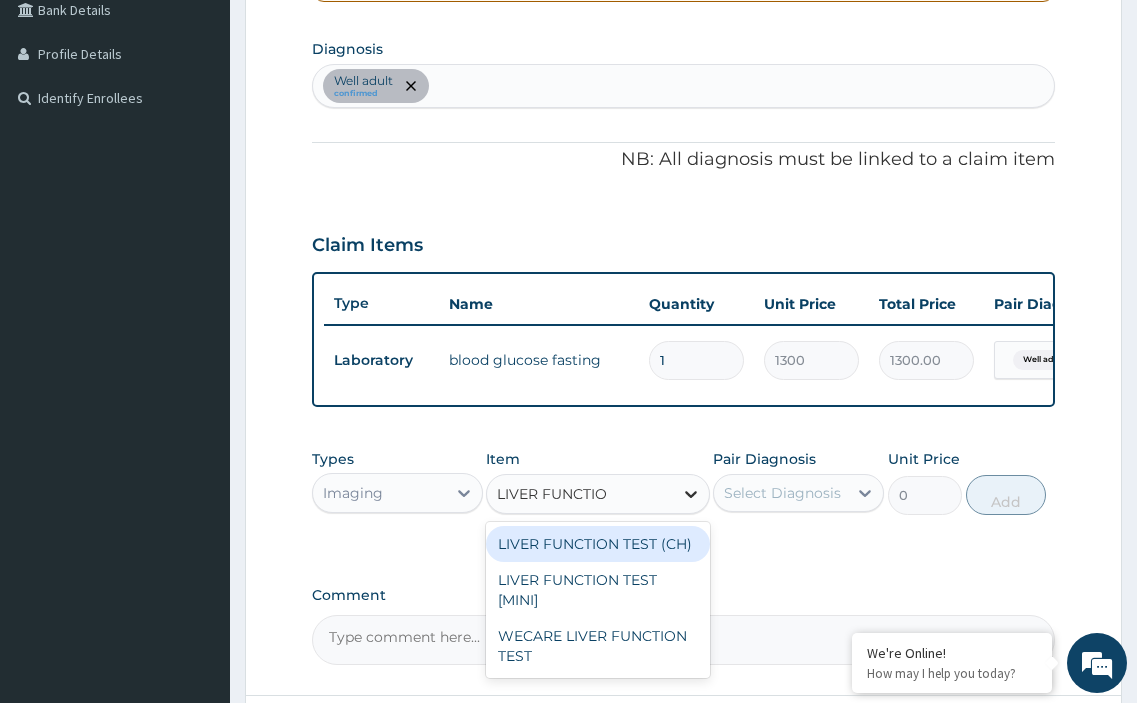 type on "LIVER FUNCTION" 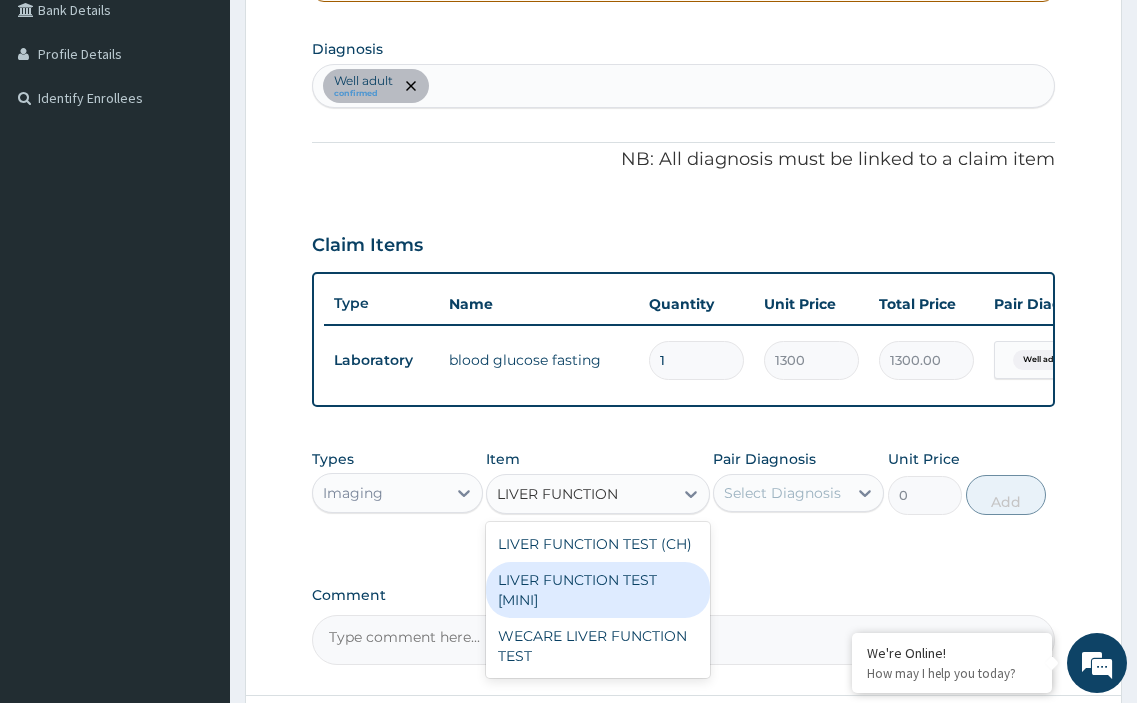 click on "LIVER FUNCTION TEST [MINI]" at bounding box center (597, 590) 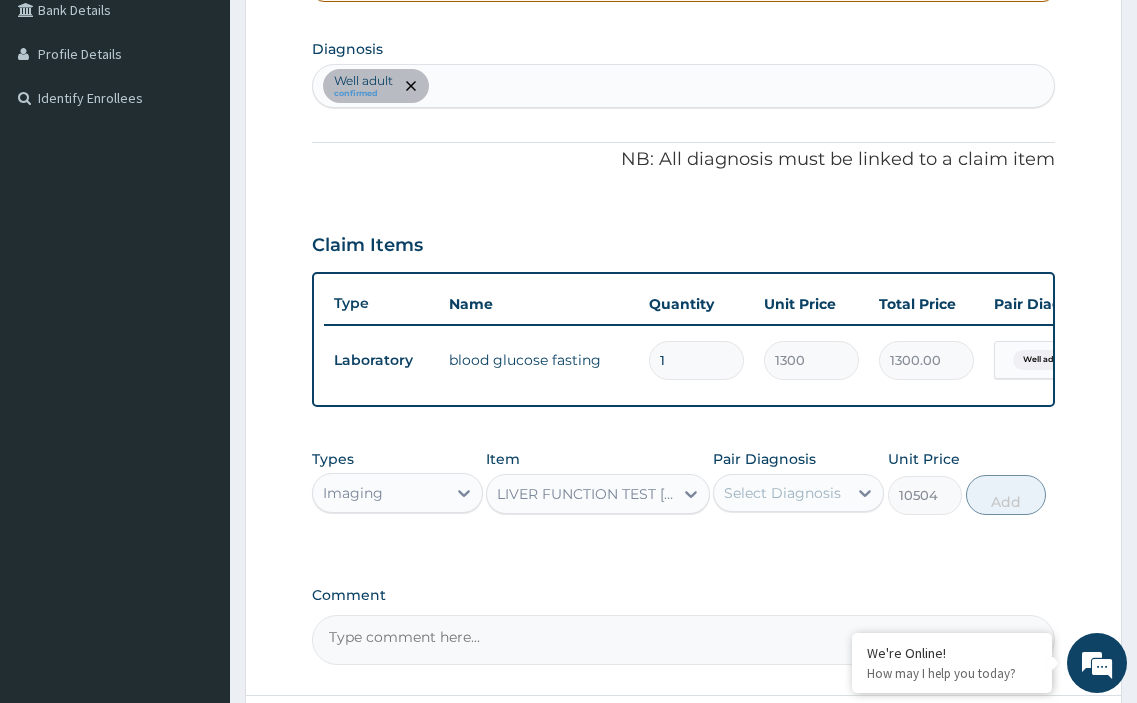 click on "Select Diagnosis" at bounding box center [782, 493] 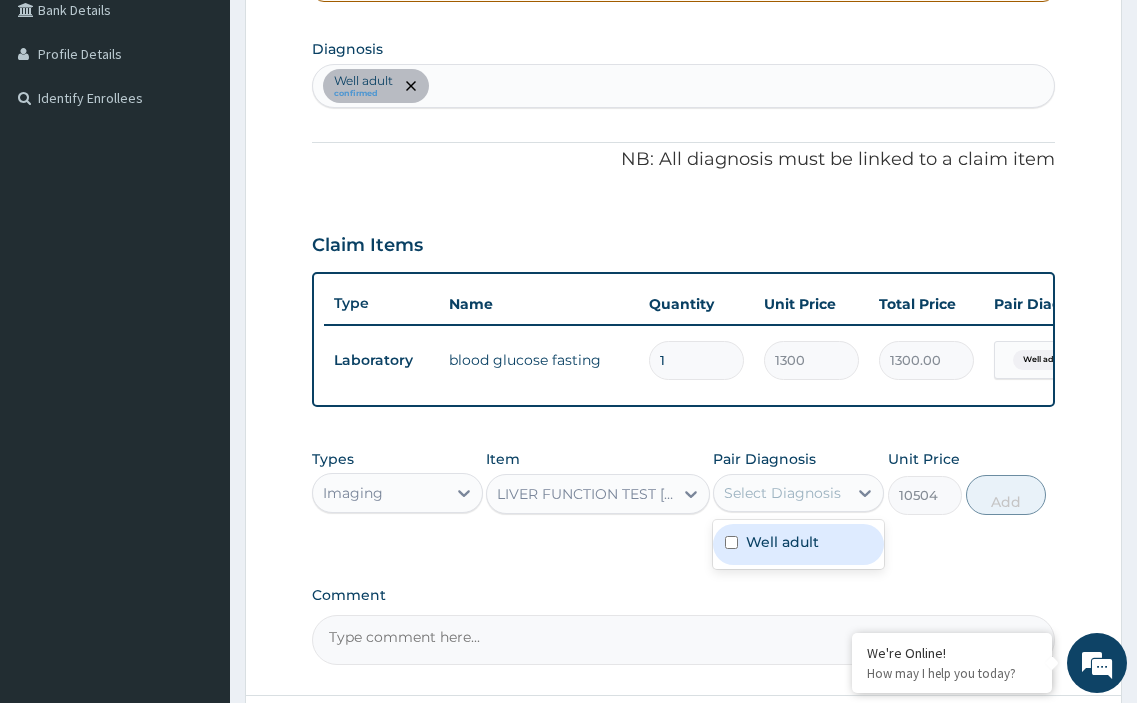 click at bounding box center (731, 542) 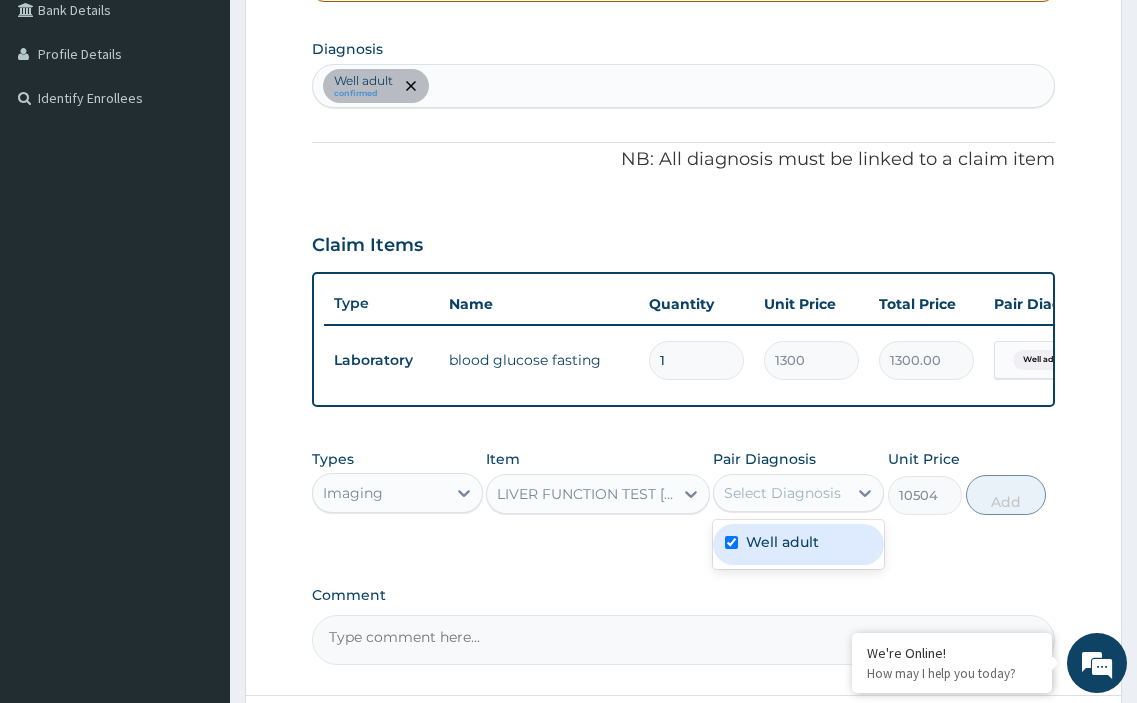 checkbox on "true" 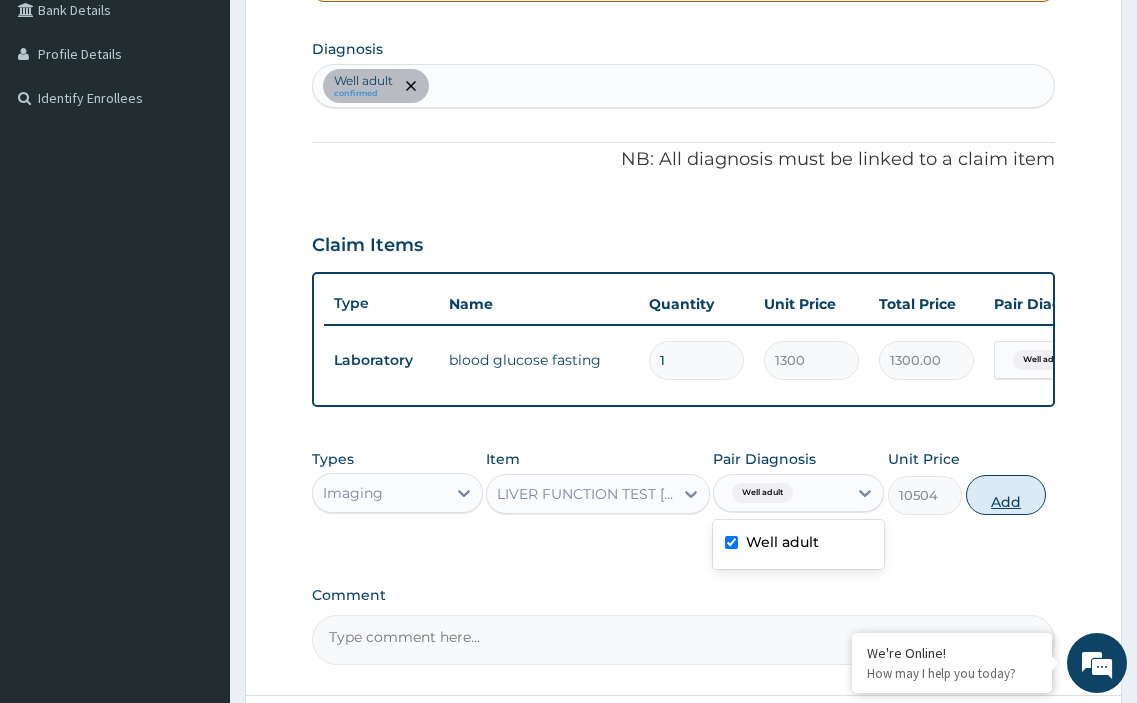click on "Add" at bounding box center [1006, 495] 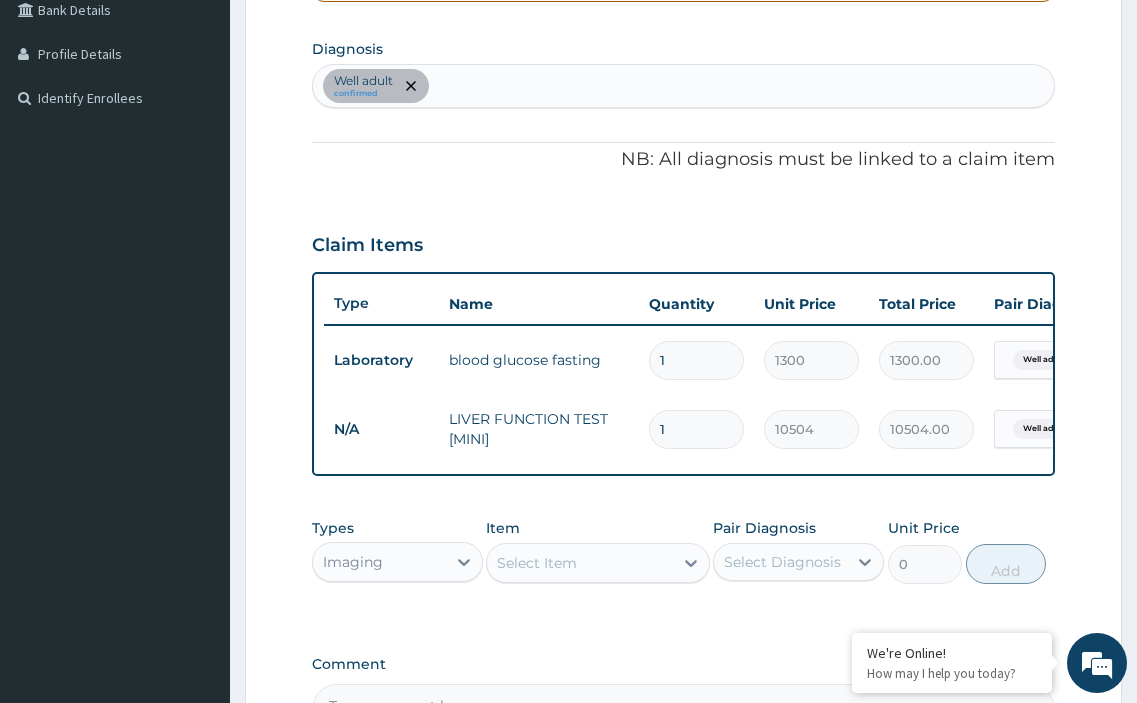 click on "Select Item" at bounding box center (537, 563) 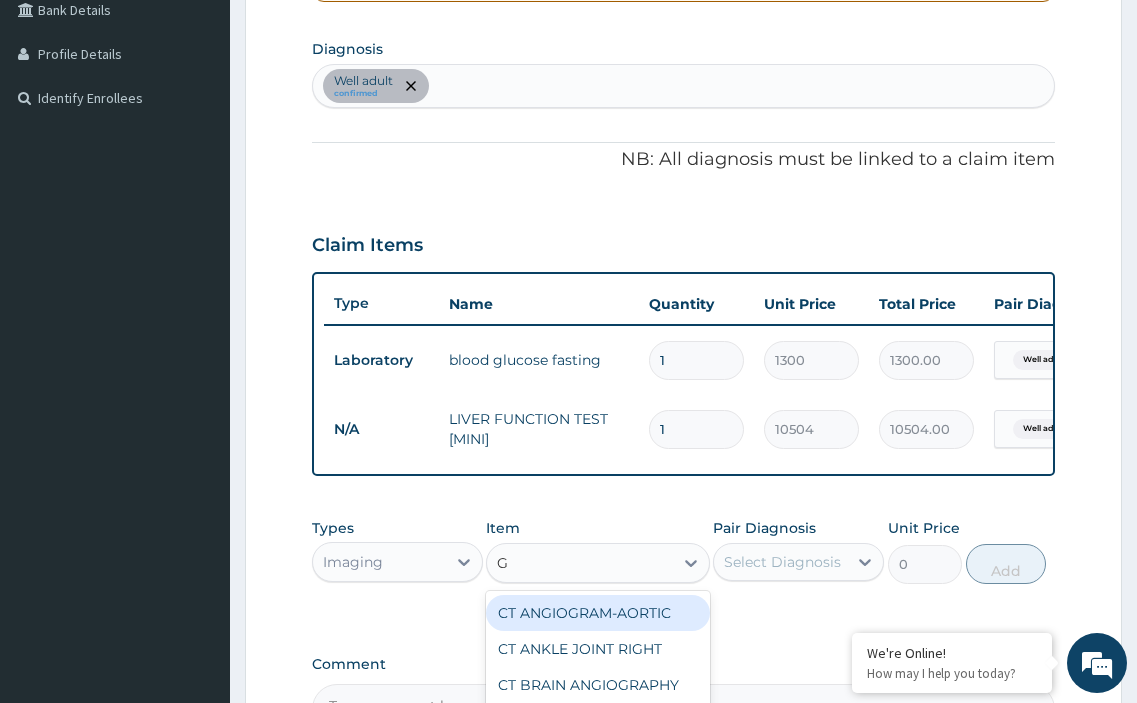 type on "GY" 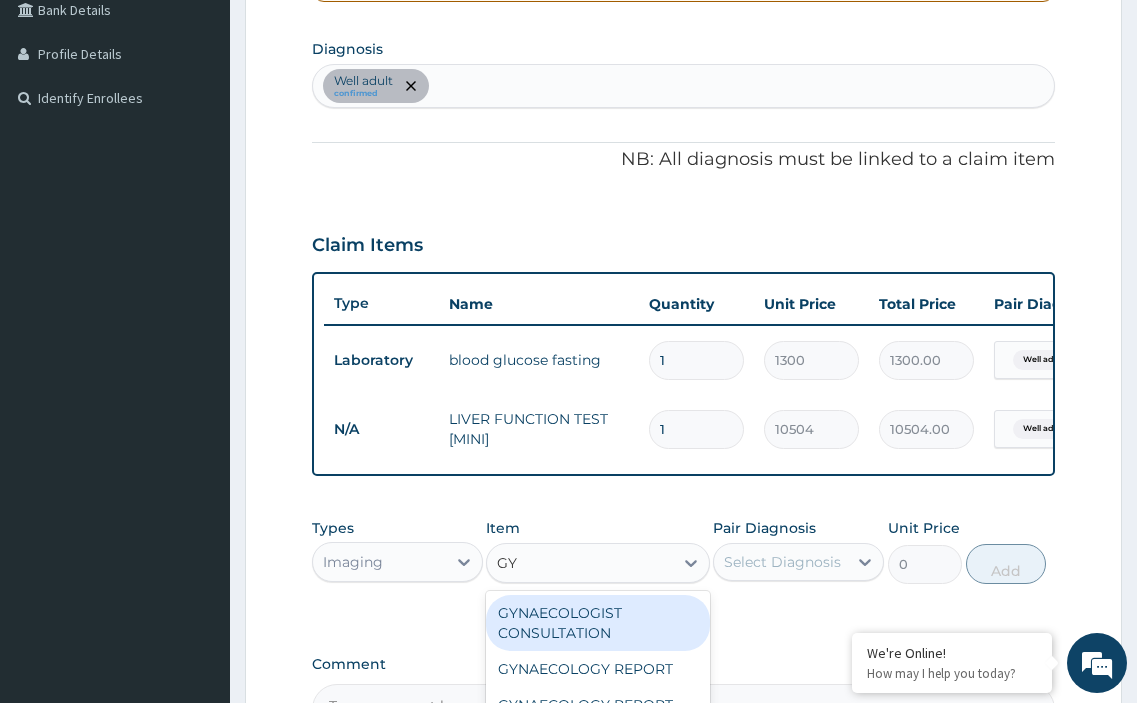 click on "GYNAECOLOGIST CONSULTATION" at bounding box center [597, 623] 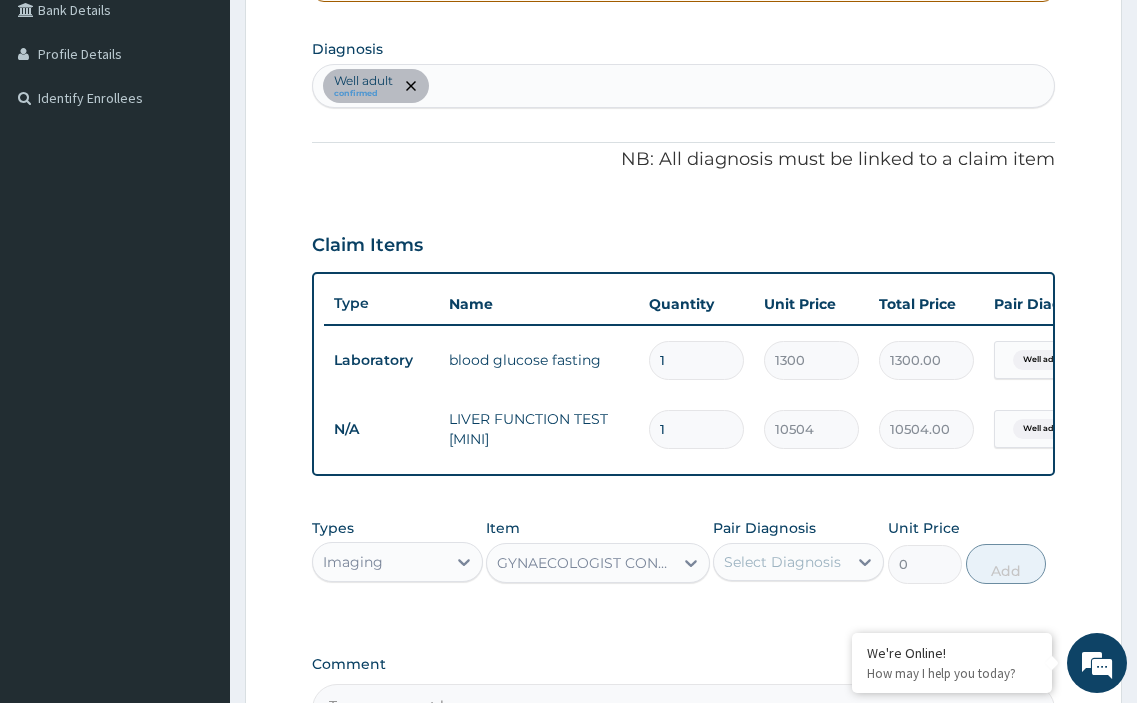 type 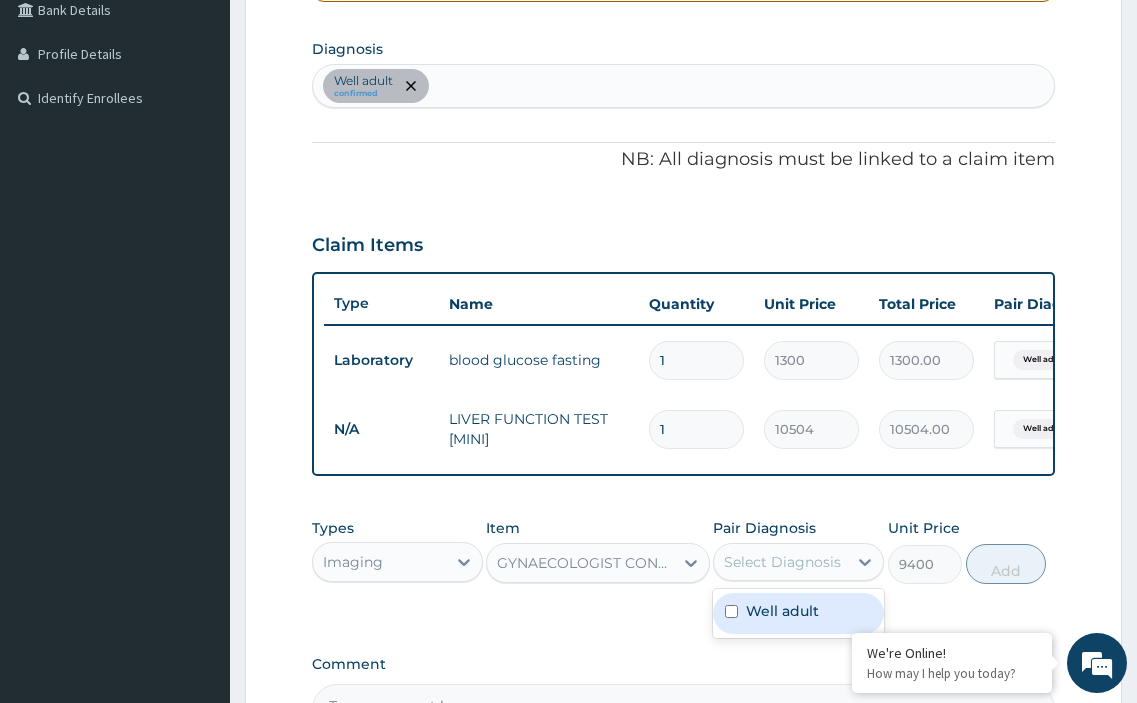 click on "Select Diagnosis" at bounding box center [782, 562] 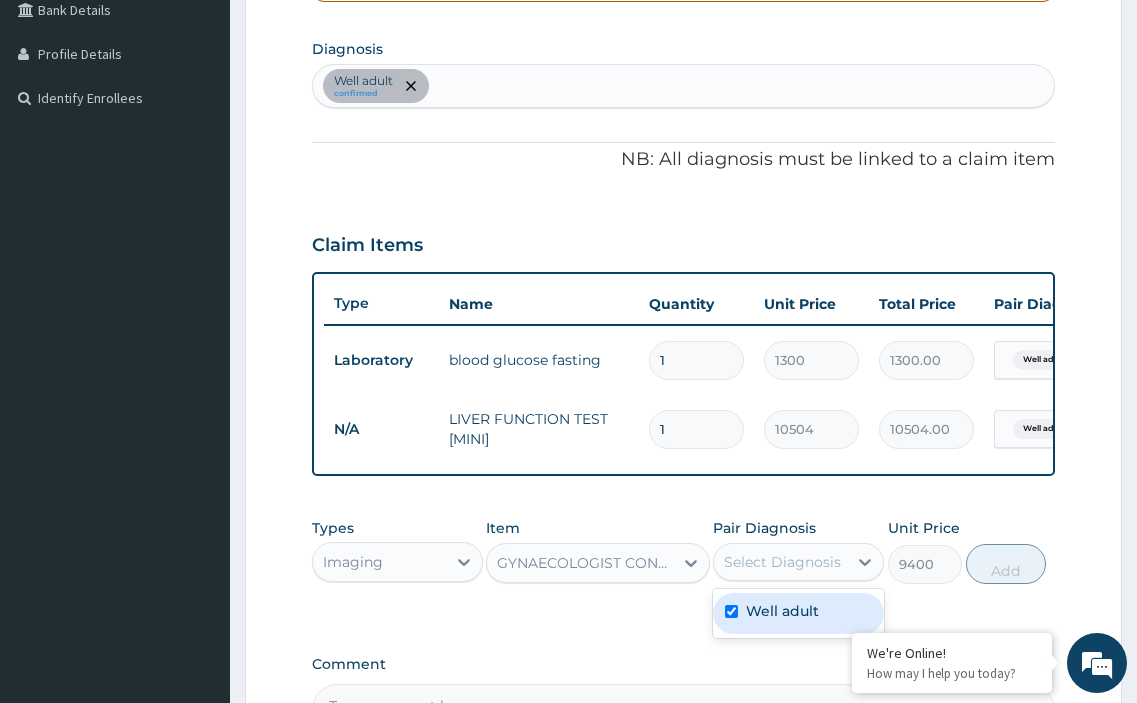 checkbox on "true" 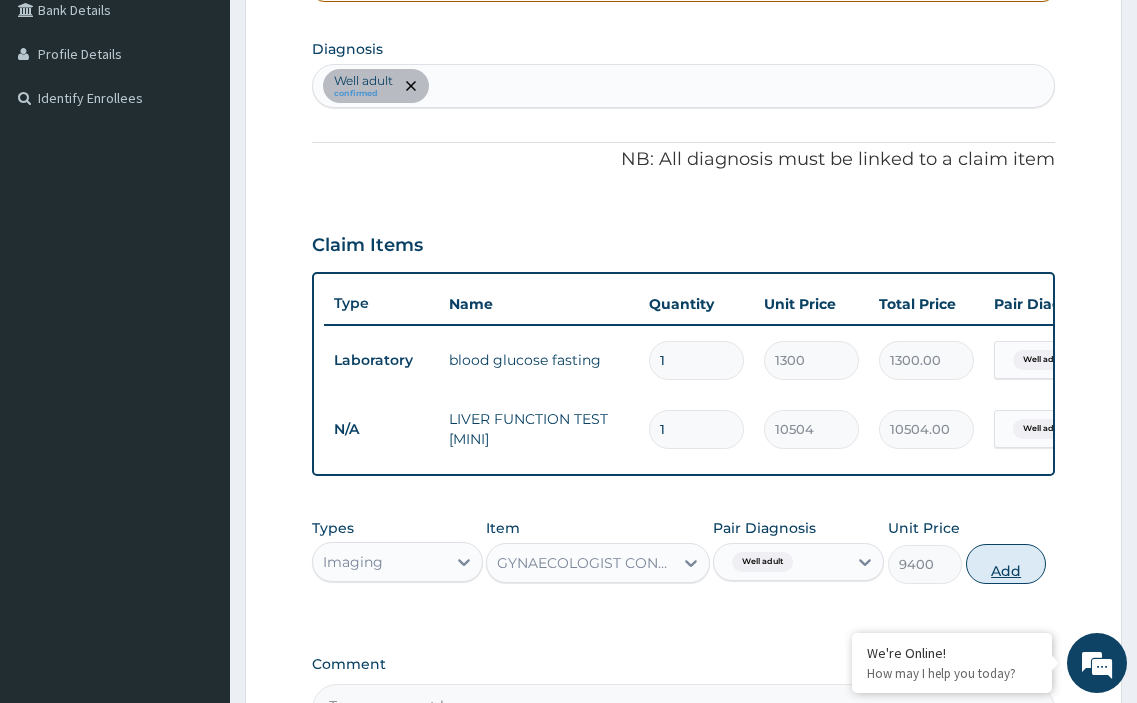 click on "Add" at bounding box center [1006, 564] 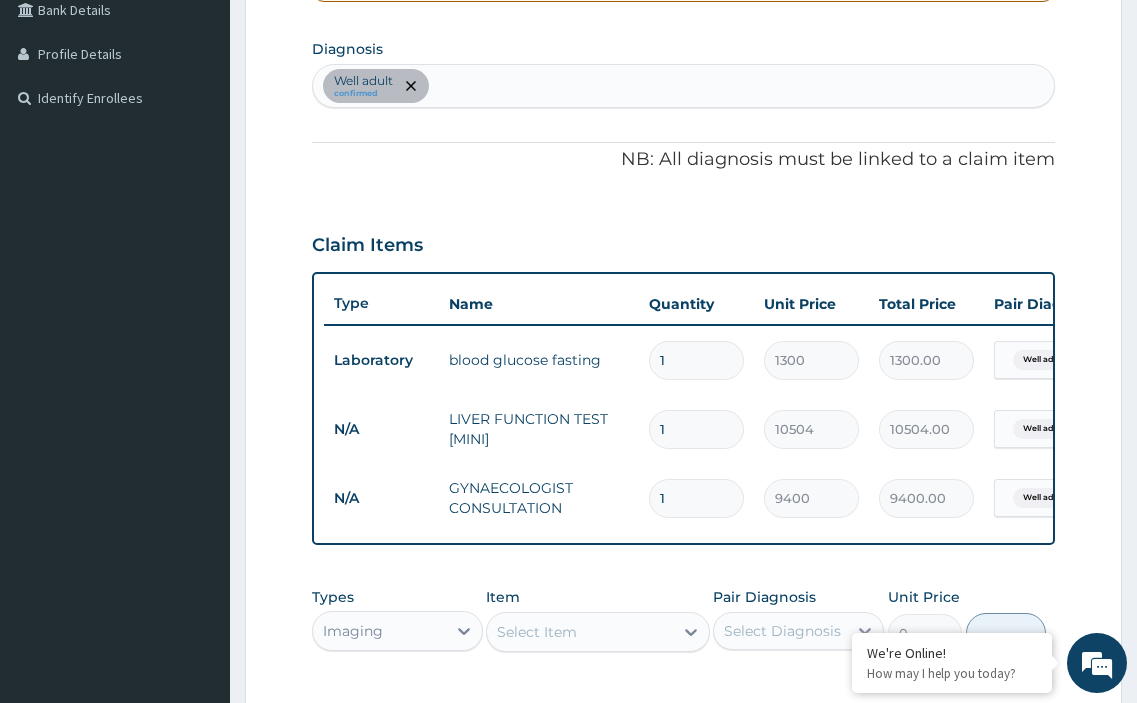 click on "Select Item" at bounding box center [537, 632] 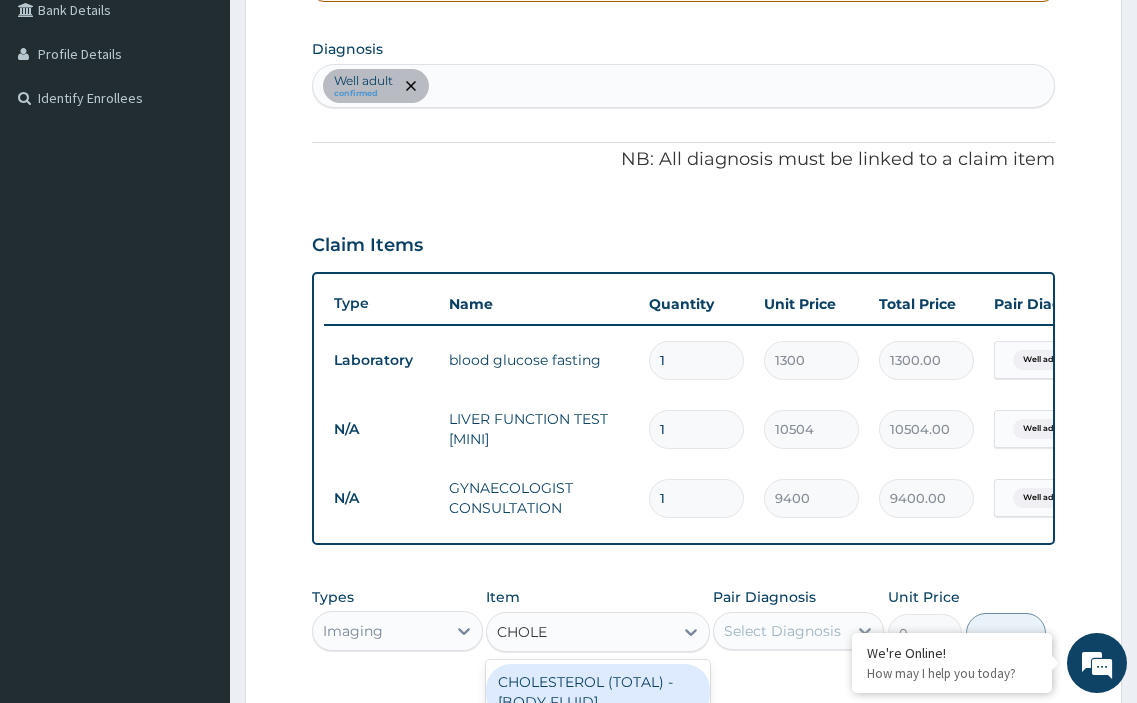 type on "CHOLES" 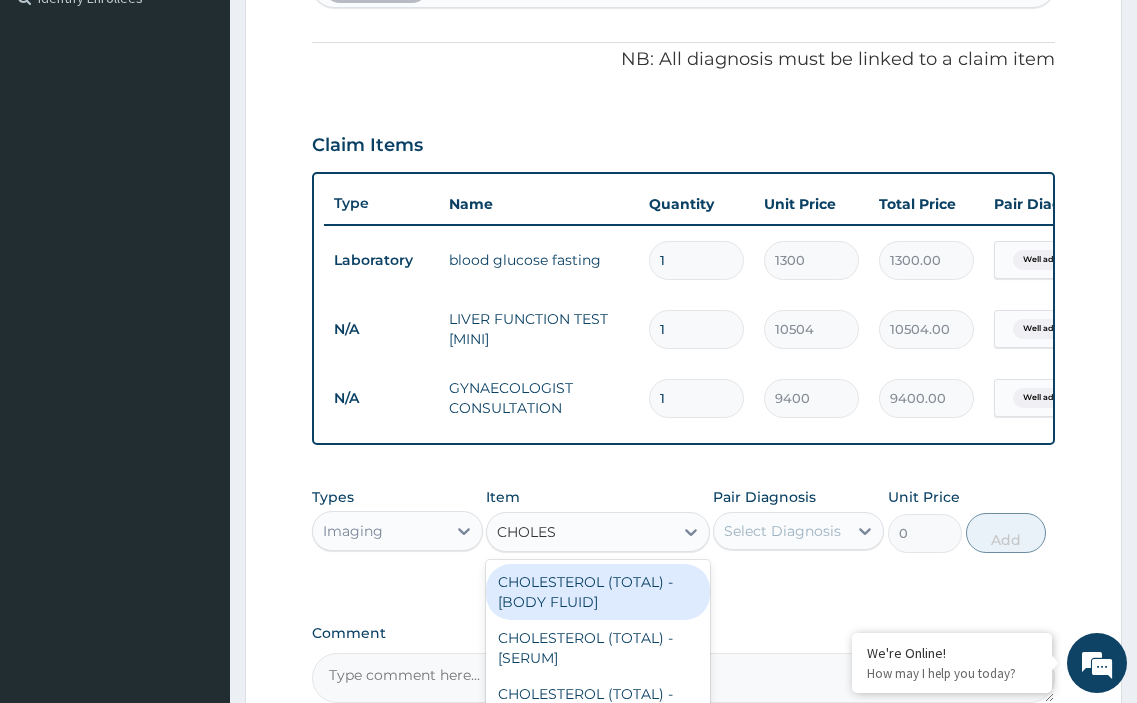 scroll, scrollTop: 772, scrollLeft: 0, axis: vertical 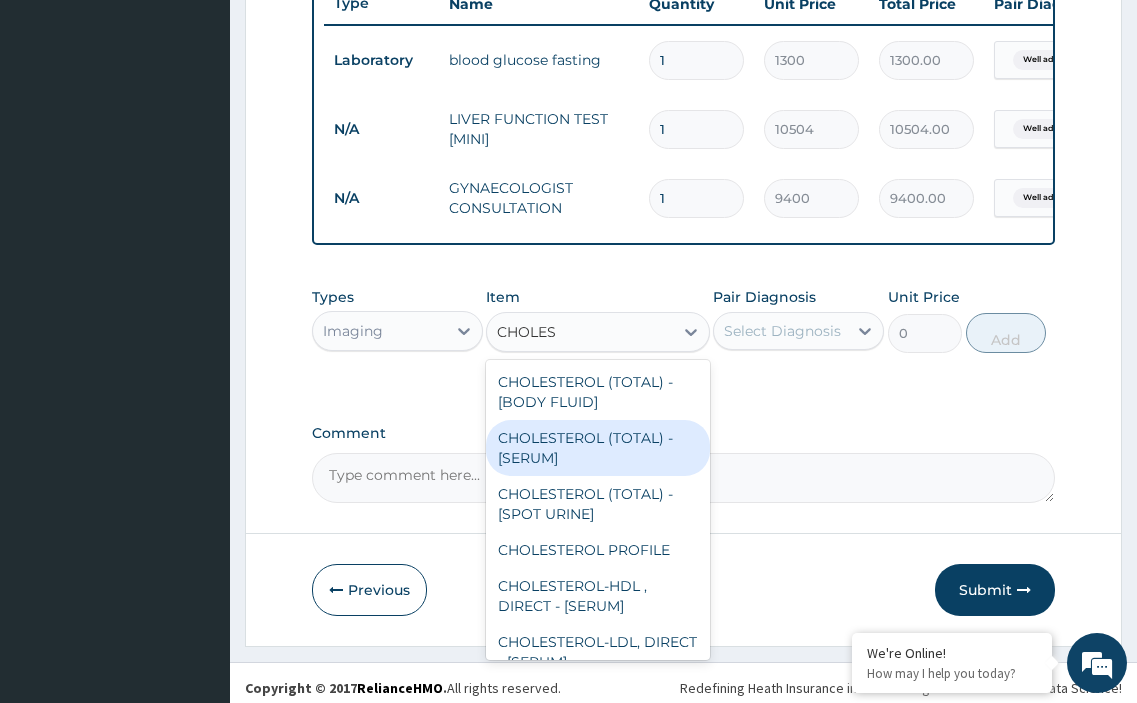 click on "CHOLESTEROL (TOTAL) - [SERUM]" at bounding box center [597, 448] 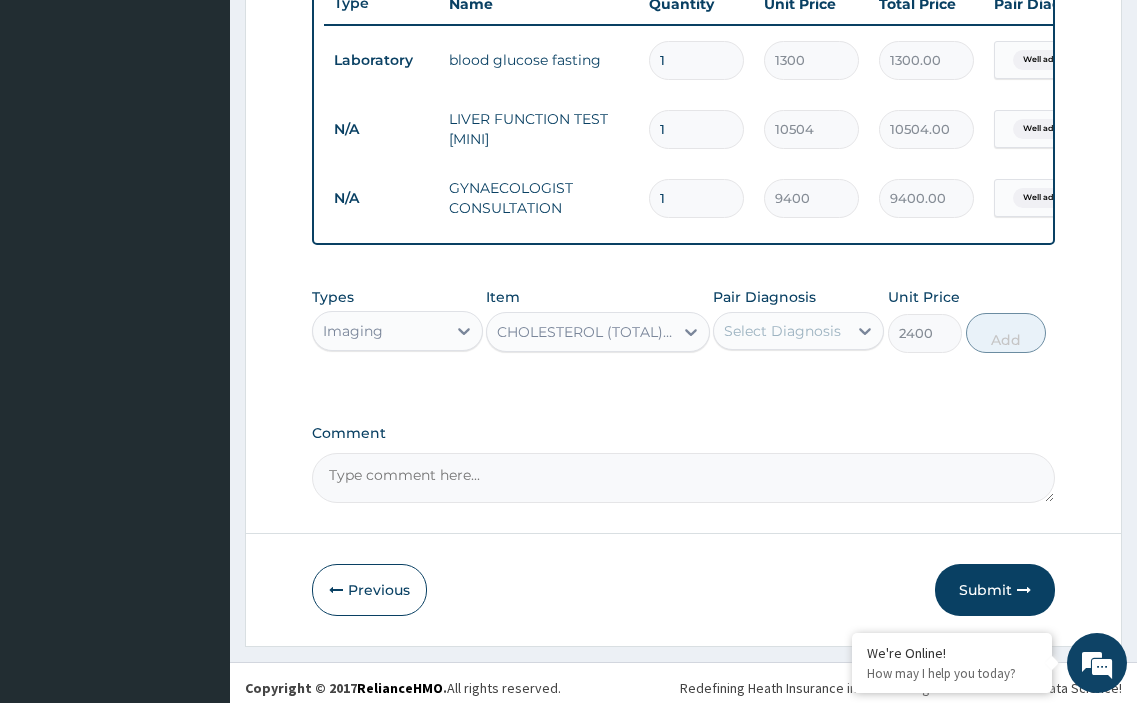 click on "Select Diagnosis" at bounding box center (782, 331) 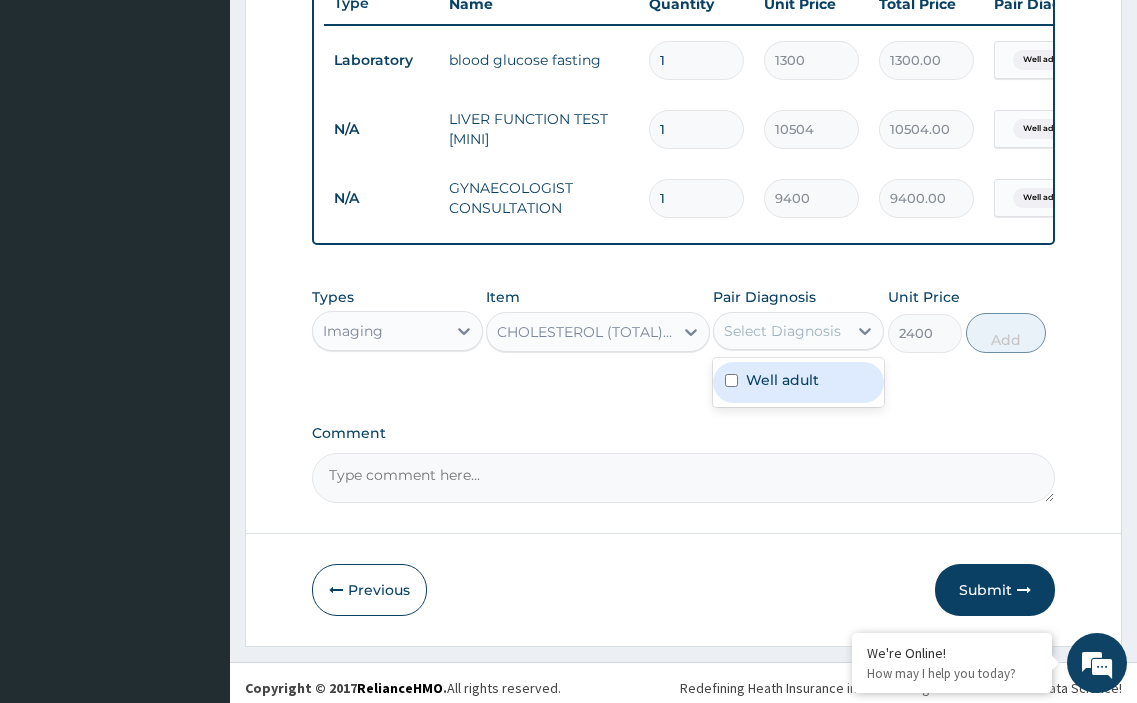click at bounding box center [731, 380] 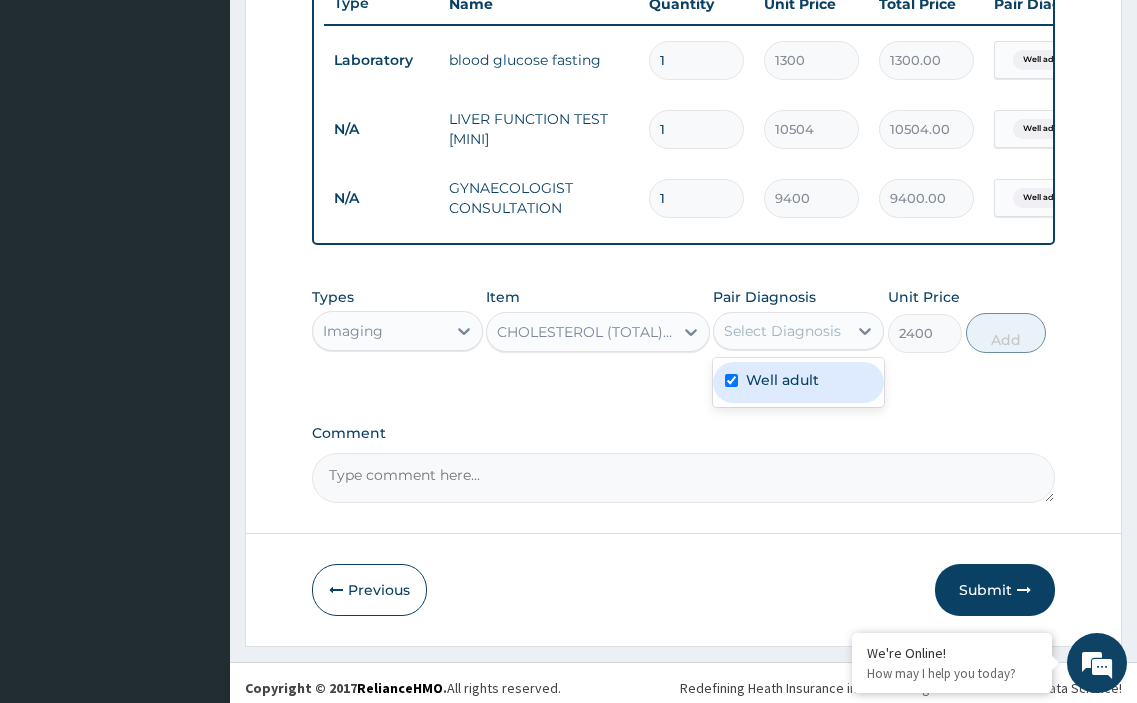 checkbox on "true" 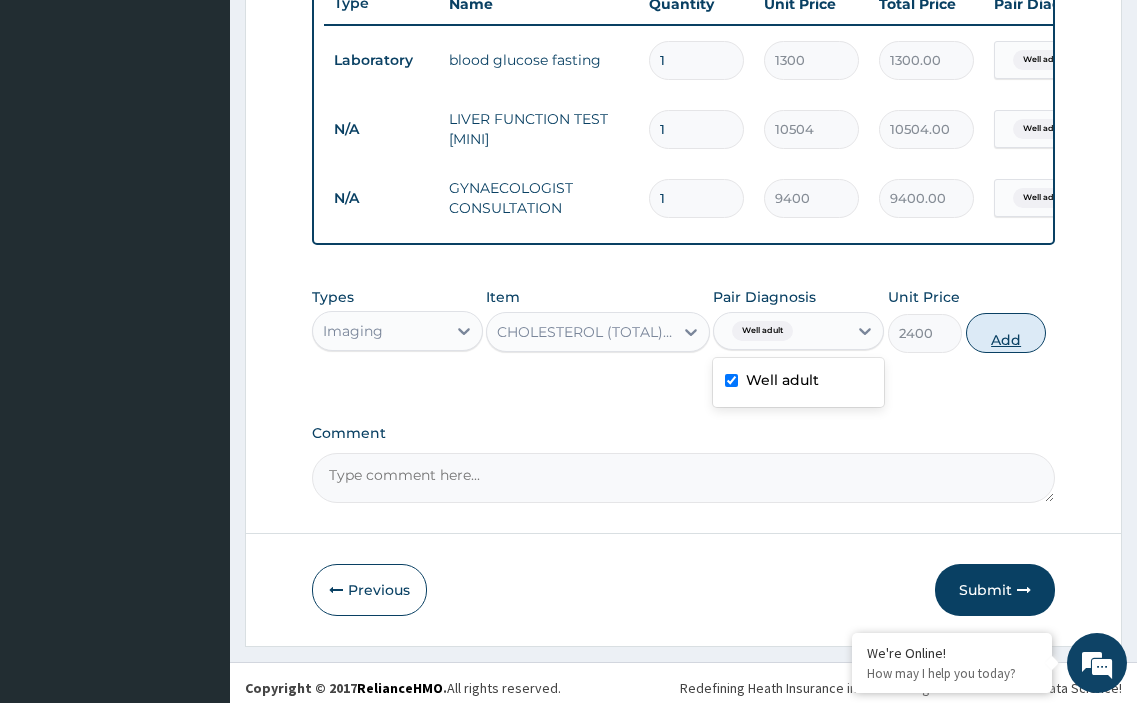 click on "Add" at bounding box center [1006, 333] 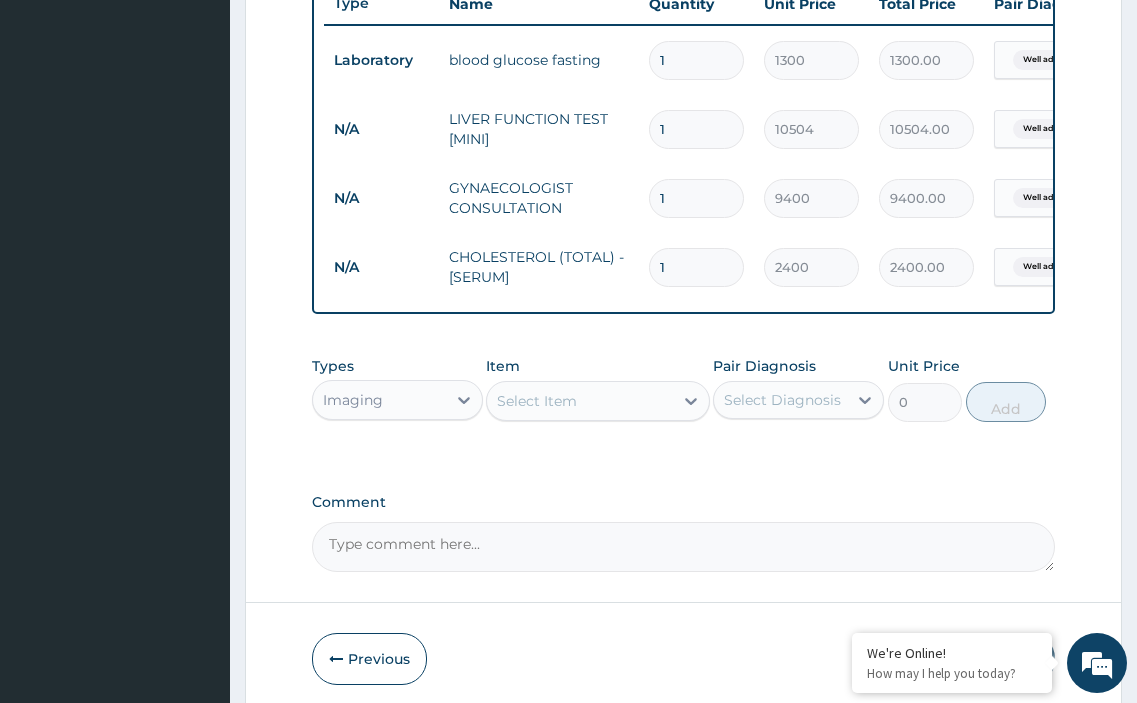 click on "Select Item" at bounding box center (579, 401) 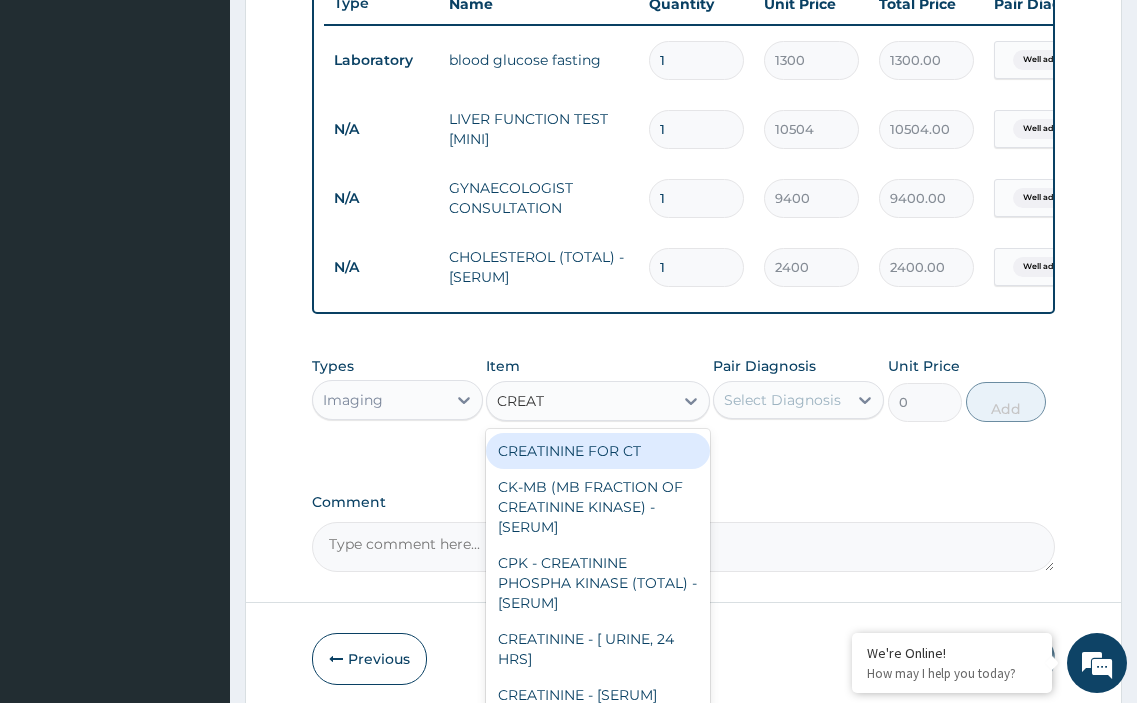 type on "CREATI" 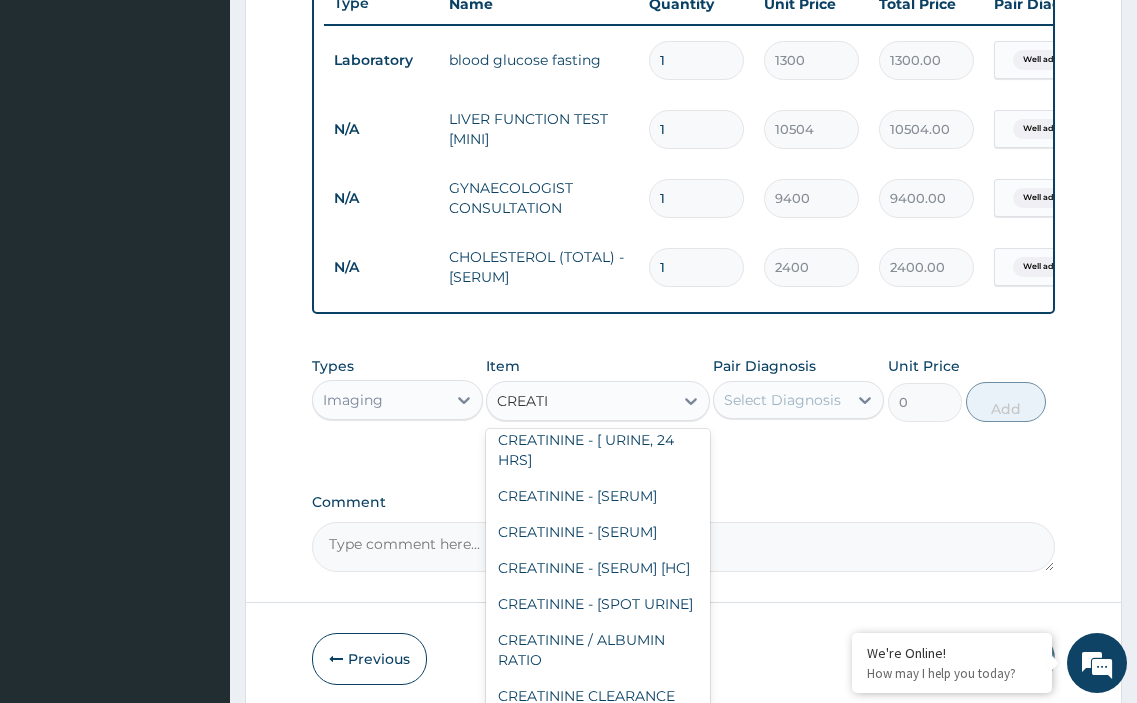scroll, scrollTop: 200, scrollLeft: 0, axis: vertical 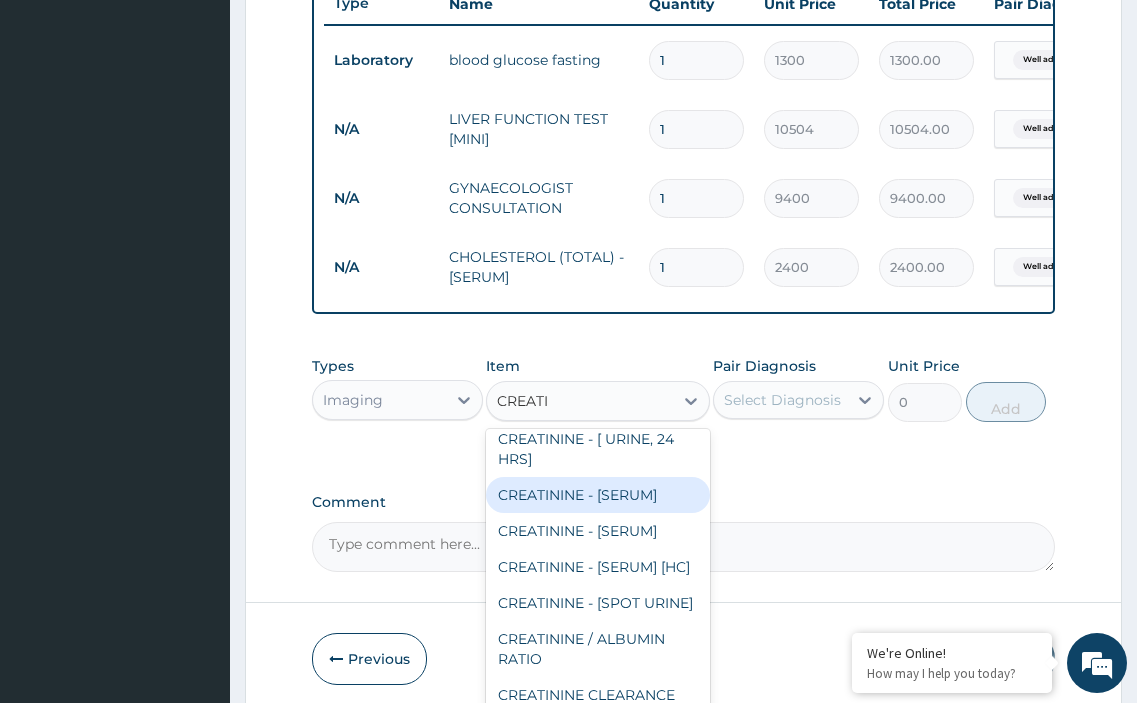 click on "CREATININE - [SERUM]" at bounding box center [597, 495] 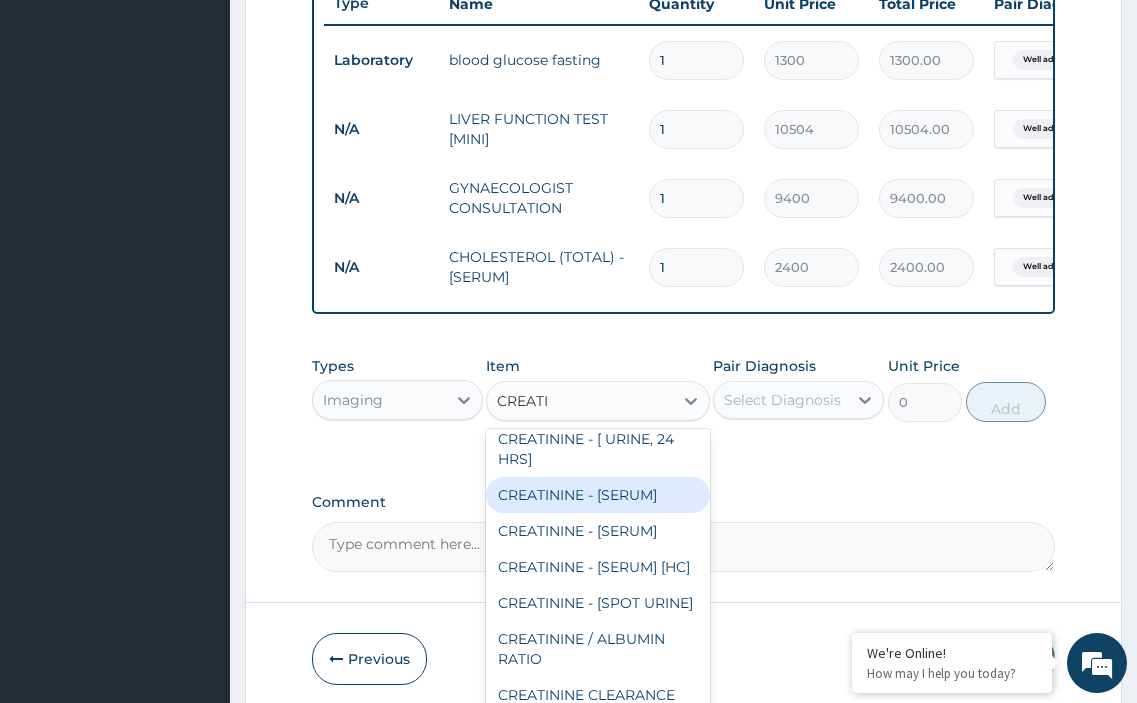 type 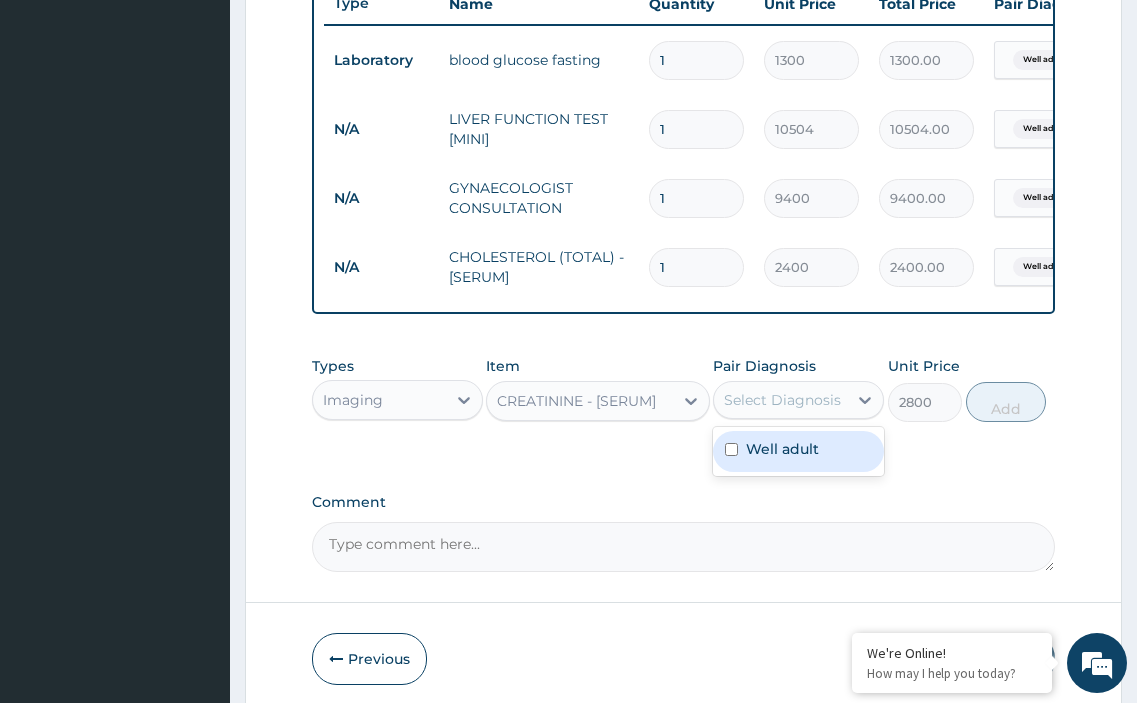 click on "Select Diagnosis" at bounding box center [782, 400] 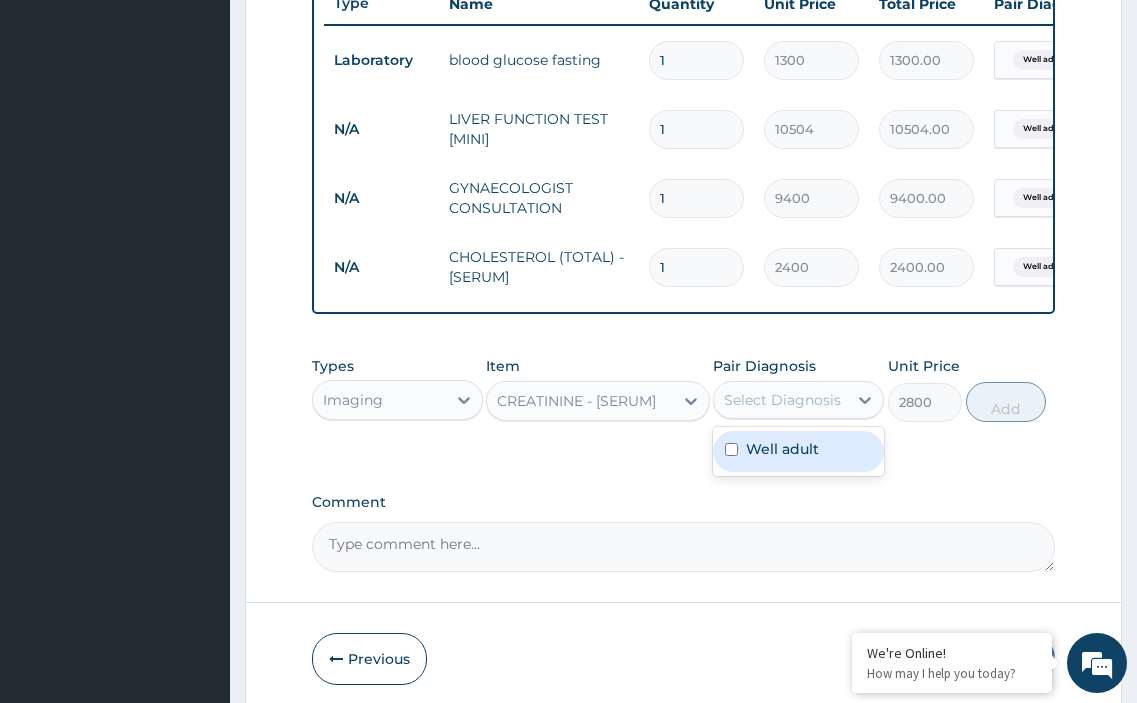 click at bounding box center (731, 449) 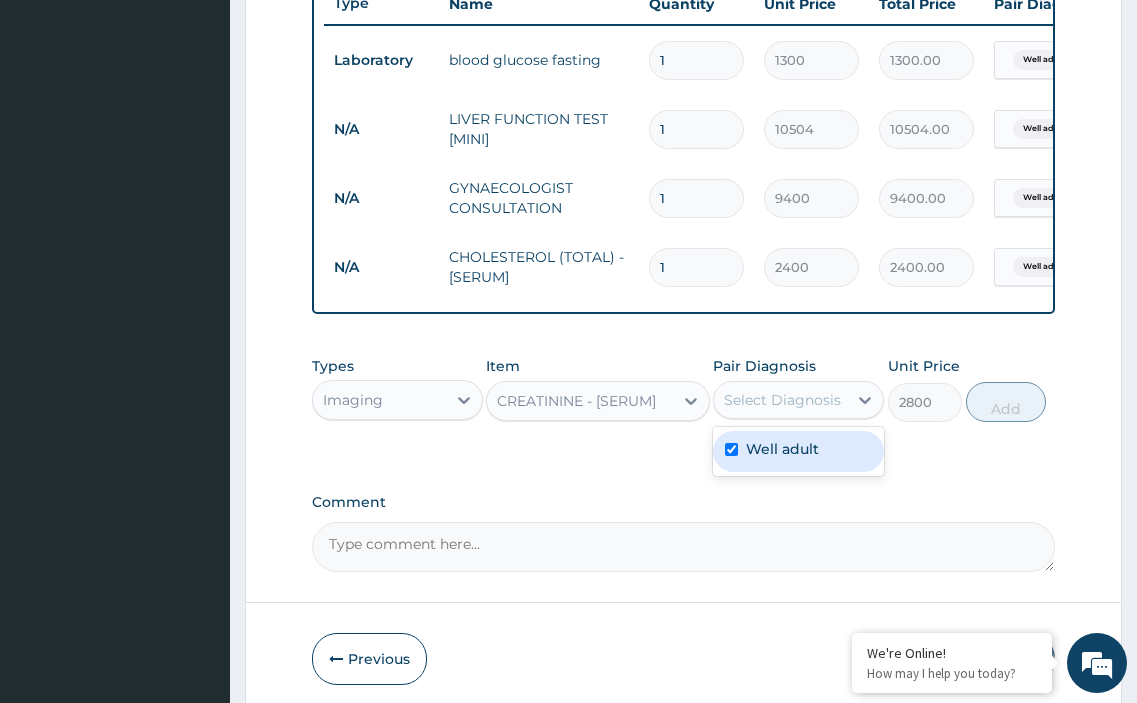 checkbox on "true" 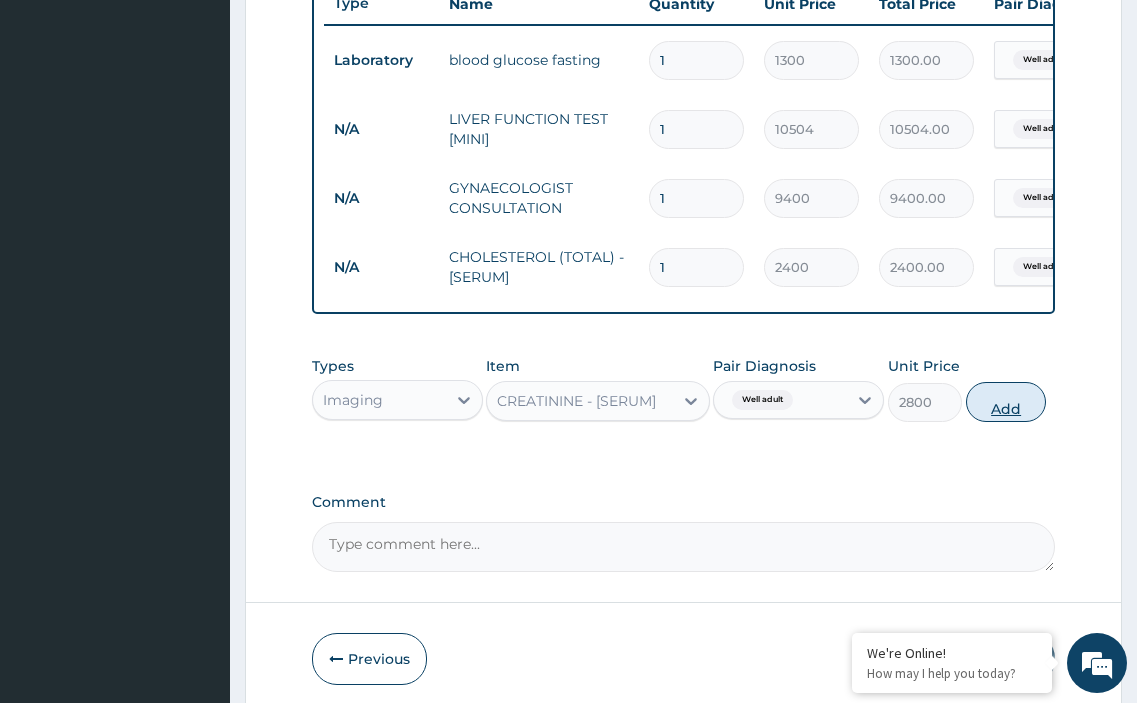 click on "Add" at bounding box center (1006, 402) 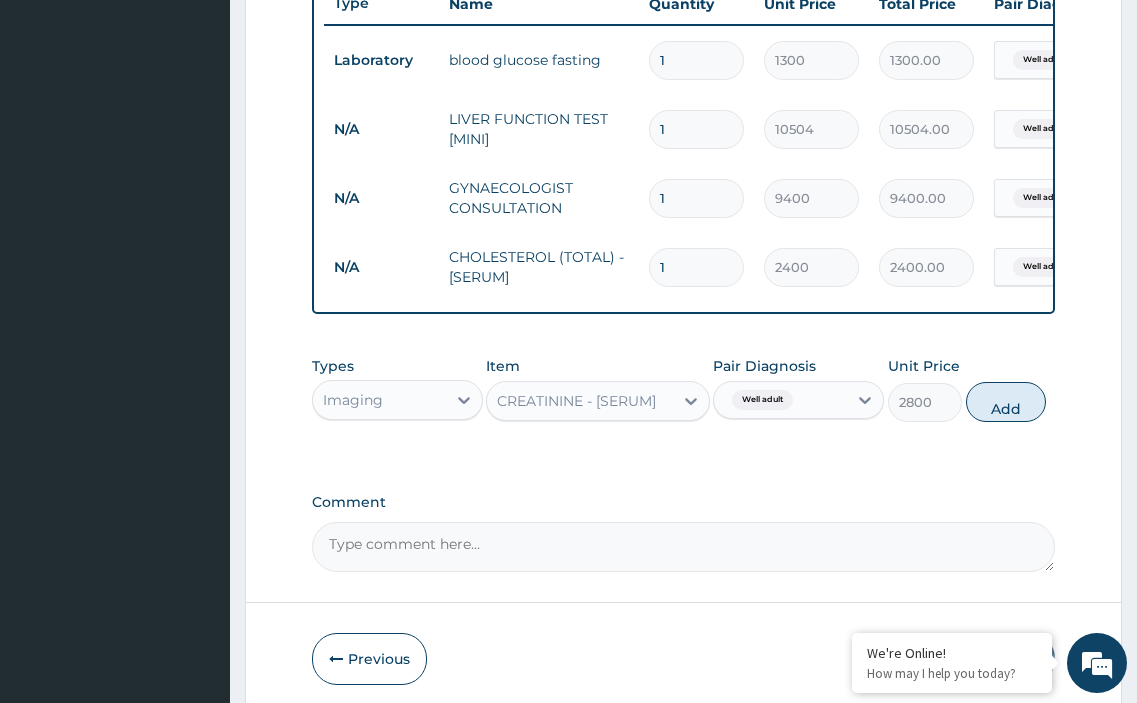 type on "0" 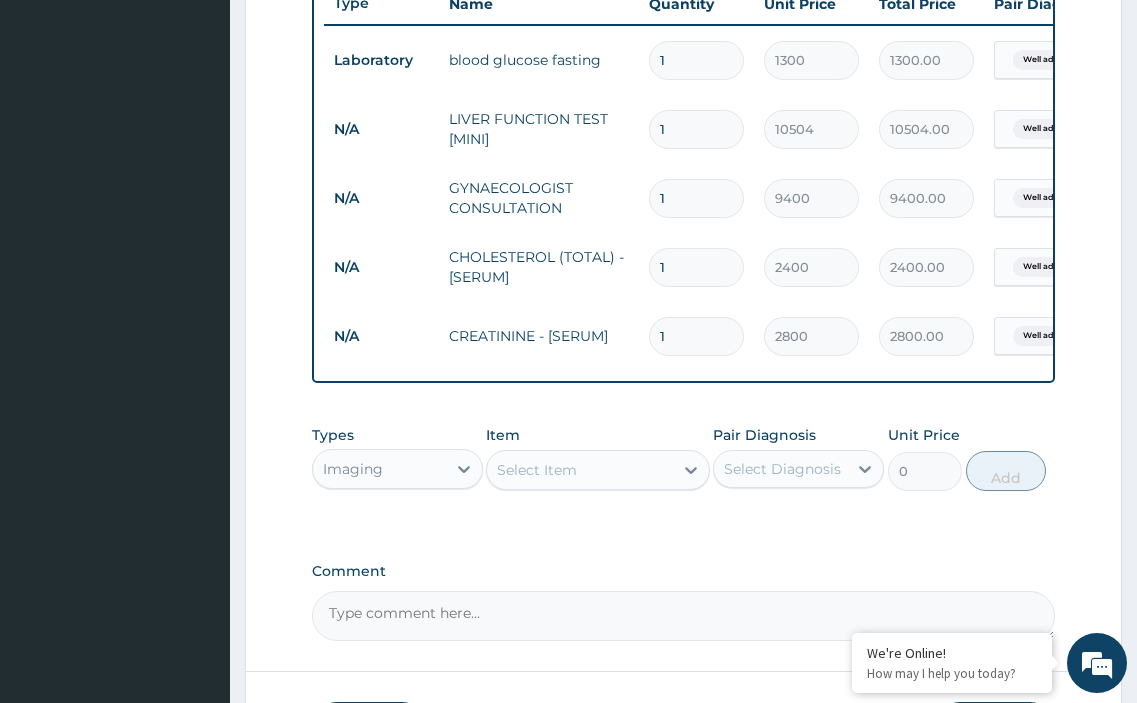 click on "Select Item" at bounding box center (579, 470) 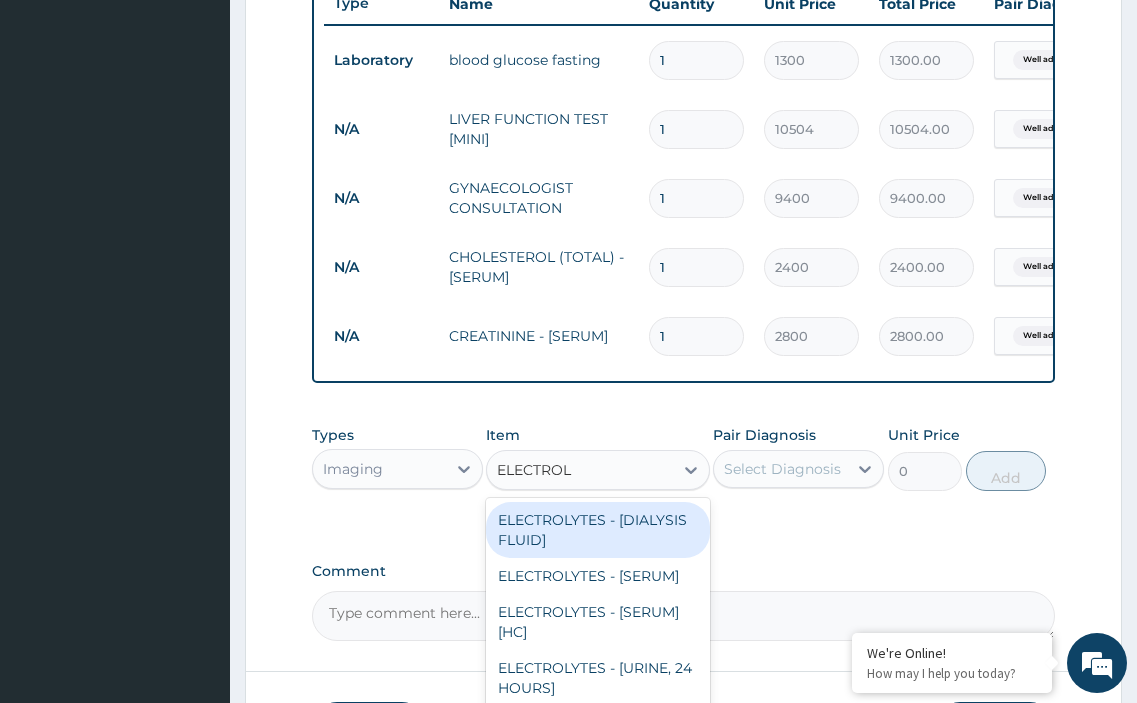 scroll, scrollTop: 0, scrollLeft: 0, axis: both 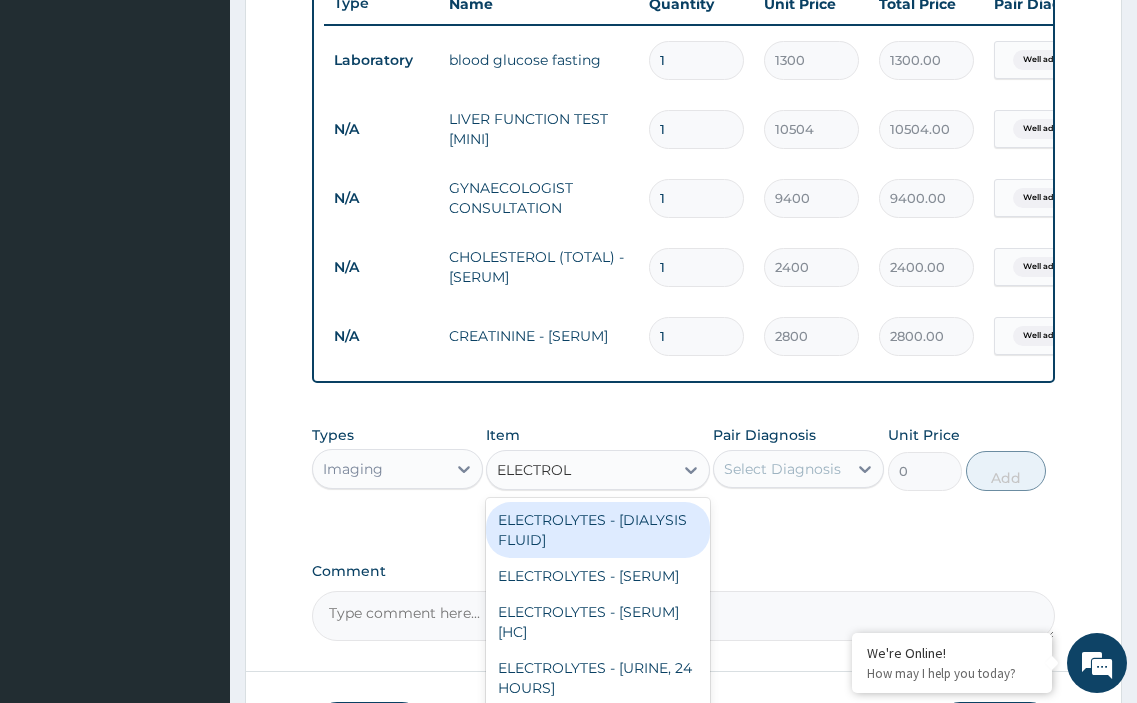 type on "ELECTROLY" 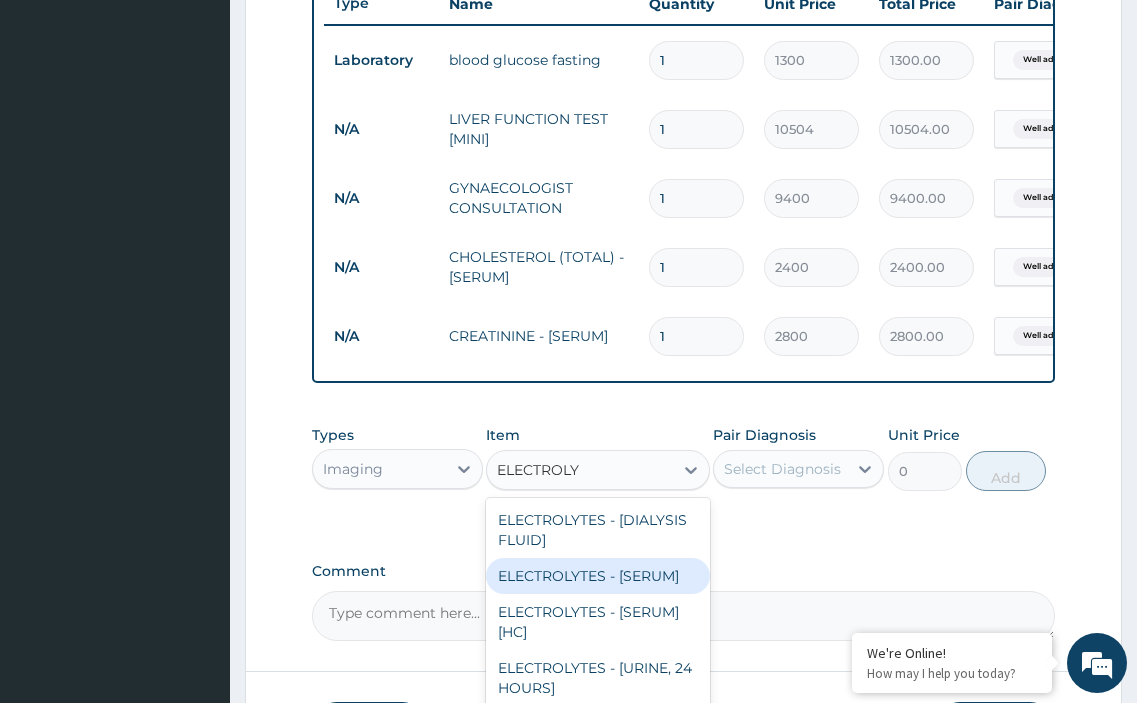 click on "ELECTROLYTES - [SERUM]" at bounding box center [597, 576] 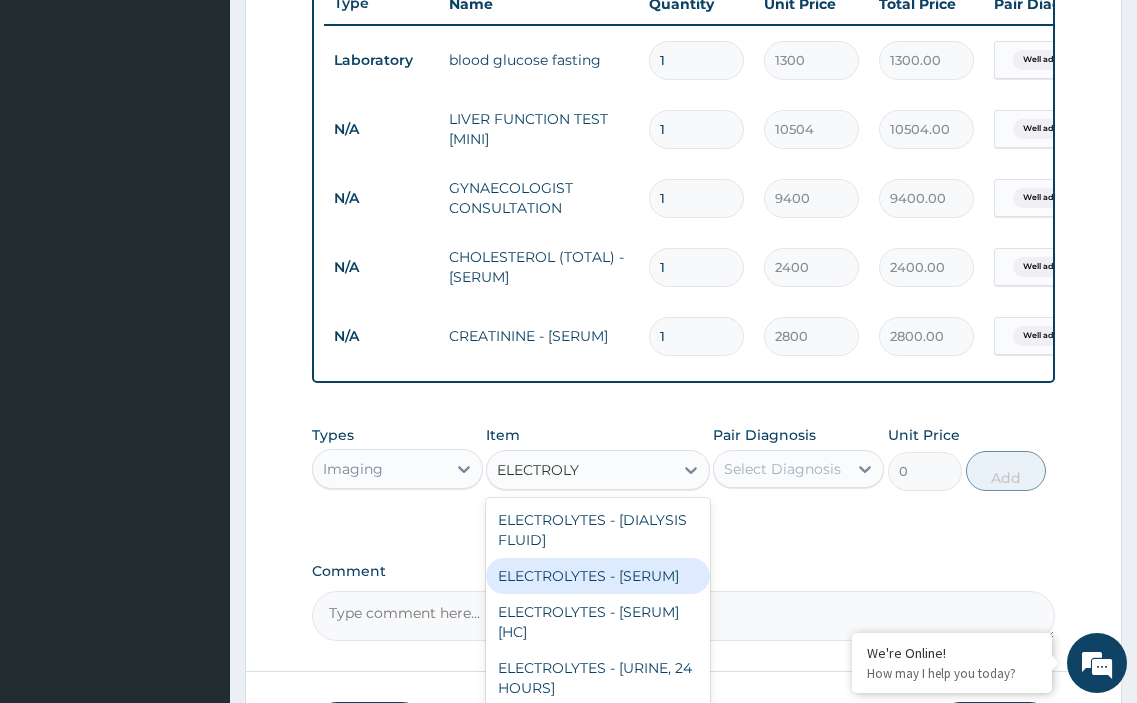 type 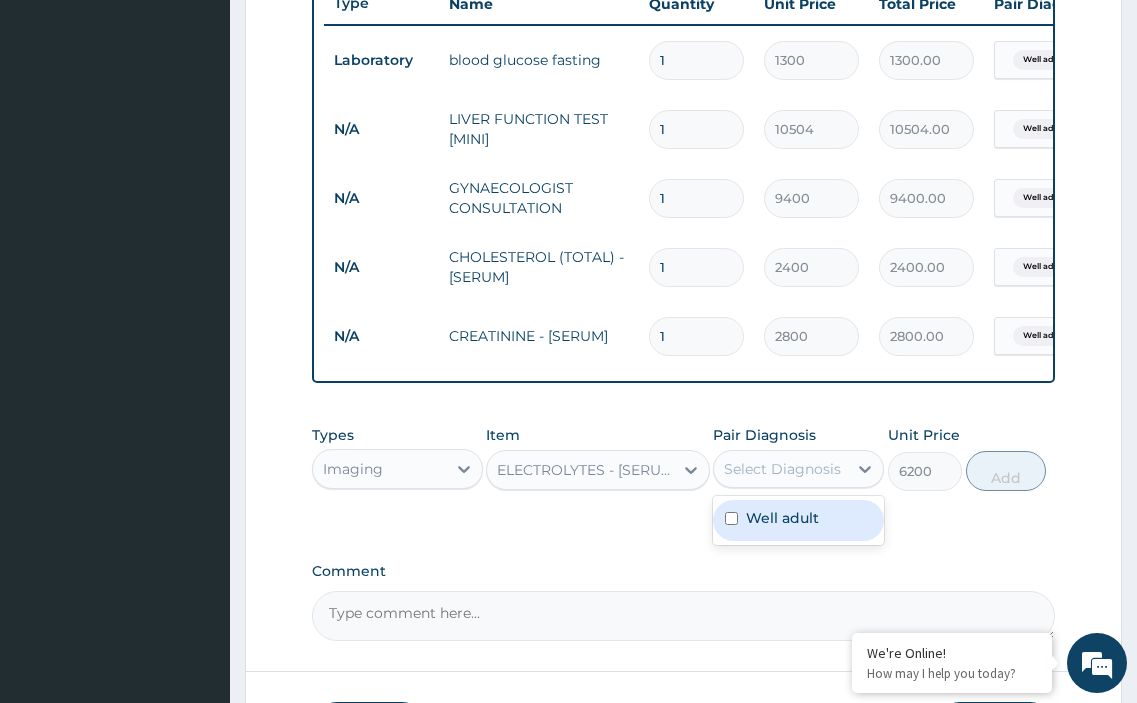 click on "Select Diagnosis" at bounding box center (782, 469) 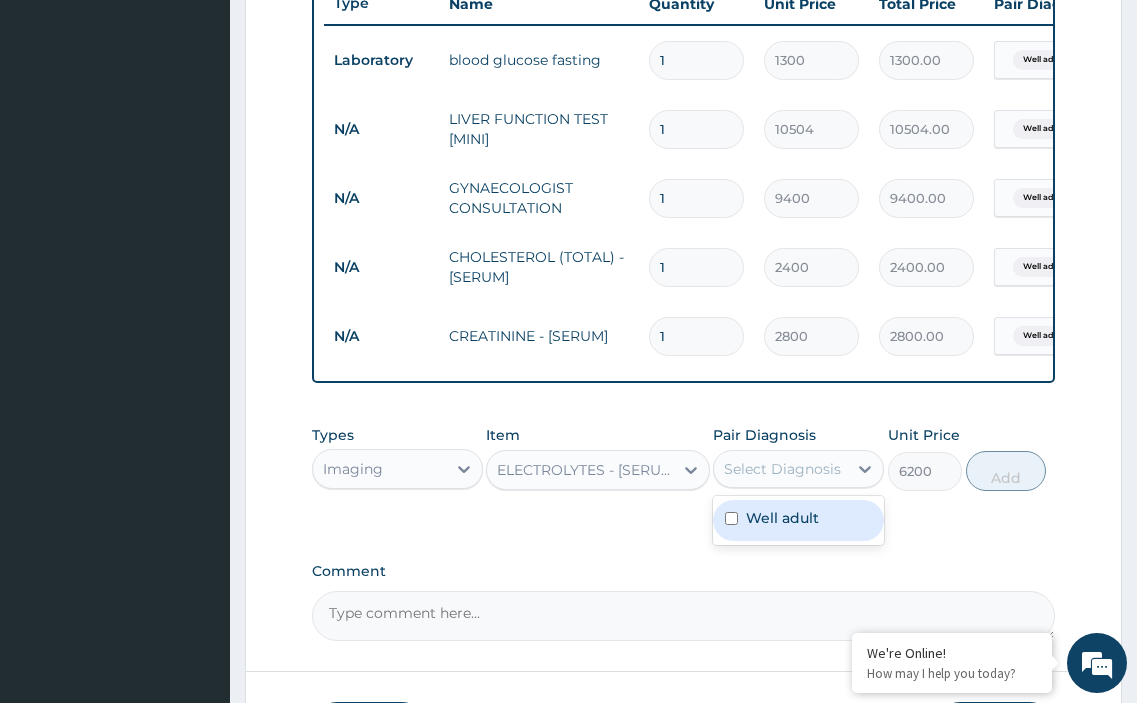 click at bounding box center (731, 518) 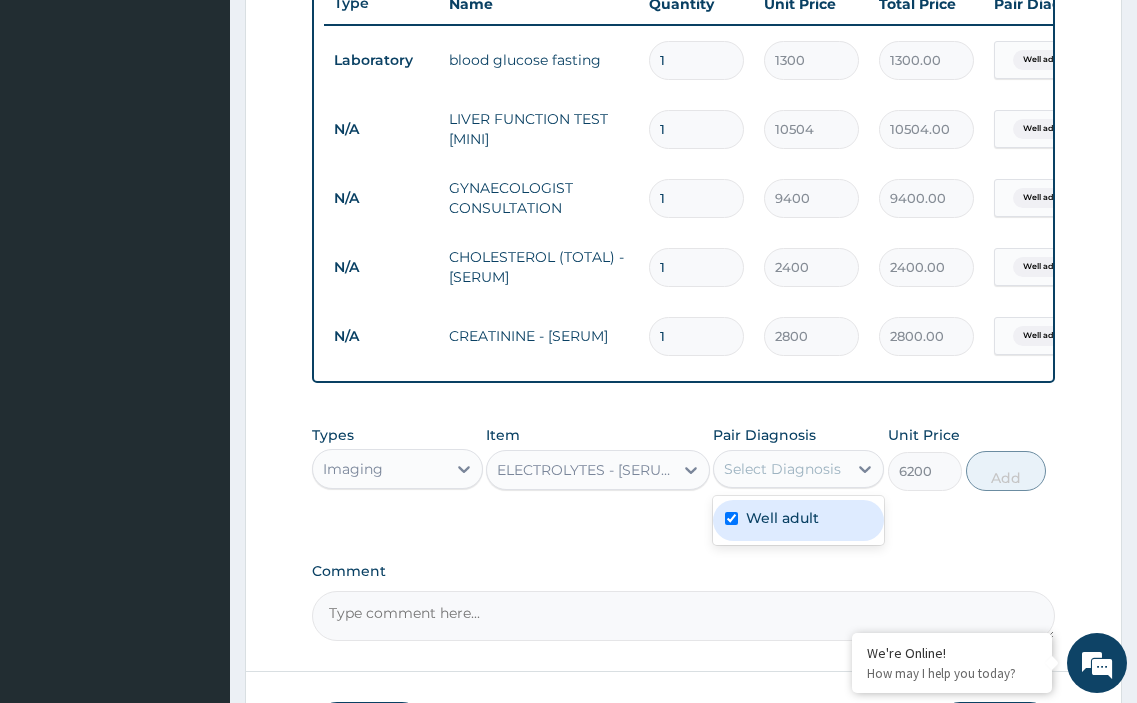 checkbox on "true" 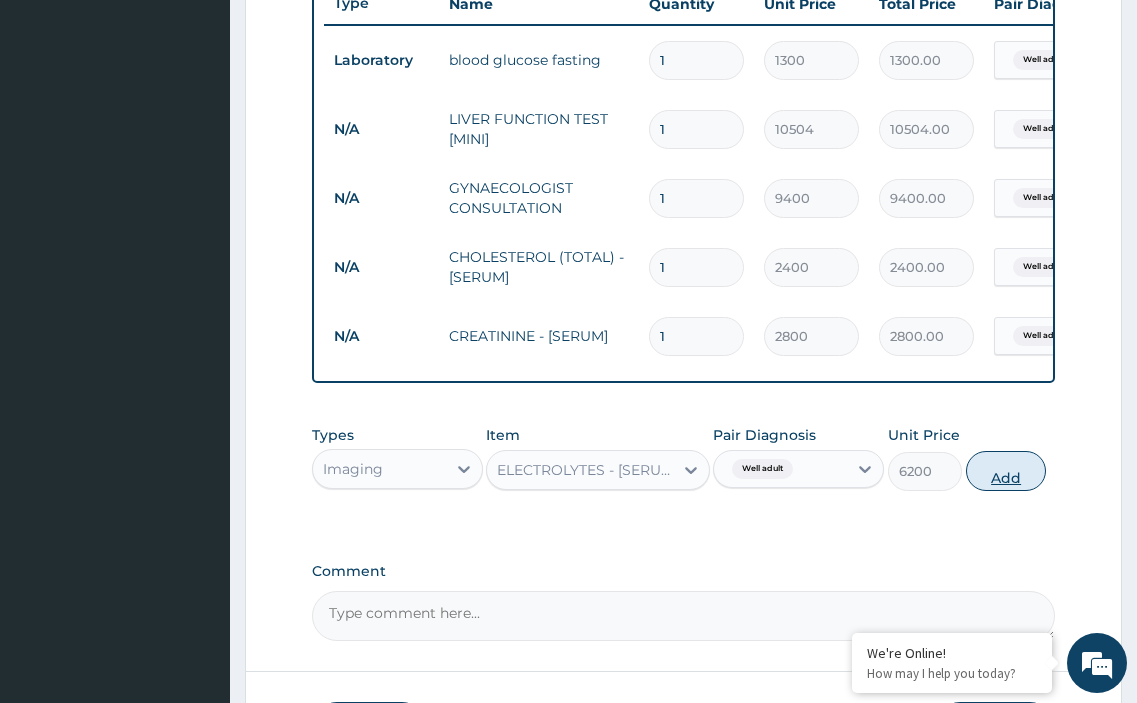 click on "Add" at bounding box center (1006, 471) 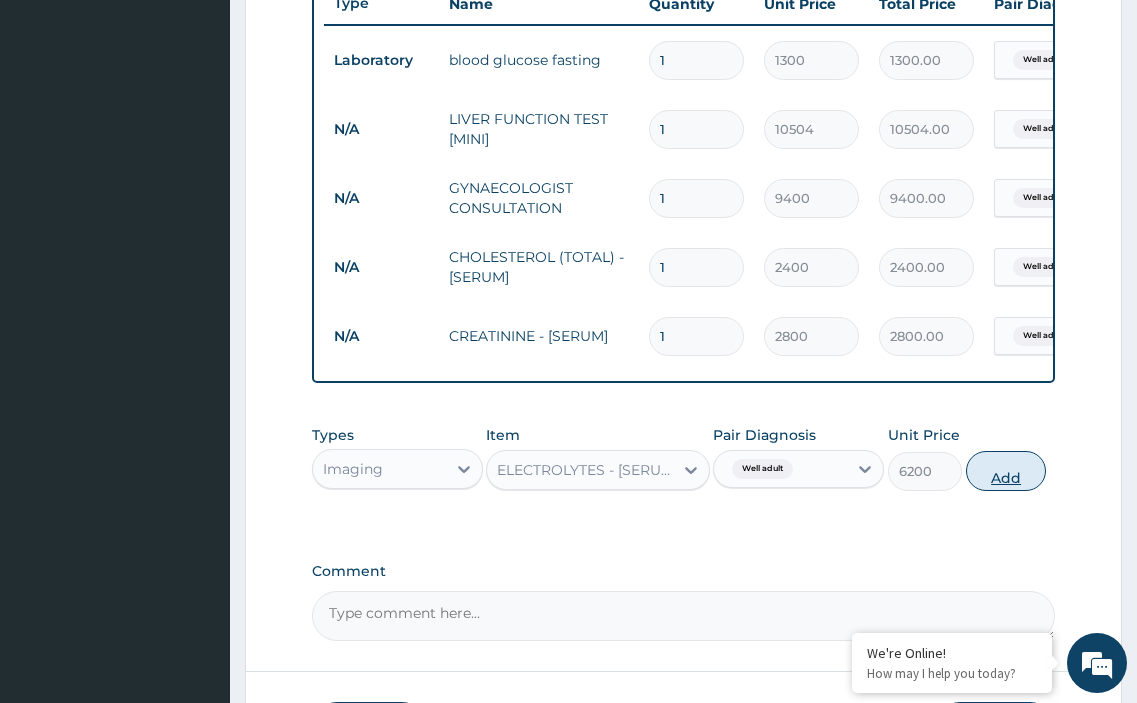 type on "0" 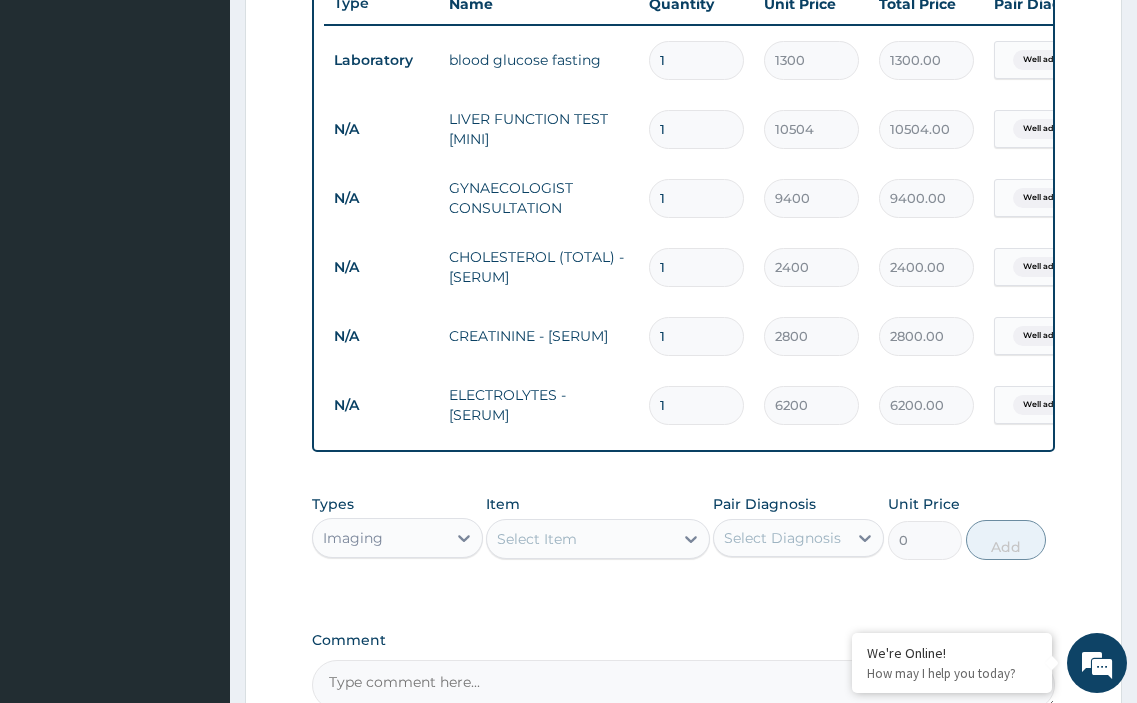 click on "Select Item" at bounding box center [537, 539] 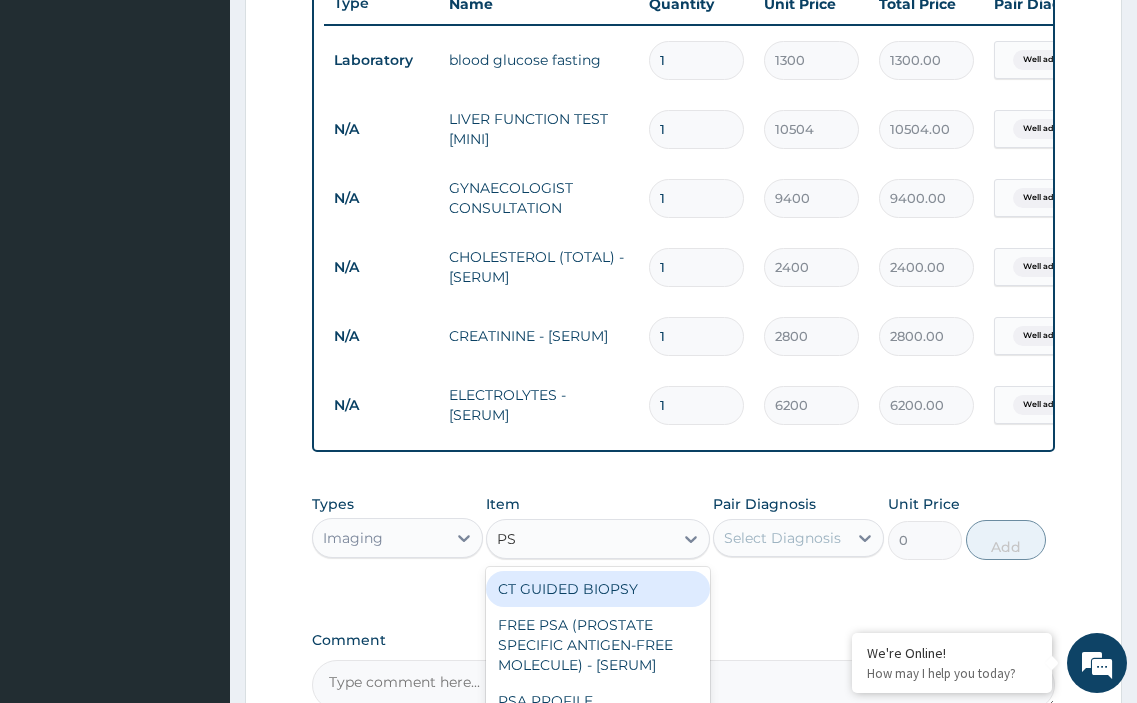 type on "PSA" 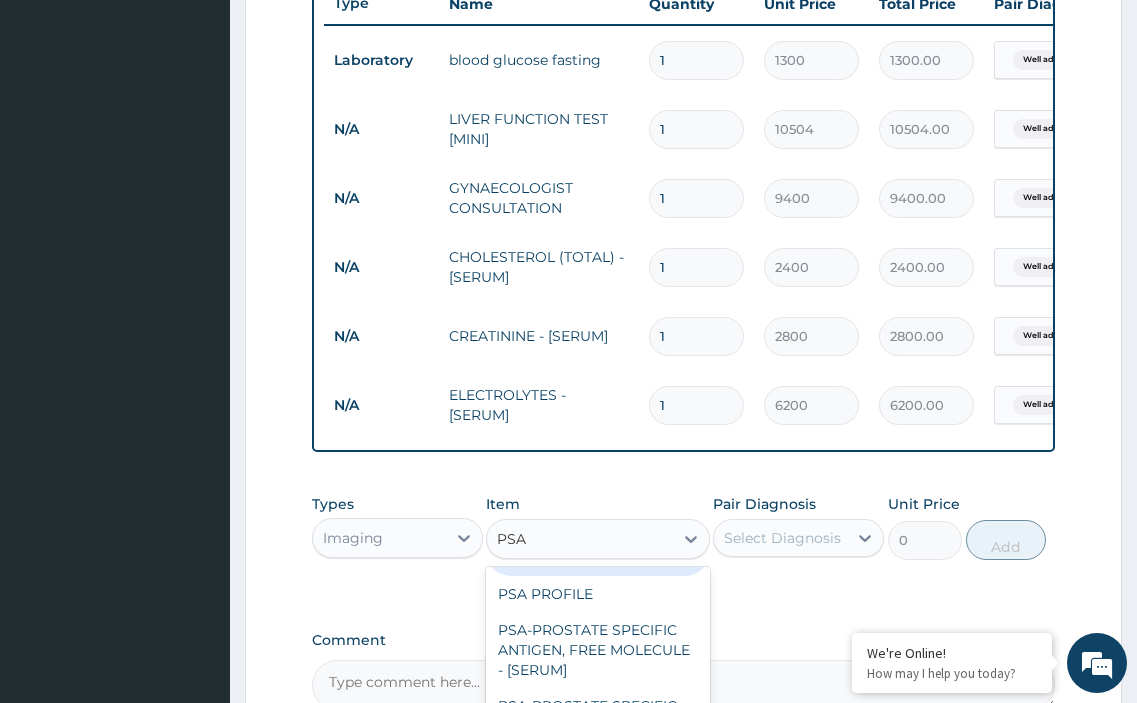 scroll, scrollTop: 160, scrollLeft: 0, axis: vertical 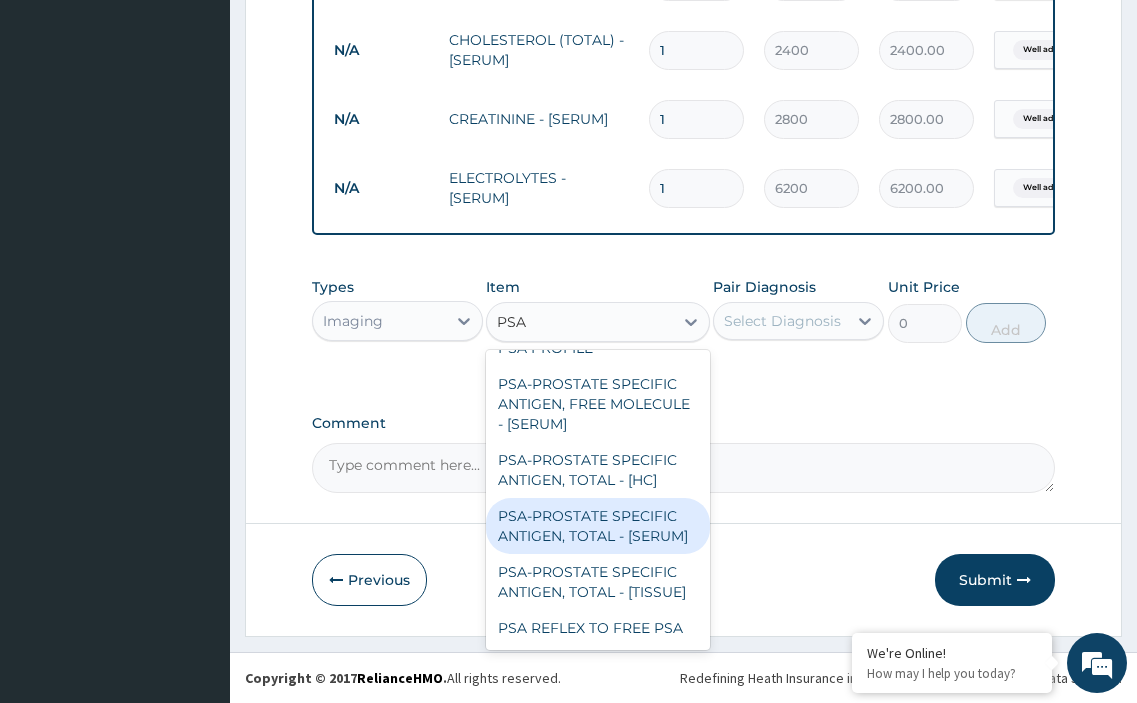 drag, startPoint x: 587, startPoint y: 463, endPoint x: 624, endPoint y: 456, distance: 37.65634 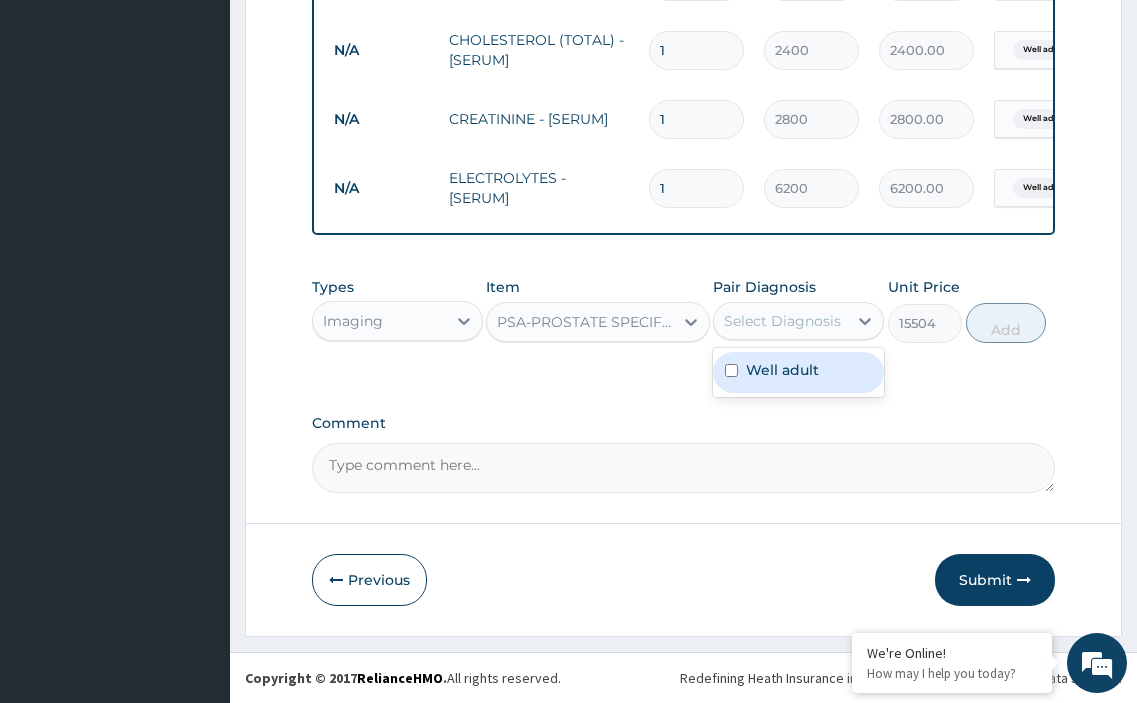 click on "Select Diagnosis" at bounding box center [782, 321] 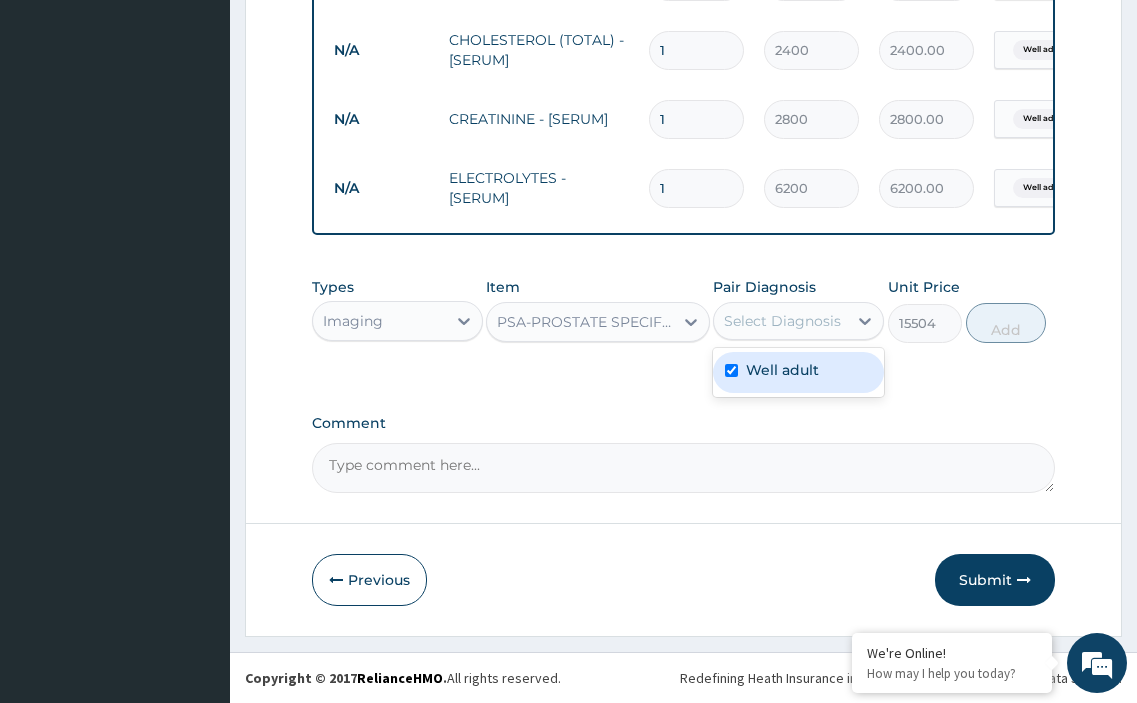 checkbox on "true" 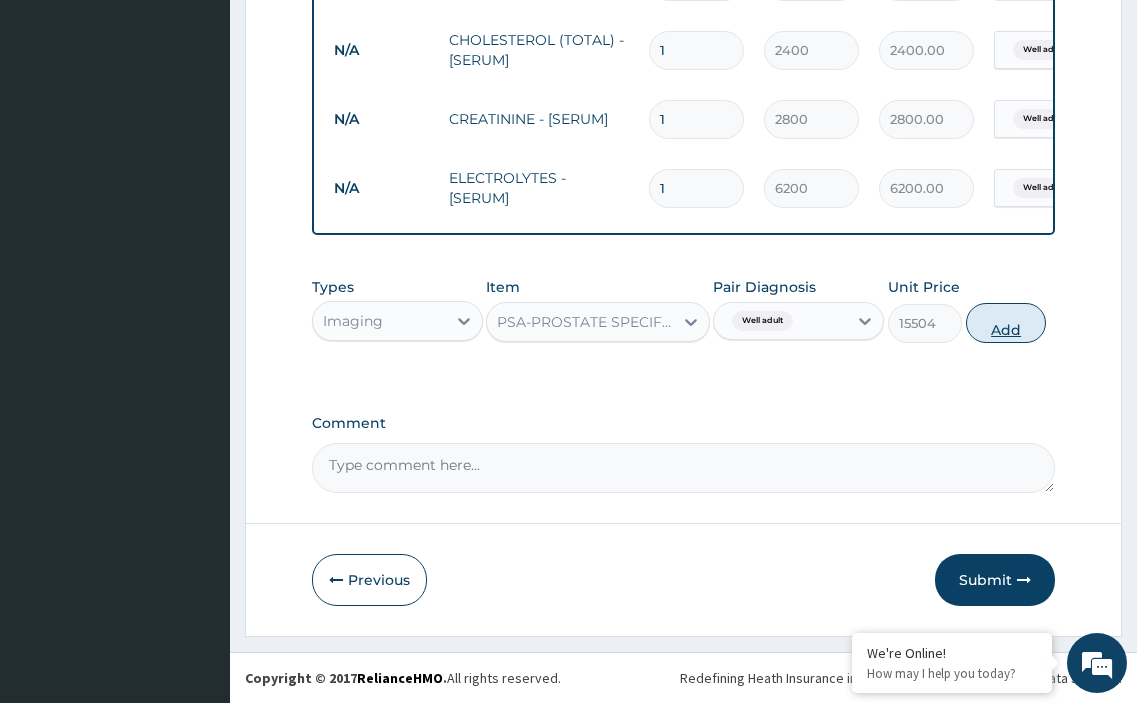 click on "Add" at bounding box center (1006, 323) 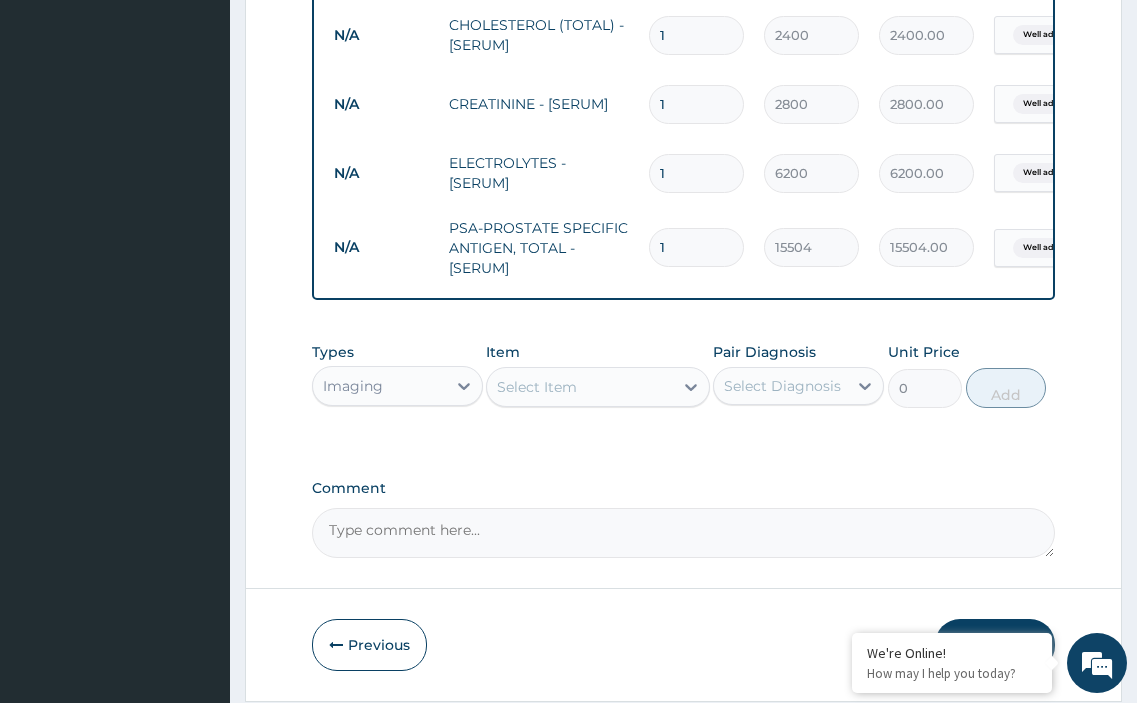 click on "Select Item" at bounding box center (579, 387) 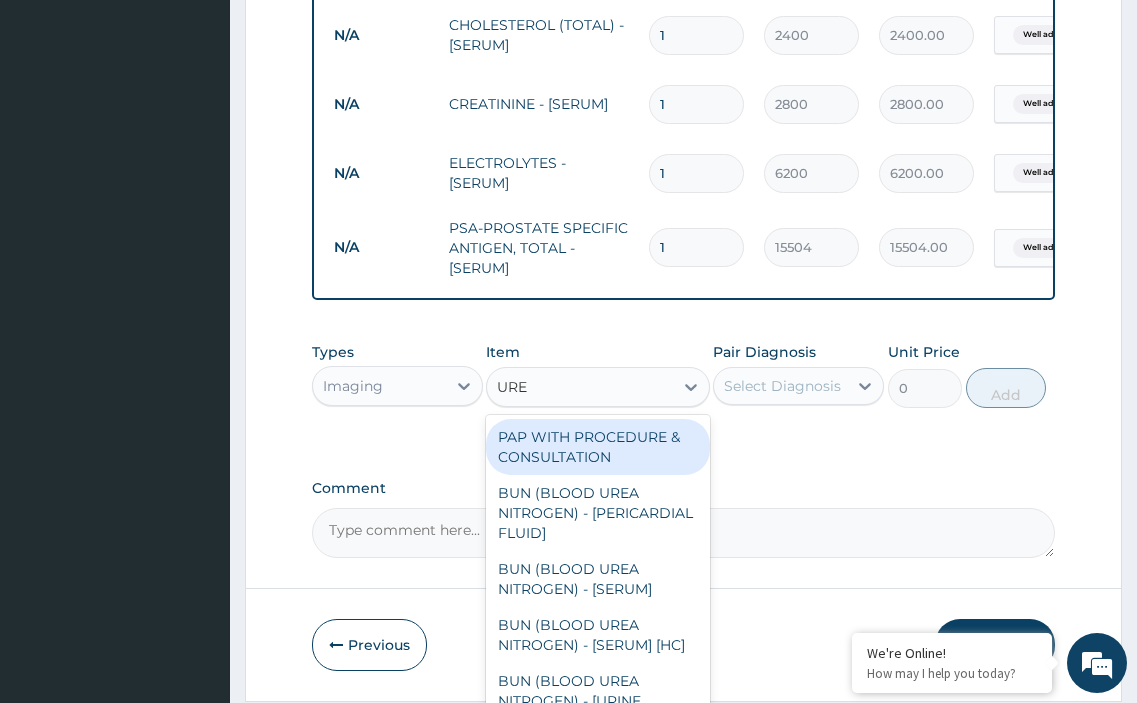 type on "UREA" 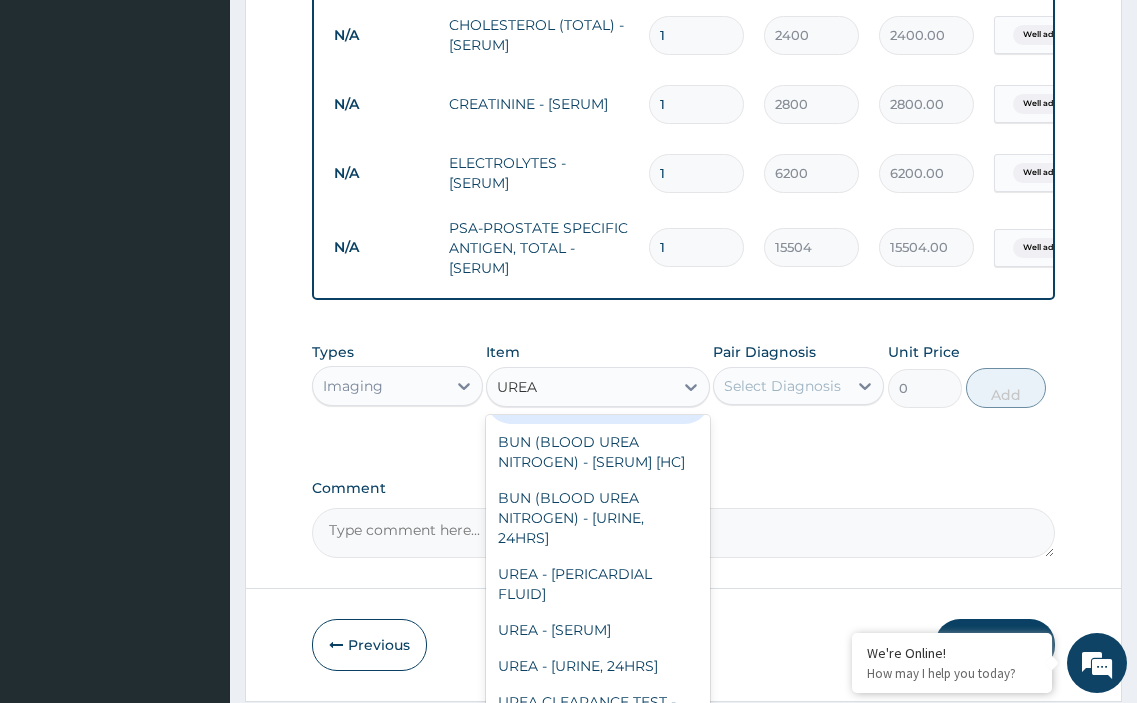 scroll, scrollTop: 200, scrollLeft: 0, axis: vertical 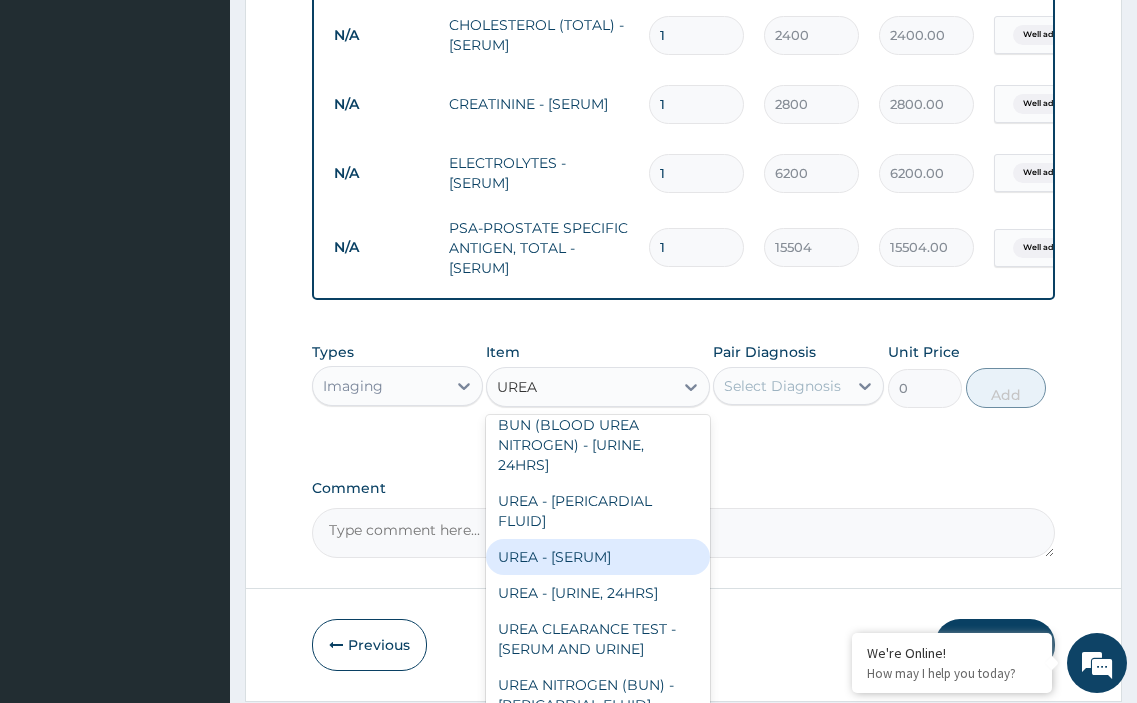 click on "UREA - [SERUM]" at bounding box center (597, 557) 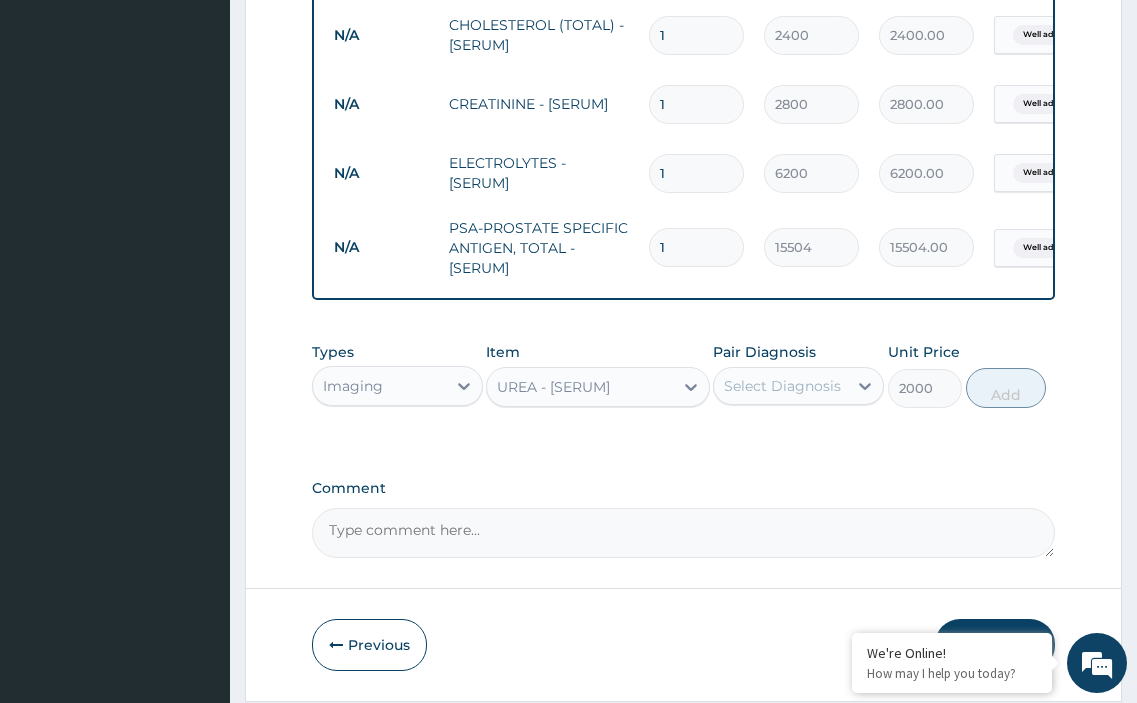 click on "Select Diagnosis" at bounding box center (782, 386) 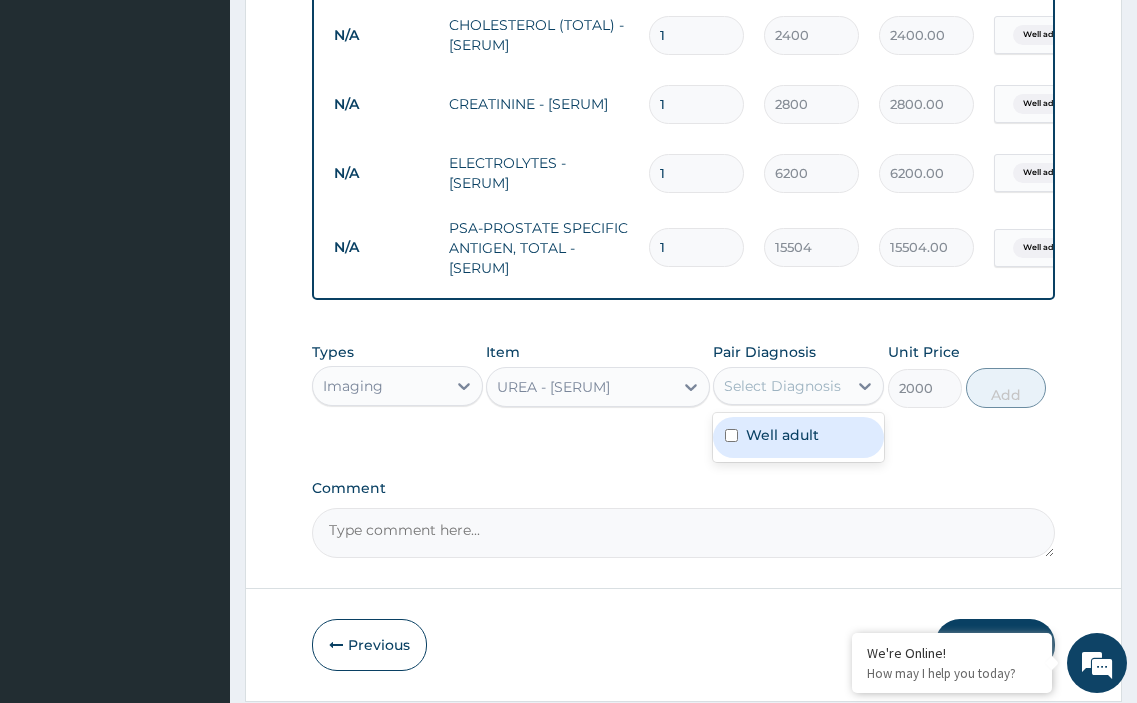 click at bounding box center (731, 435) 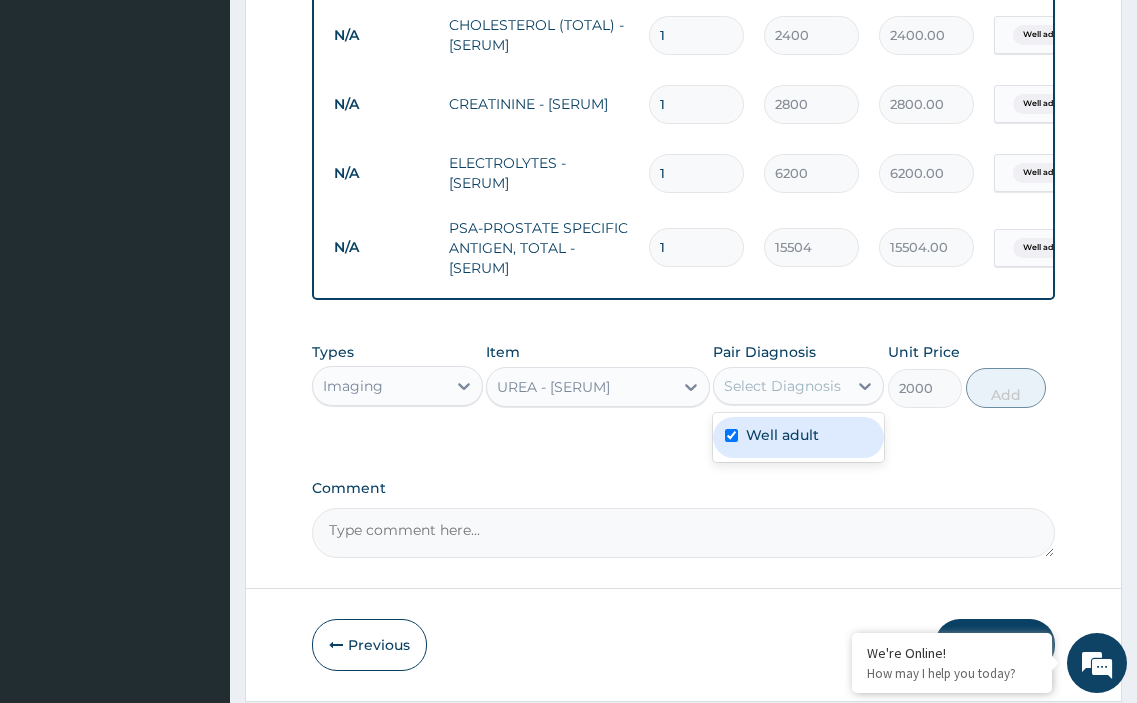 checkbox on "true" 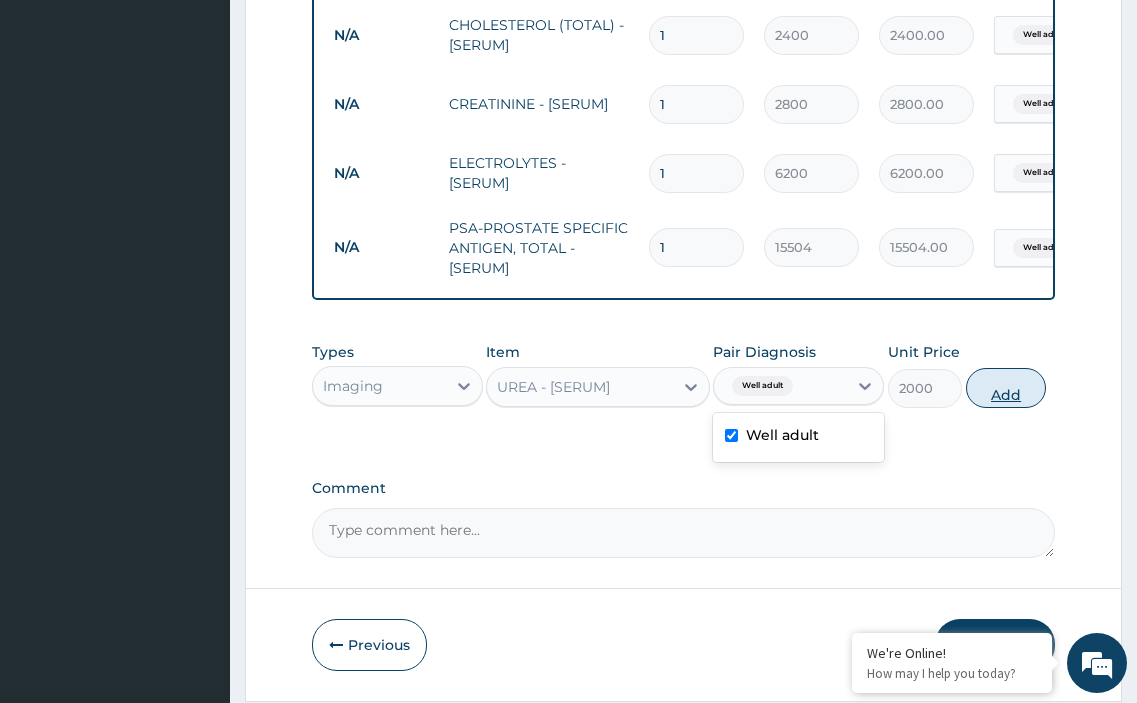 click on "Add" at bounding box center [1006, 388] 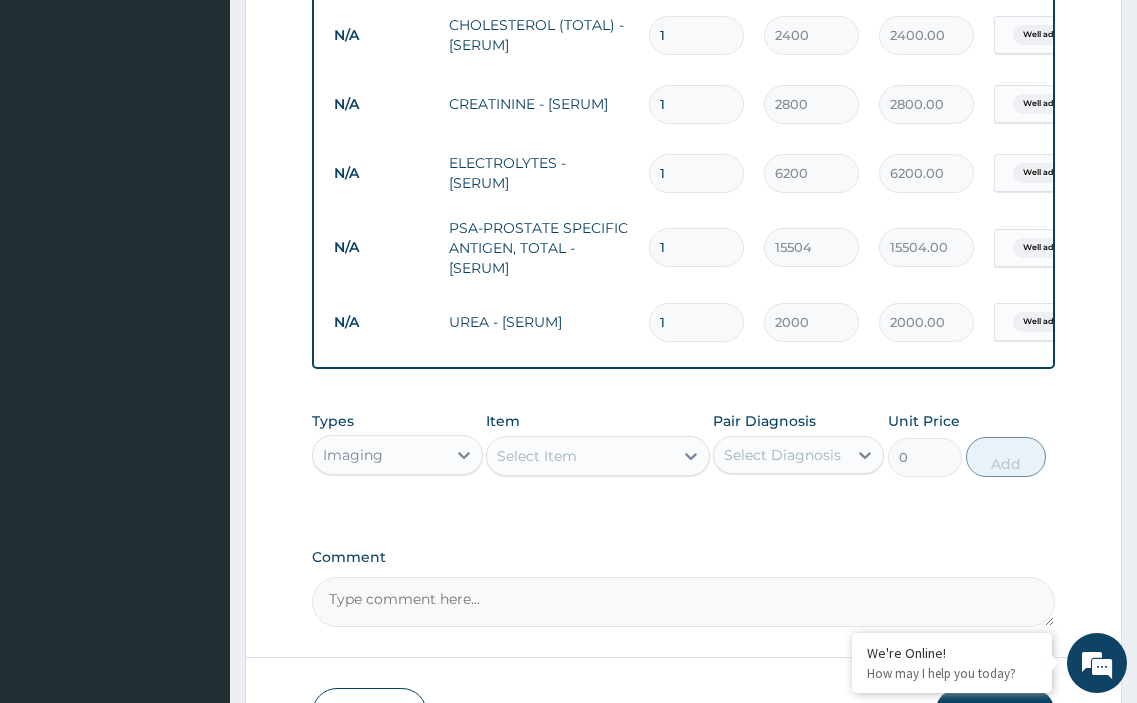 click on "Select Item" at bounding box center (579, 456) 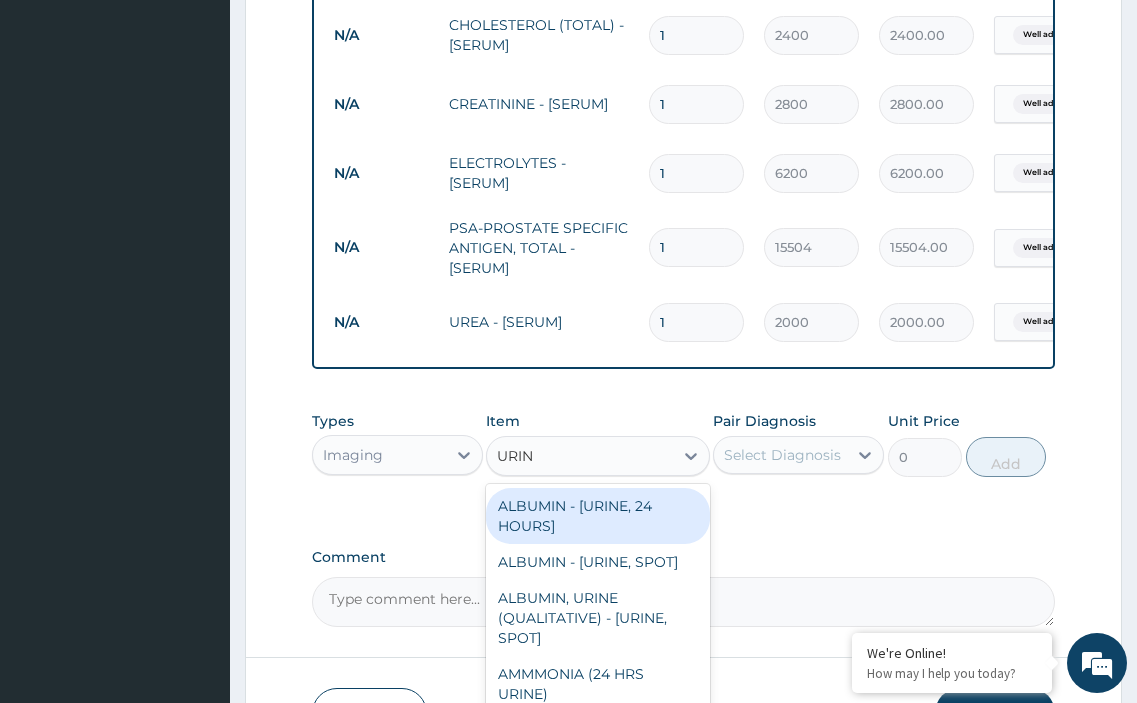 type on "URINE" 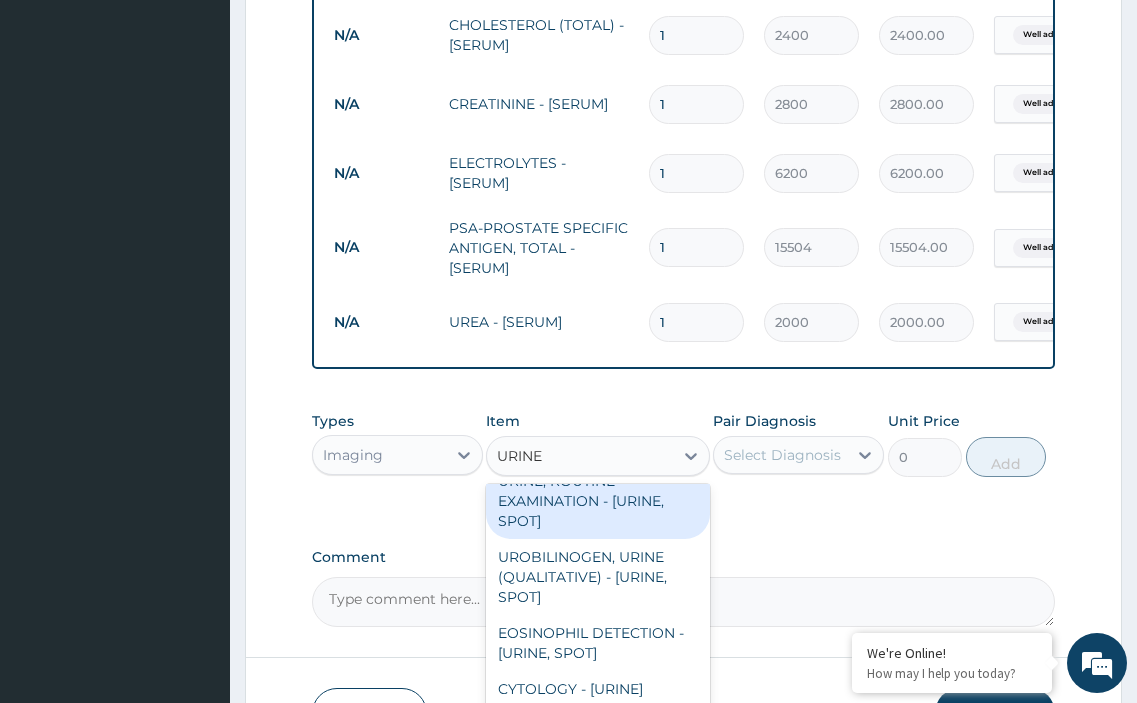 scroll, scrollTop: 2600, scrollLeft: 0, axis: vertical 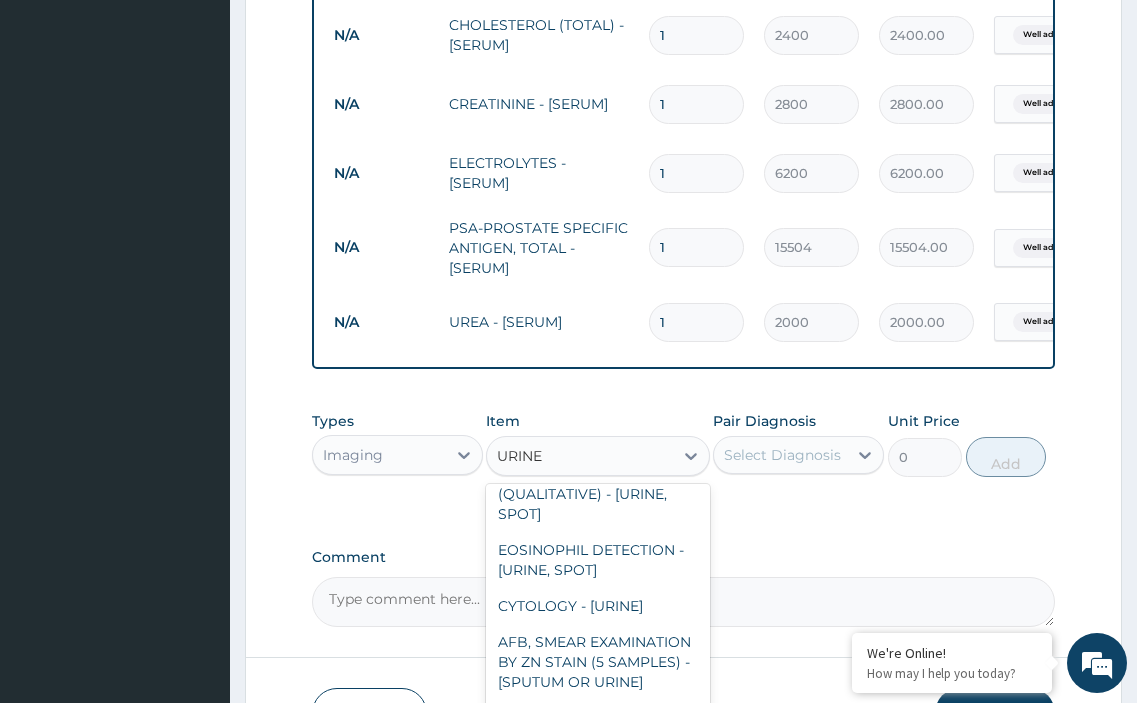 click on "URINE, ROUTINE EXAMINATION - [URINE, SPOT]" at bounding box center [597, 418] 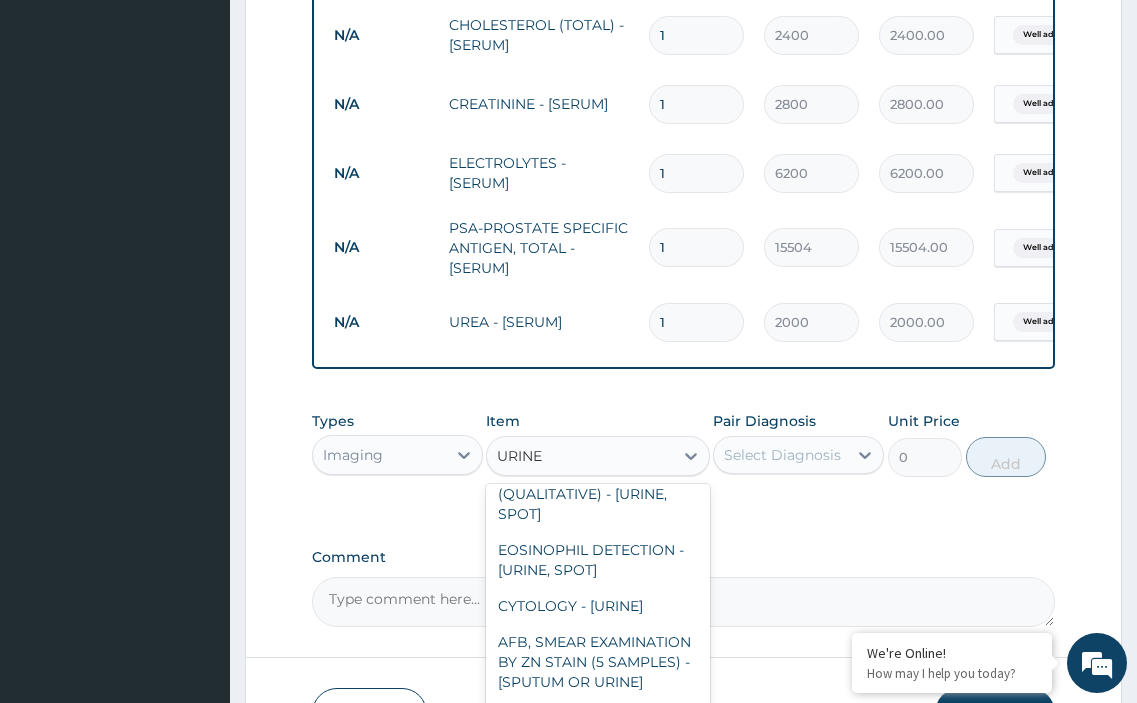 type 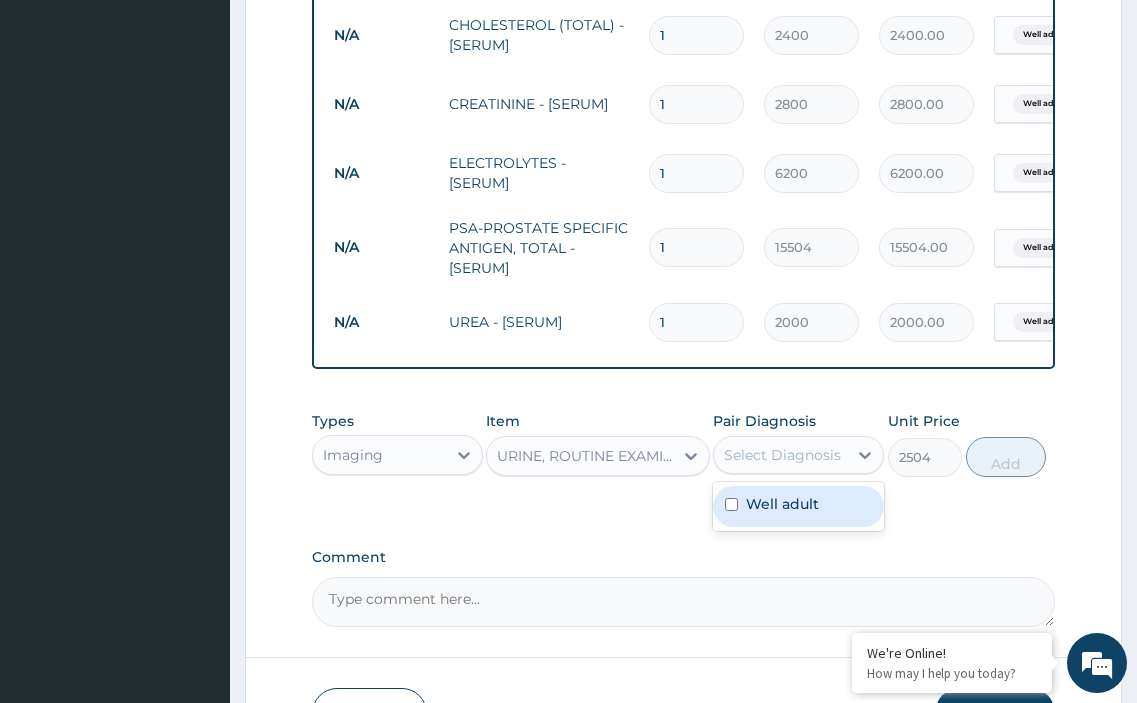 click on "Select Diagnosis" at bounding box center [782, 455] 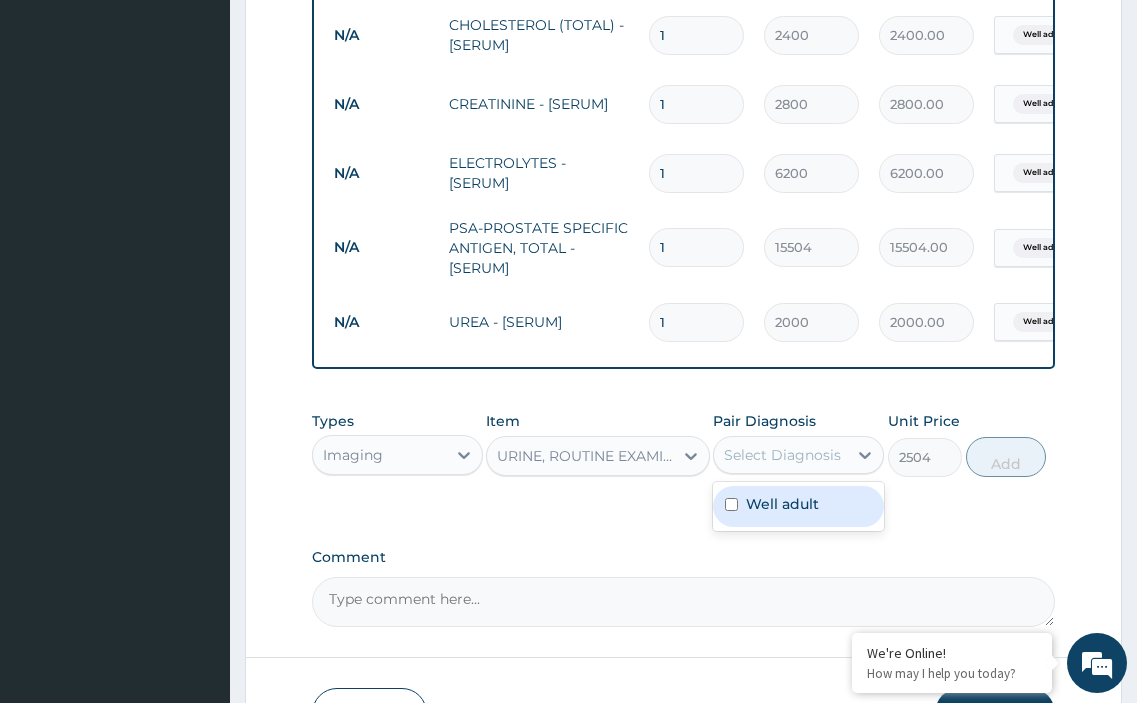 click on "Well adult" at bounding box center [782, 504] 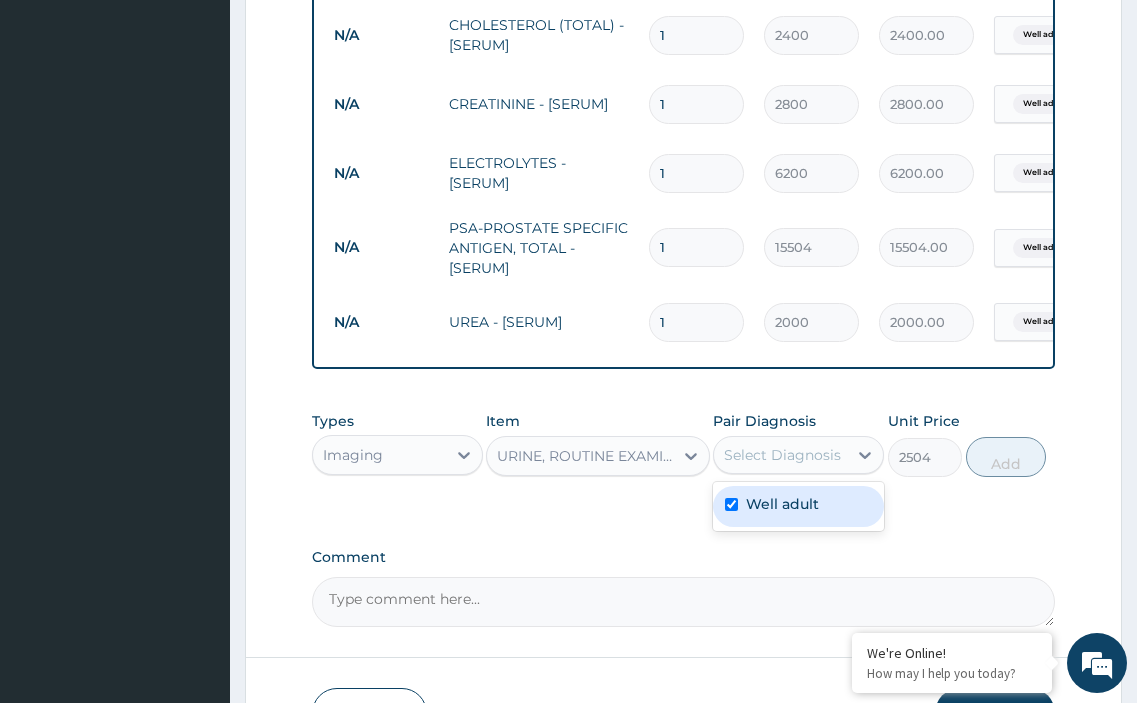 checkbox on "true" 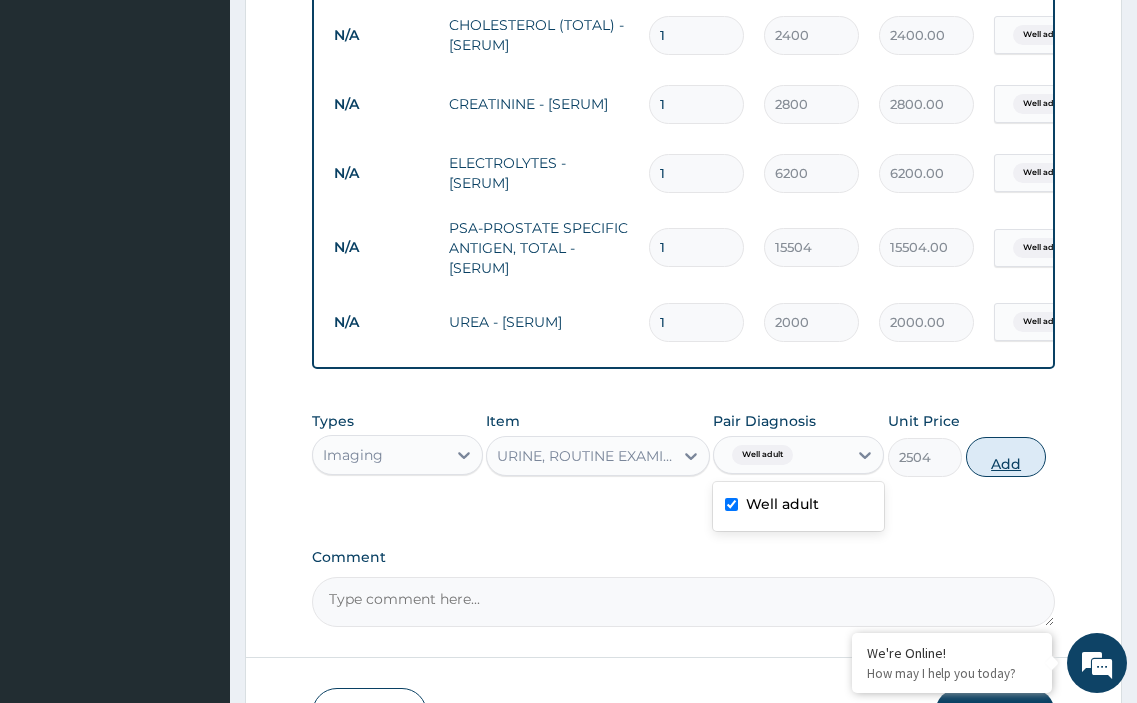 click on "Add" at bounding box center [1006, 457] 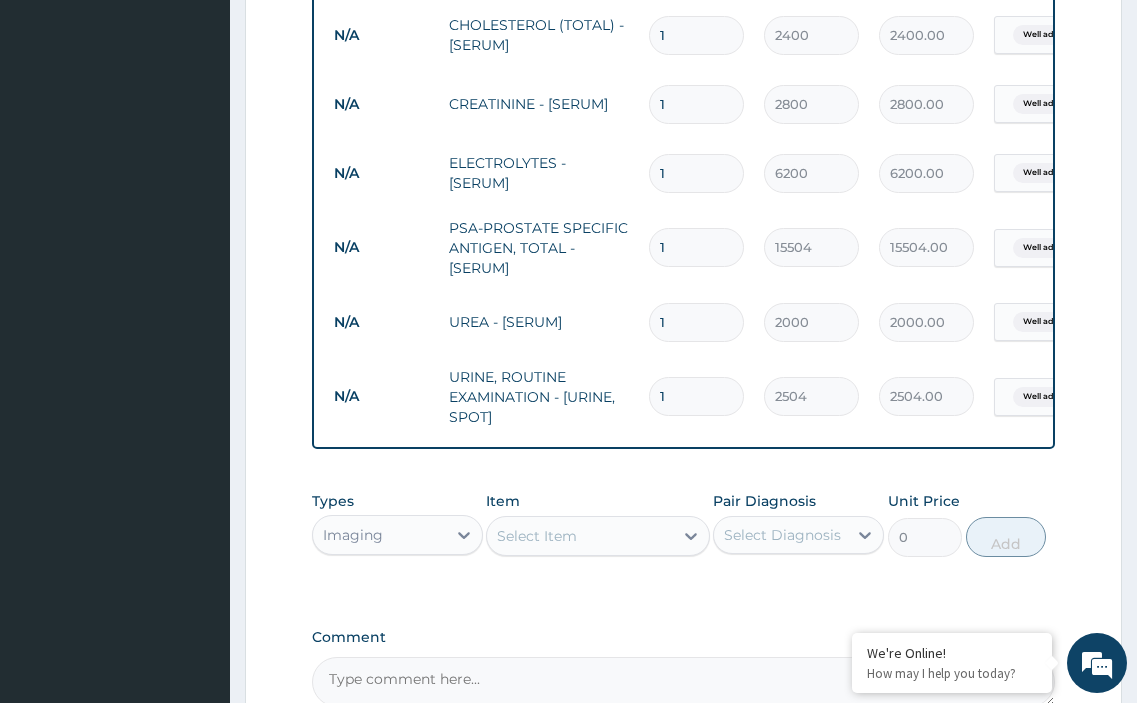 click on "Select Item" at bounding box center (537, 536) 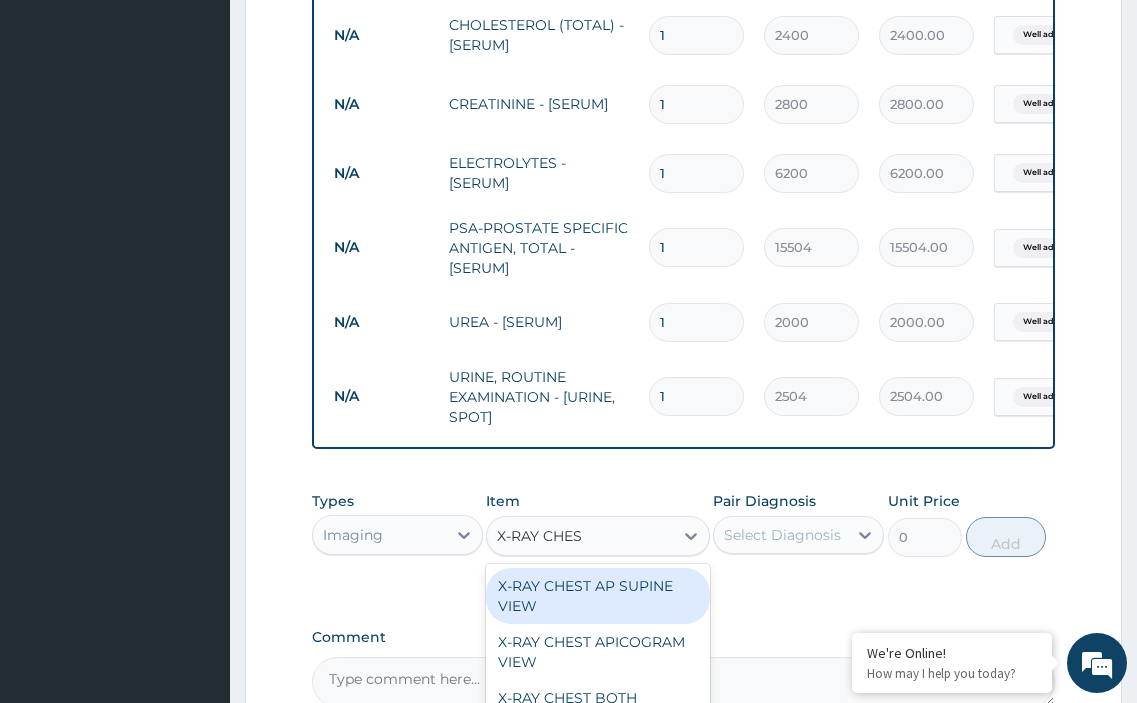 type on "X-RAY CHEST" 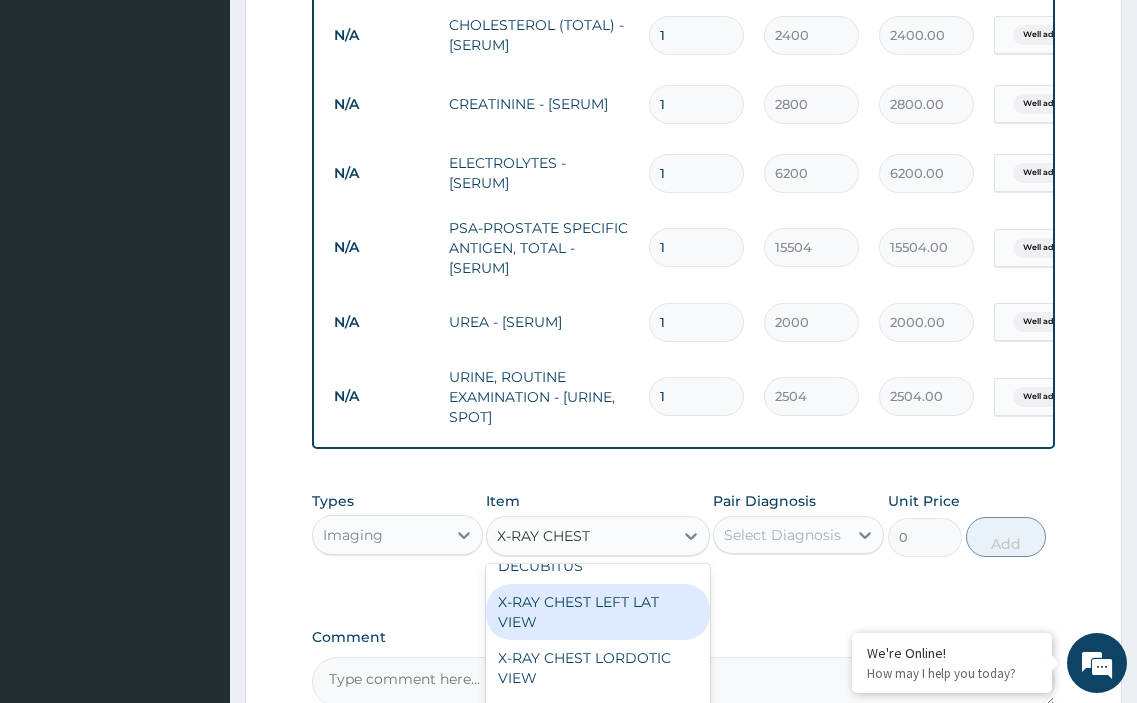 scroll, scrollTop: 396, scrollLeft: 0, axis: vertical 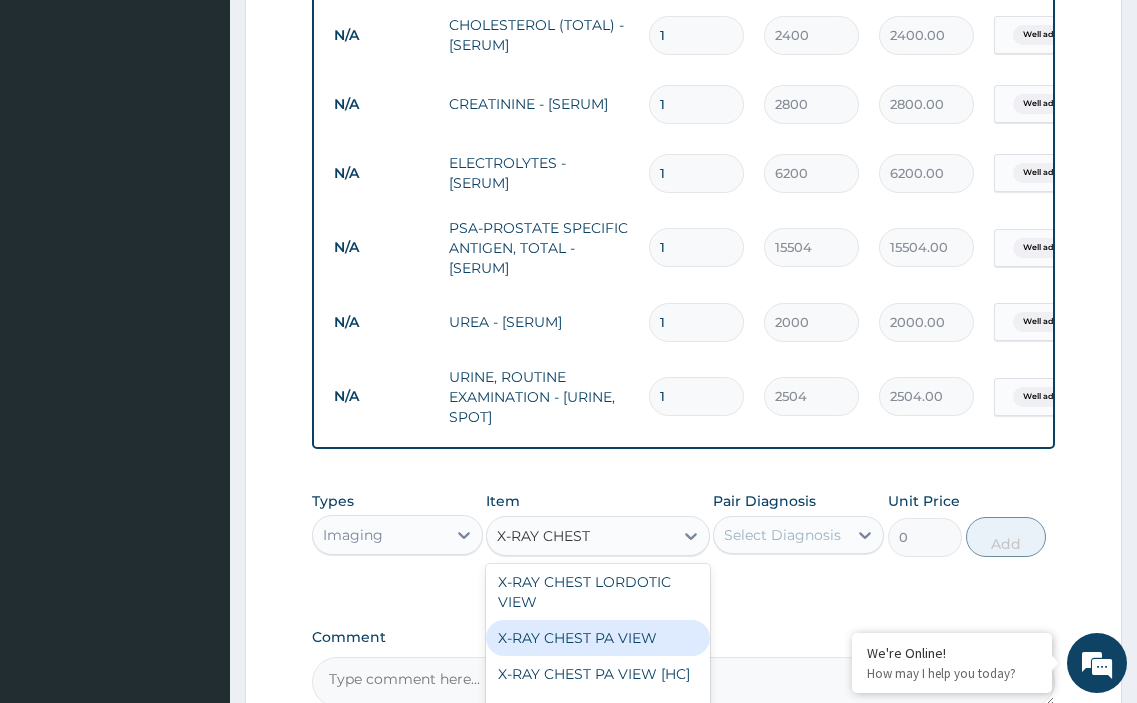 click on "X-RAY CHEST PA VIEW" at bounding box center (597, 638) 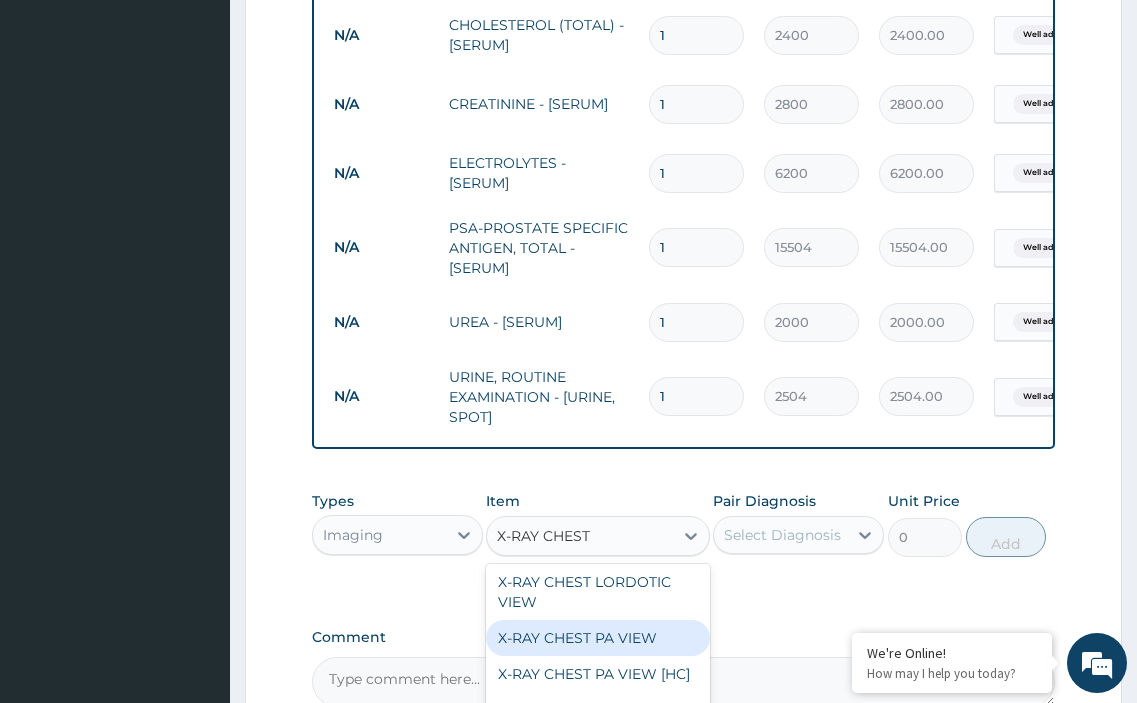 type 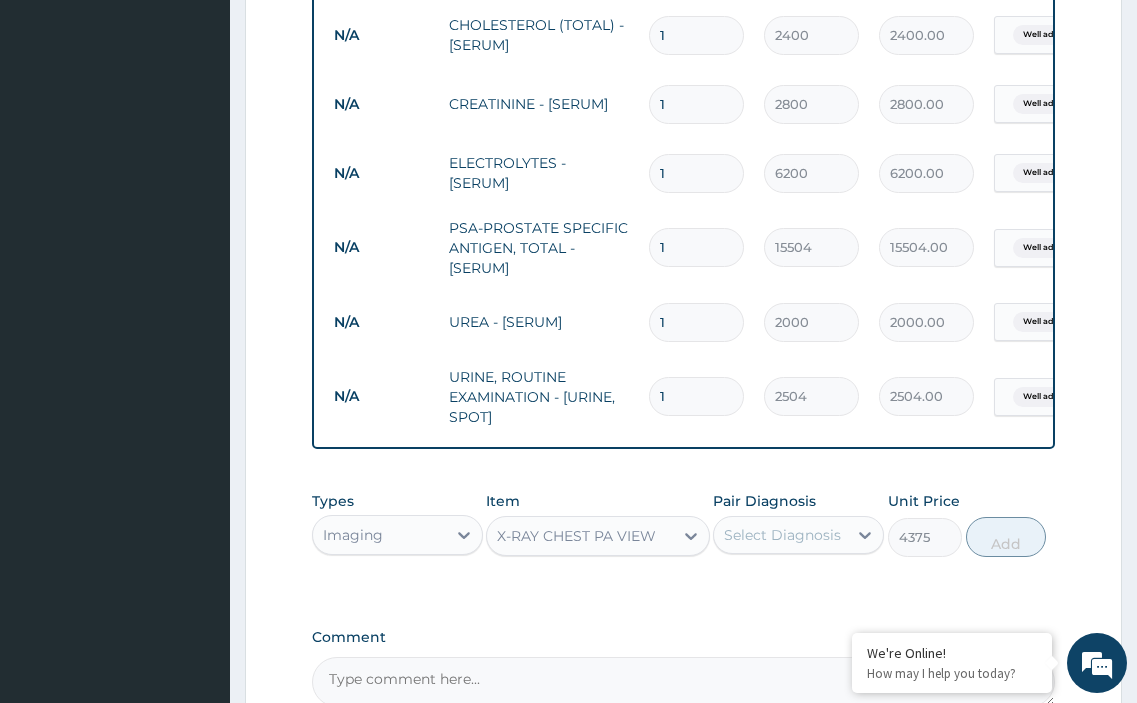 click on "Select Diagnosis" at bounding box center [782, 535] 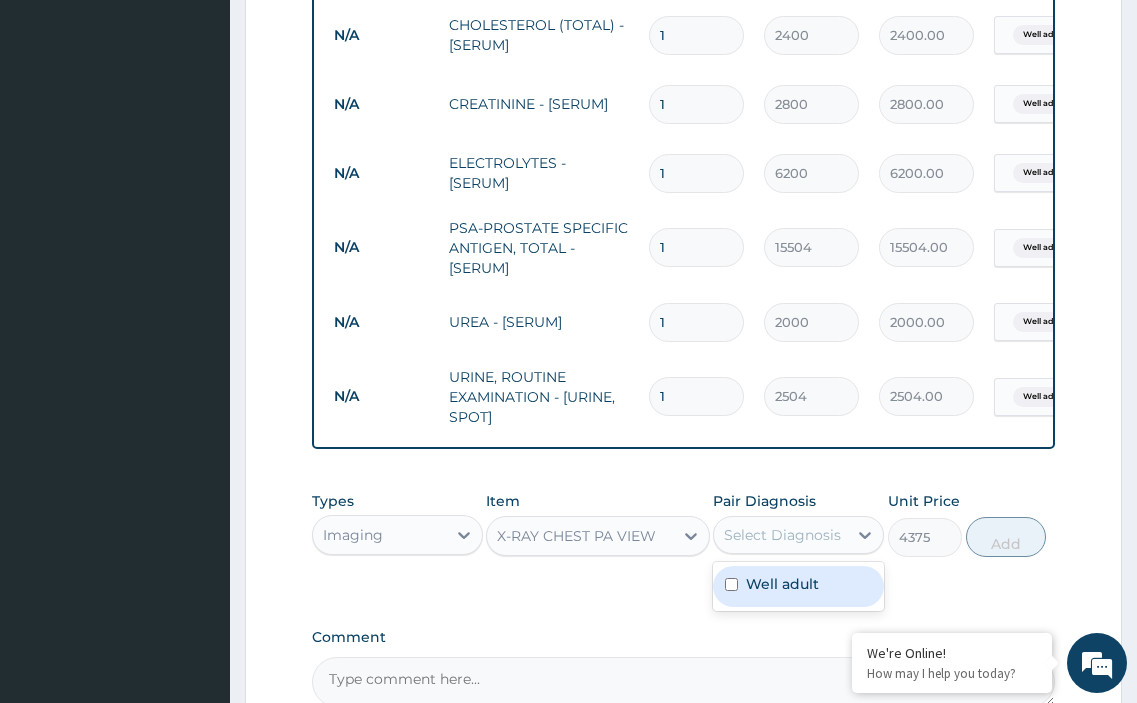 click at bounding box center (731, 584) 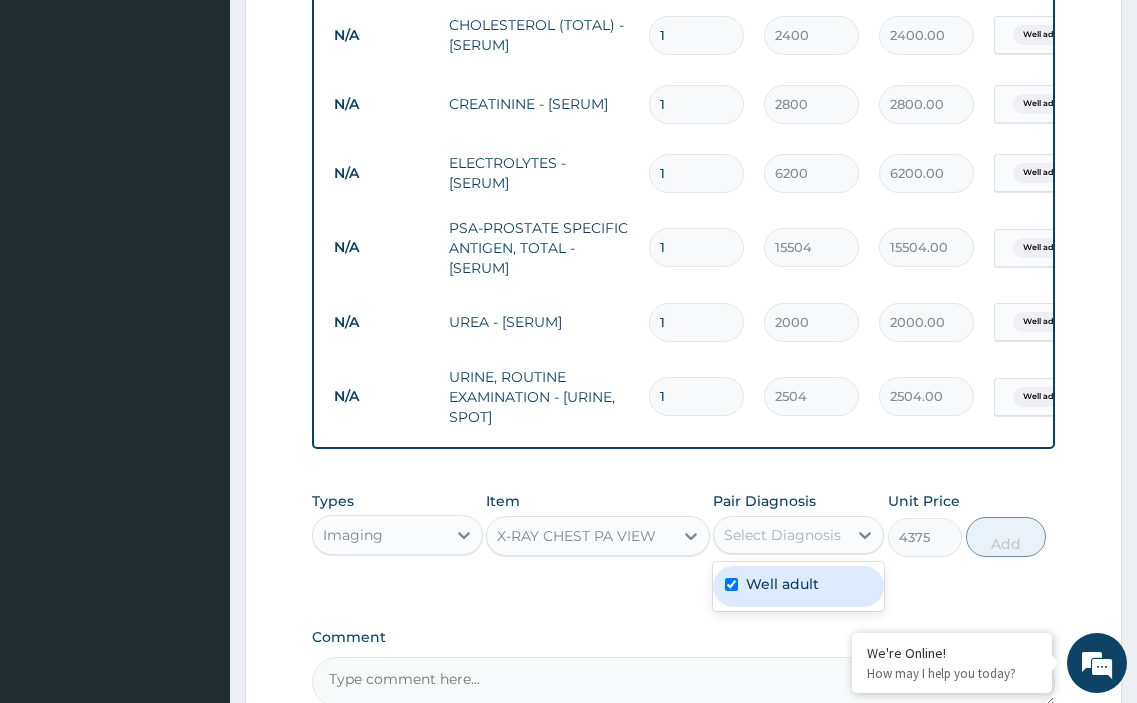 checkbox on "true" 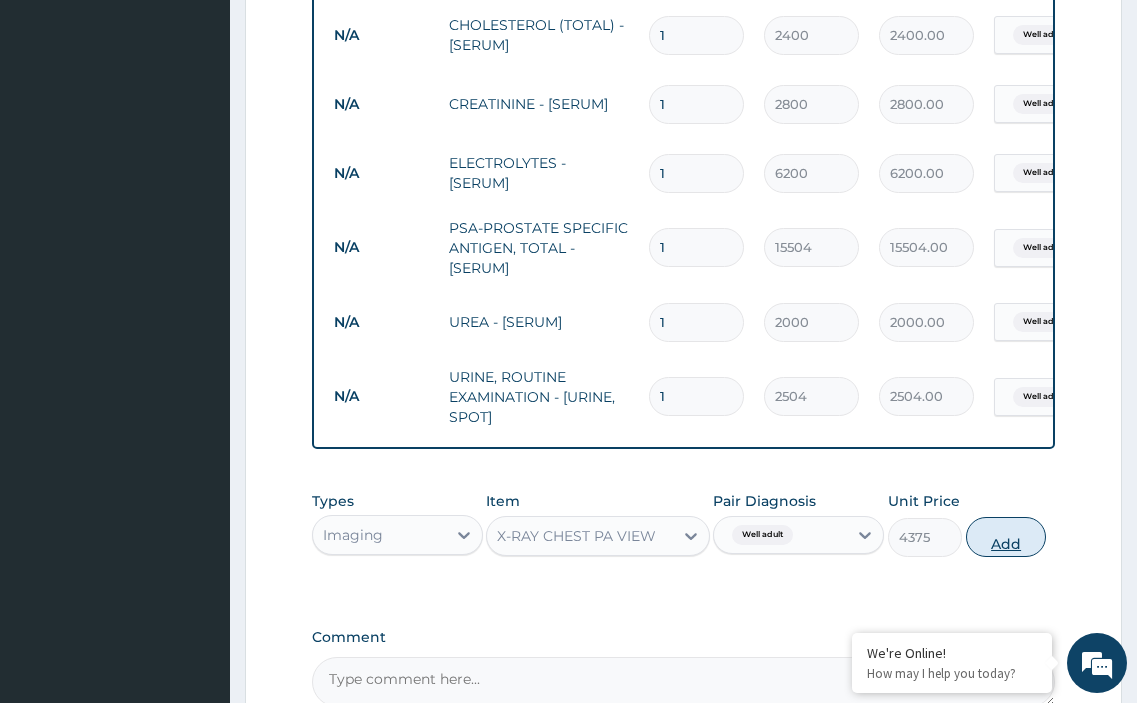 click on "Add" at bounding box center [1006, 537] 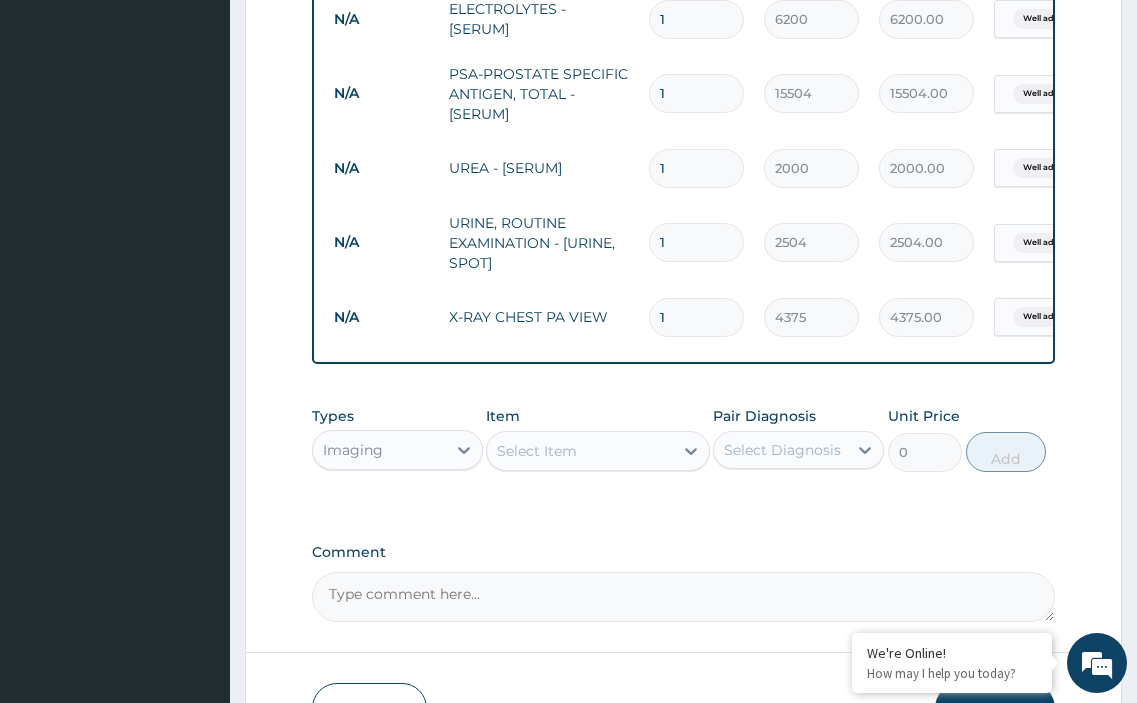scroll, scrollTop: 1302, scrollLeft: 0, axis: vertical 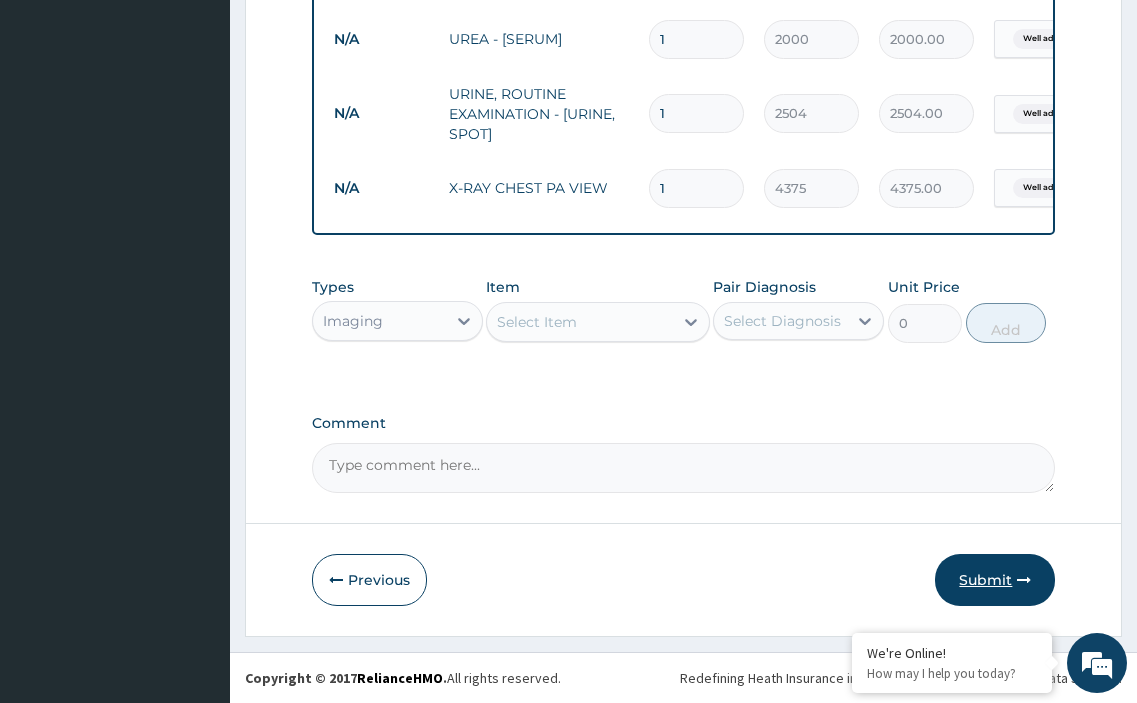 click on "Submit" at bounding box center [995, 580] 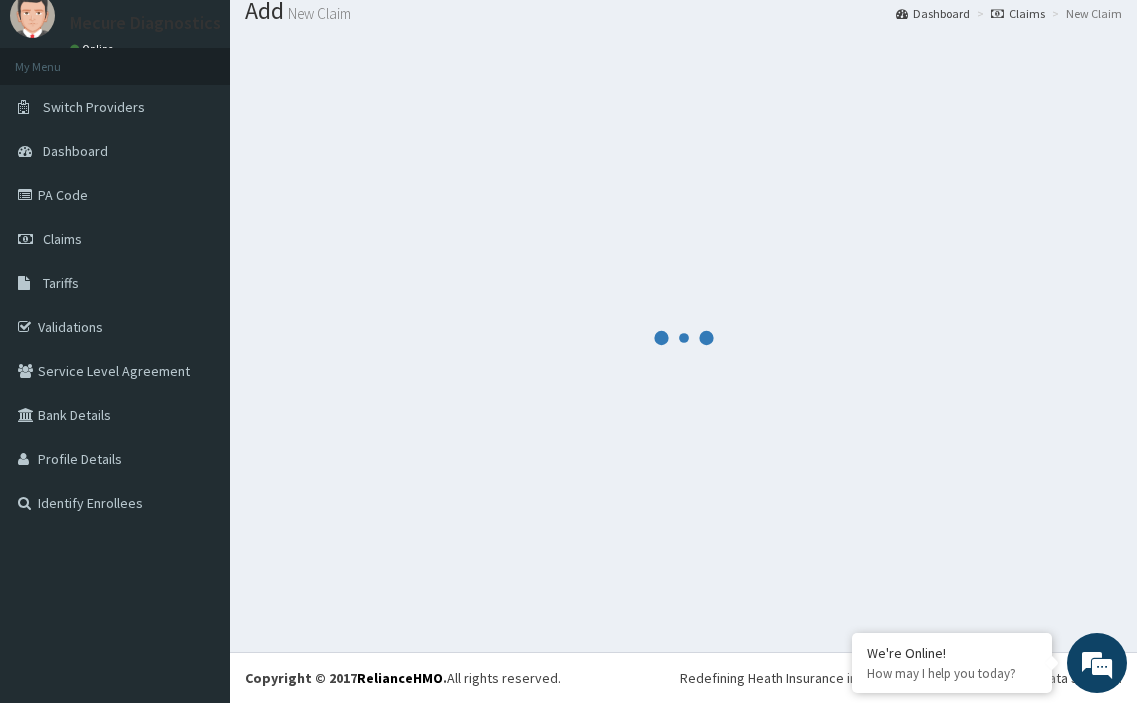 scroll, scrollTop: 1302, scrollLeft: 0, axis: vertical 